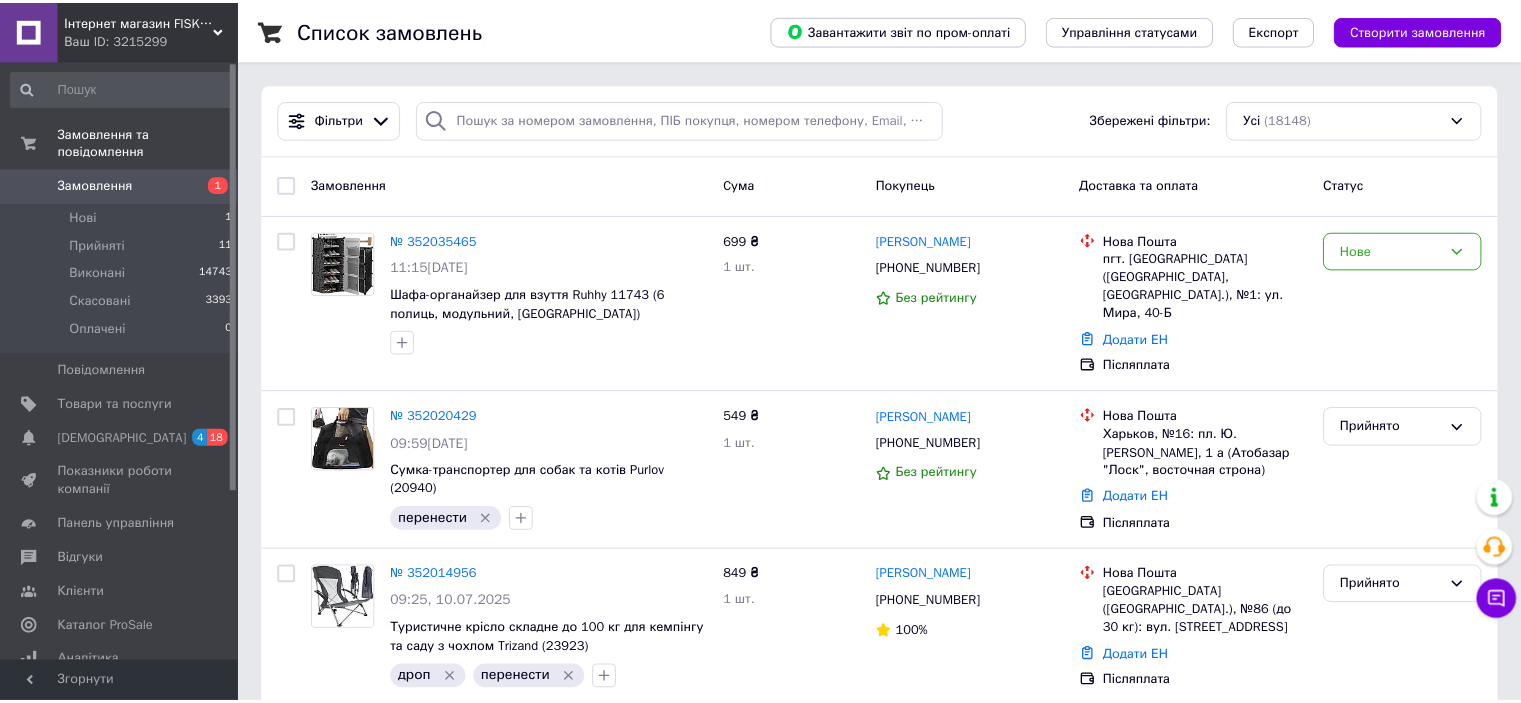 scroll, scrollTop: 0, scrollLeft: 0, axis: both 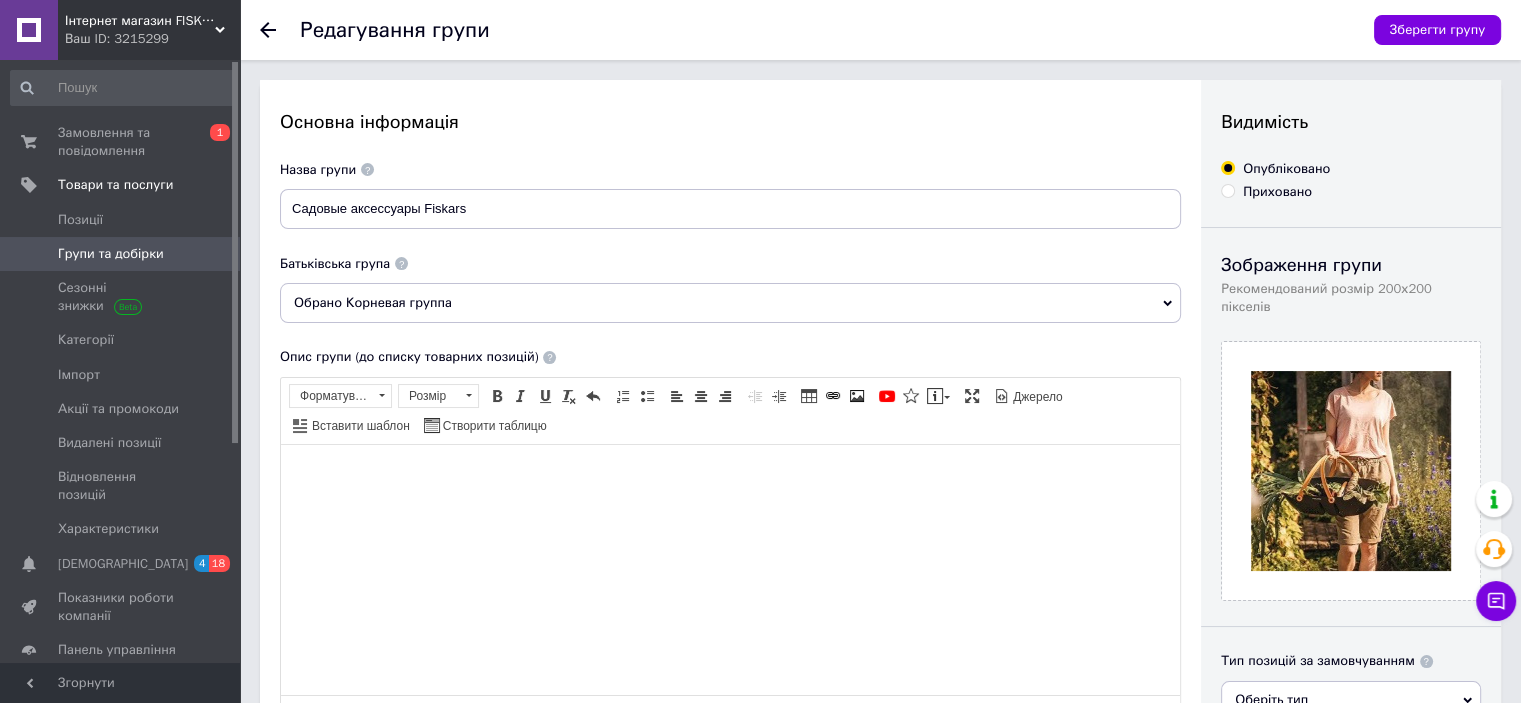 click at bounding box center (280, 30) 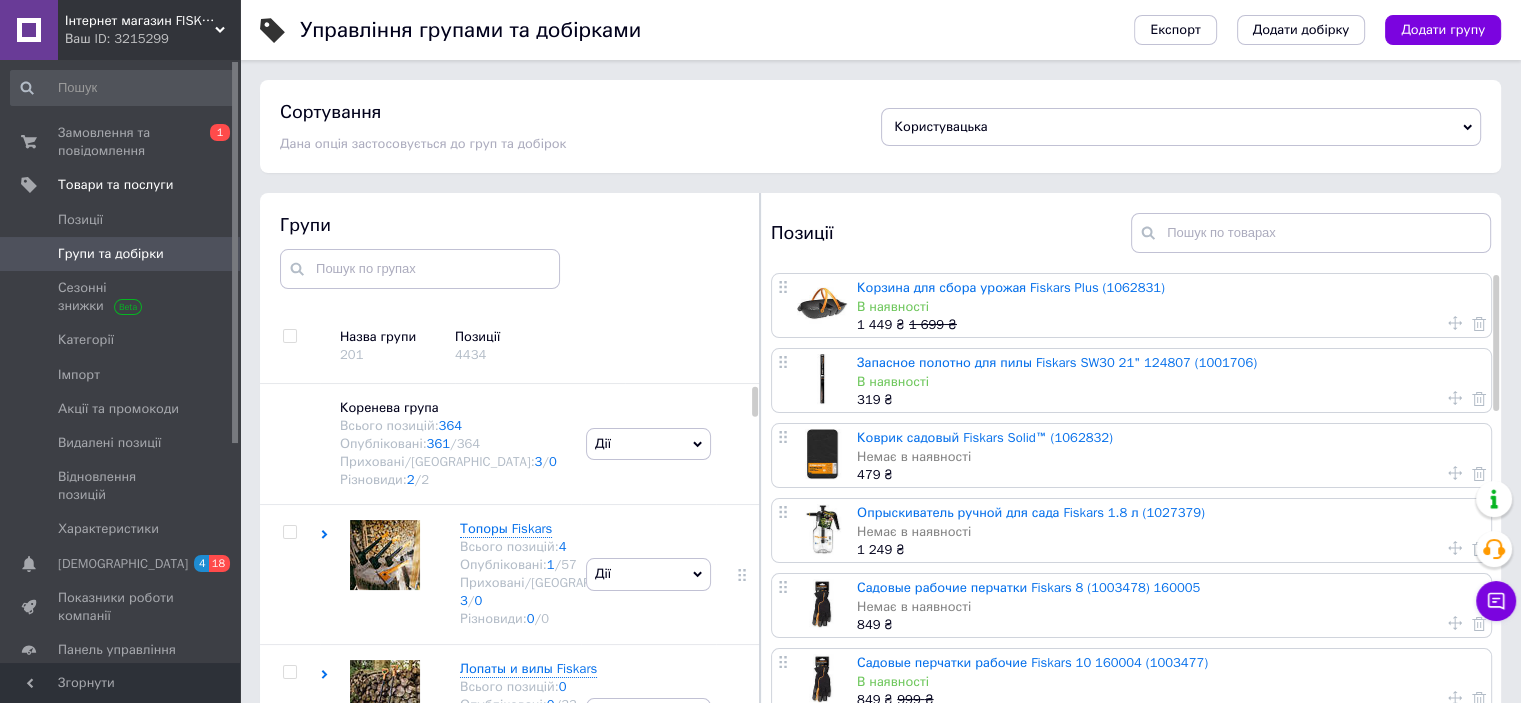 scroll, scrollTop: 59, scrollLeft: 0, axis: vertical 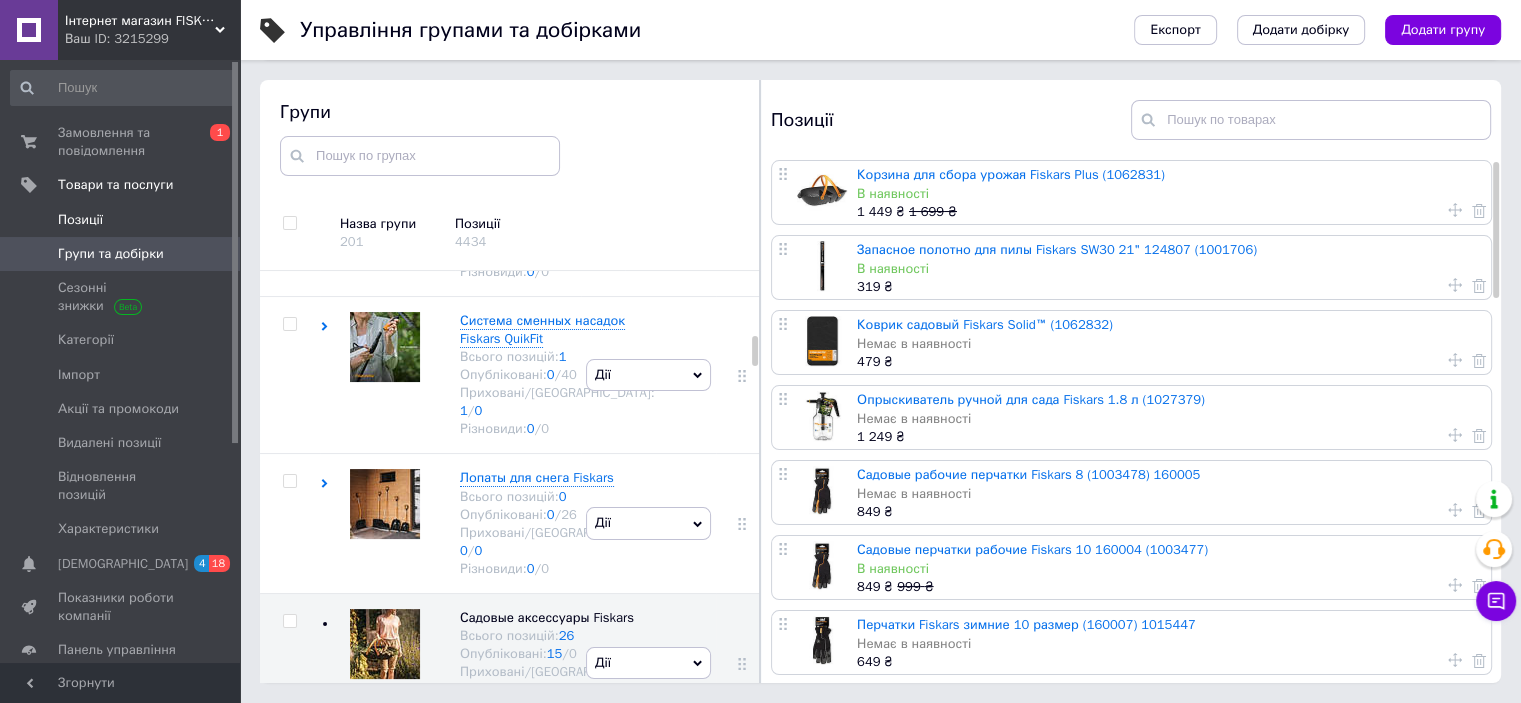 click on "Позиції" at bounding box center [123, 220] 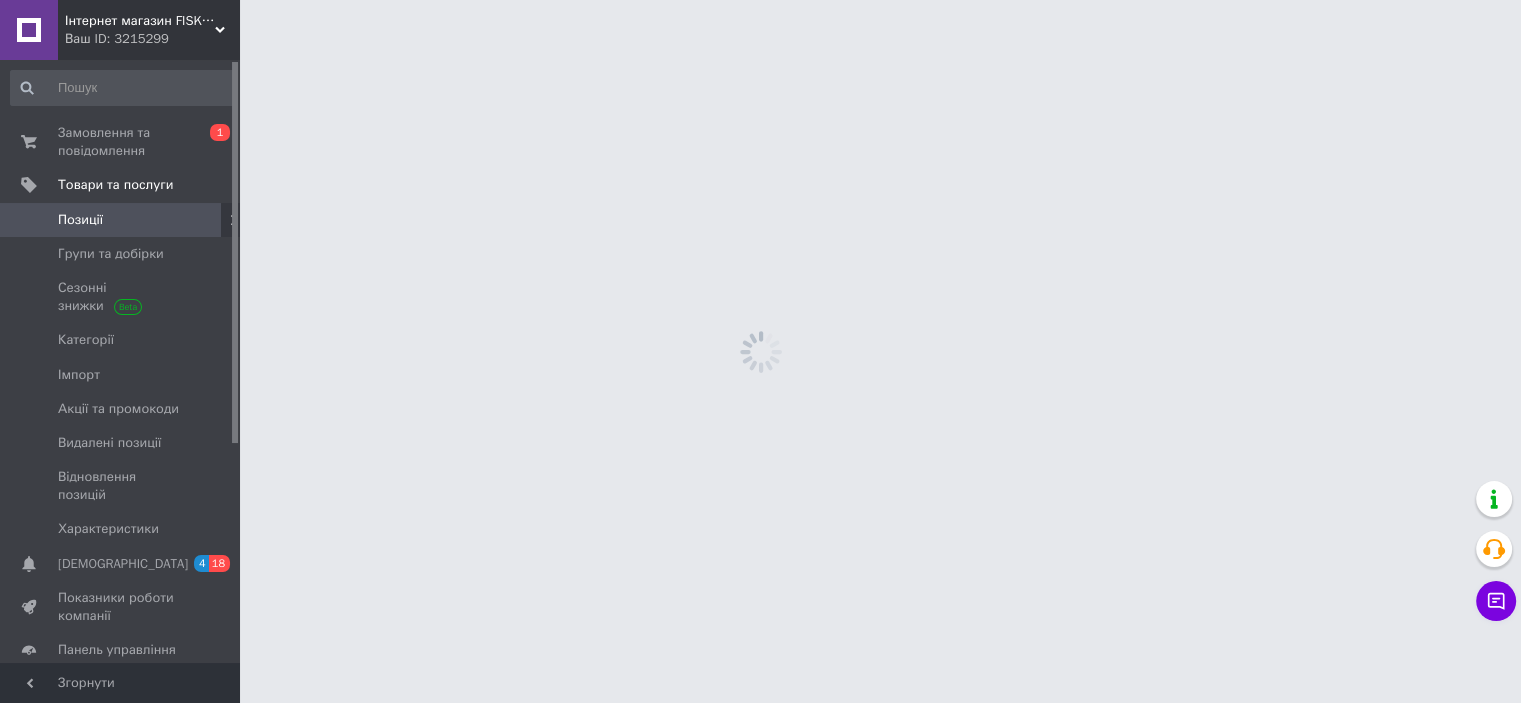 scroll, scrollTop: 0, scrollLeft: 0, axis: both 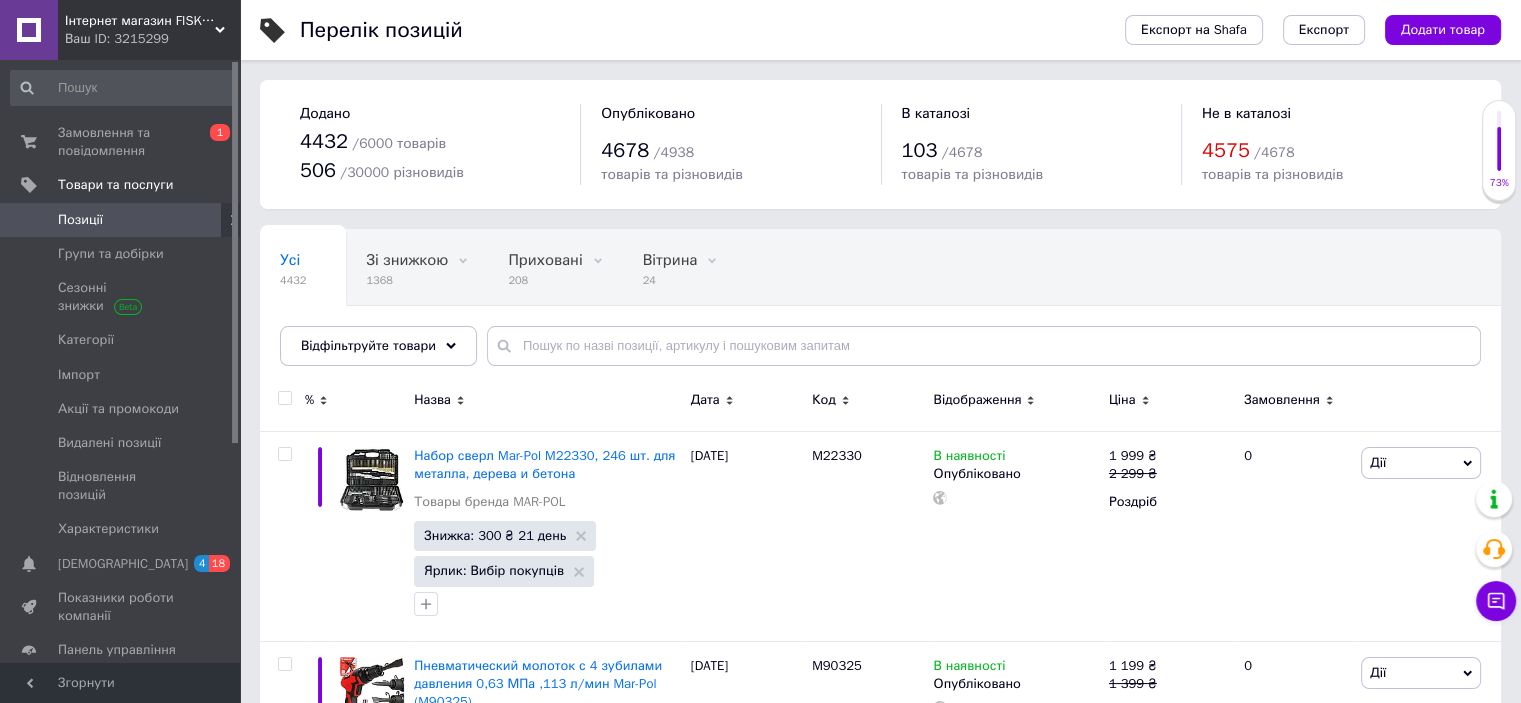 click on "Відфільтруйте товари" at bounding box center (378, 346) 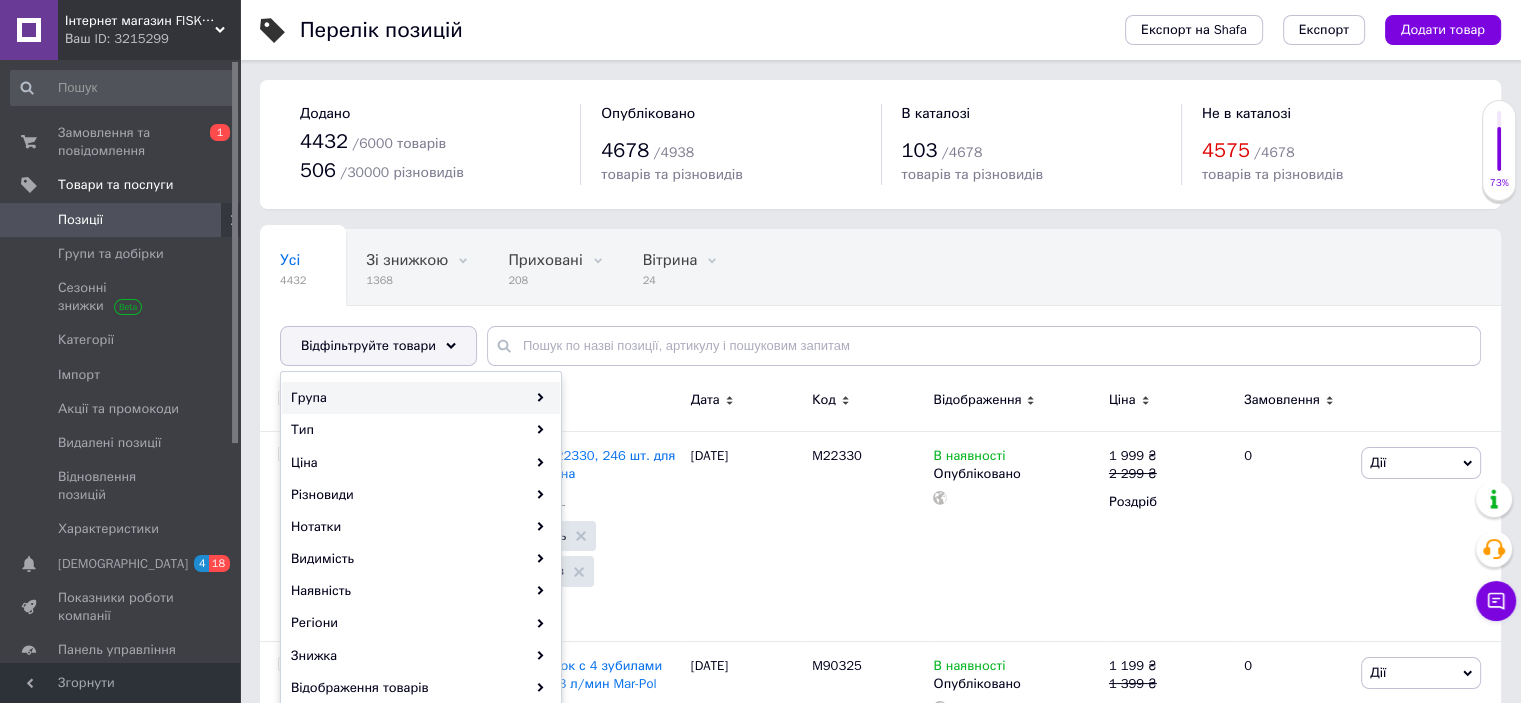 click on "Група" at bounding box center (421, 398) 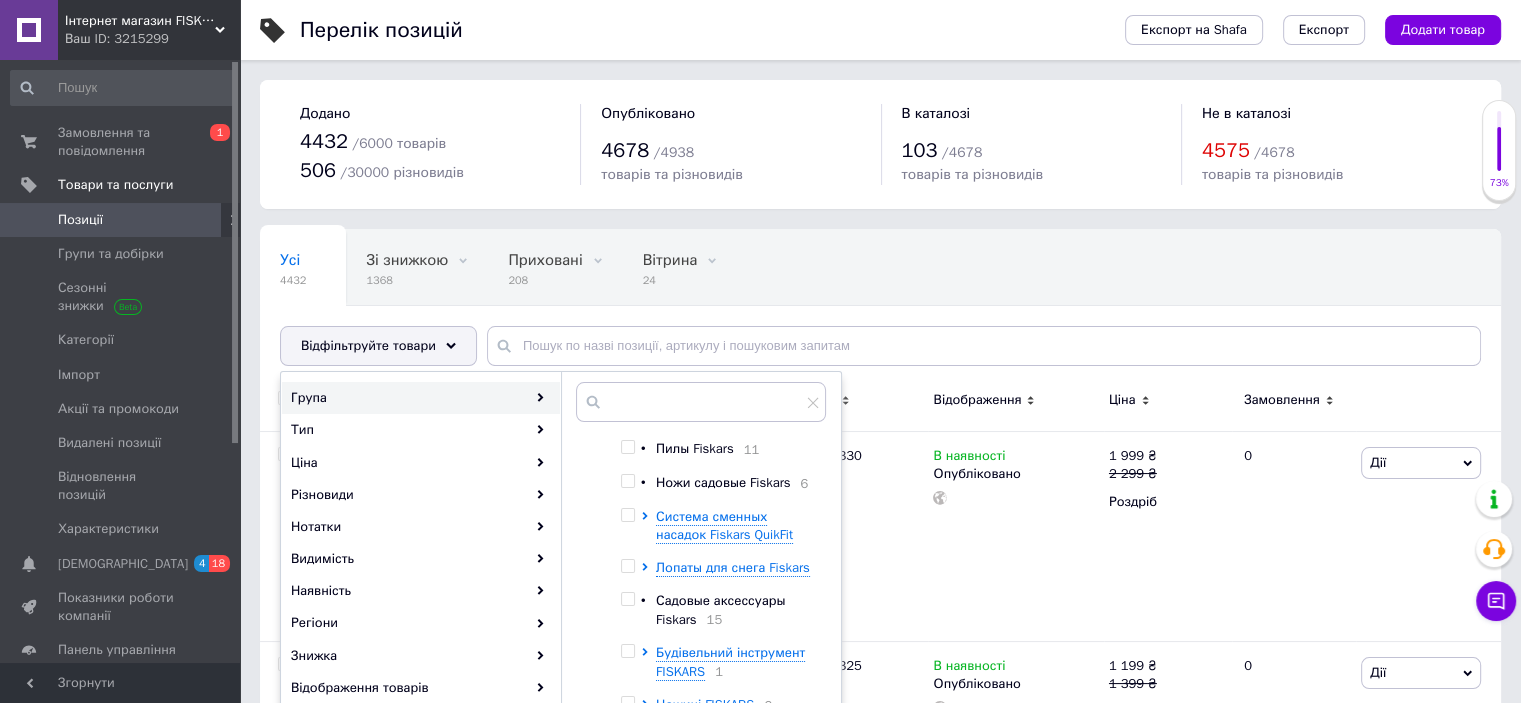 scroll, scrollTop: 533, scrollLeft: 0, axis: vertical 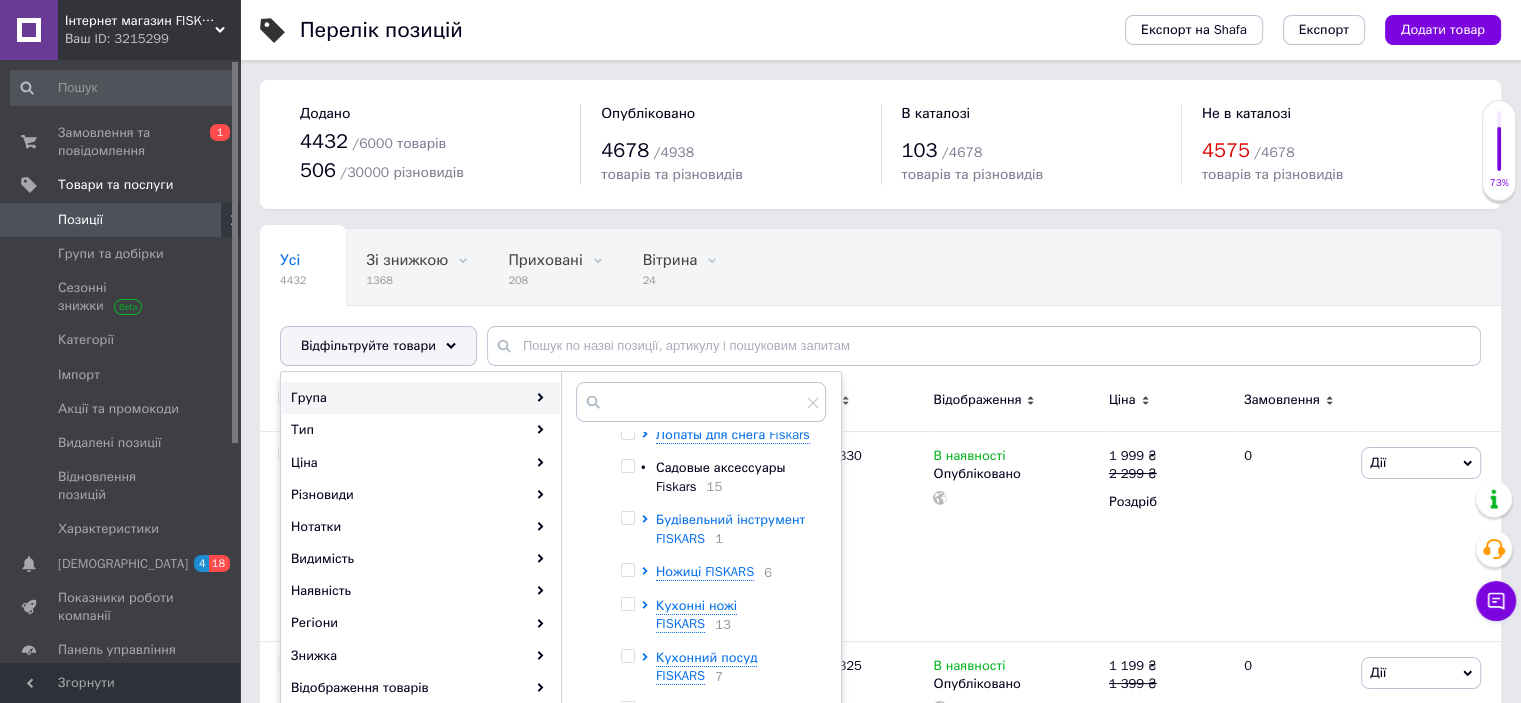 click on "Будівельний інструмент FISKARS" at bounding box center (730, 528) 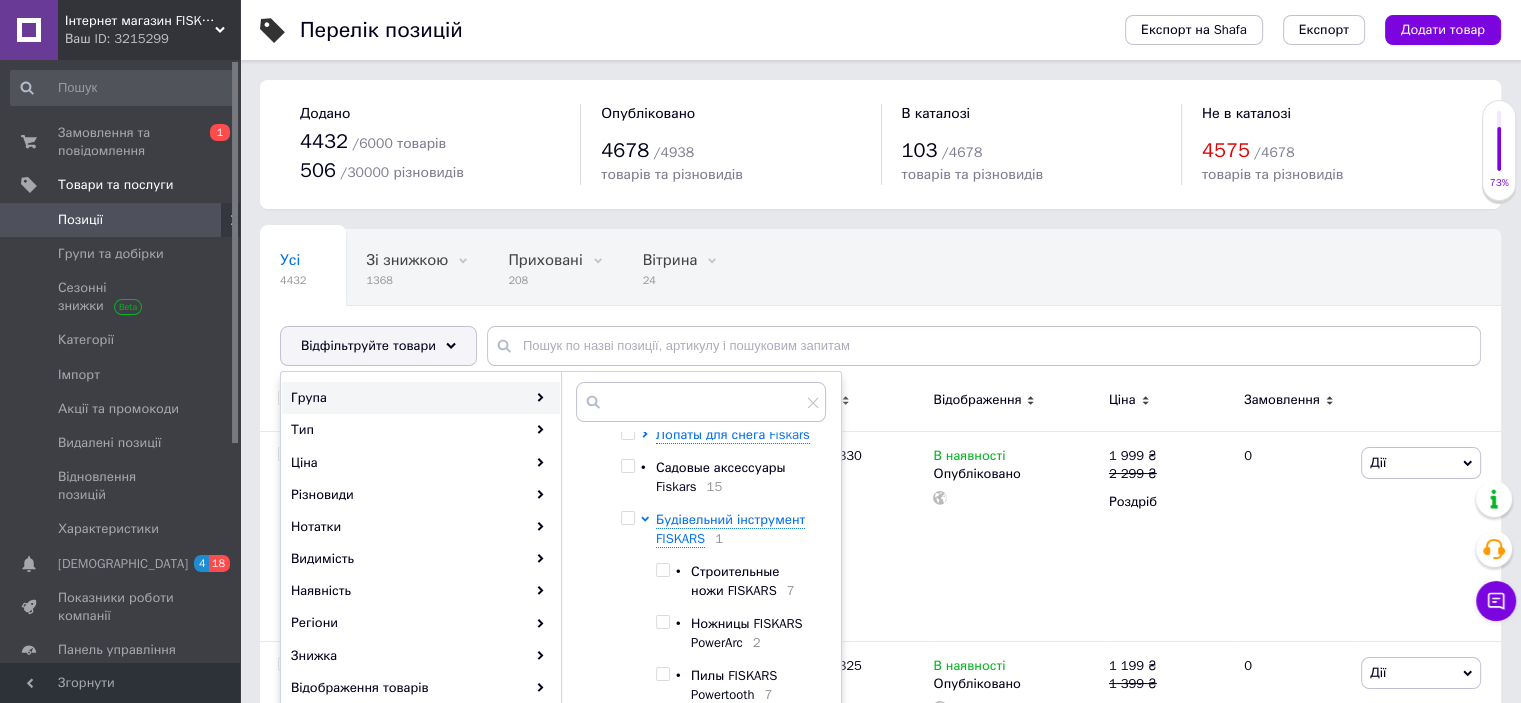 click at bounding box center (627, 518) 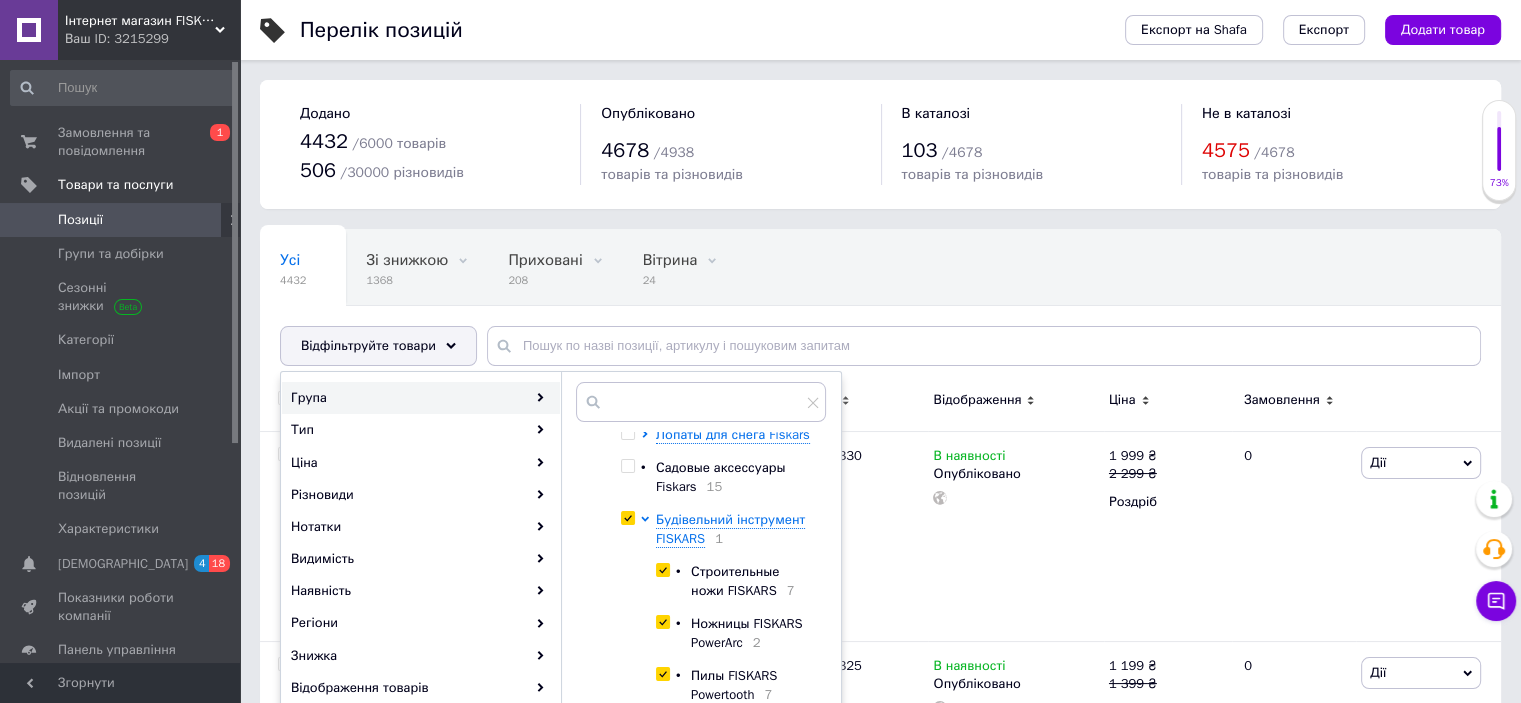 checkbox on "true" 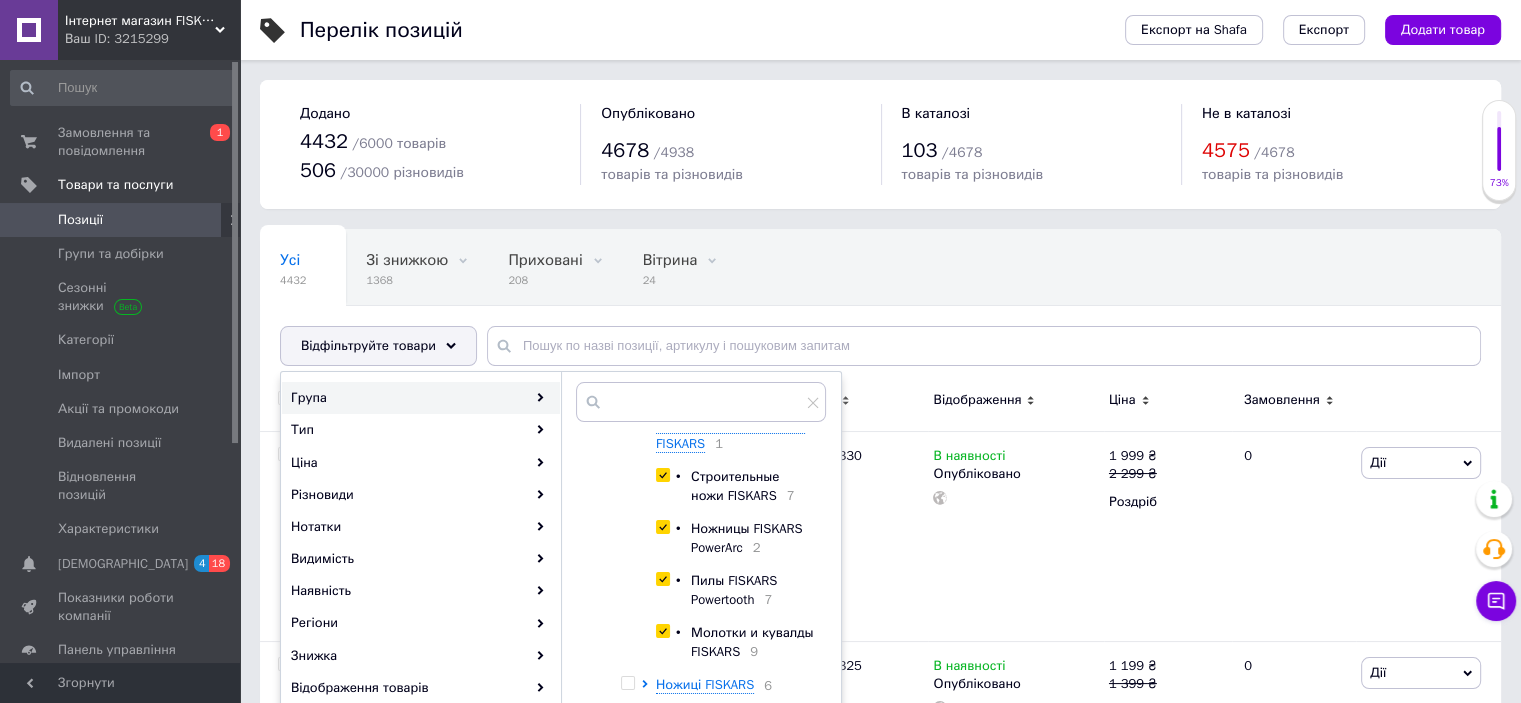 scroll, scrollTop: 666, scrollLeft: 0, axis: vertical 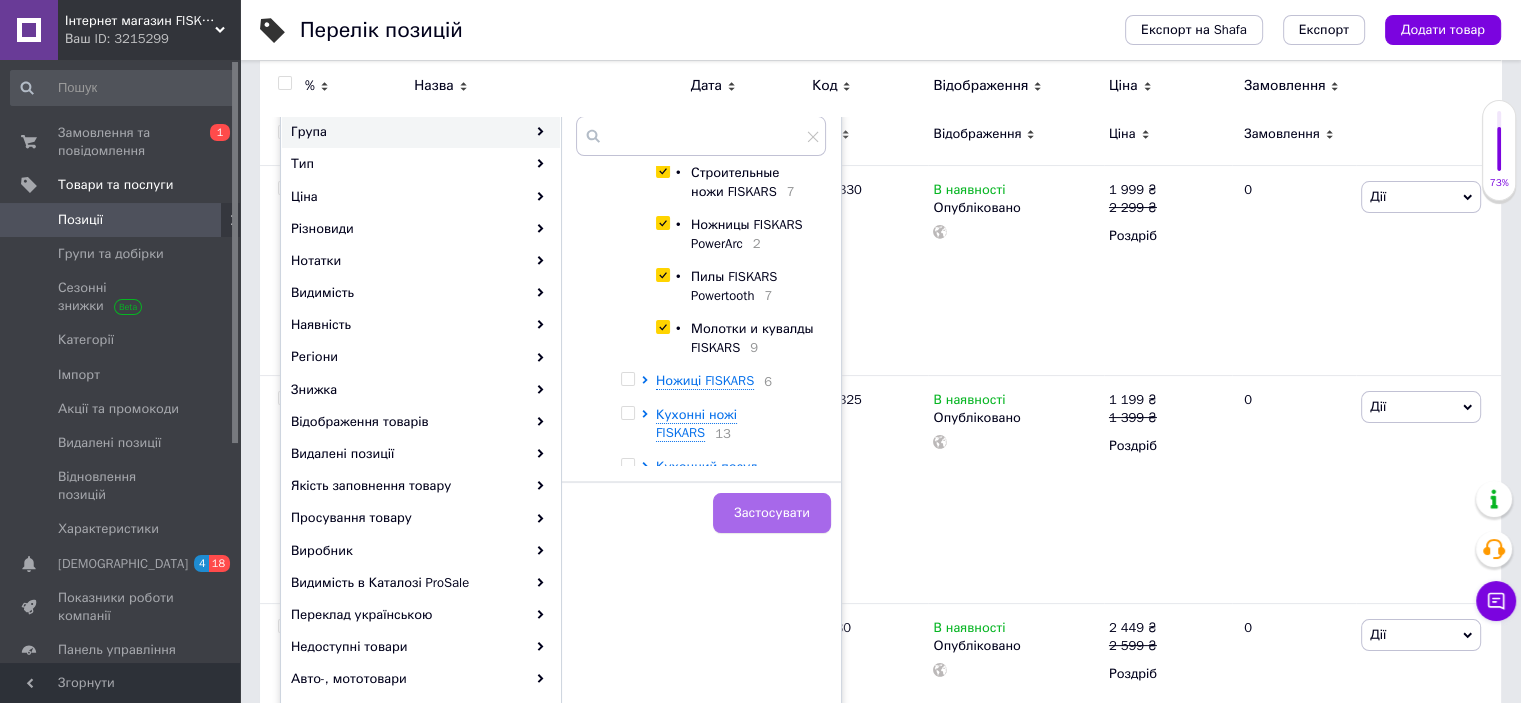 click on "Застосувати" at bounding box center (772, 513) 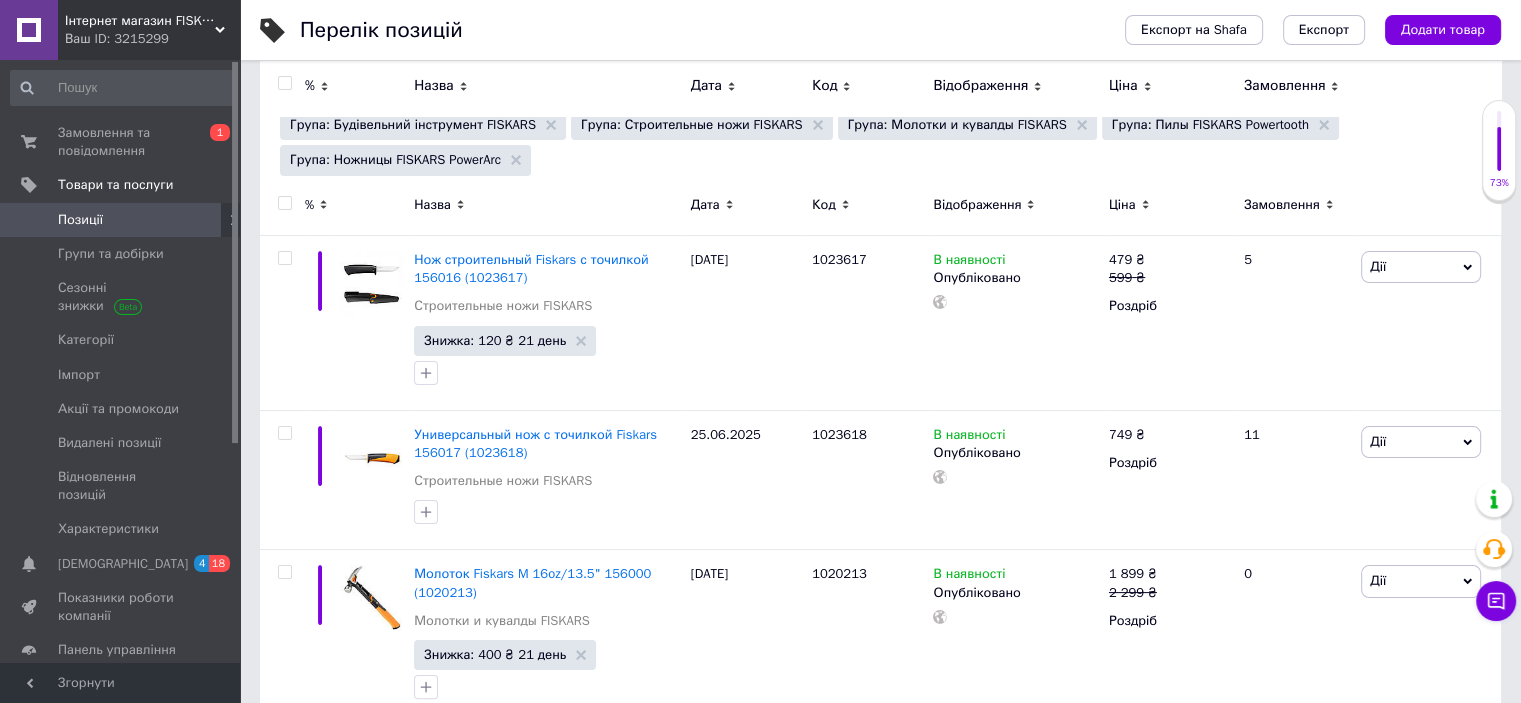 click on "Відображення" at bounding box center (1015, 205) 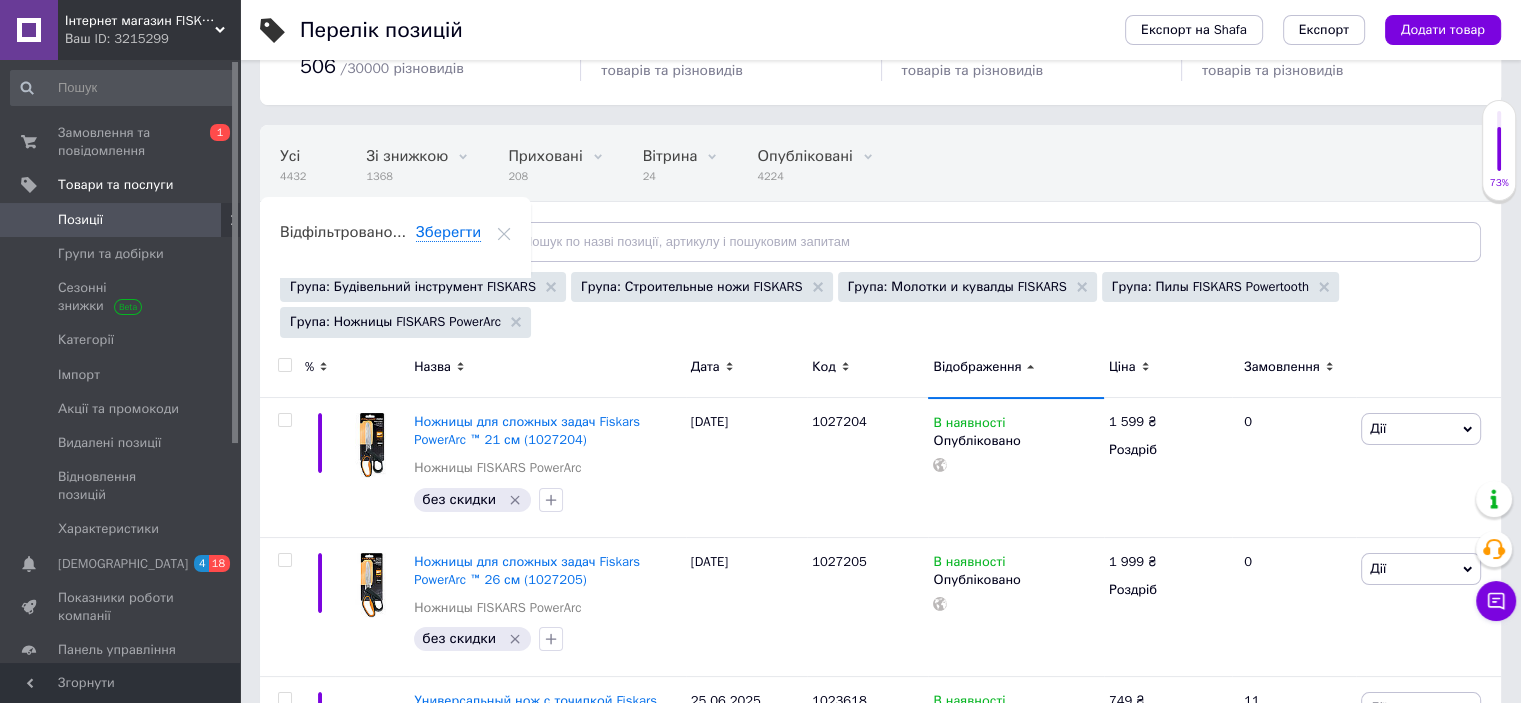 scroll, scrollTop: 266, scrollLeft: 0, axis: vertical 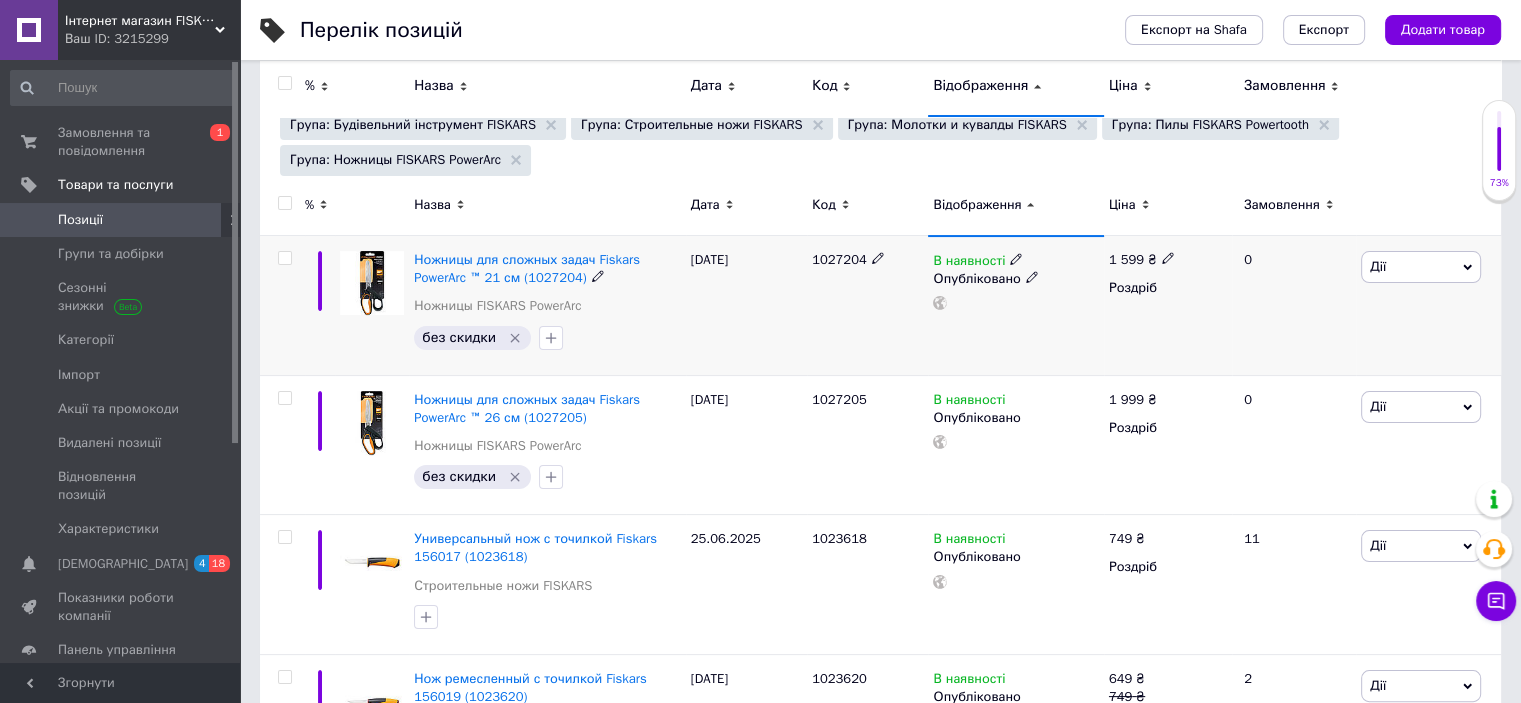 click on "1027204" at bounding box center [839, 259] 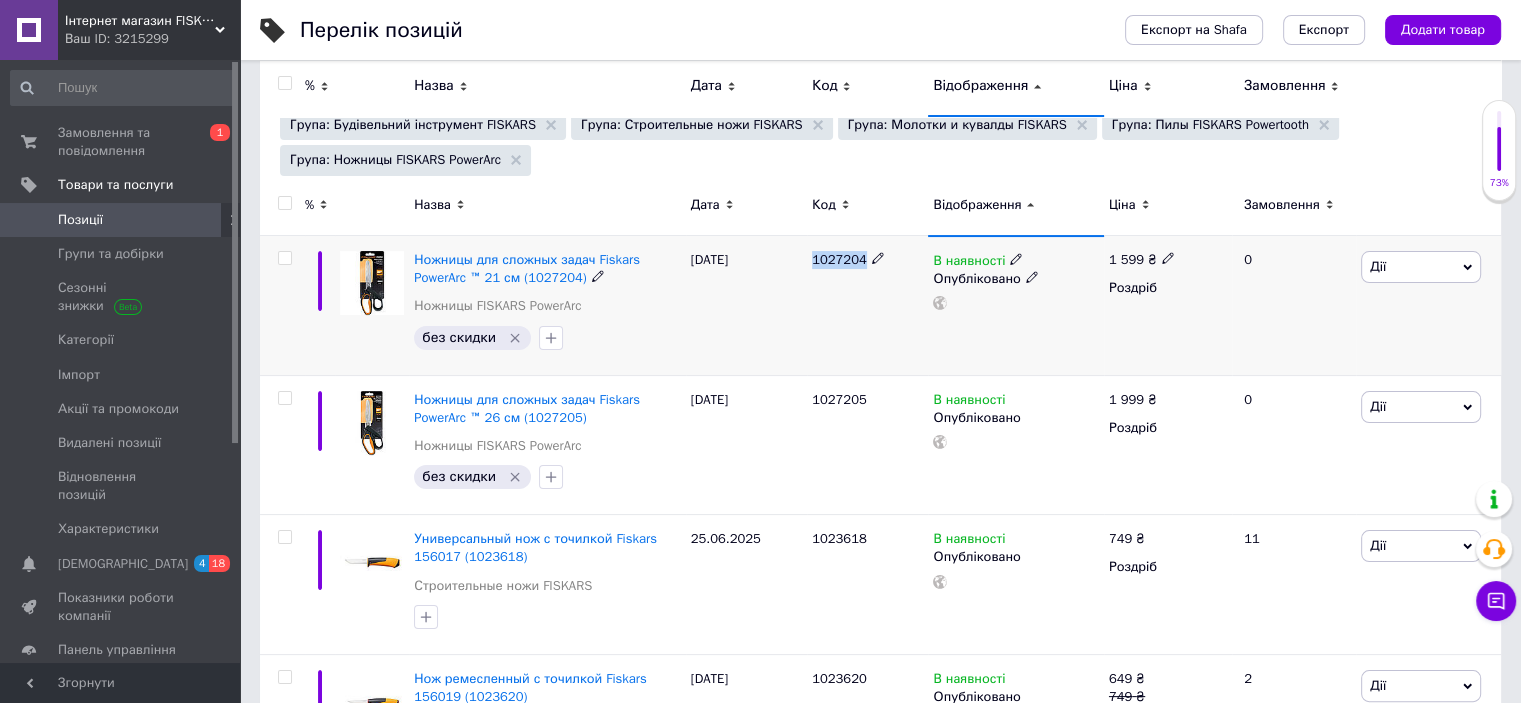click on "1027204" at bounding box center (839, 259) 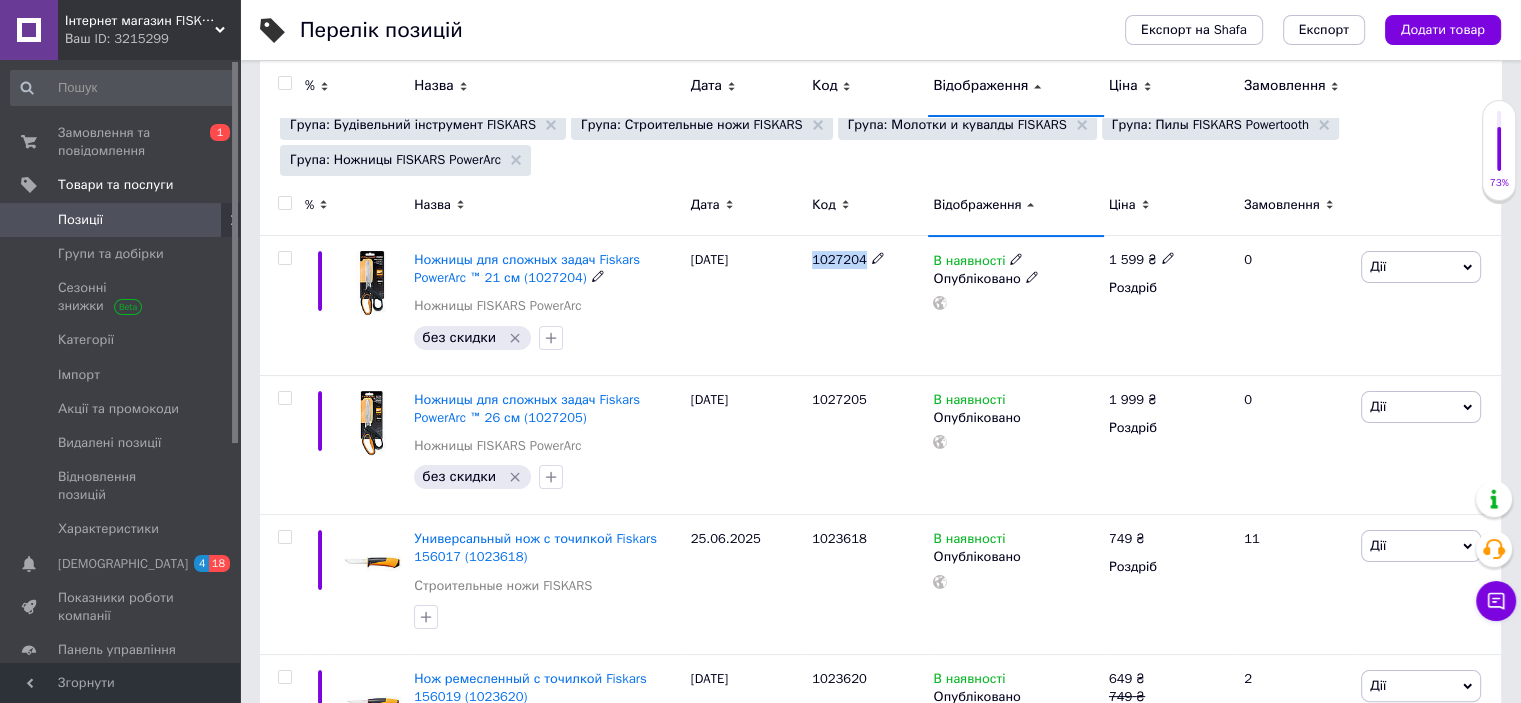 copy on "1027204" 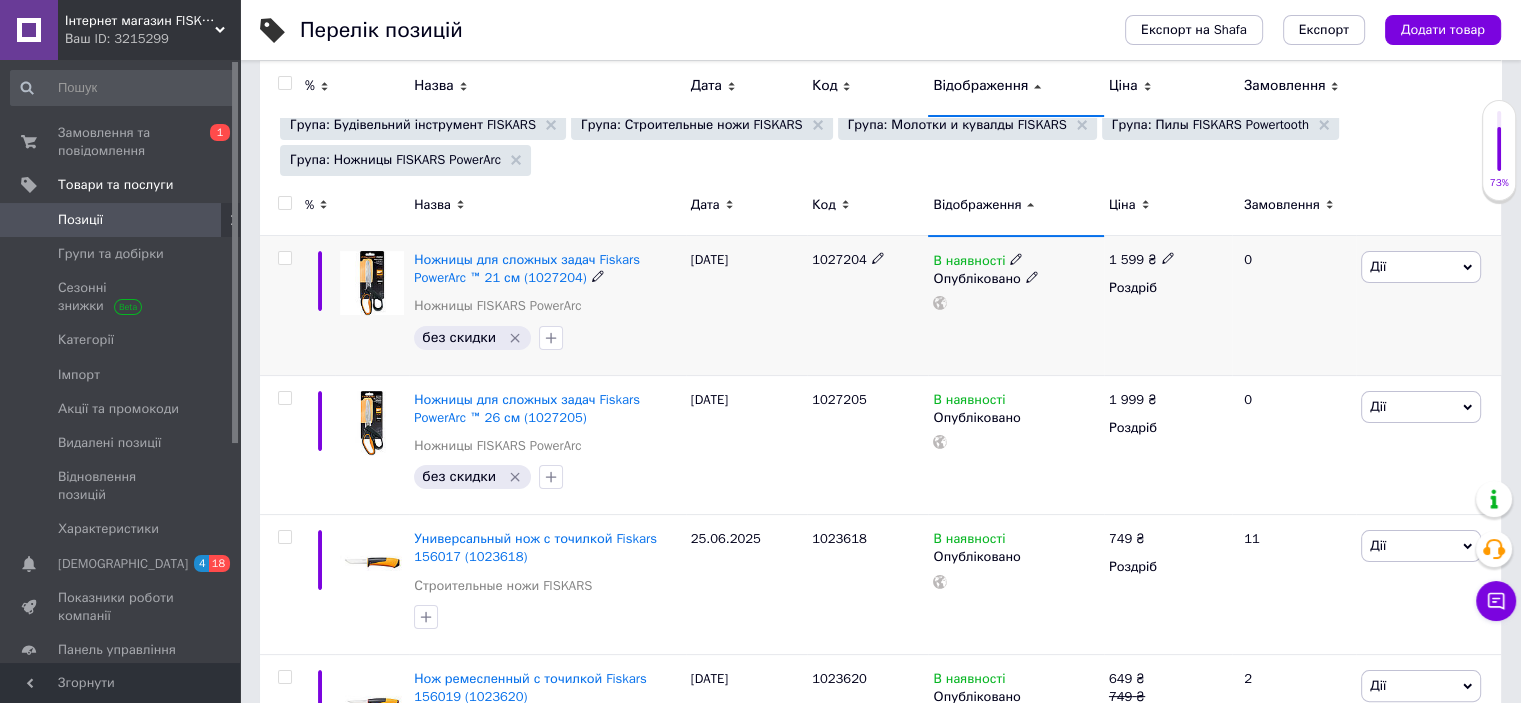 click 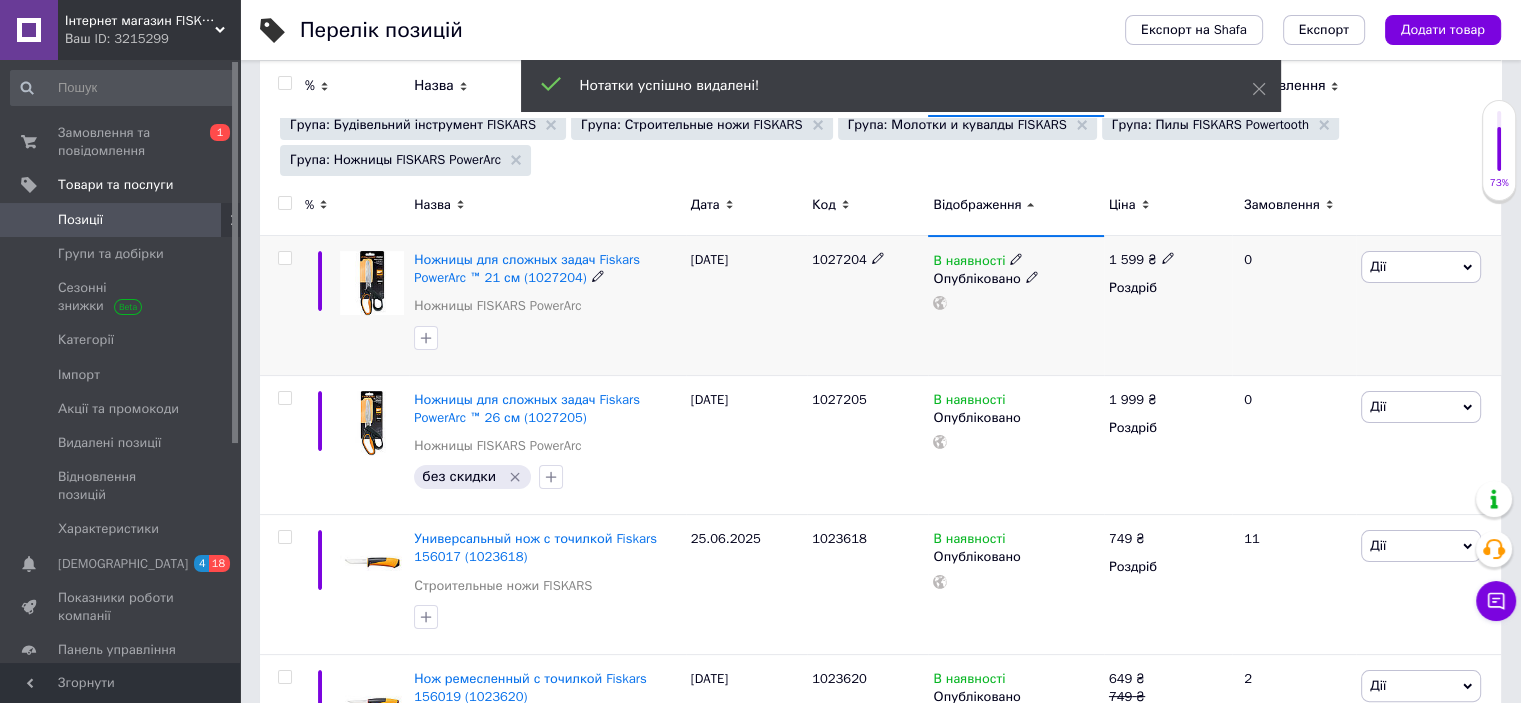click on "Дії" at bounding box center (1421, 267) 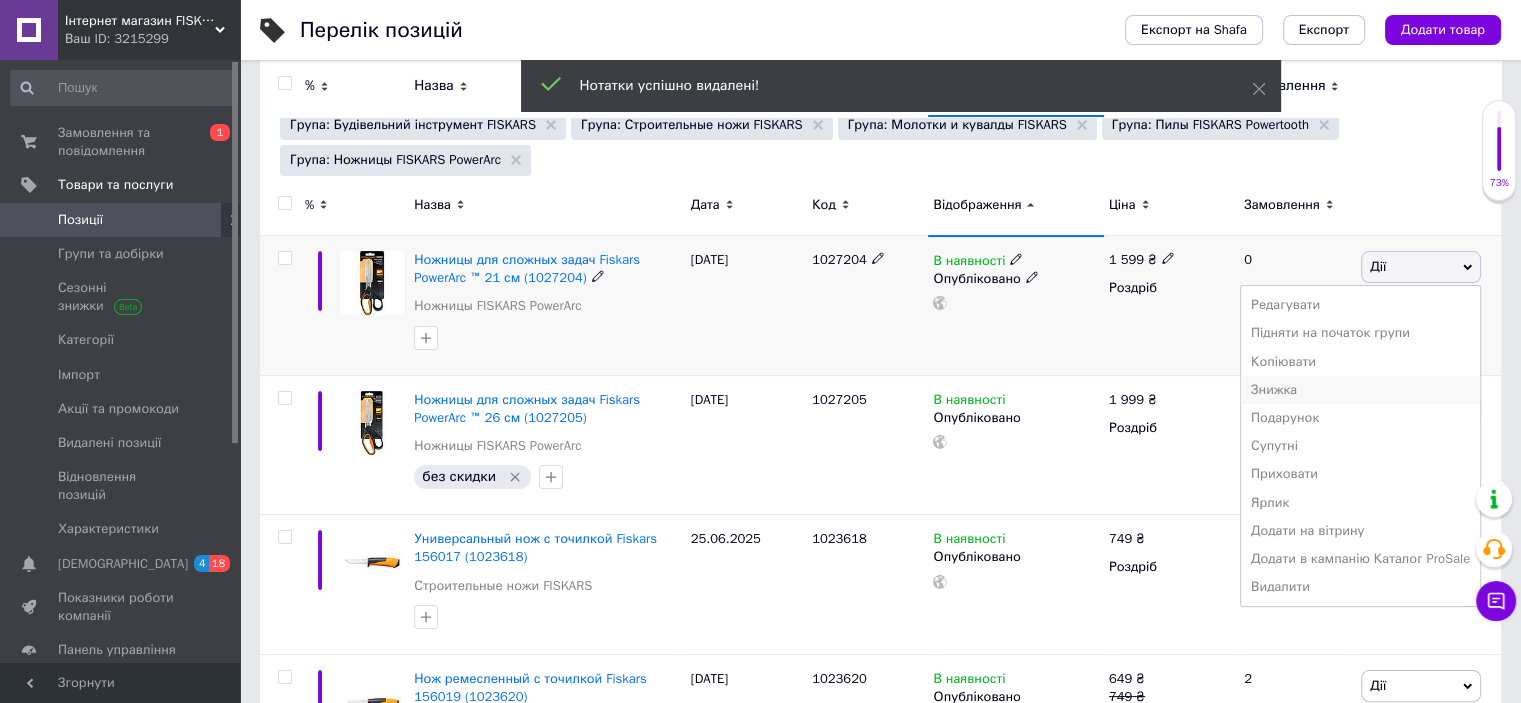 click on "Знижка" at bounding box center (1360, 390) 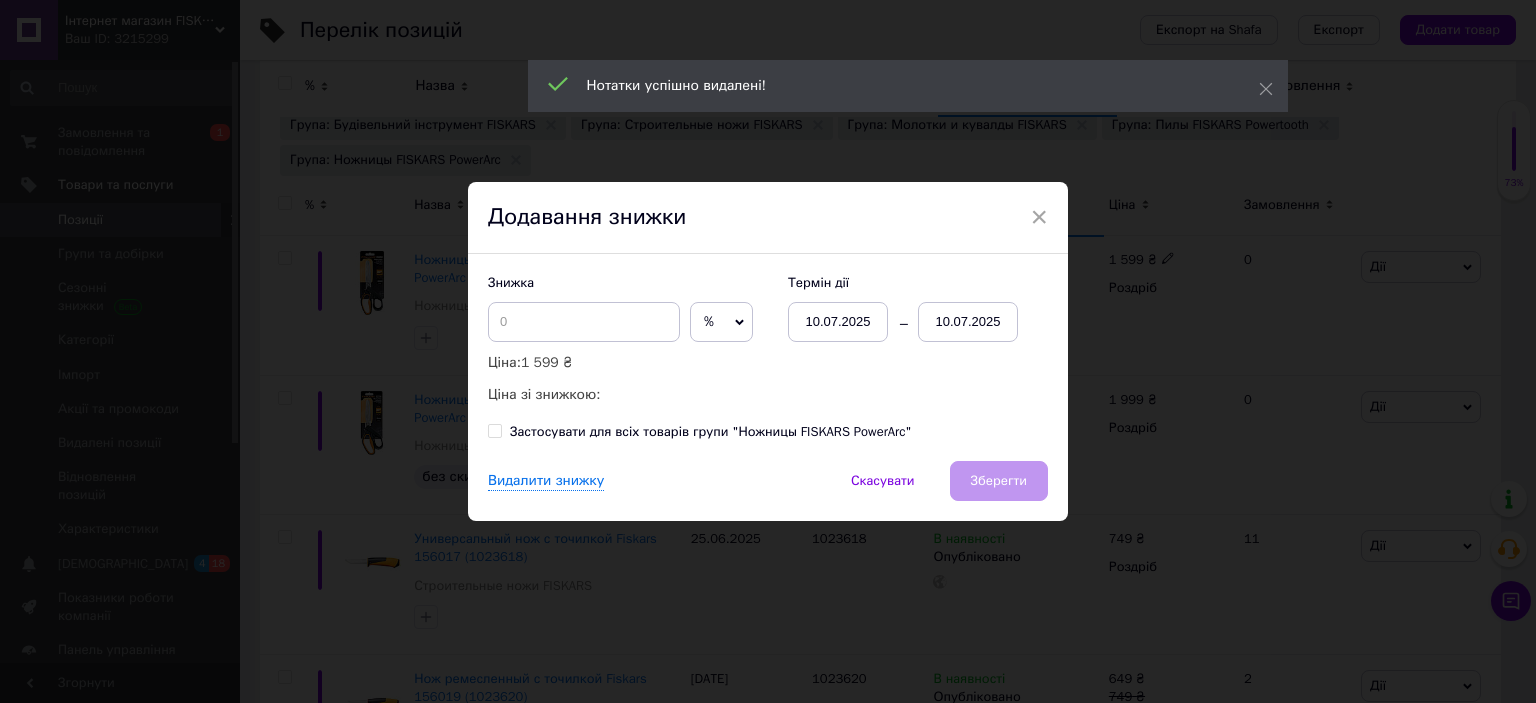 click on "%" at bounding box center (721, 322) 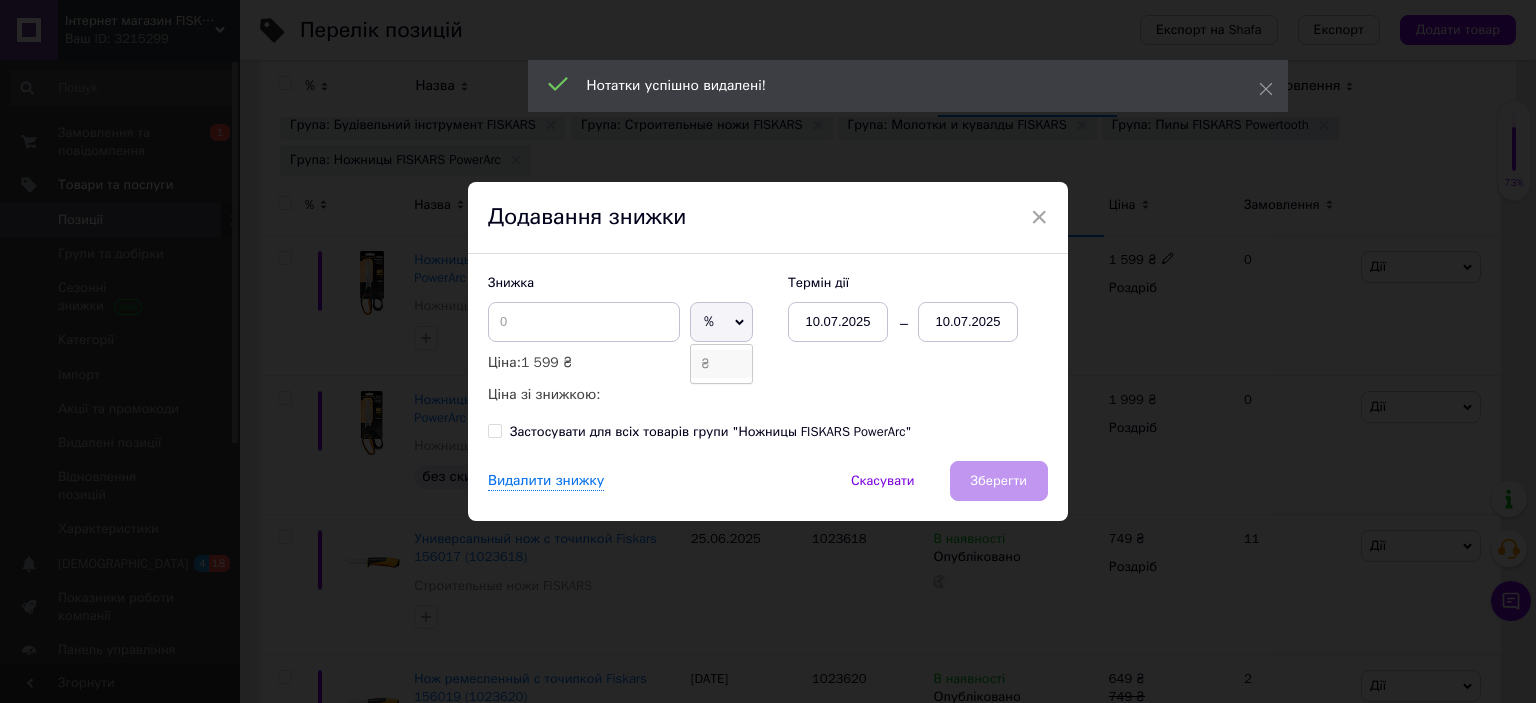 click on "₴" at bounding box center (721, 364) 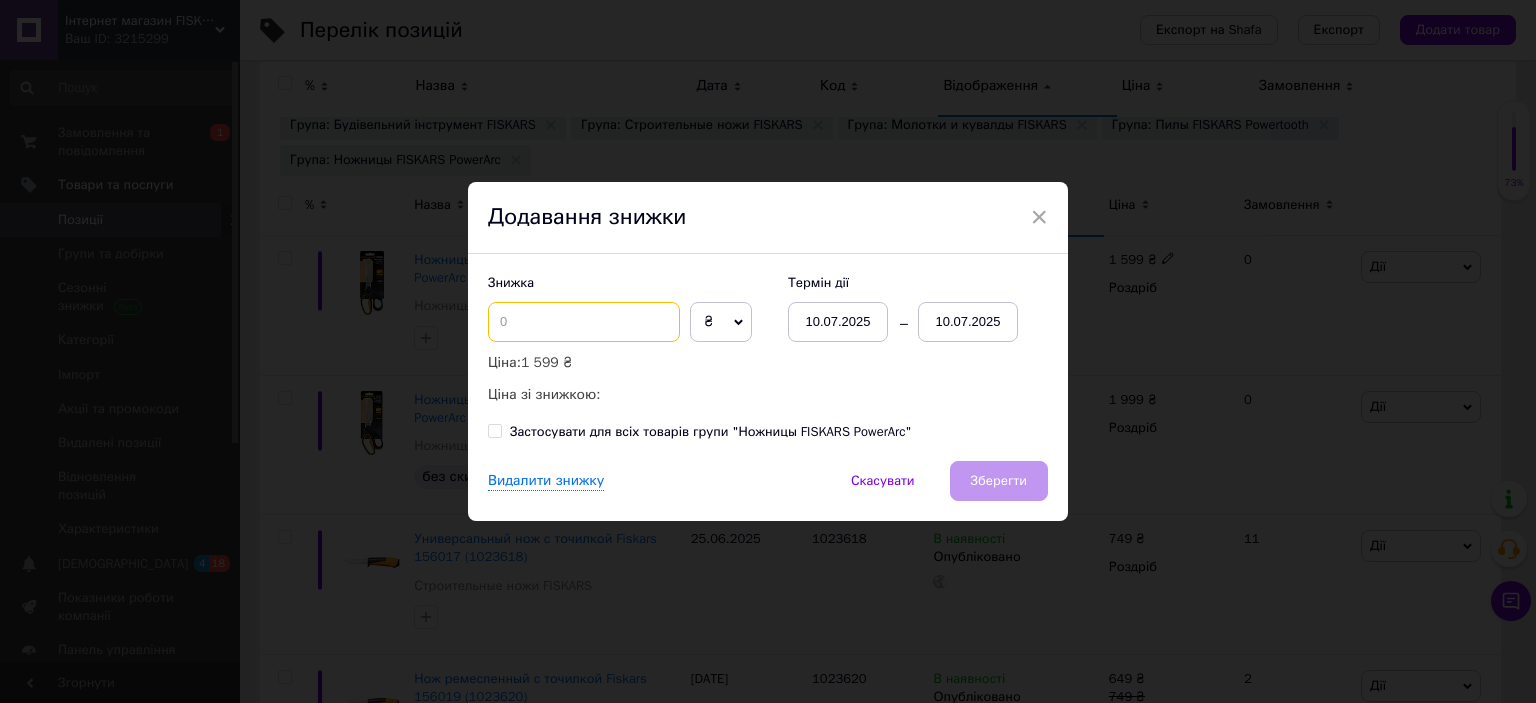 click at bounding box center (584, 322) 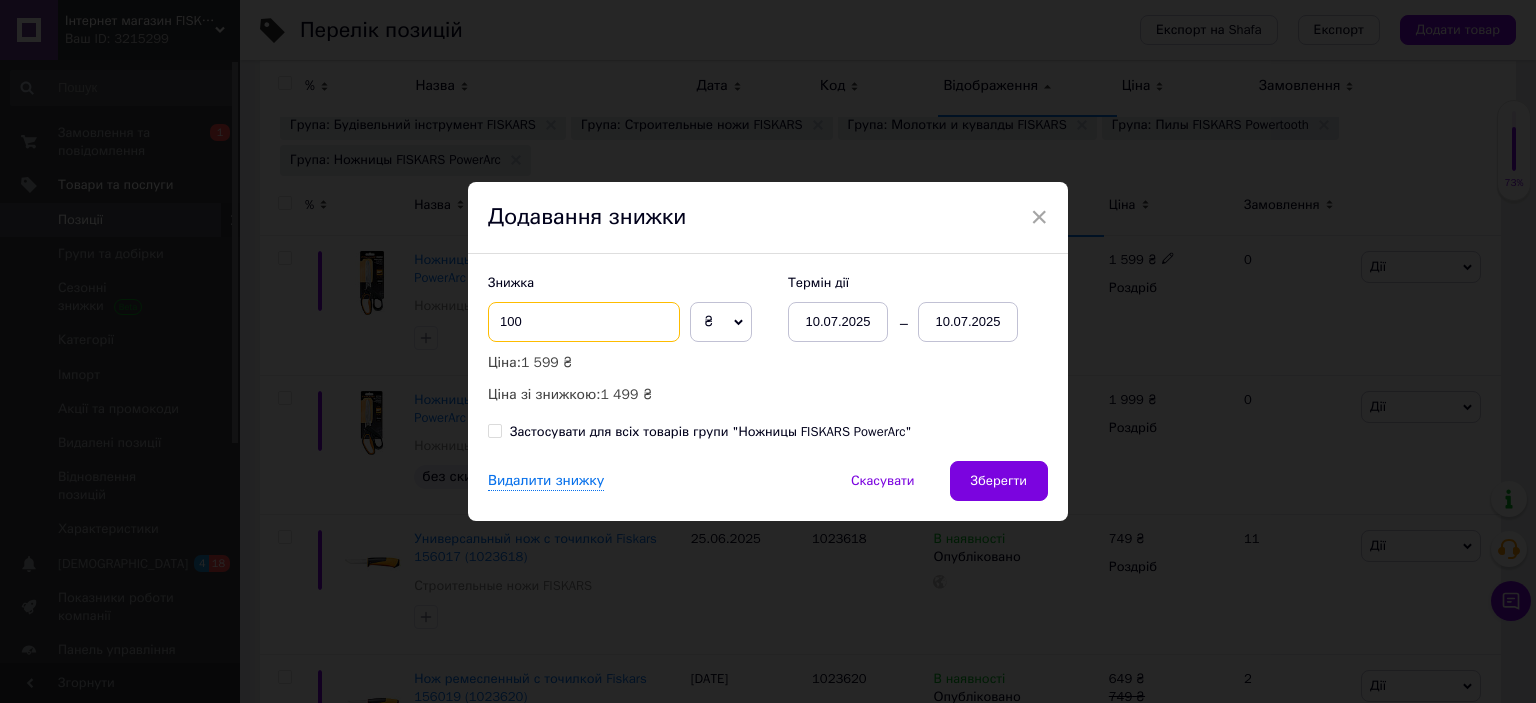 type on "100" 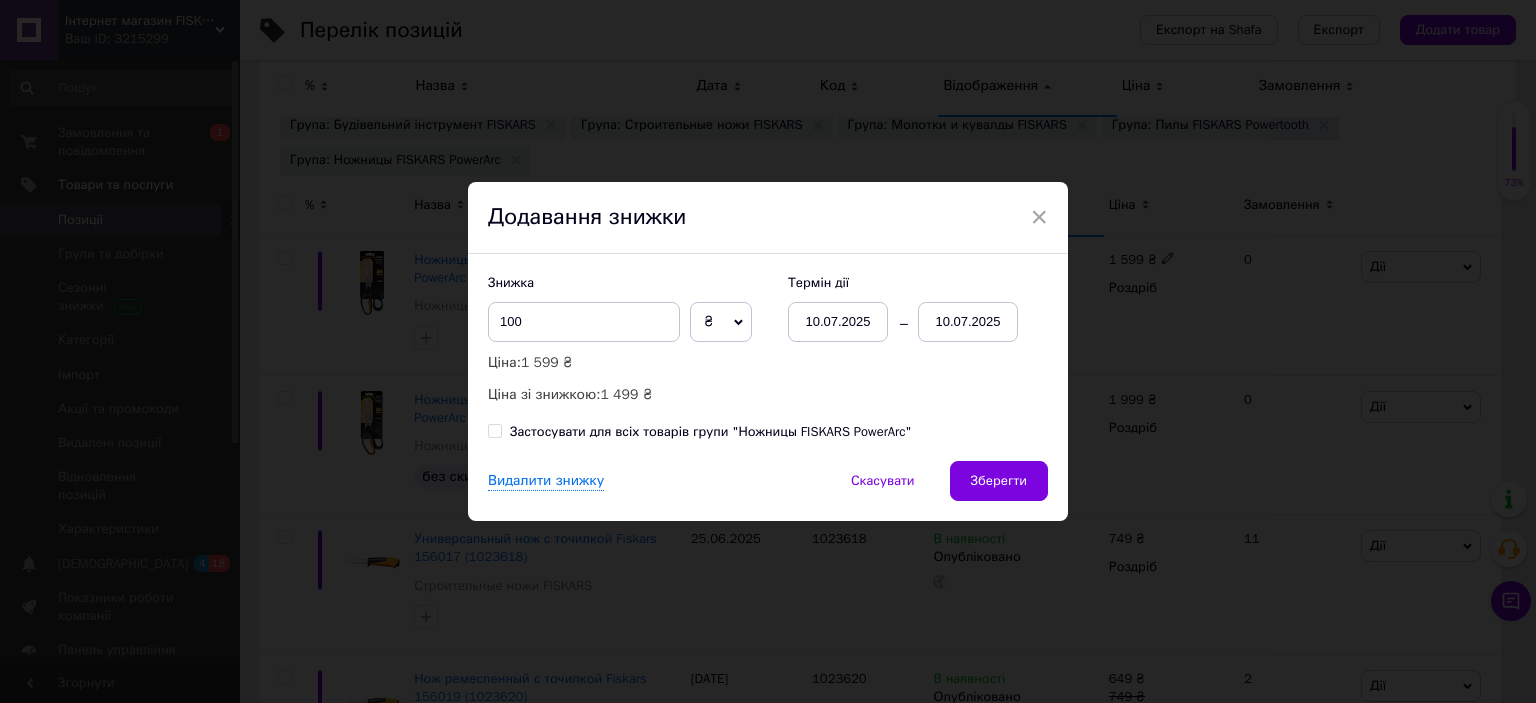 click on "10.07.2025" at bounding box center [968, 322] 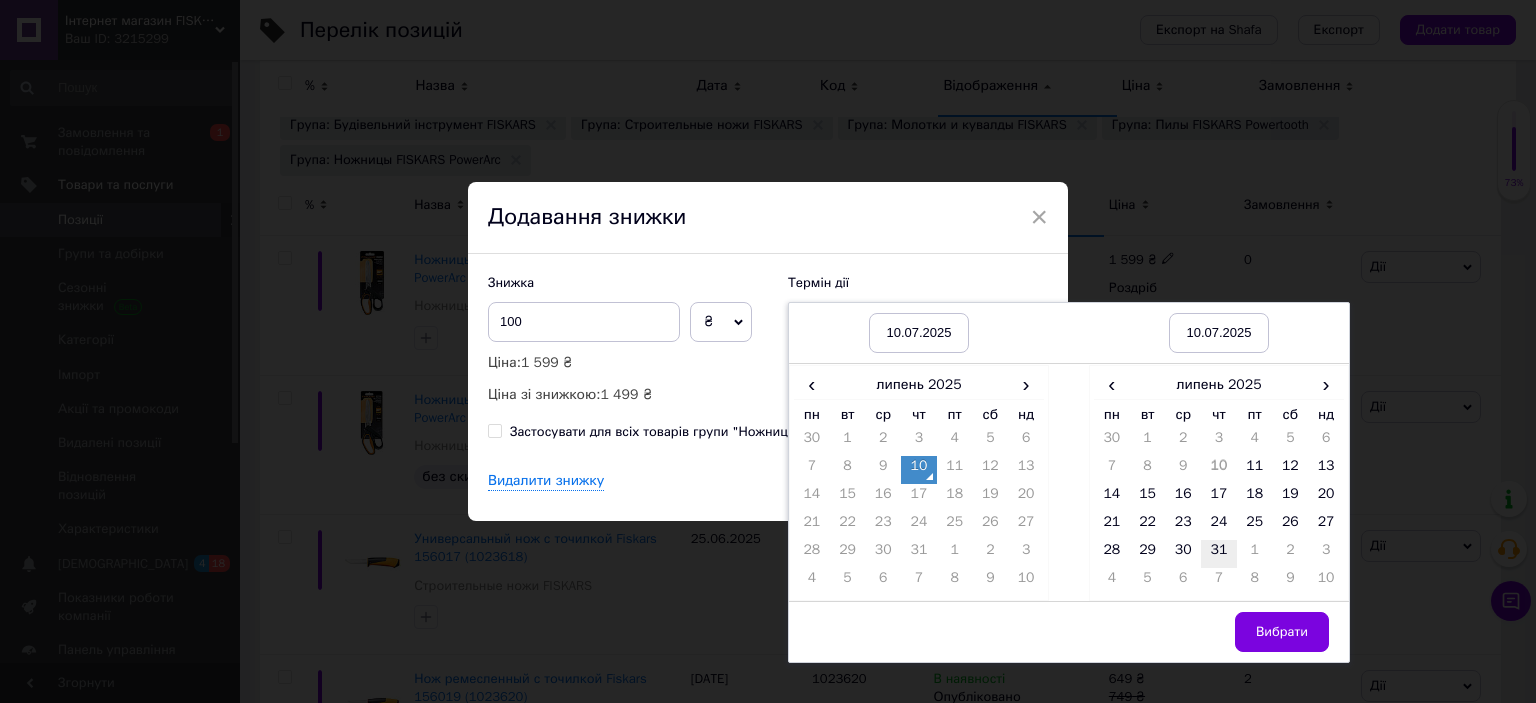 click on "31" at bounding box center [1219, 554] 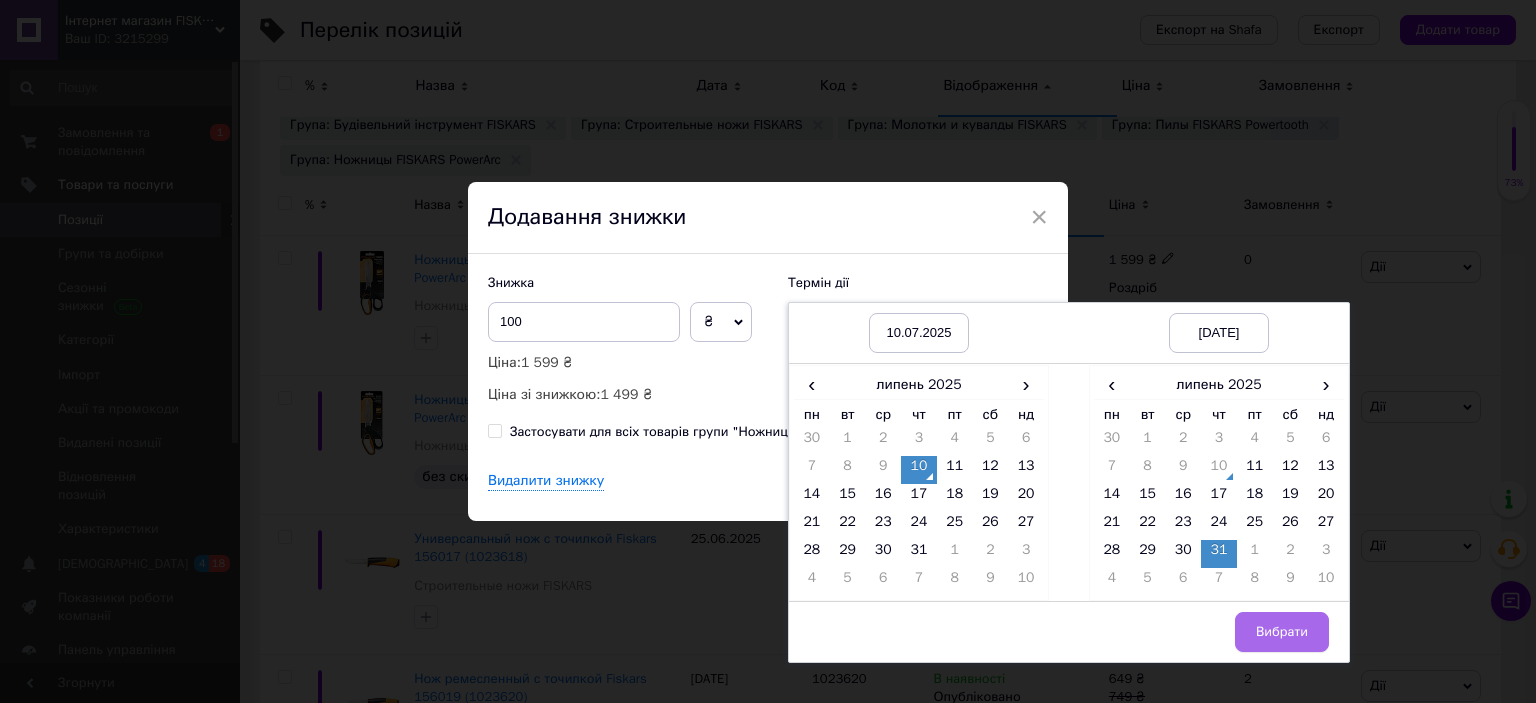 click on "Вибрати" at bounding box center (1282, 632) 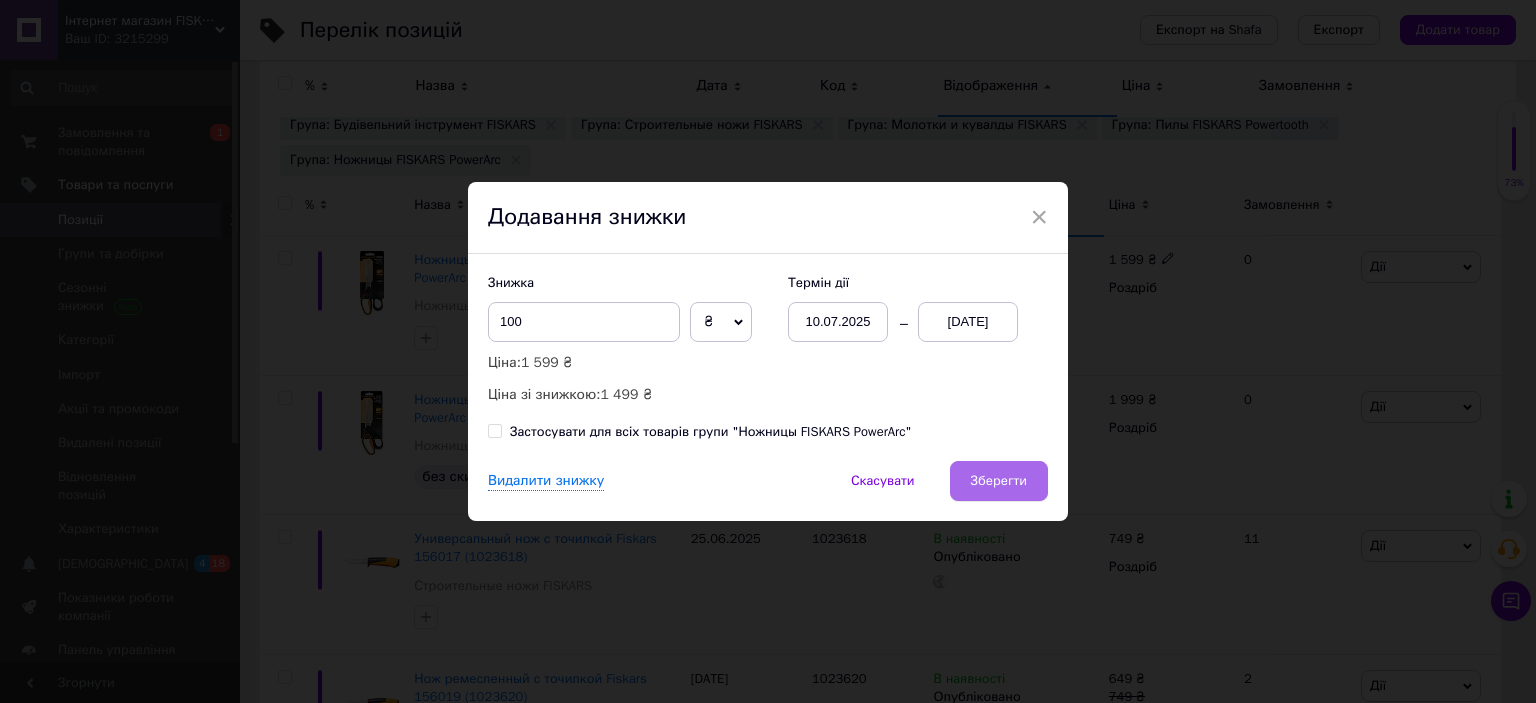 click on "Зберегти" at bounding box center [999, 481] 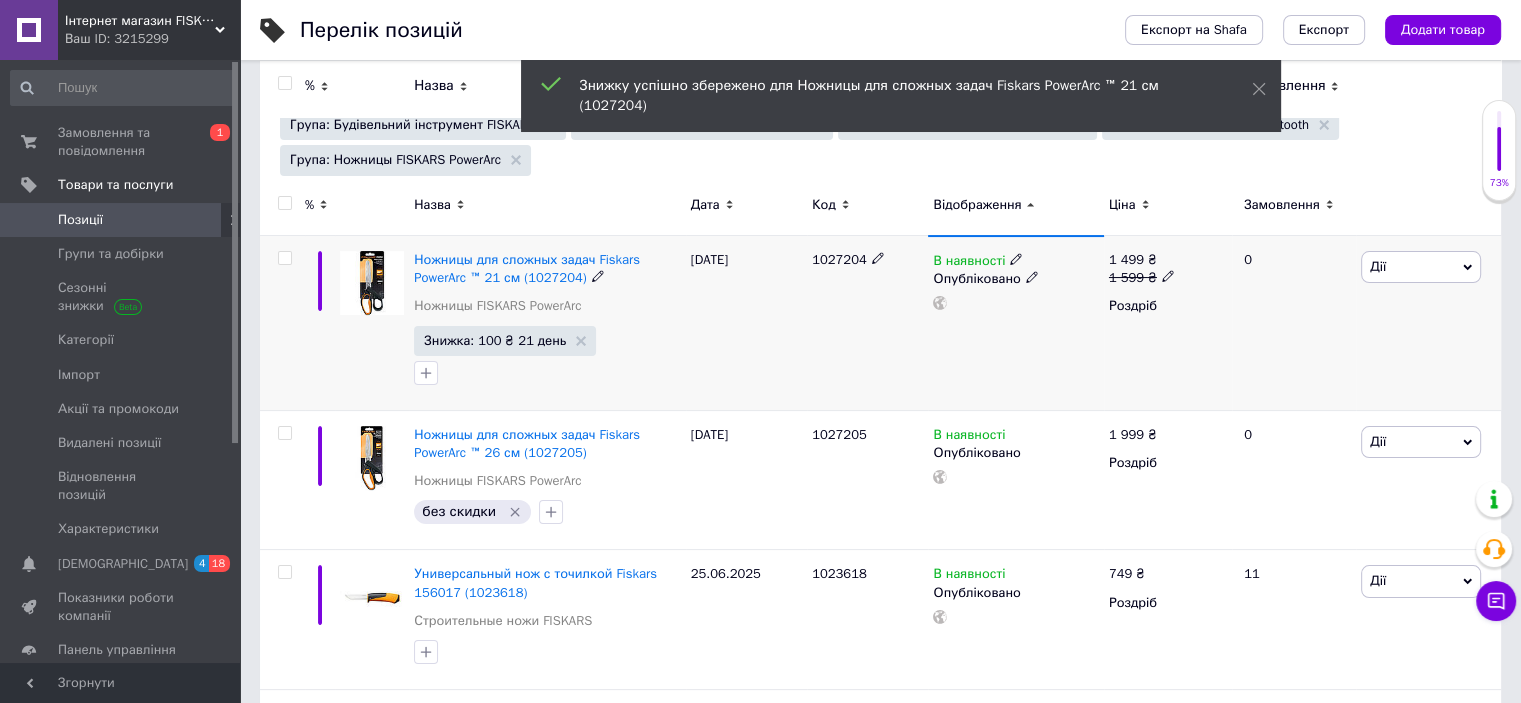 click on "1027204" at bounding box center (839, 259) 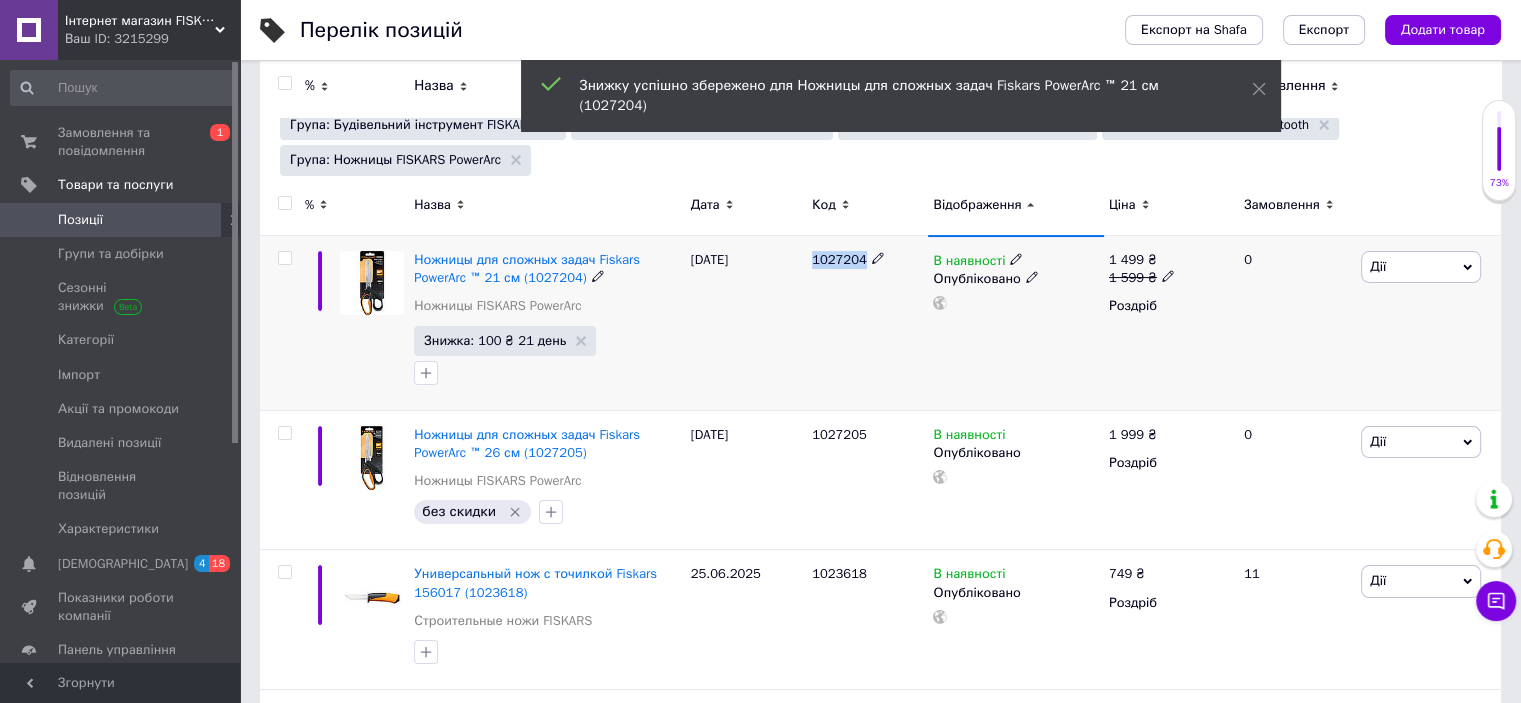 click on "1027204" at bounding box center [839, 259] 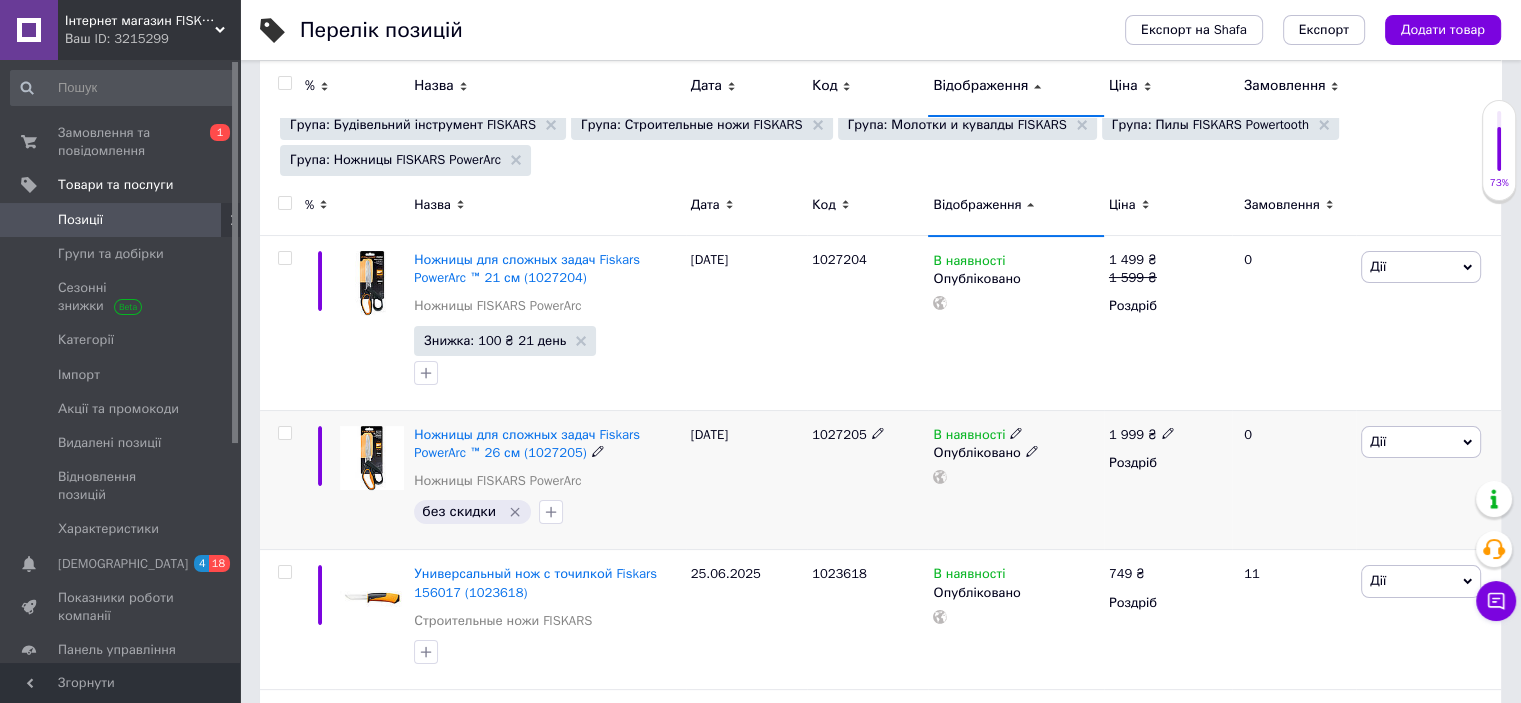 click on "1027205" at bounding box center [839, 434] 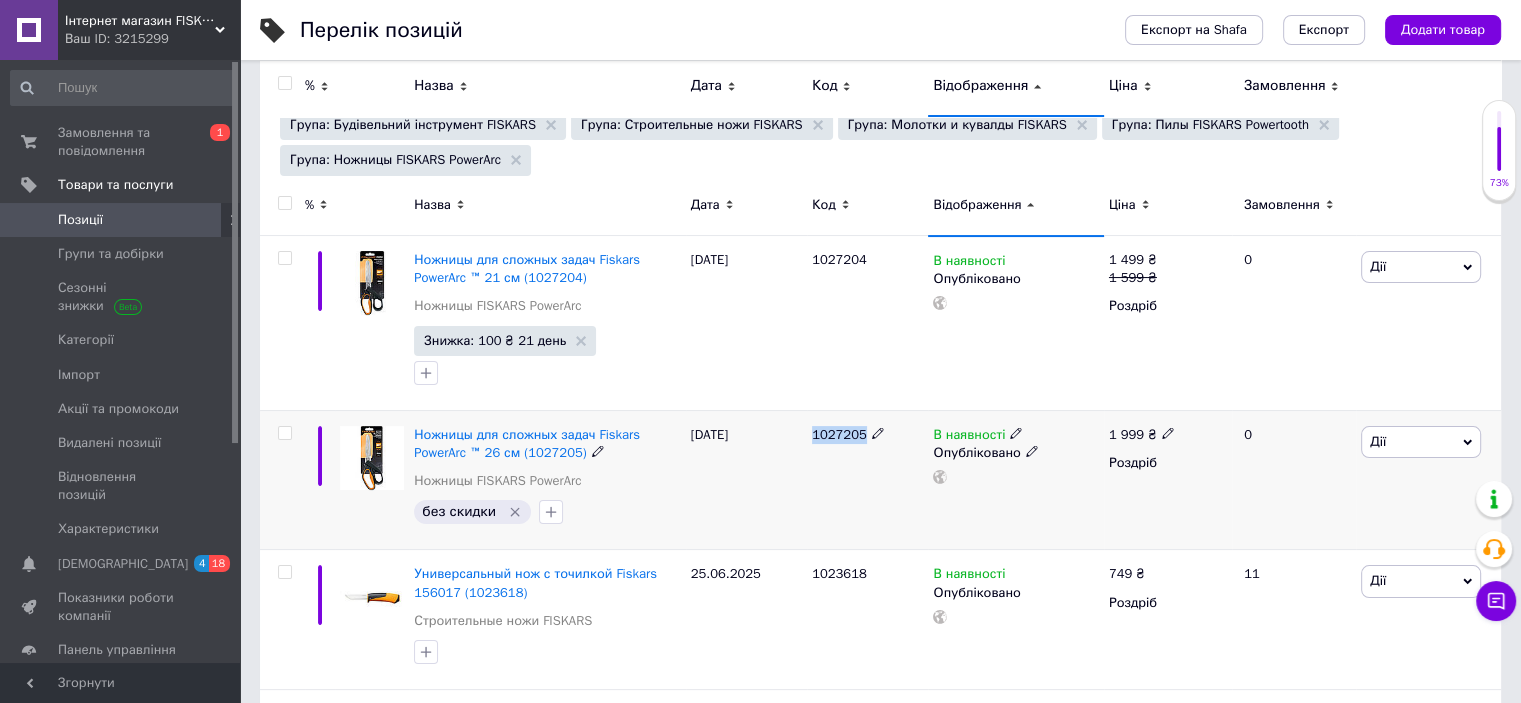 click on "1027205" at bounding box center [839, 434] 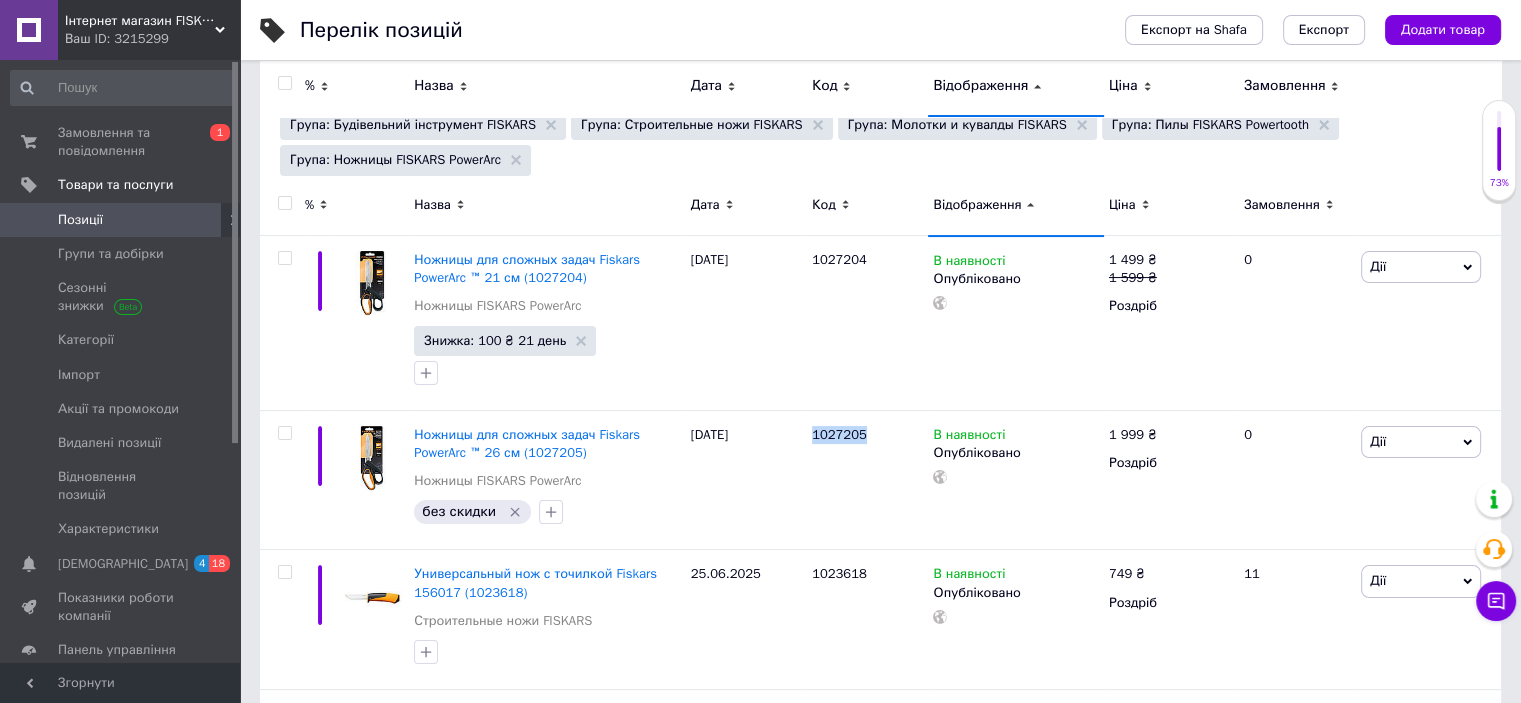 copy on "1027205" 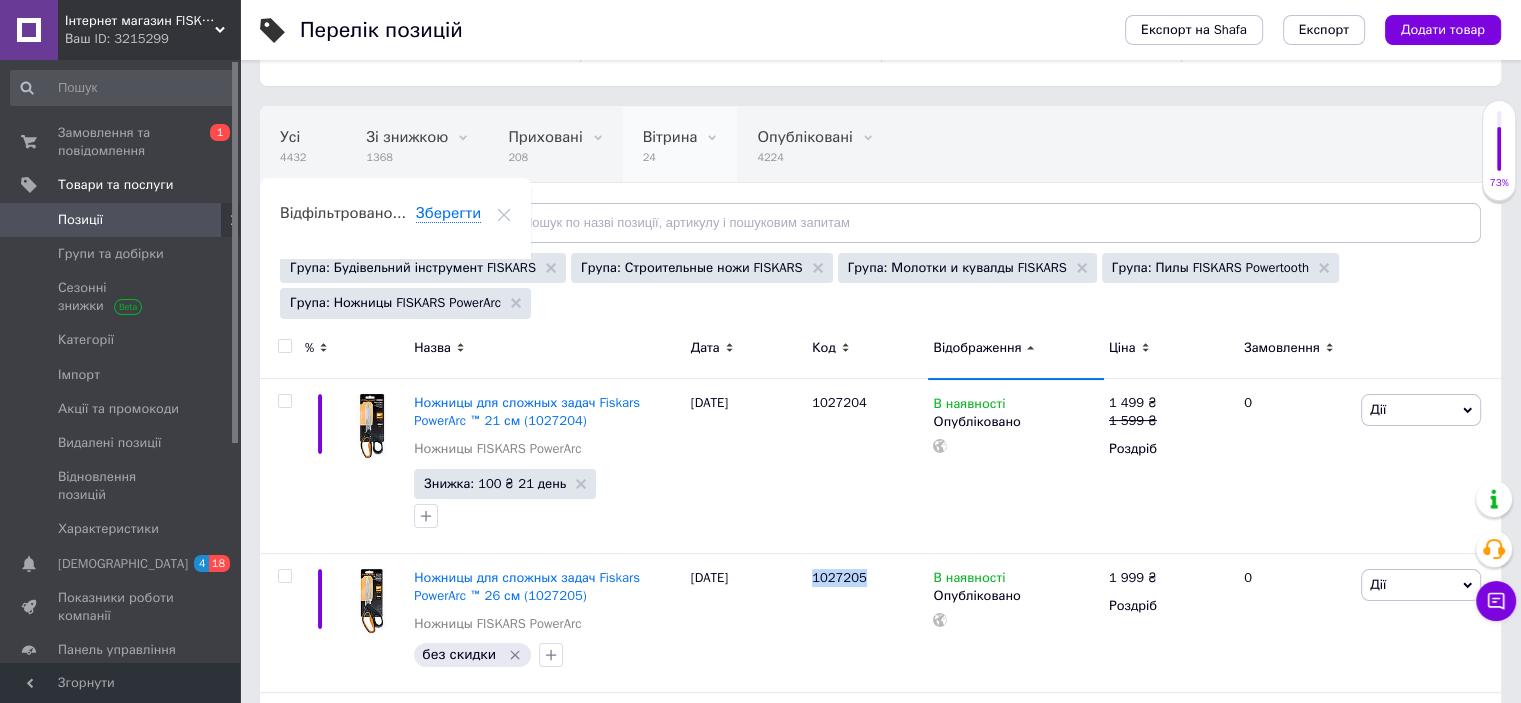 scroll, scrollTop: 266, scrollLeft: 0, axis: vertical 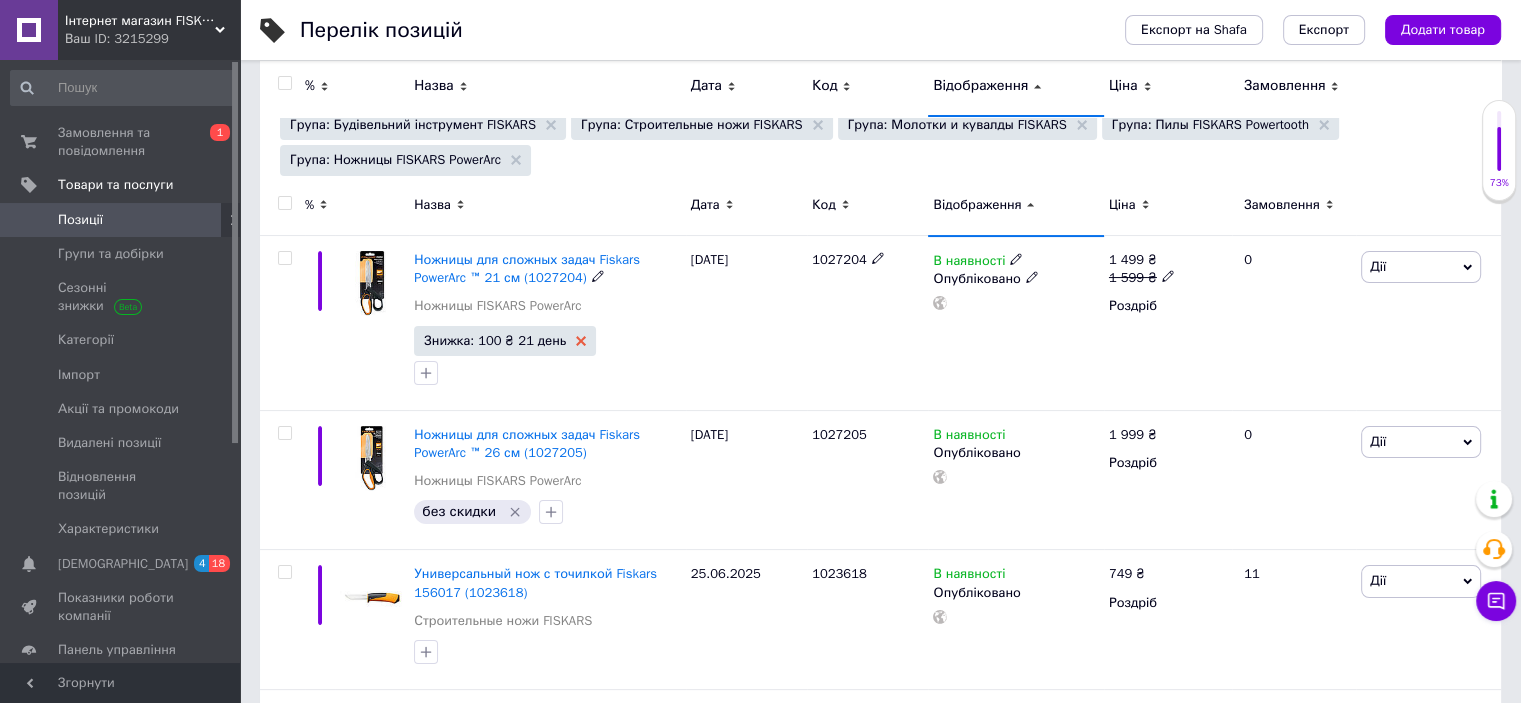 click 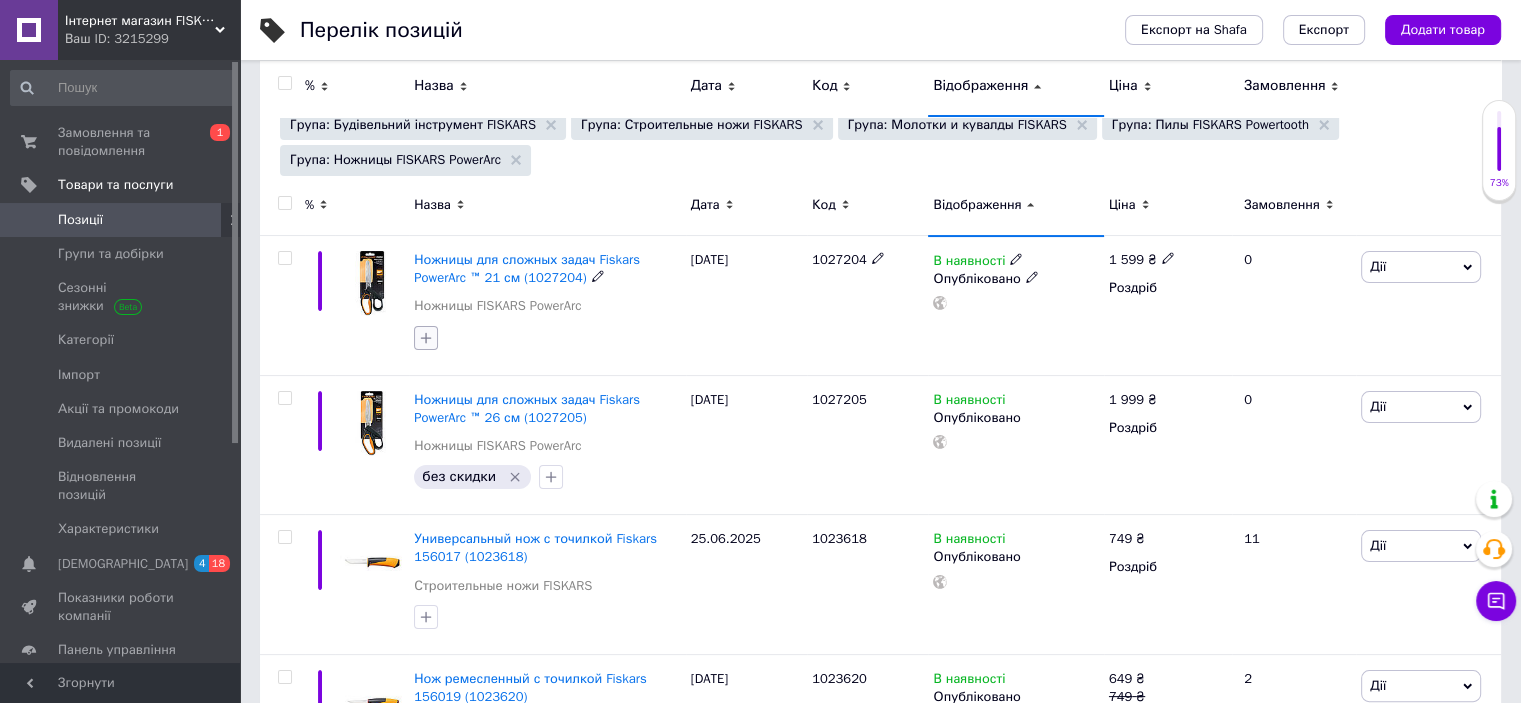 click 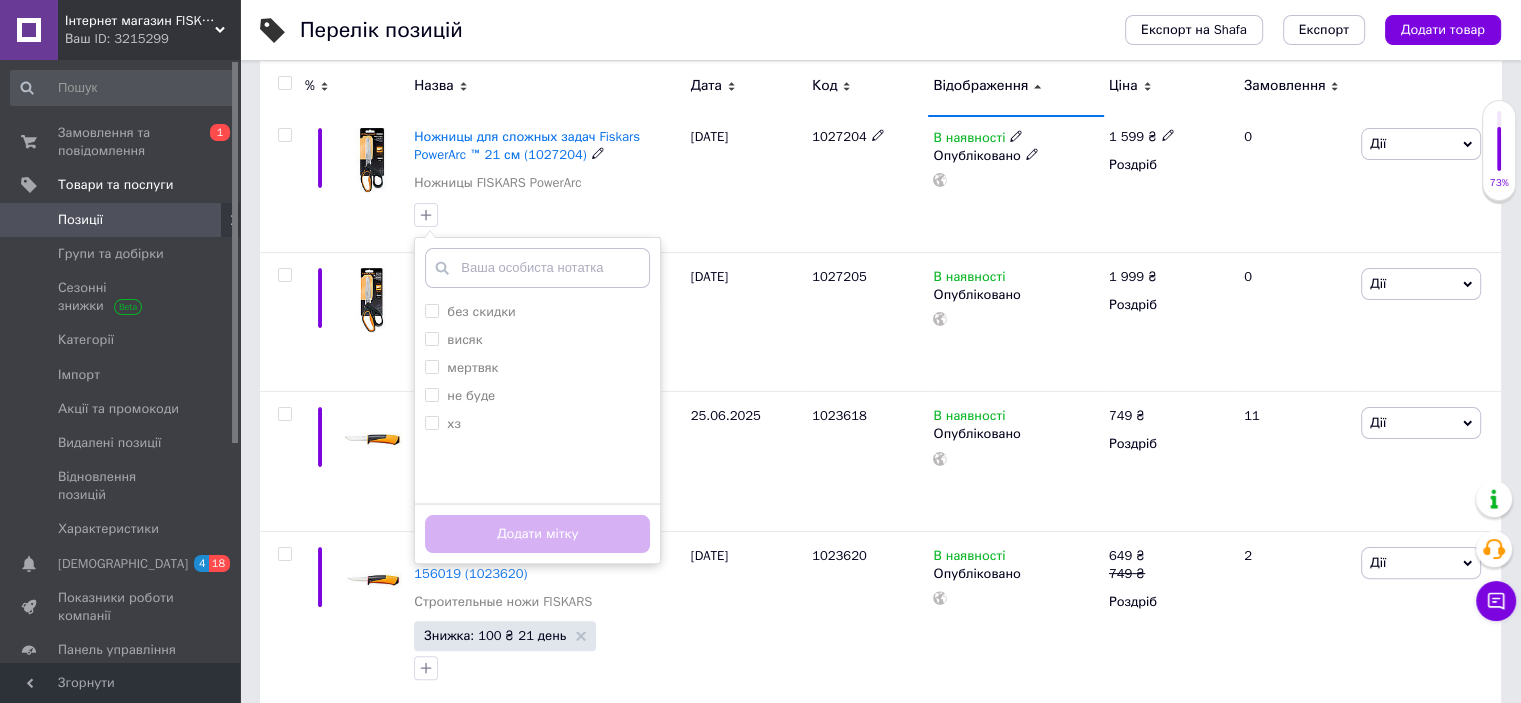 scroll, scrollTop: 400, scrollLeft: 0, axis: vertical 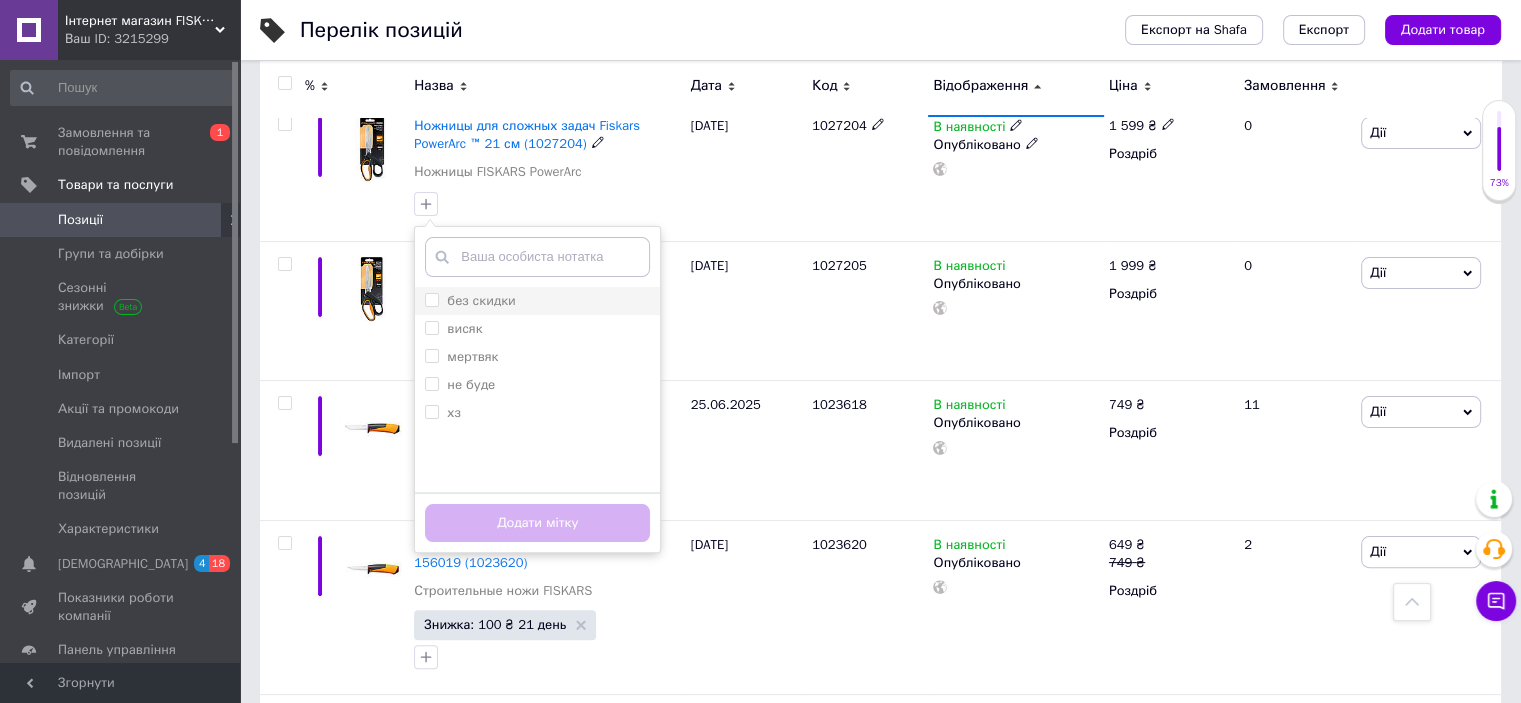 click on "без скидки" at bounding box center [431, 299] 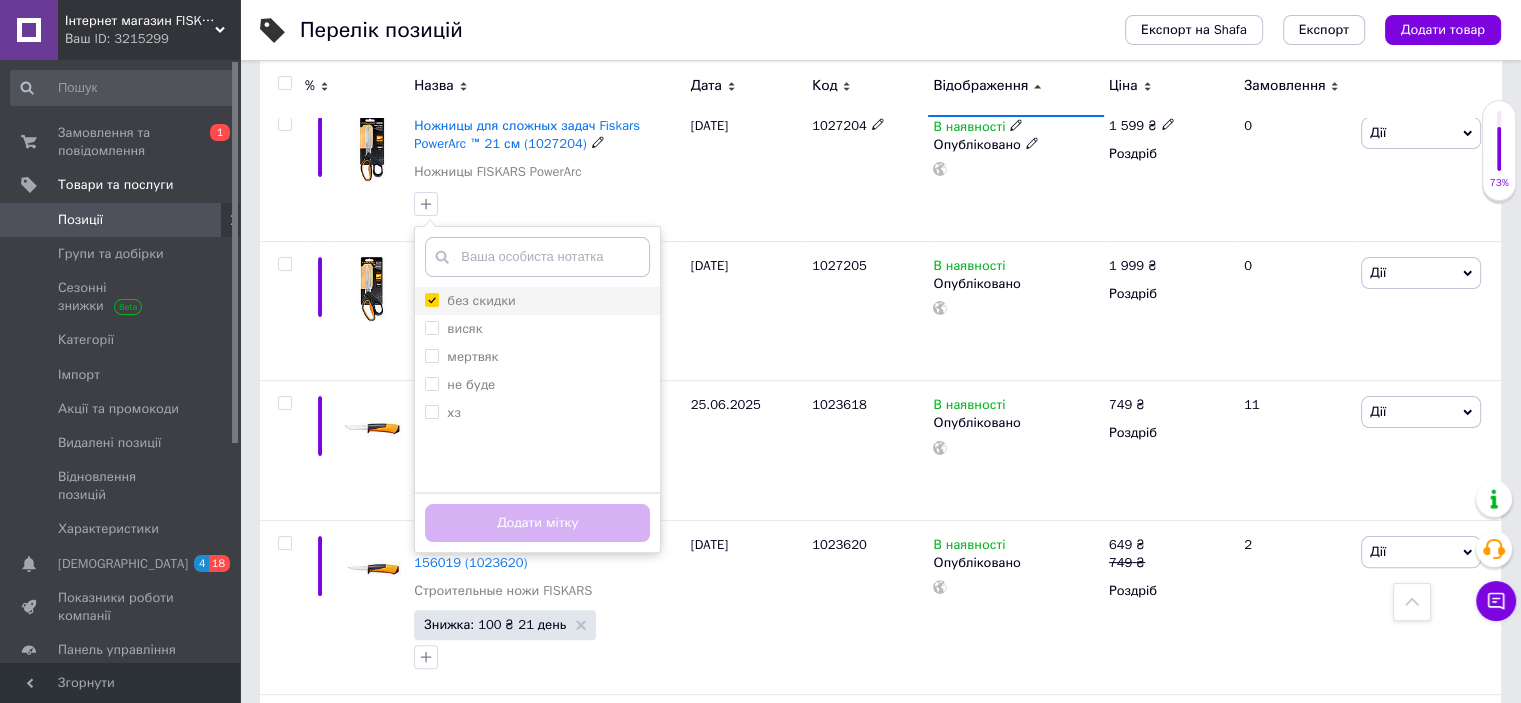 checkbox on "true" 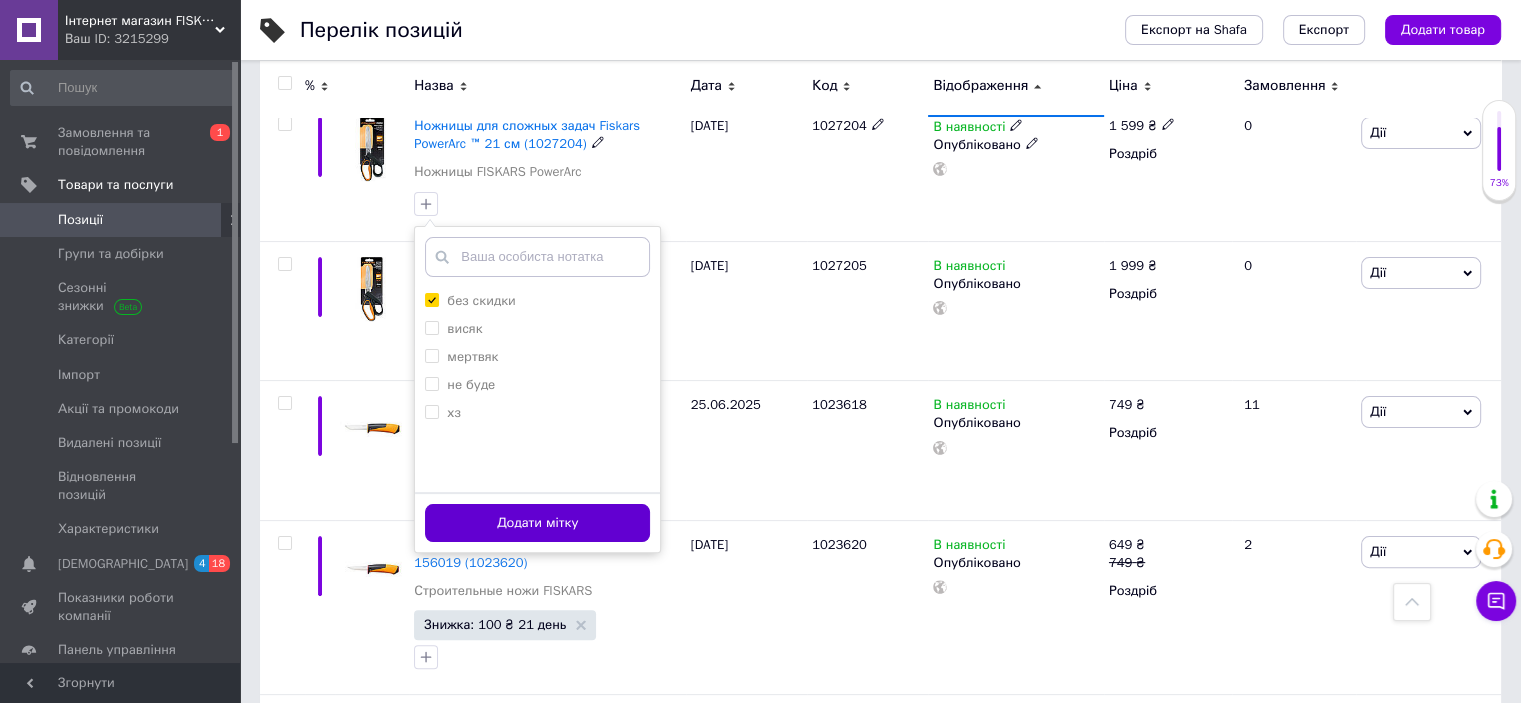 click on "Додати мітку" at bounding box center [537, 523] 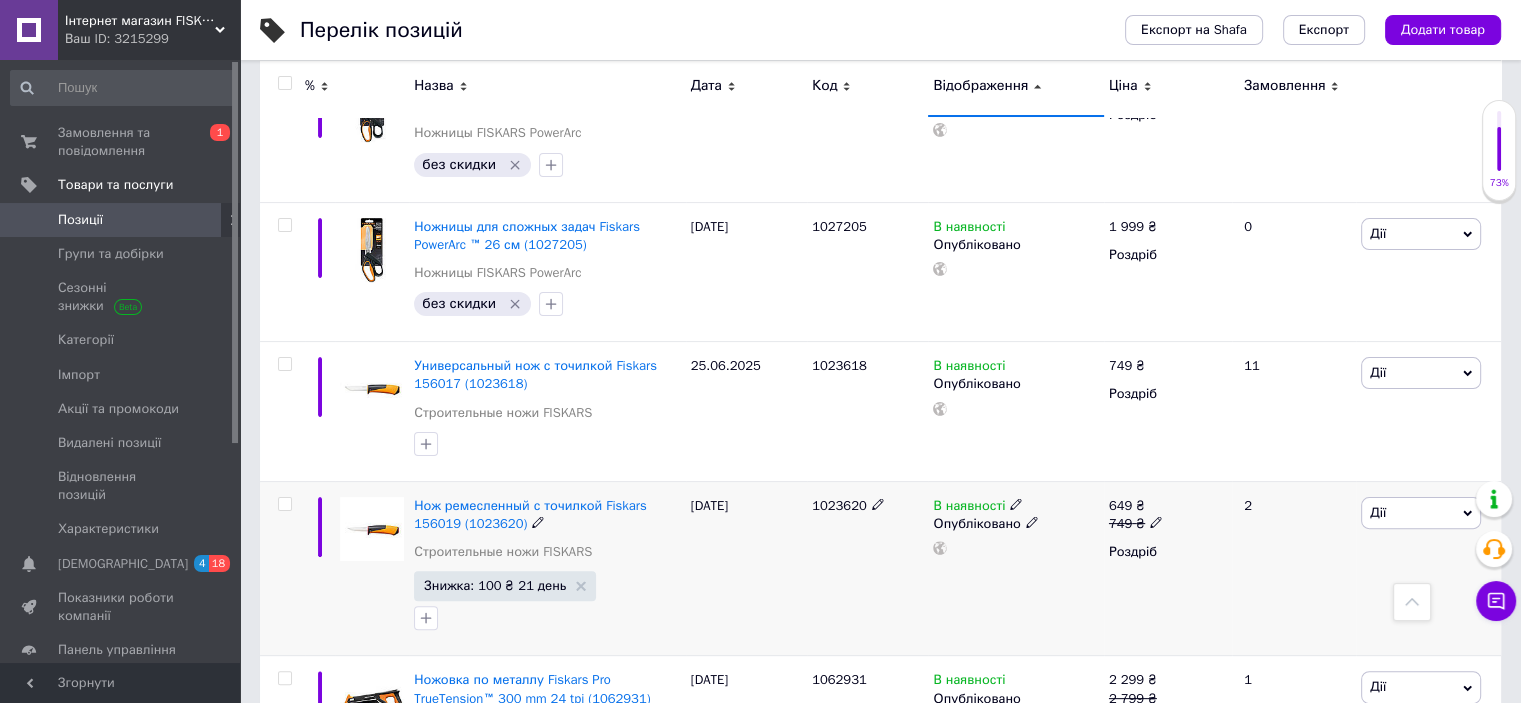 scroll, scrollTop: 400, scrollLeft: 0, axis: vertical 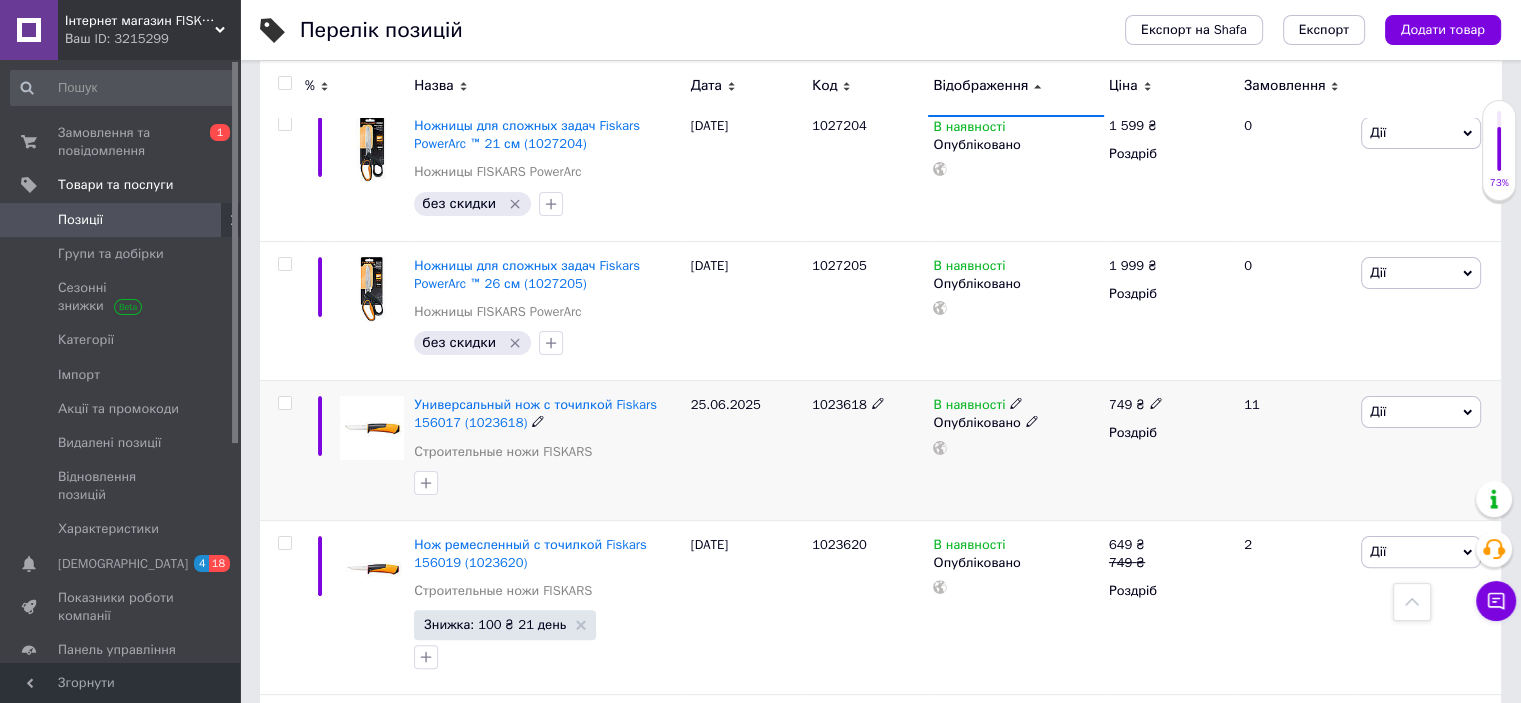 click on "1023618" at bounding box center (839, 404) 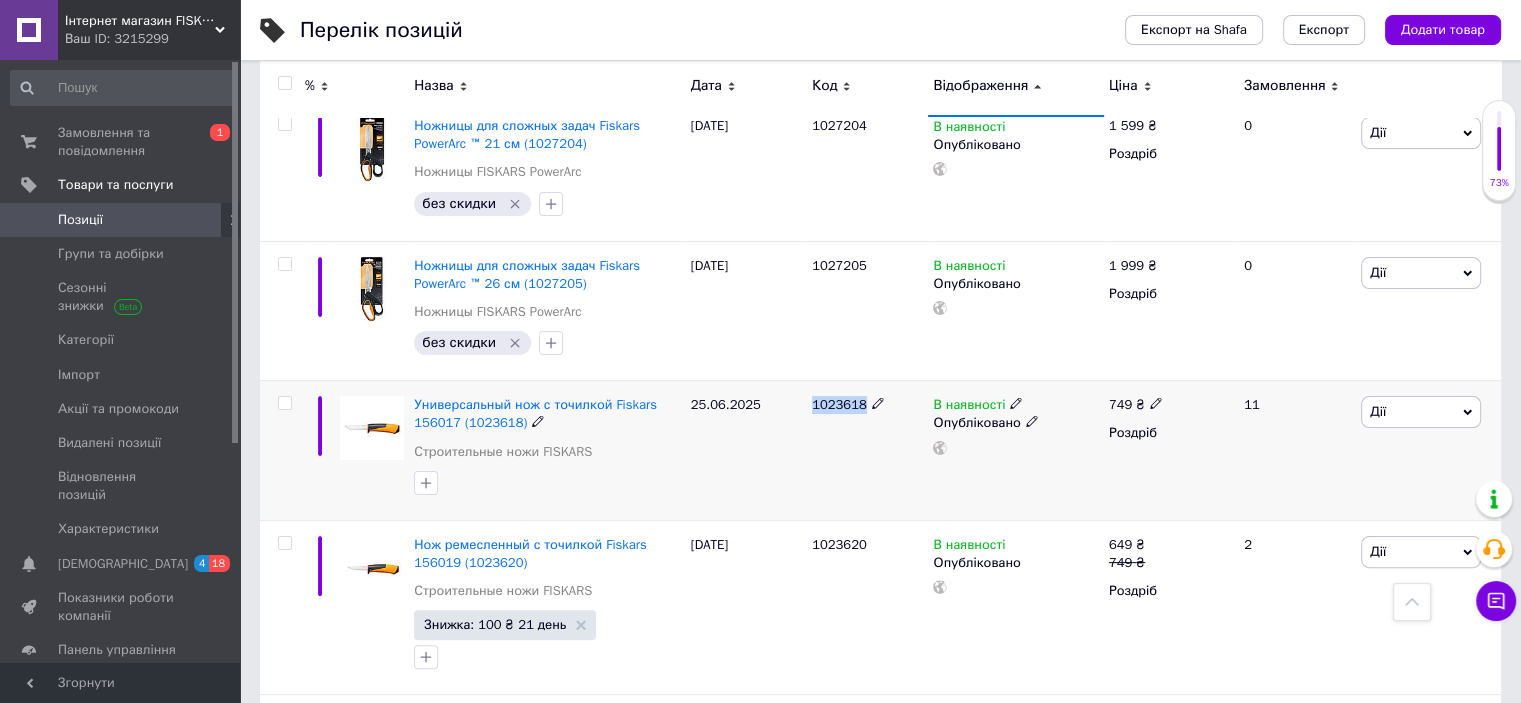 click on "1023618" at bounding box center [839, 404] 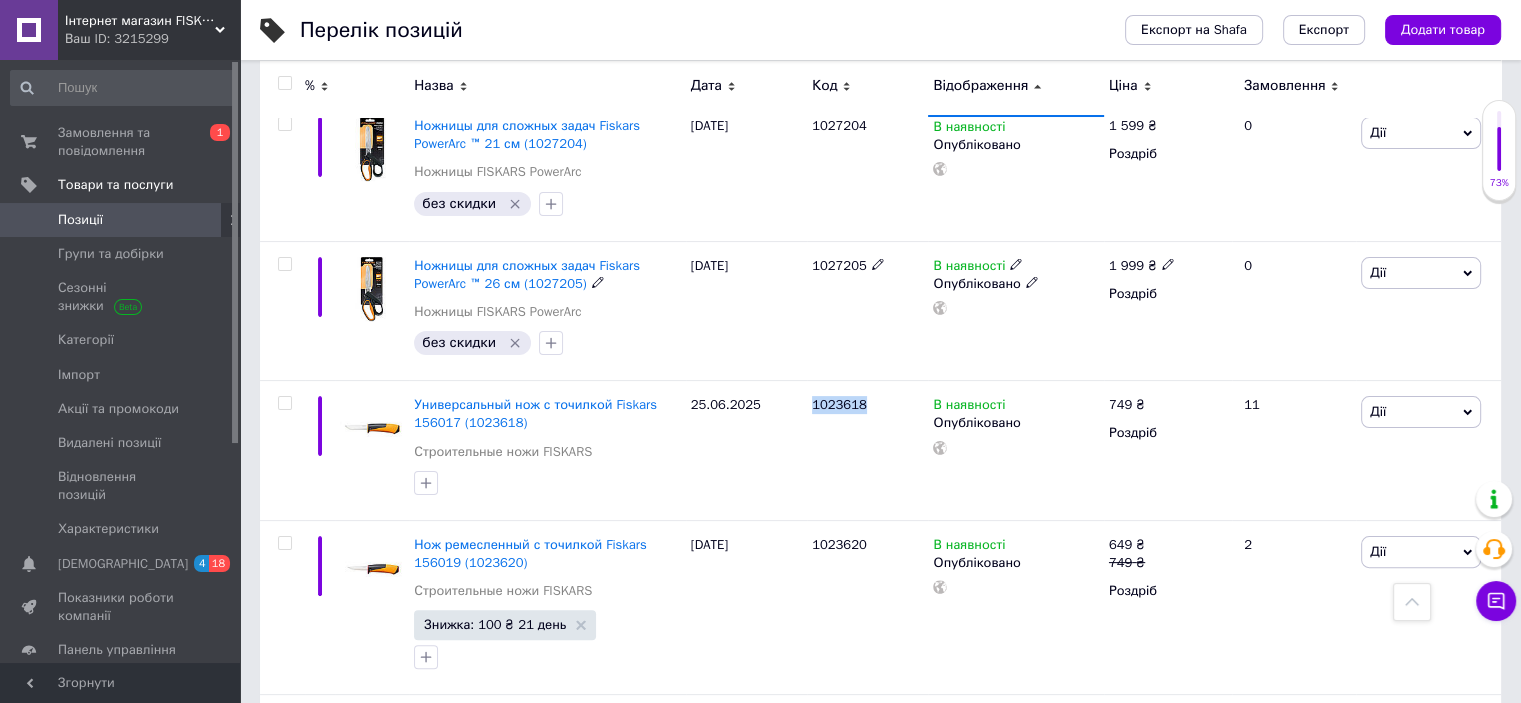 copy on "1023618" 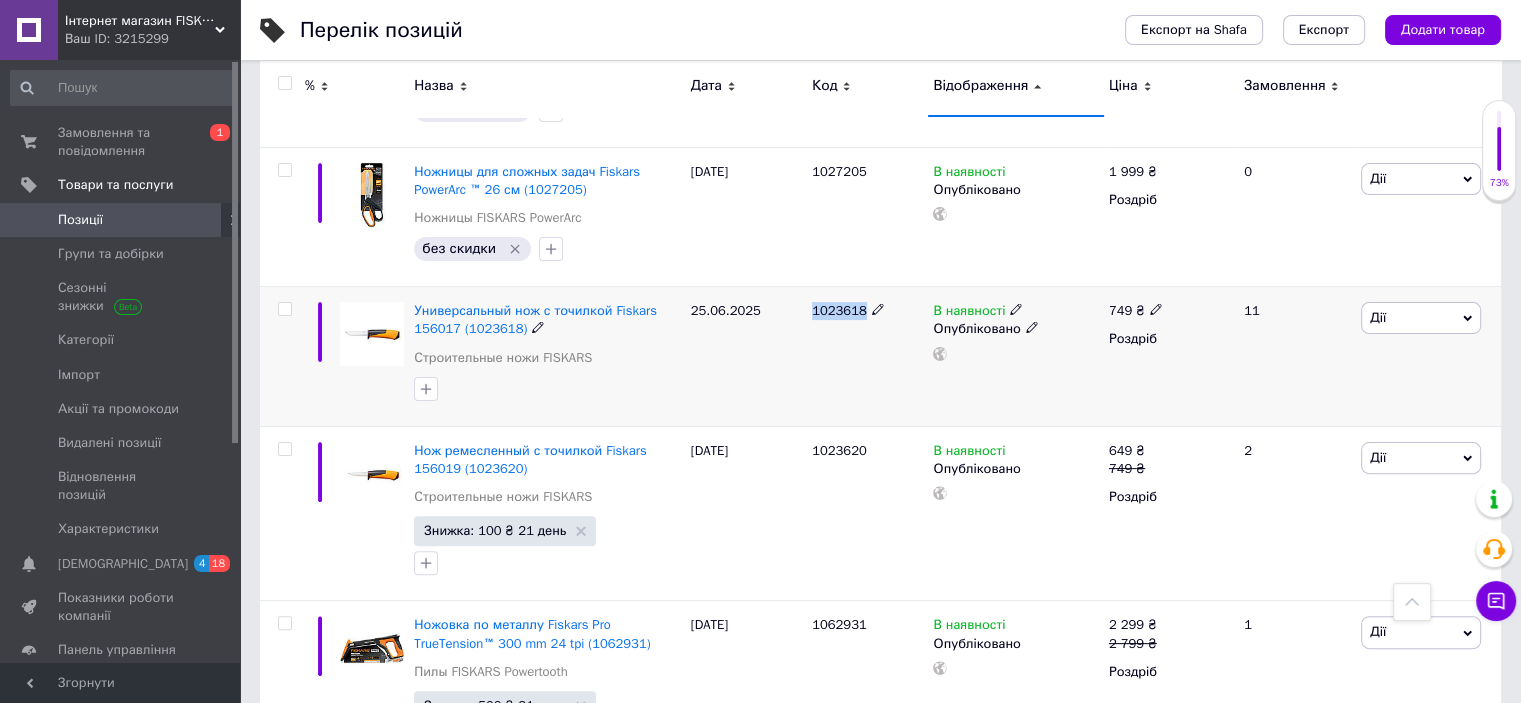 scroll, scrollTop: 533, scrollLeft: 0, axis: vertical 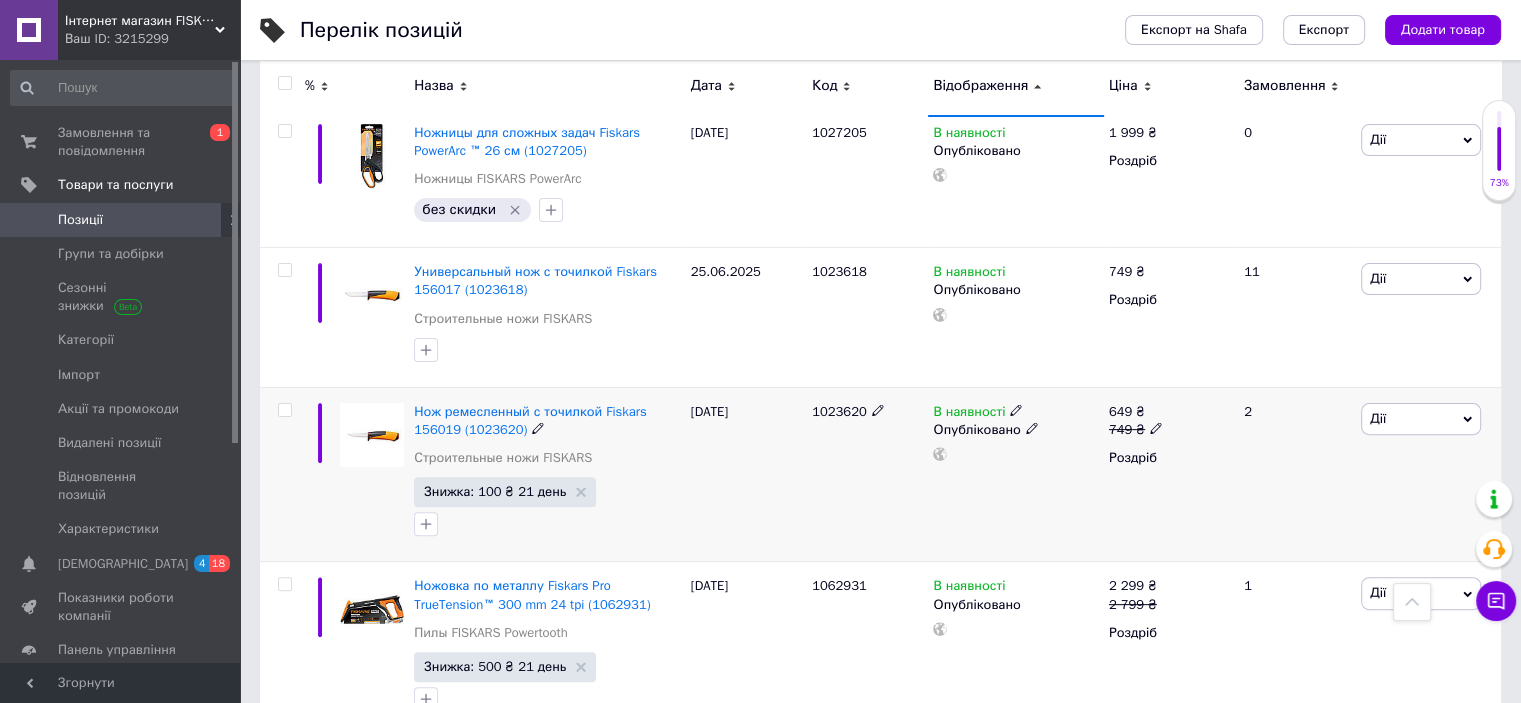 click on "1023620" at bounding box center [839, 411] 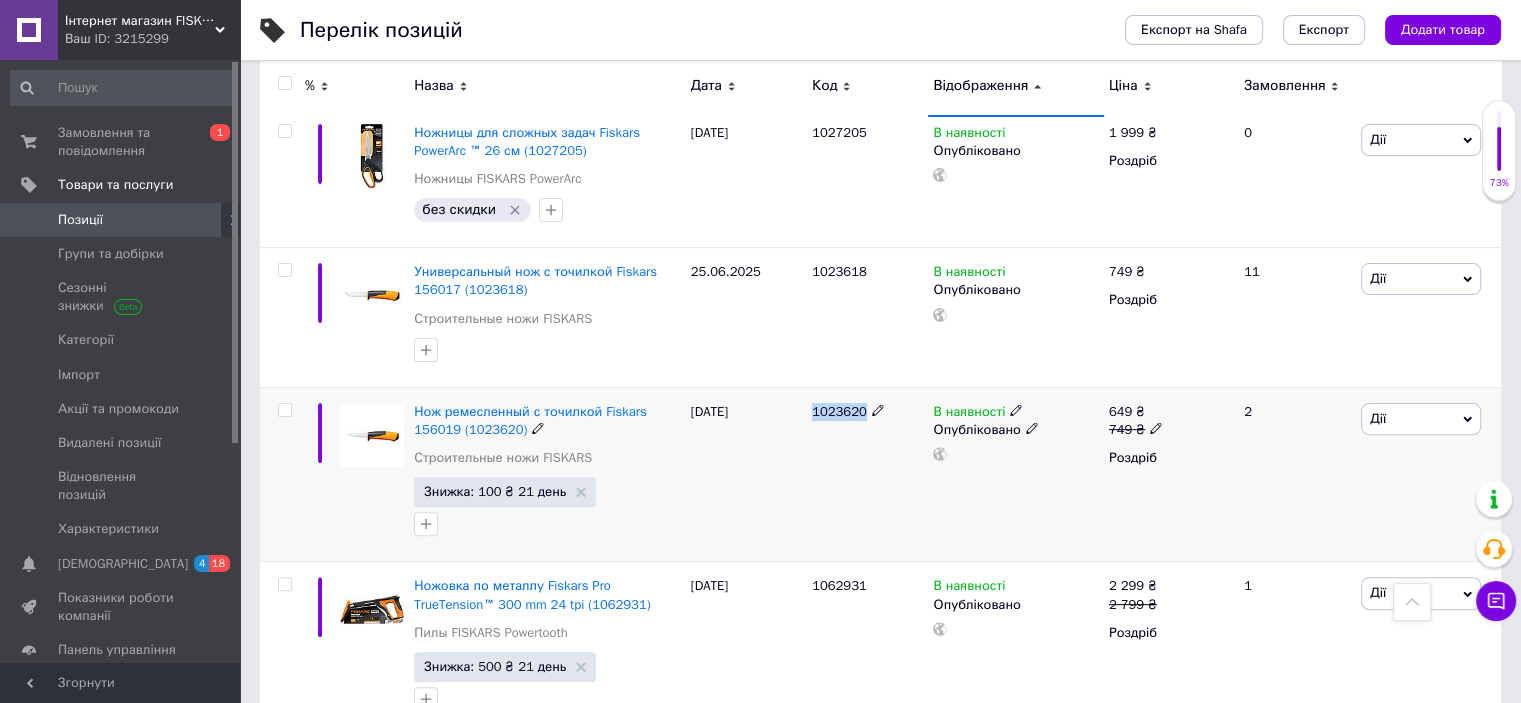 click on "1023620" at bounding box center (839, 411) 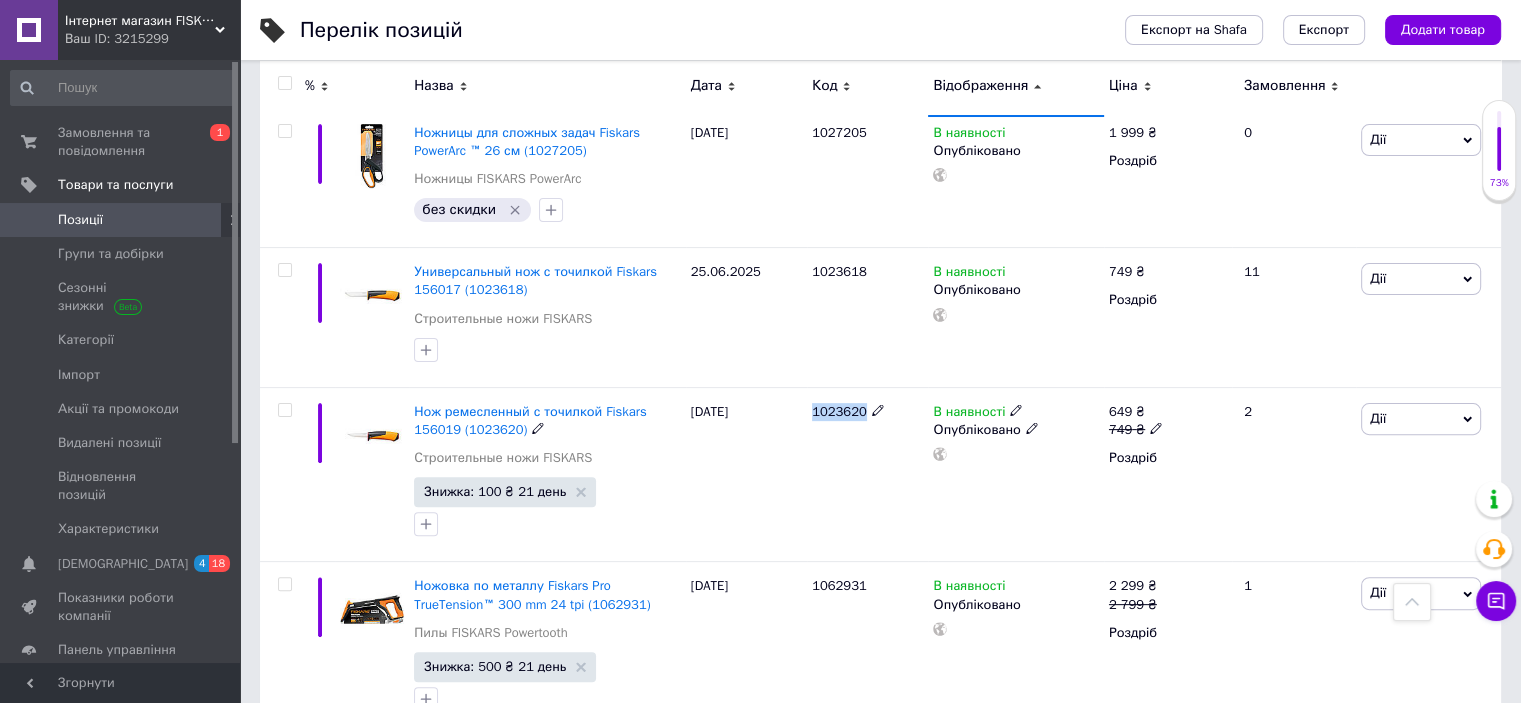 copy on "1023620" 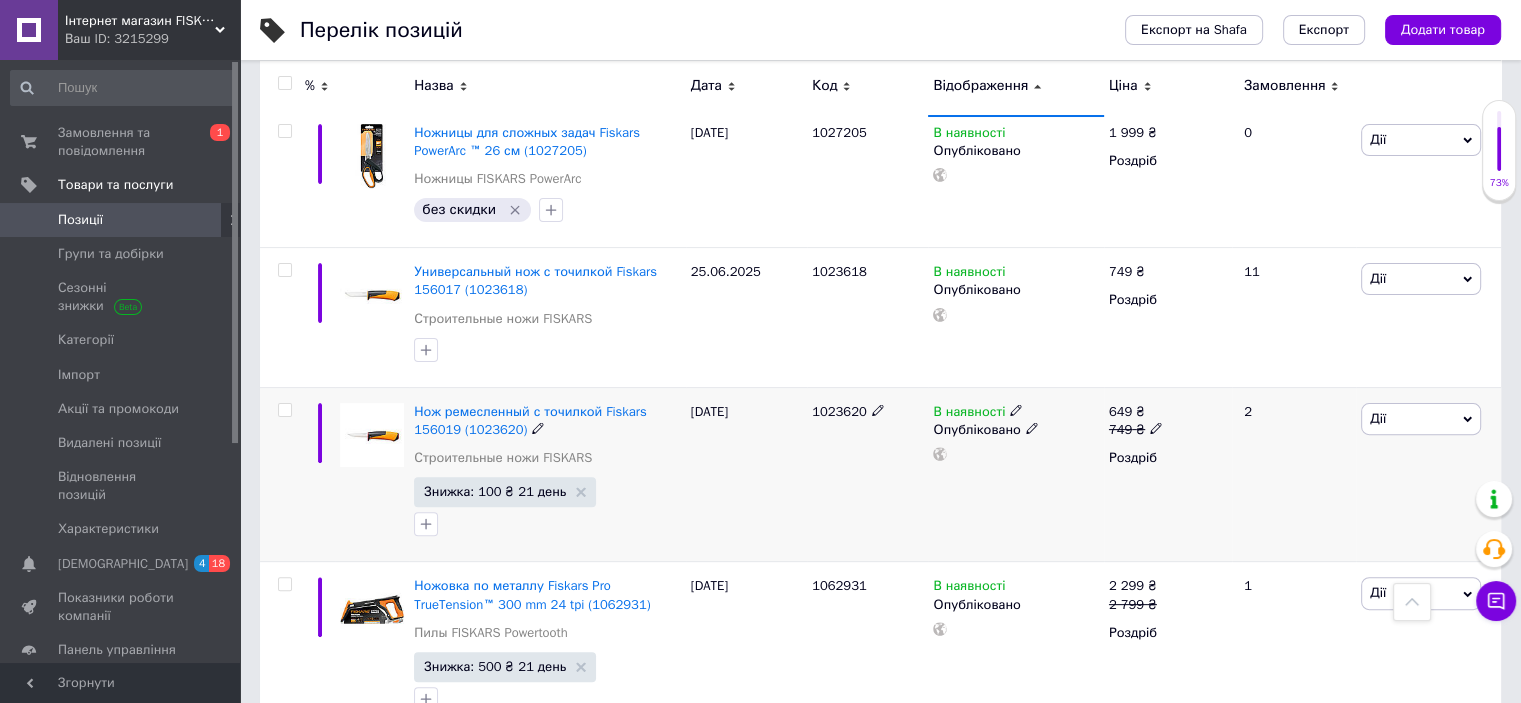 click on "[DATE]" at bounding box center [746, 474] 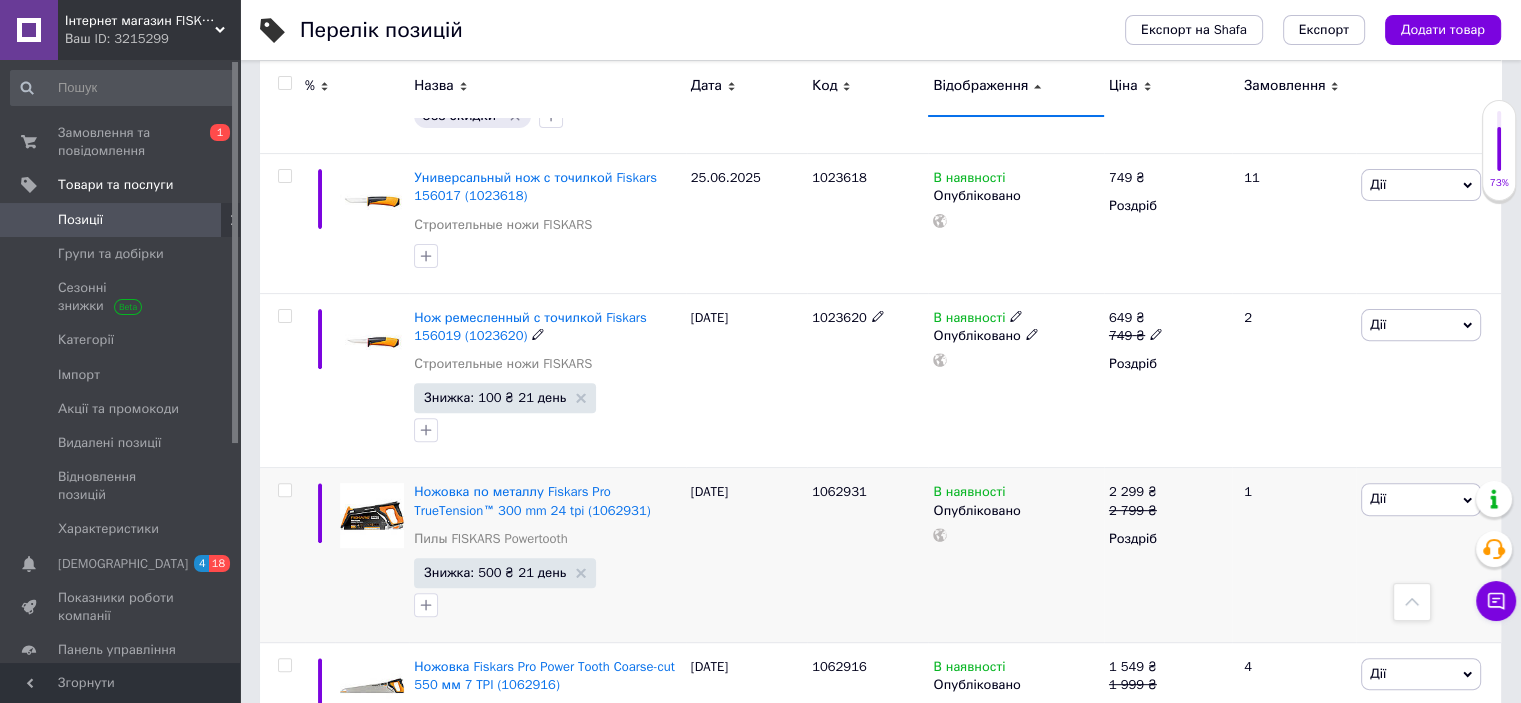 scroll, scrollTop: 666, scrollLeft: 0, axis: vertical 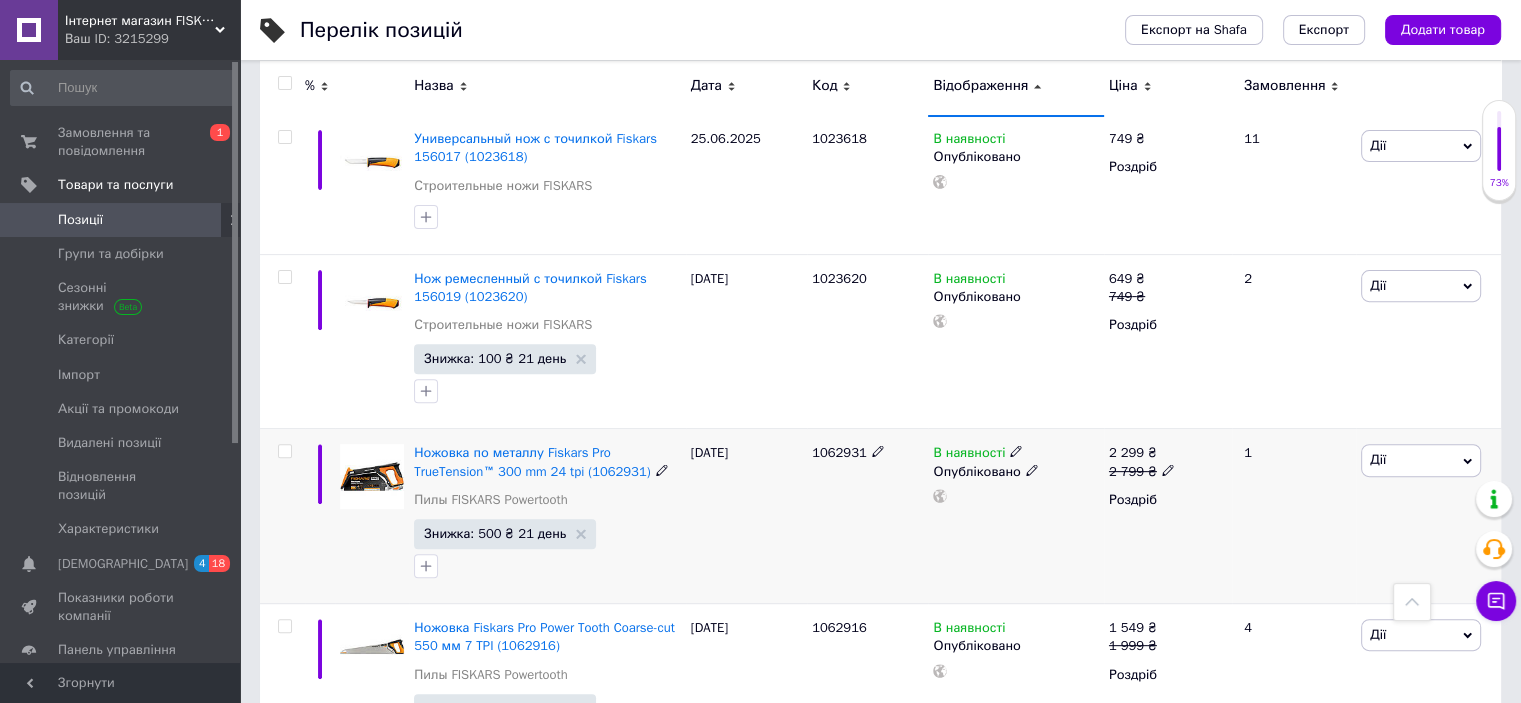 click on "1062931" at bounding box center [839, 452] 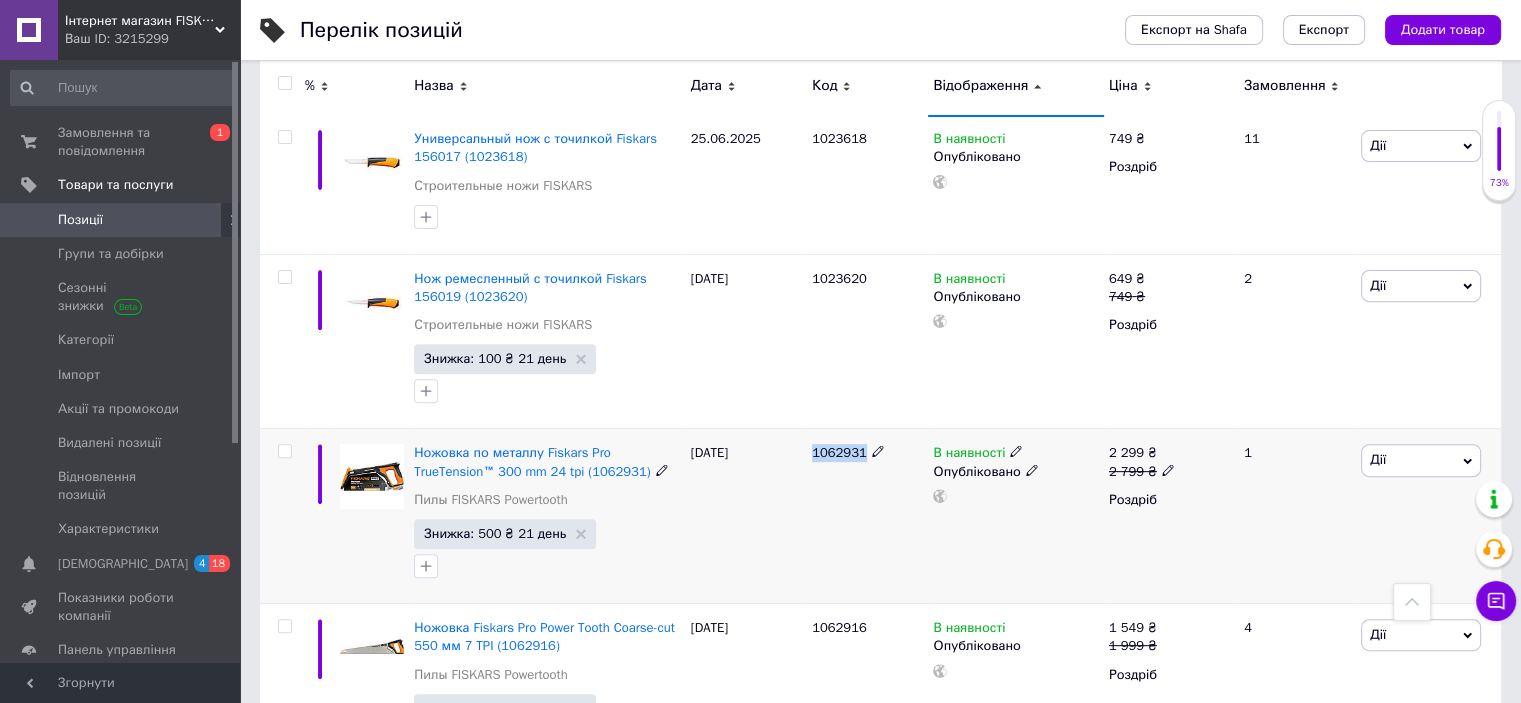 click on "1062931" at bounding box center [839, 452] 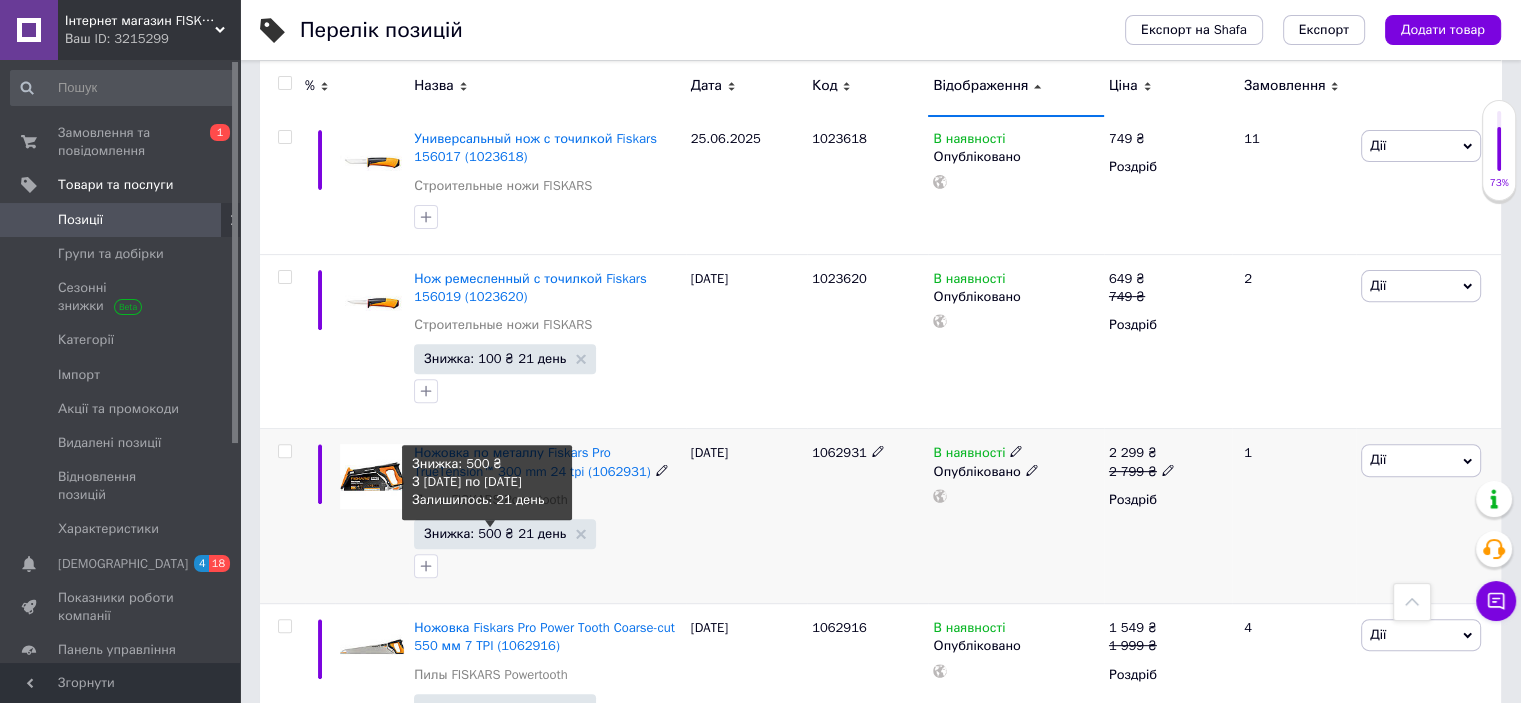click on "Знижка: 500 ₴ 21 день" at bounding box center [495, 533] 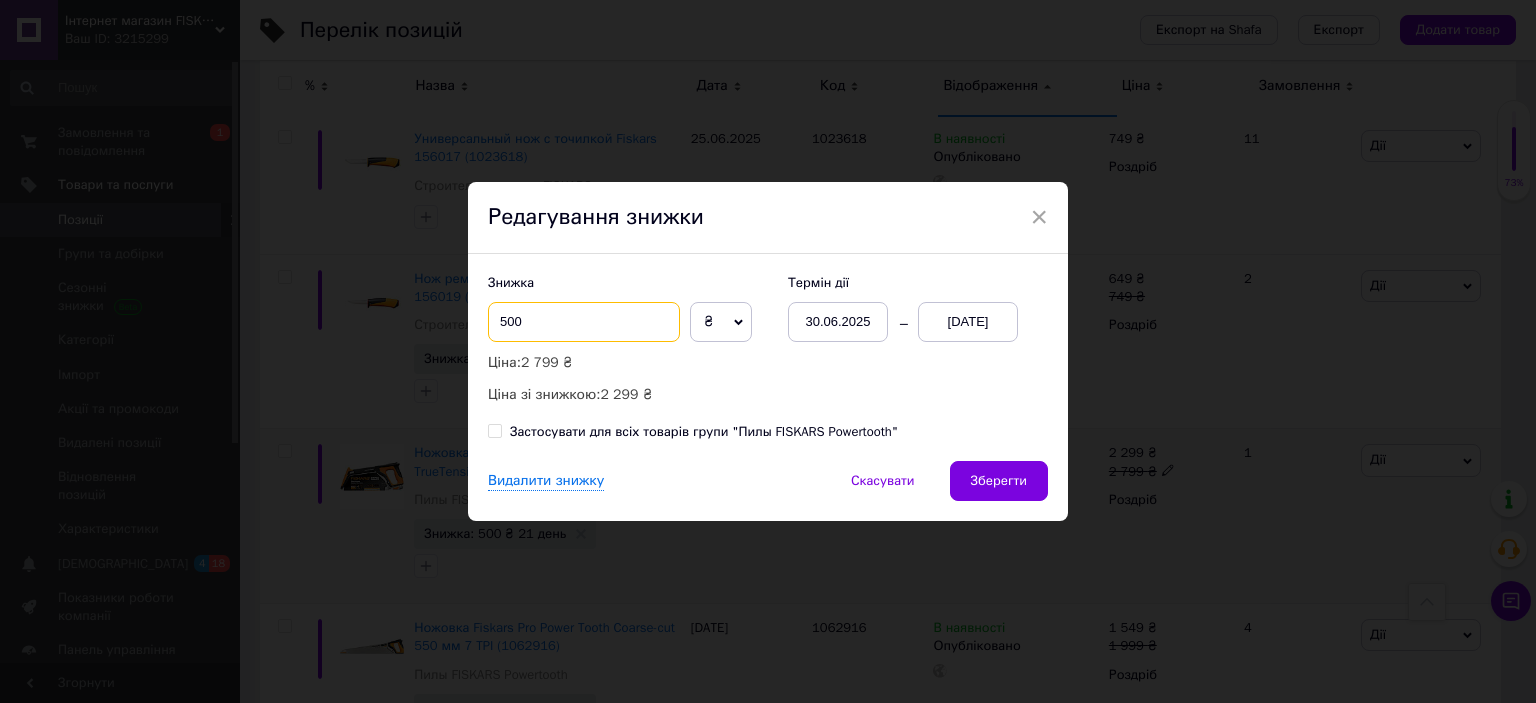 click on "500" at bounding box center [584, 322] 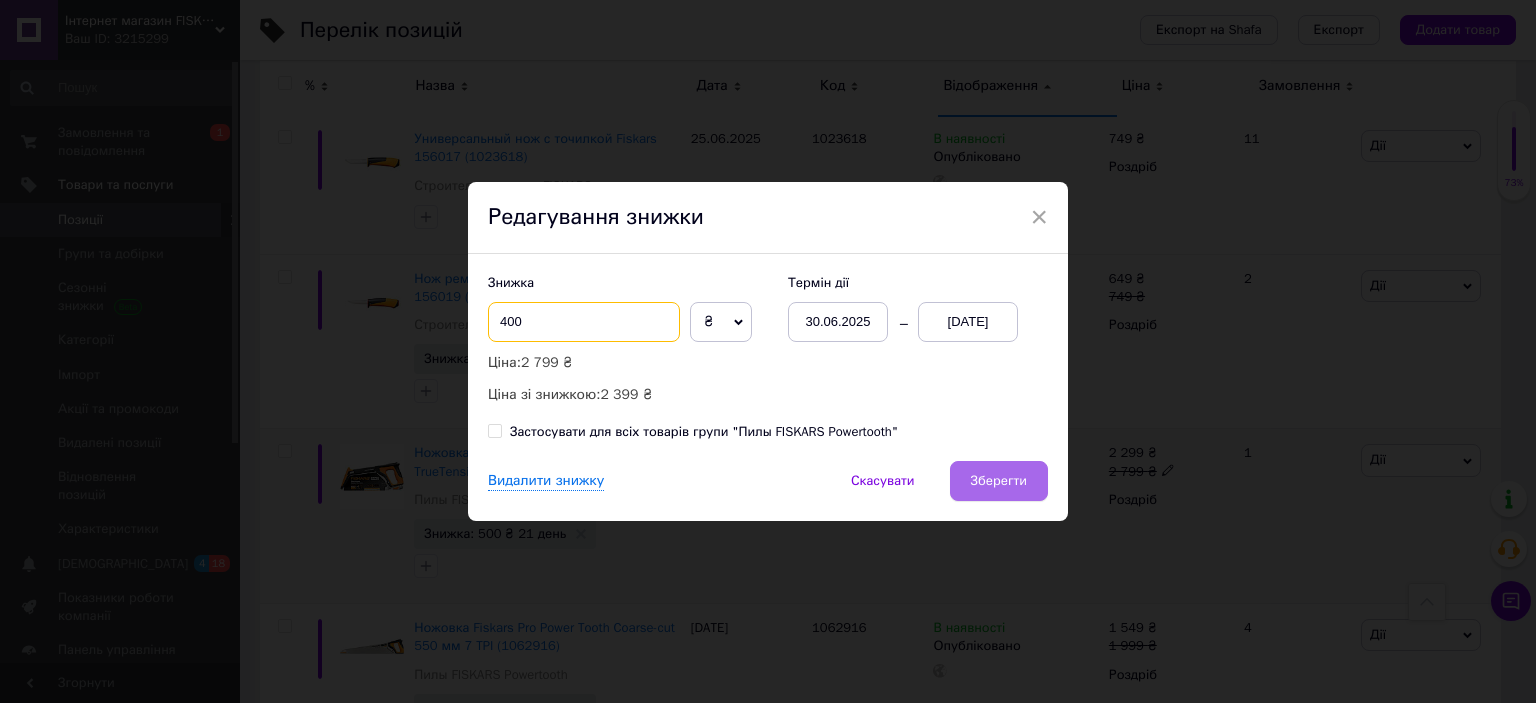 type on "400" 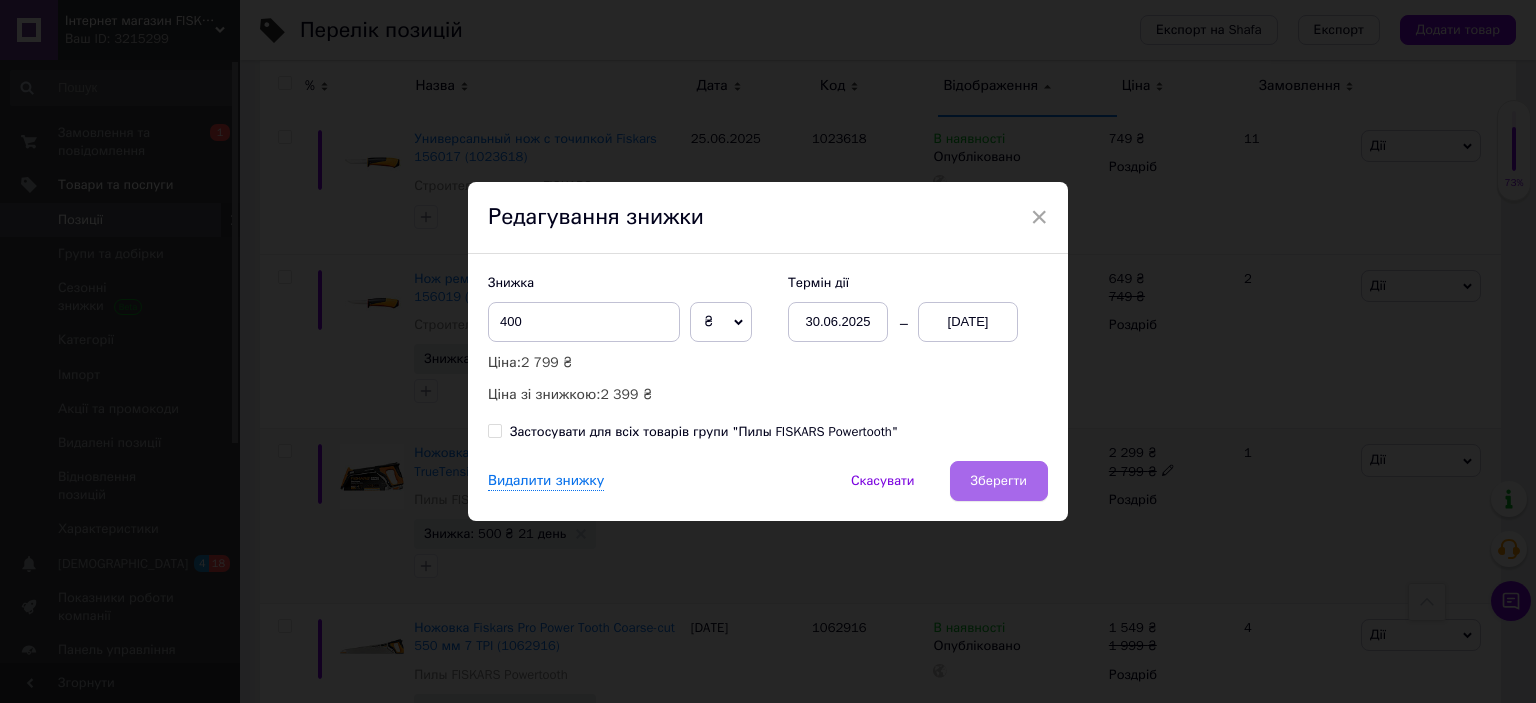 click on "Зберегти" at bounding box center [999, 481] 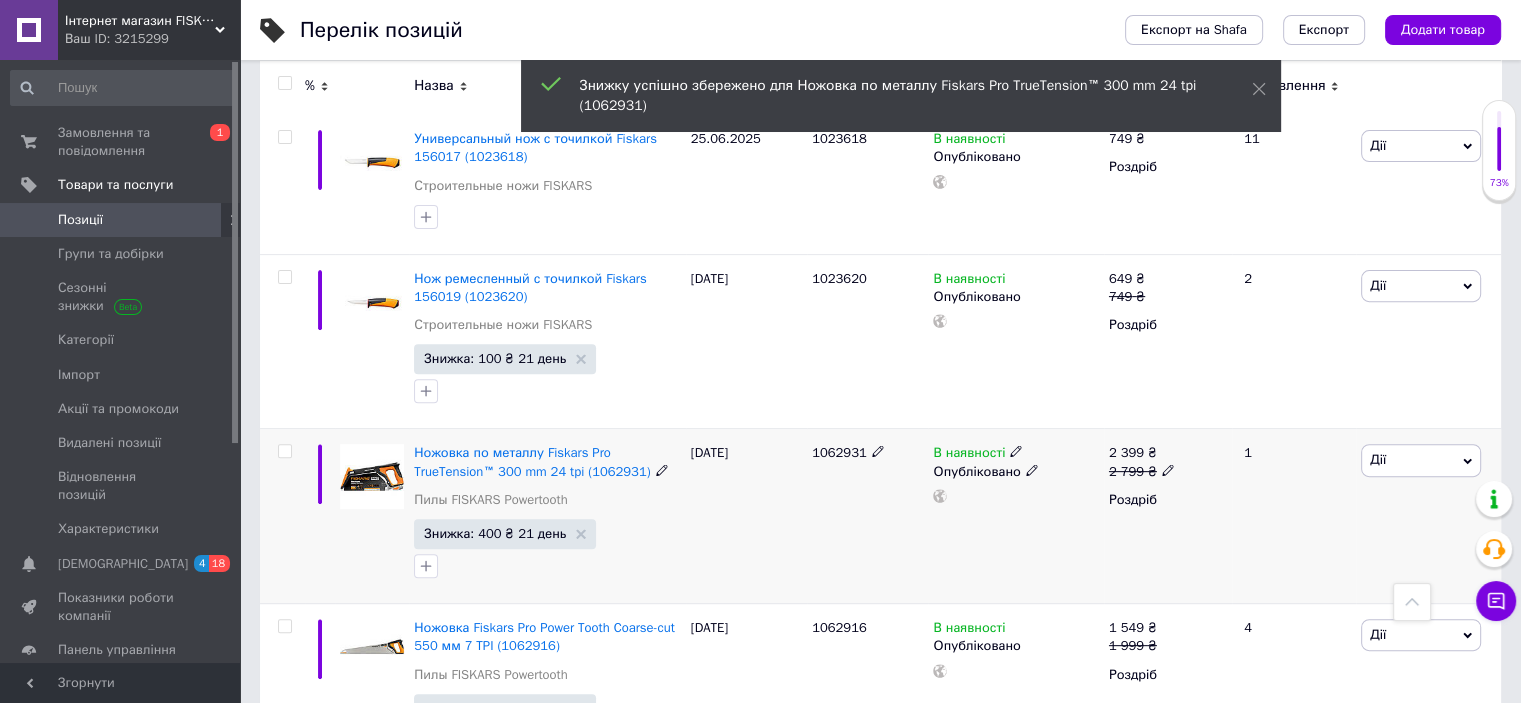click on "1062931" at bounding box center [839, 452] 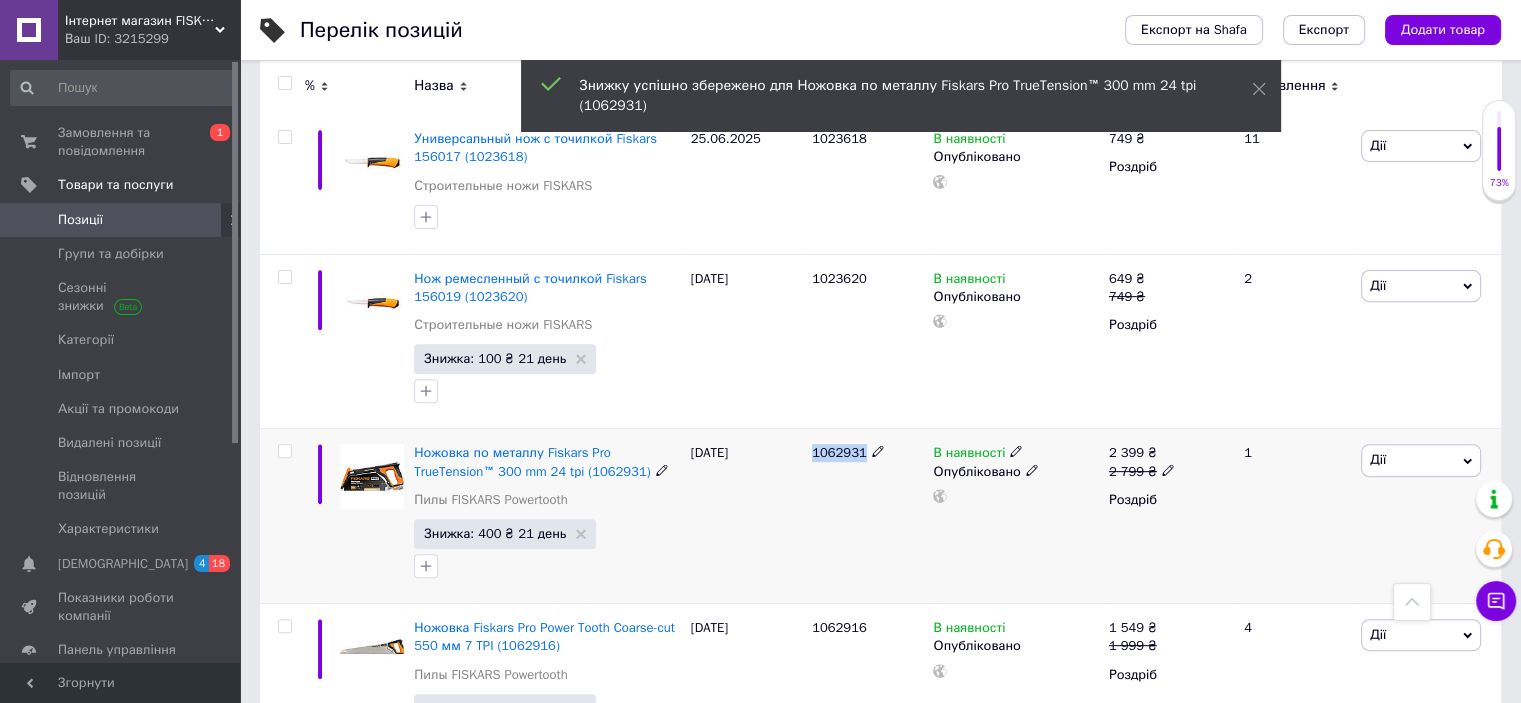 click on "1062931" at bounding box center [839, 452] 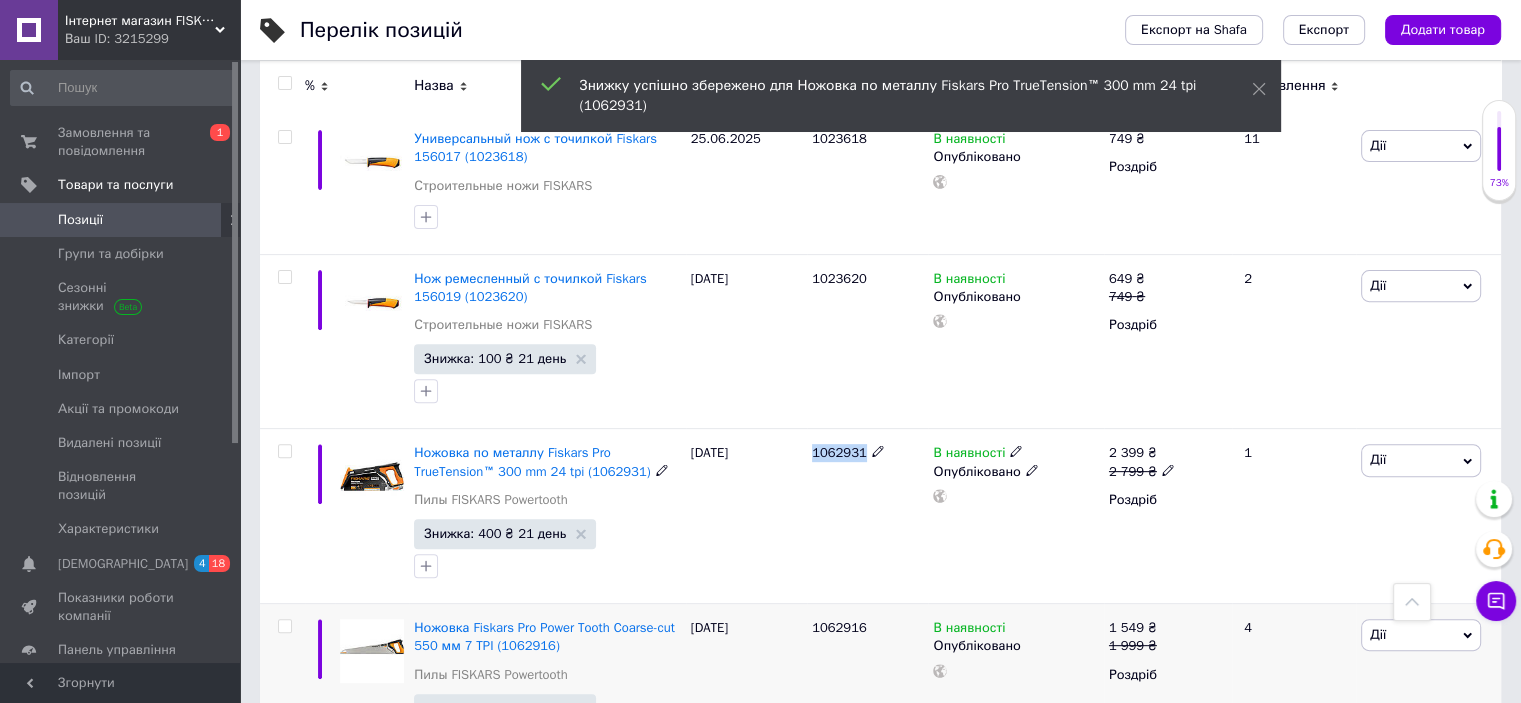 copy on "1062931" 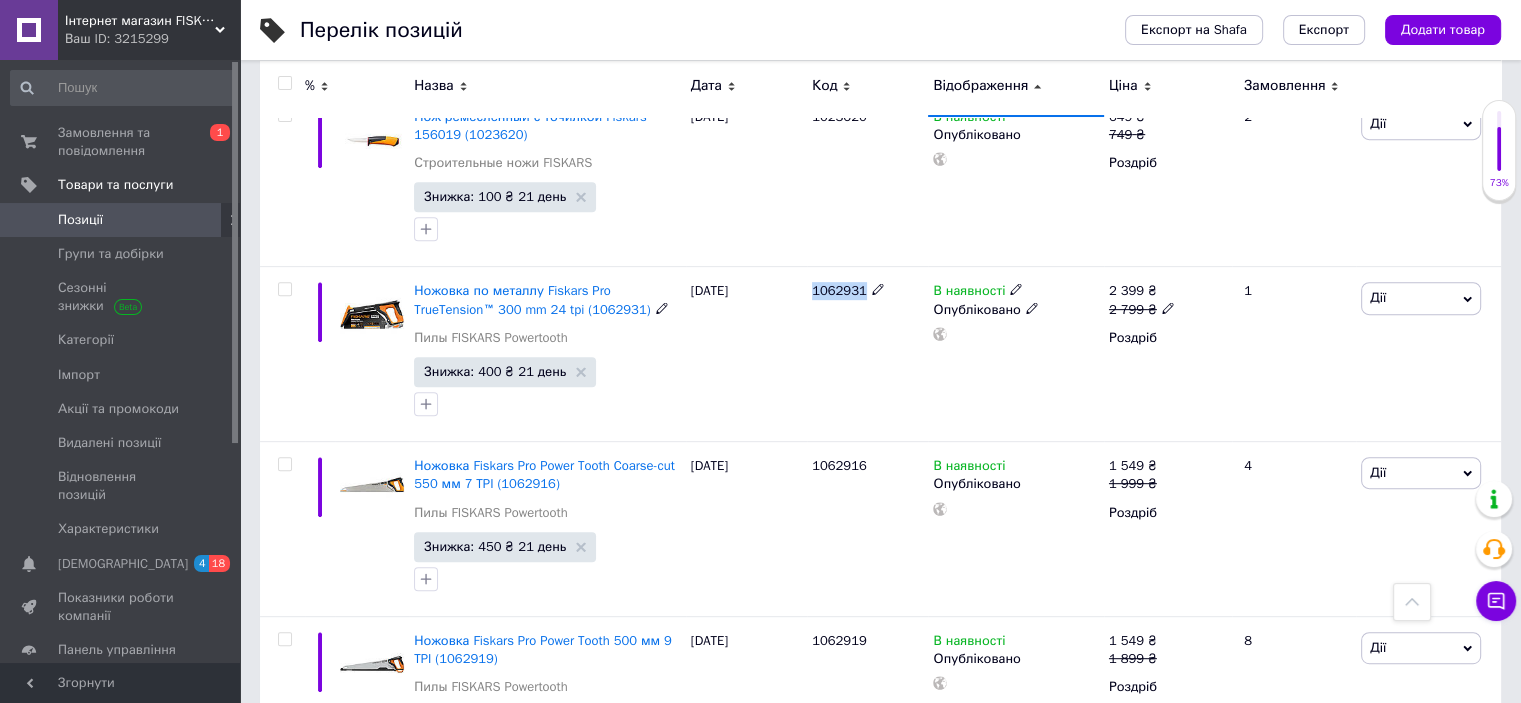 scroll, scrollTop: 933, scrollLeft: 0, axis: vertical 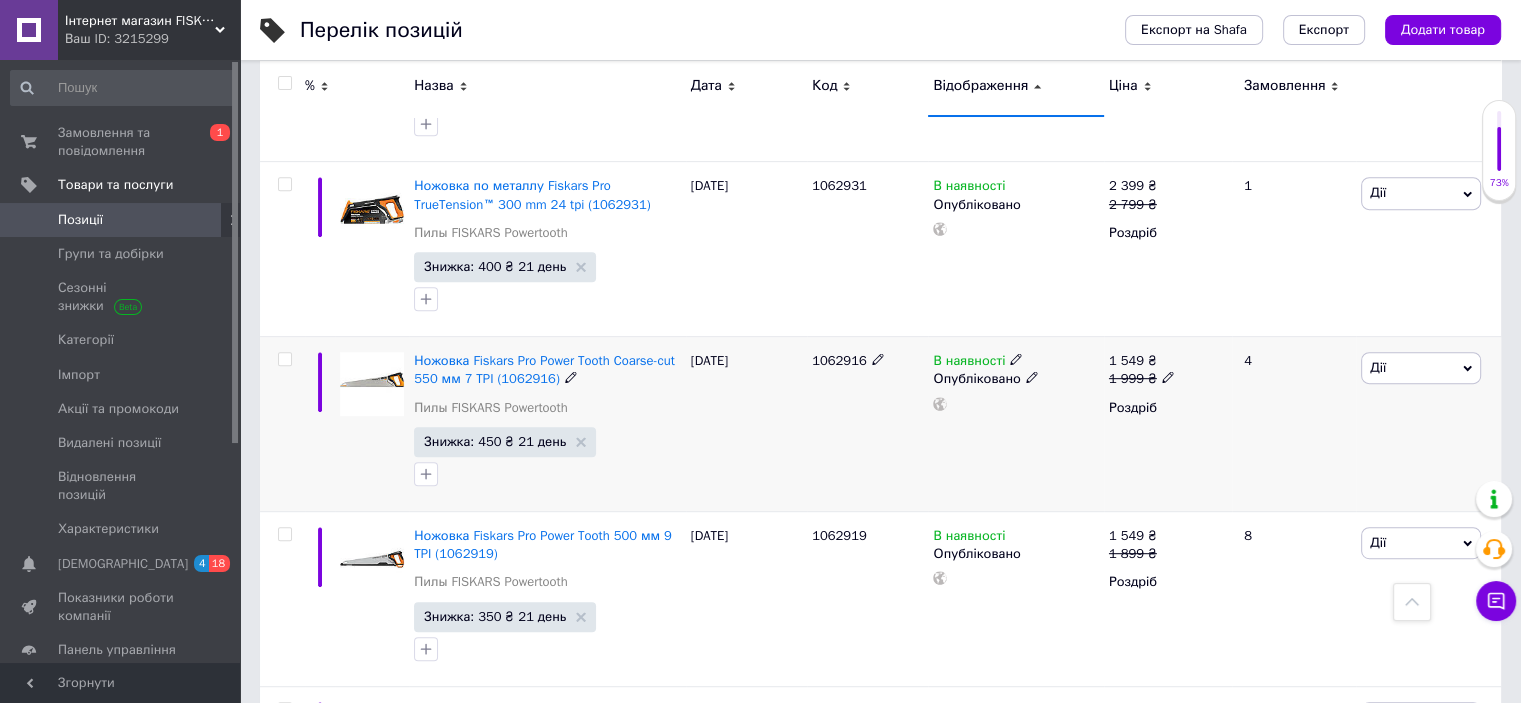 click on "1062916" at bounding box center (839, 360) 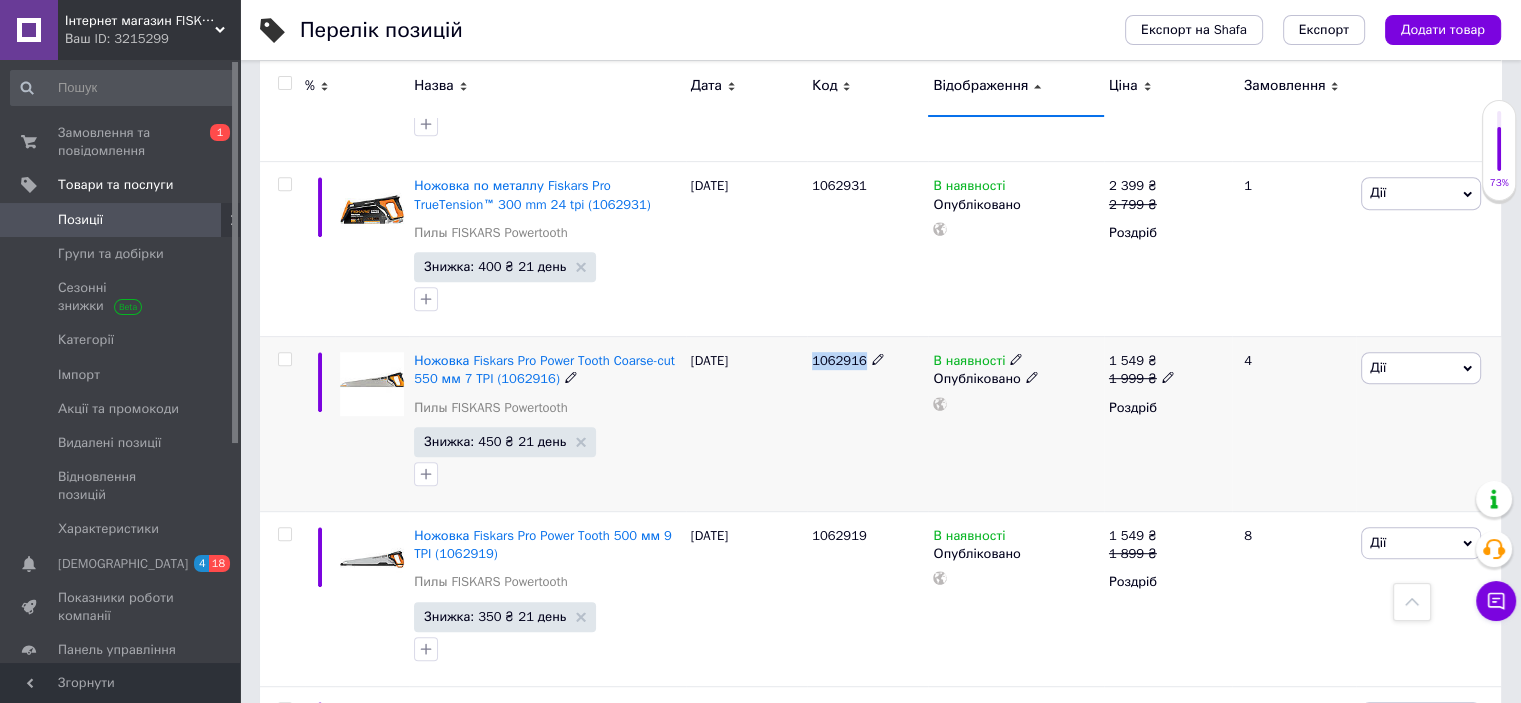 click on "1062916" at bounding box center [839, 360] 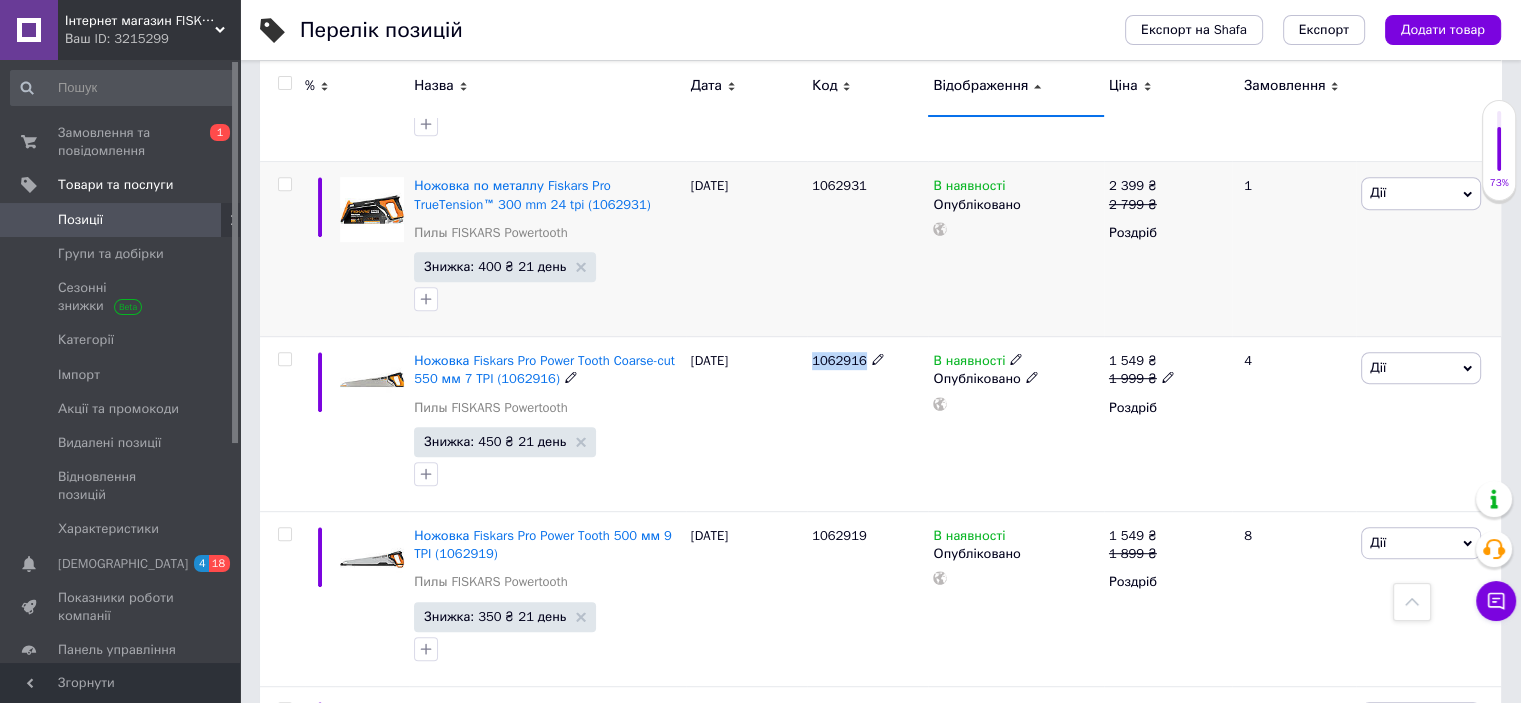 copy on "1062916" 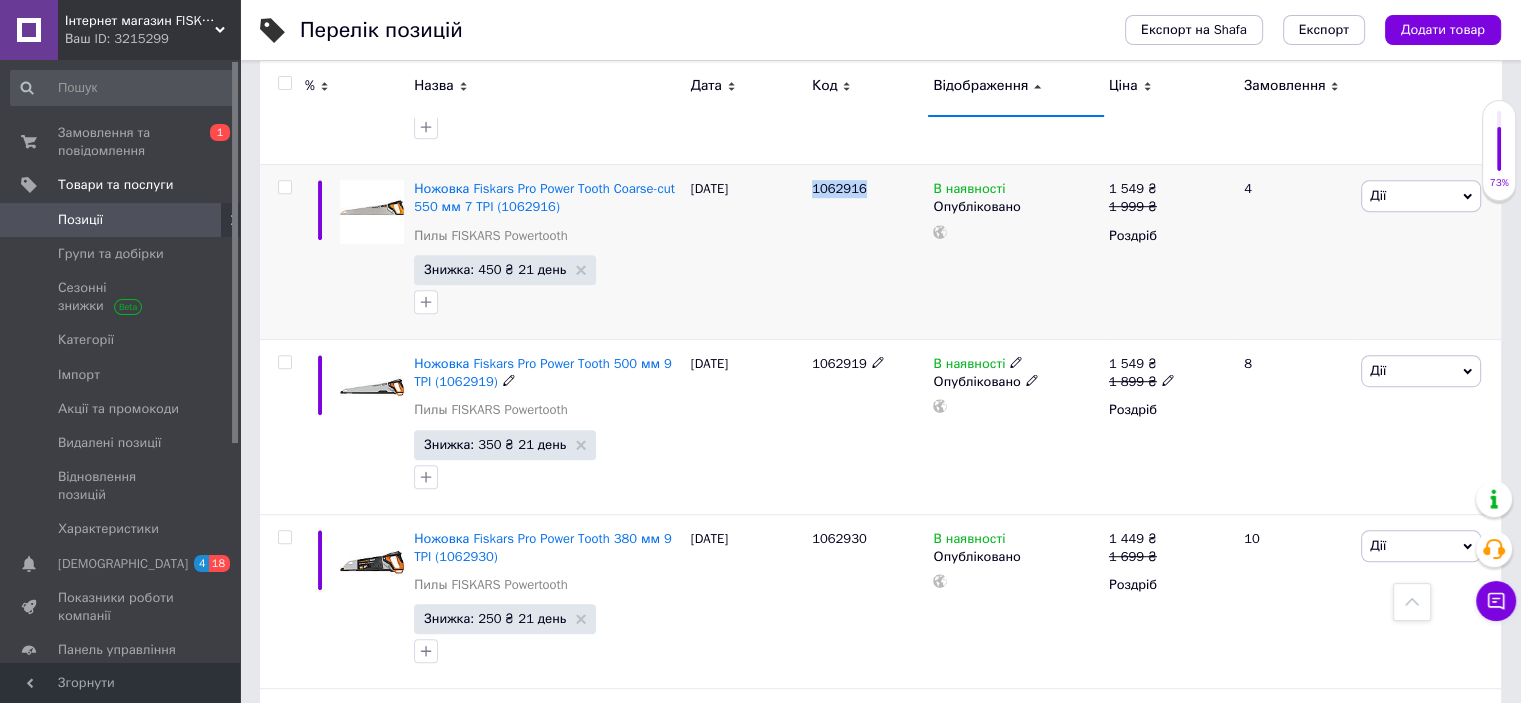 scroll, scrollTop: 1066, scrollLeft: 0, axis: vertical 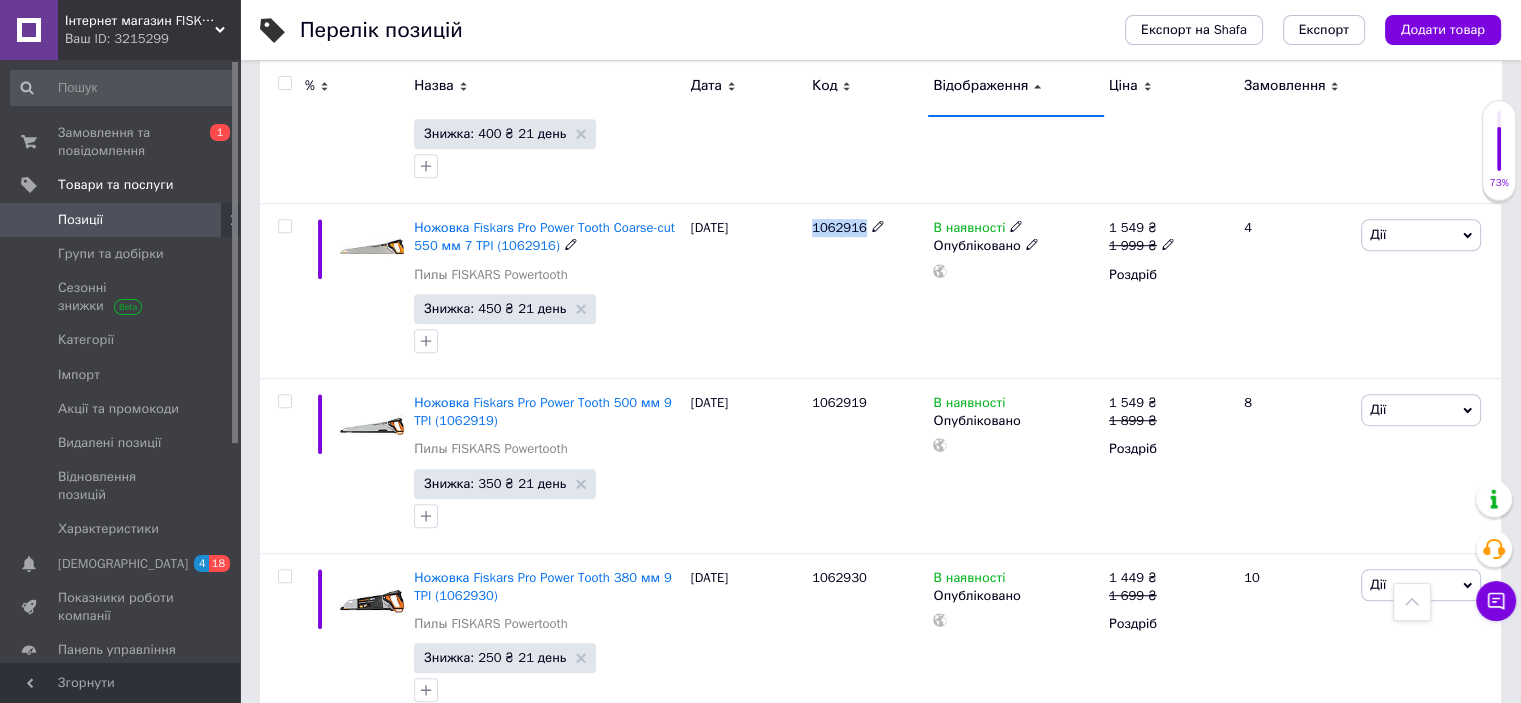 copy on "1062916" 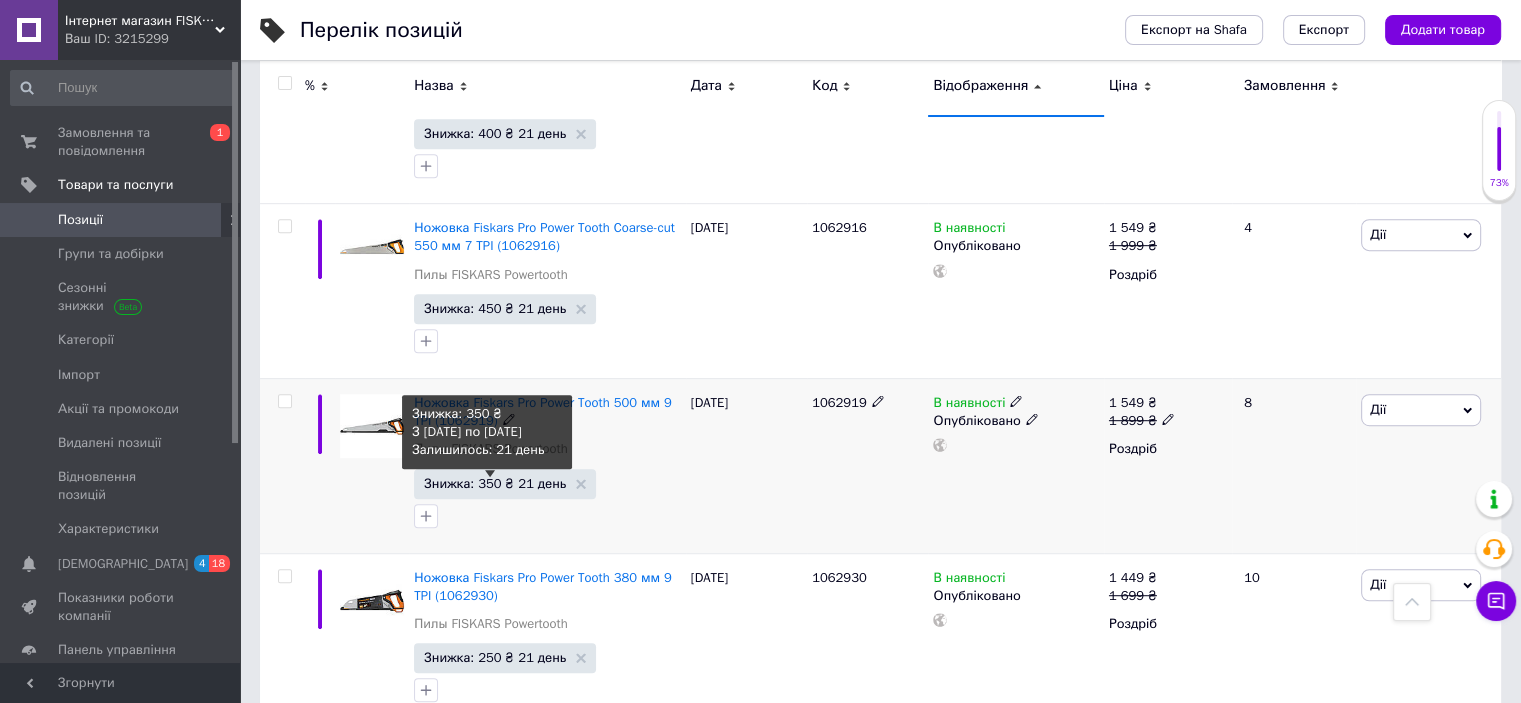 click on "Знижка: 350 ₴ 21 день" at bounding box center (495, 483) 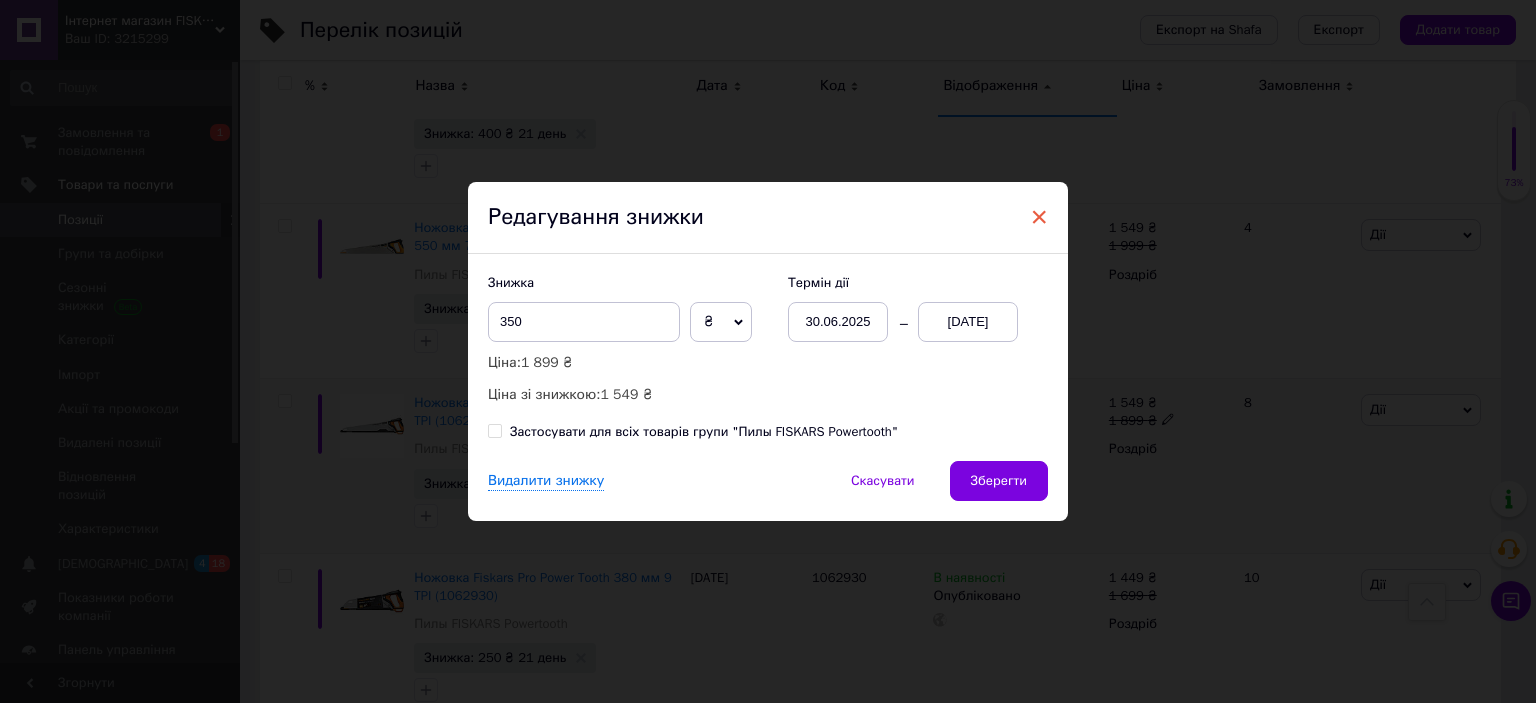 click on "×" at bounding box center (1039, 217) 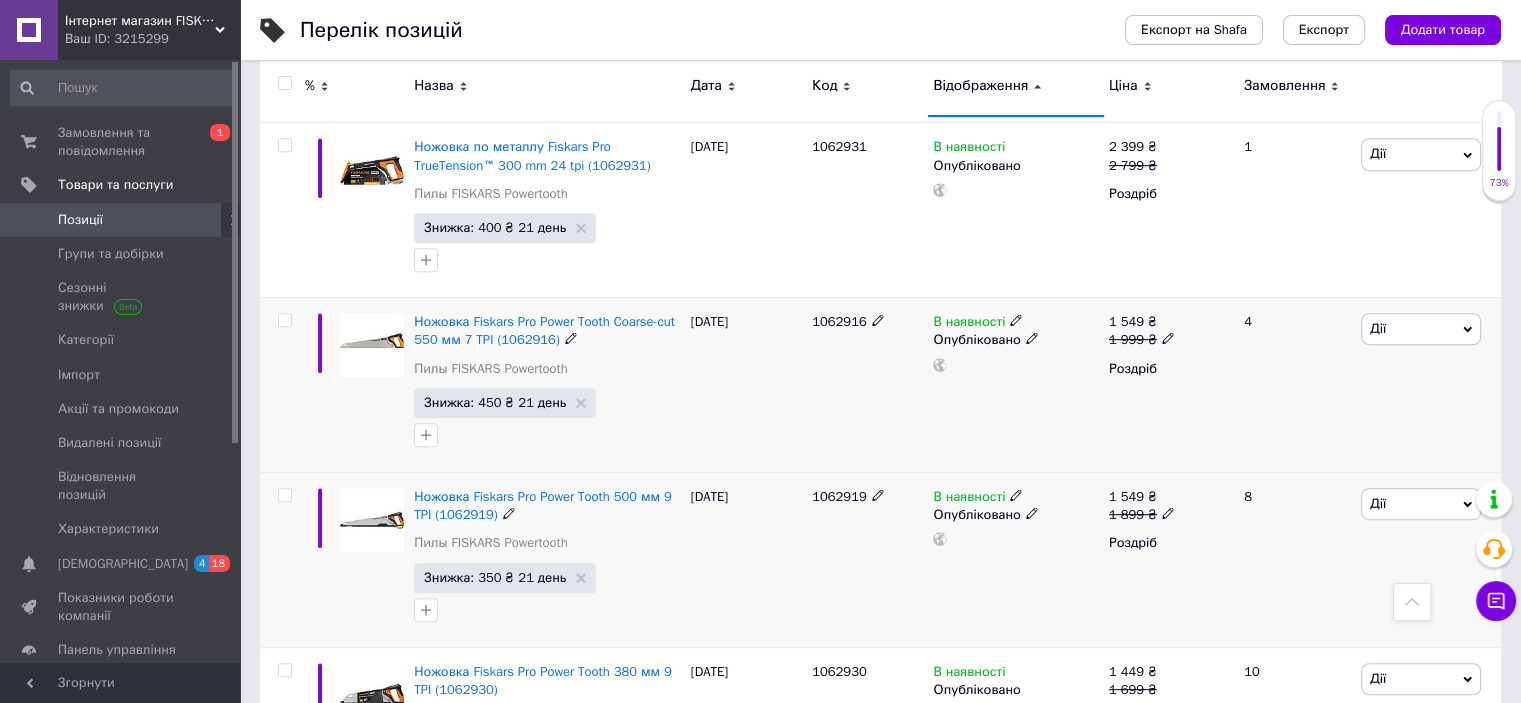 scroll, scrollTop: 933, scrollLeft: 0, axis: vertical 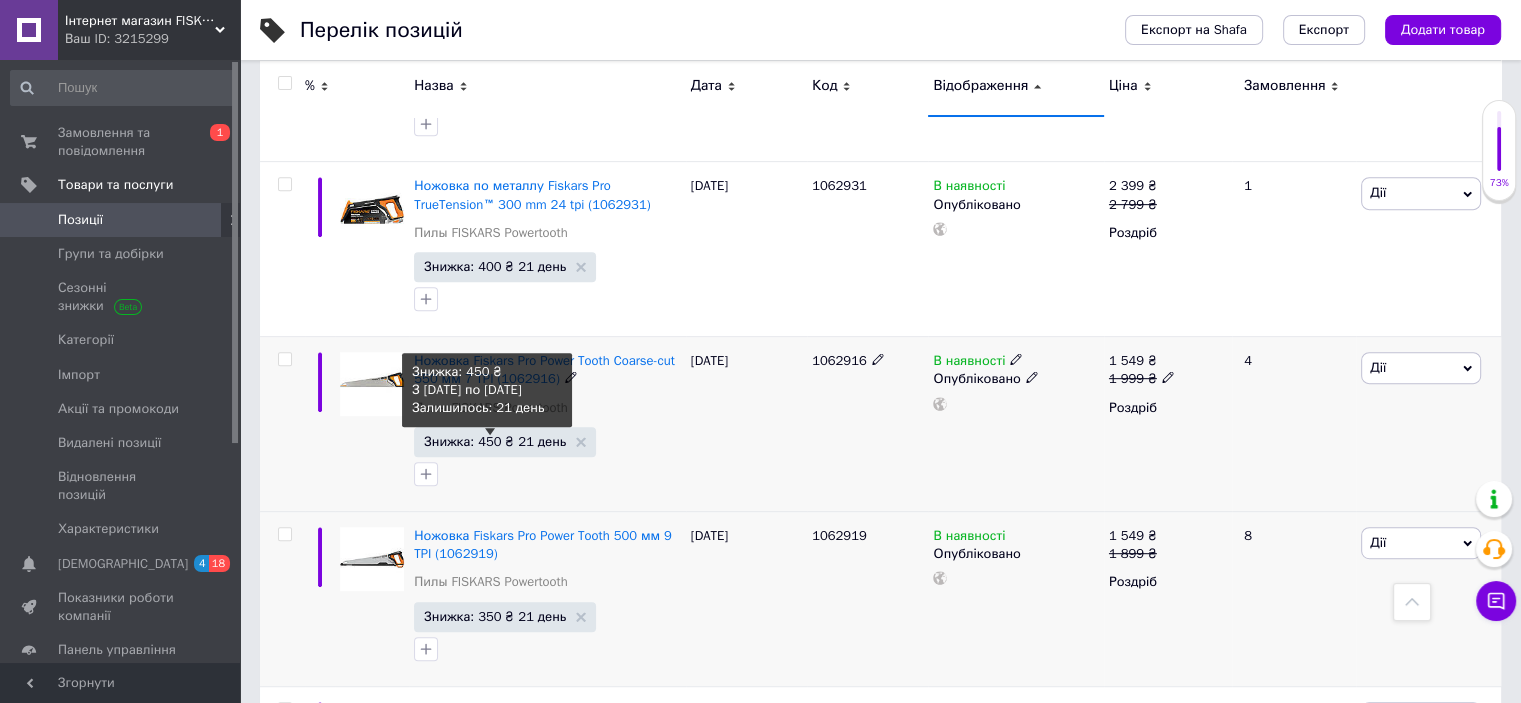 click on "Знижка: 450 ₴ 21 день" at bounding box center (495, 441) 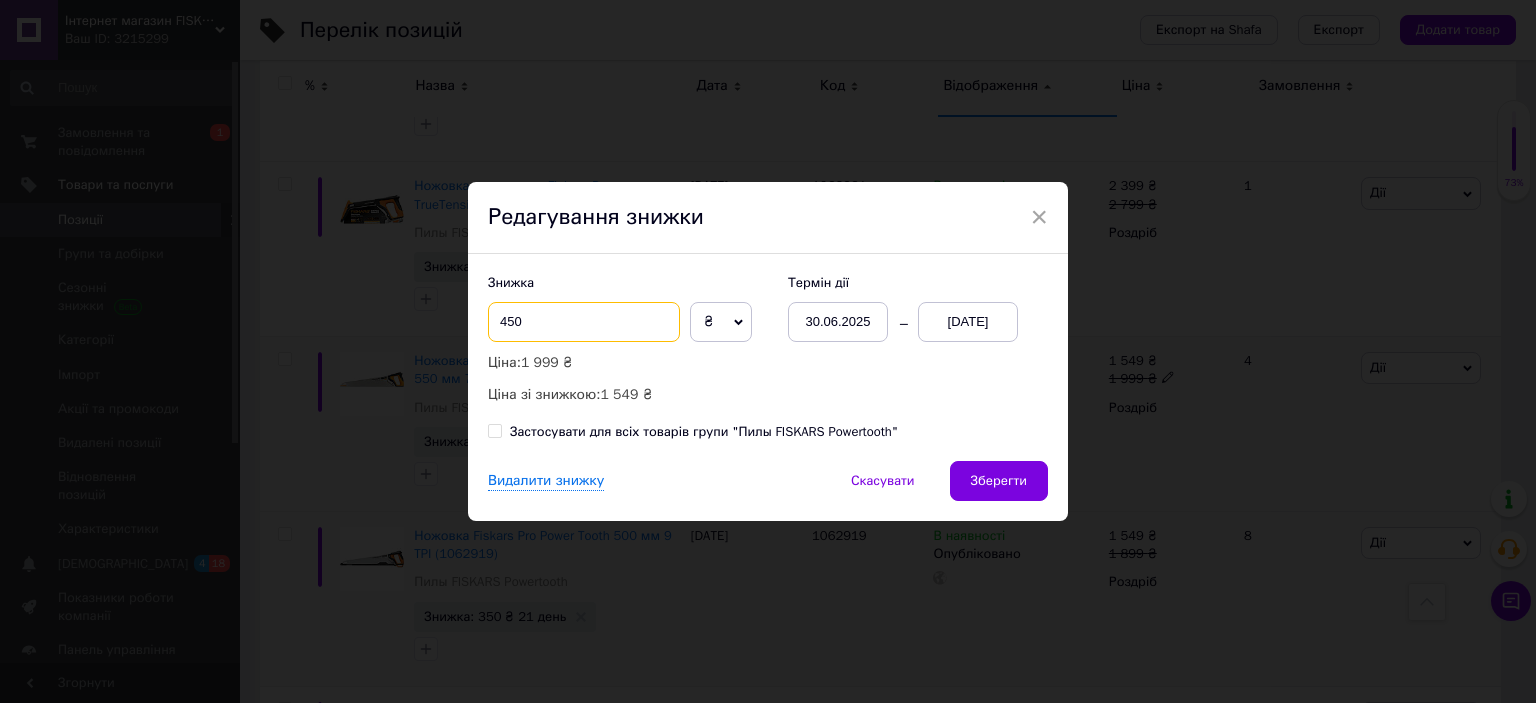 click on "450" at bounding box center [584, 322] 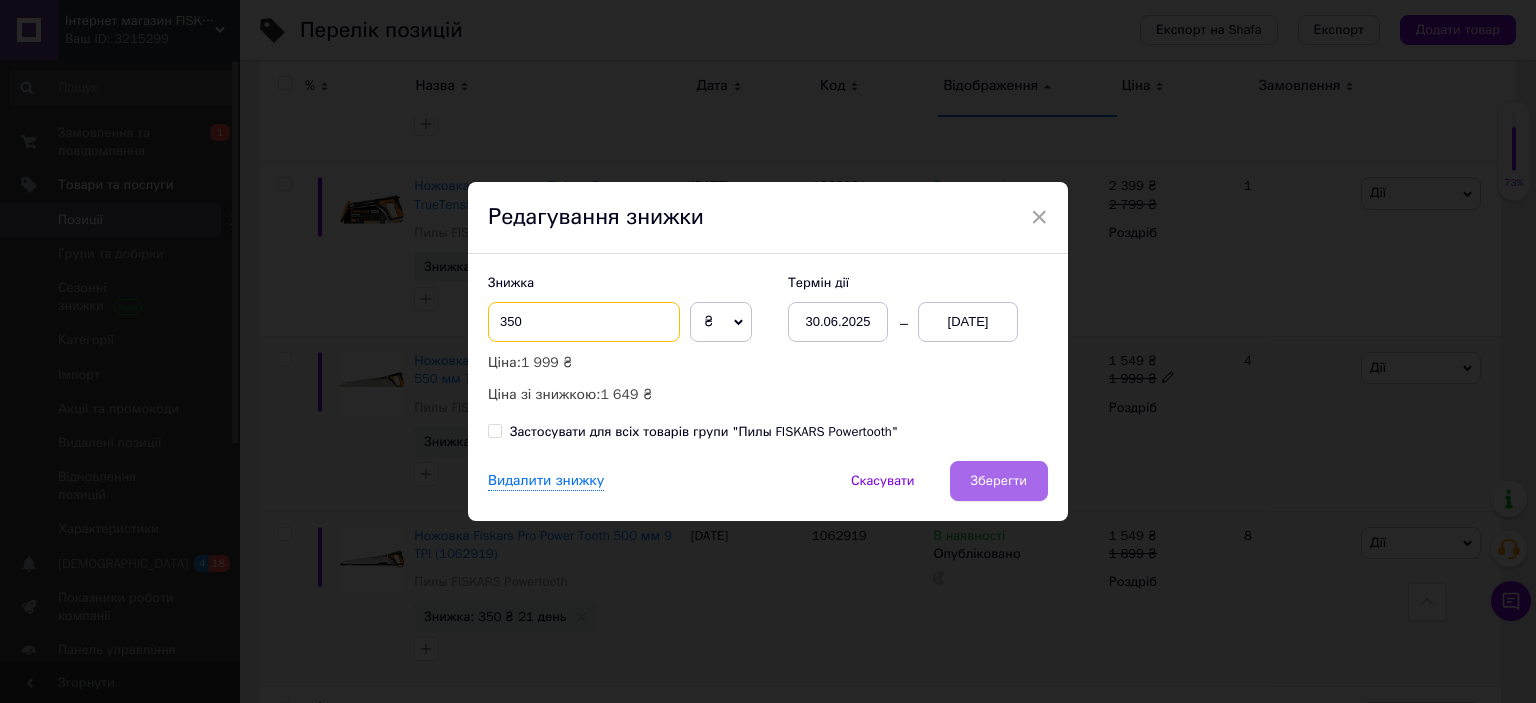 type on "350" 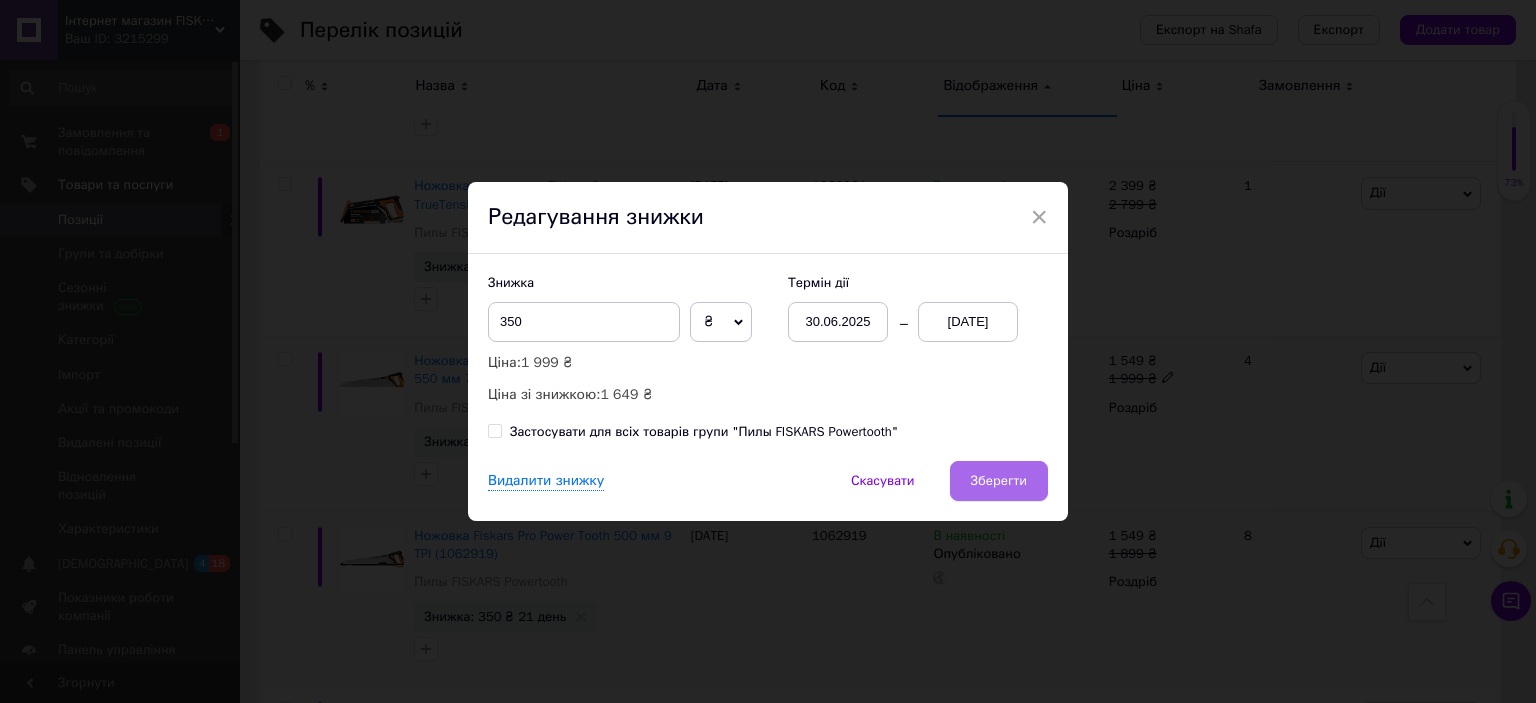 click on "Зберегти" at bounding box center [999, 481] 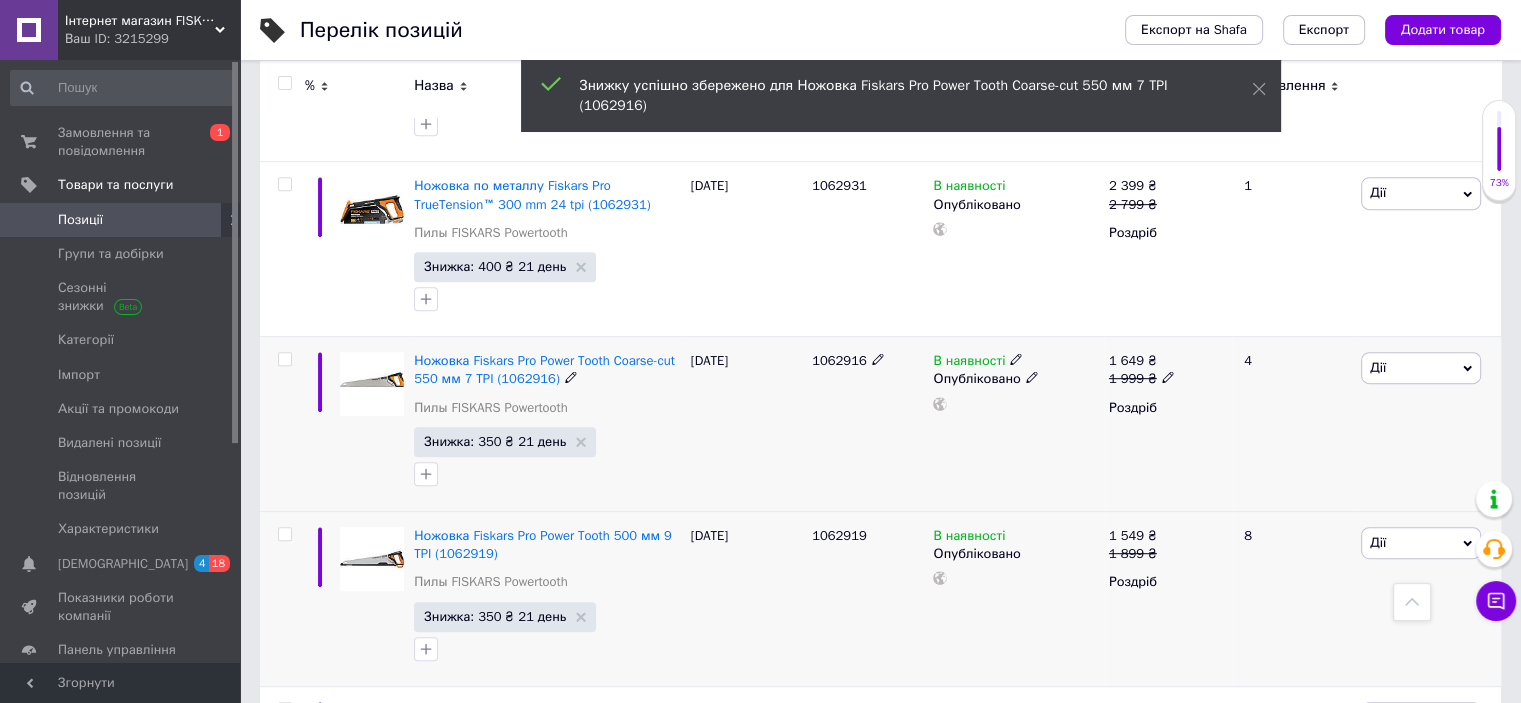 click on "1062916" at bounding box center (839, 360) 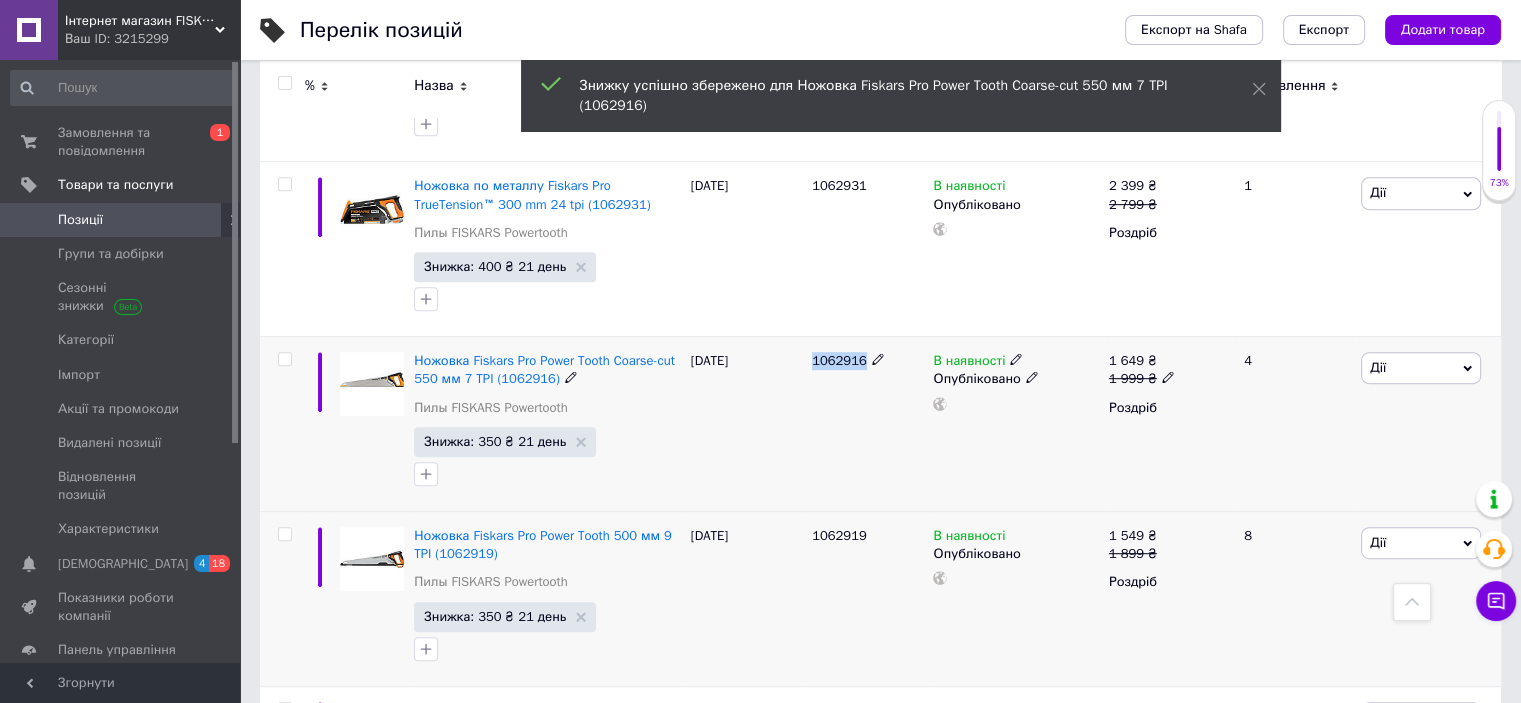 click on "1062916" at bounding box center [839, 360] 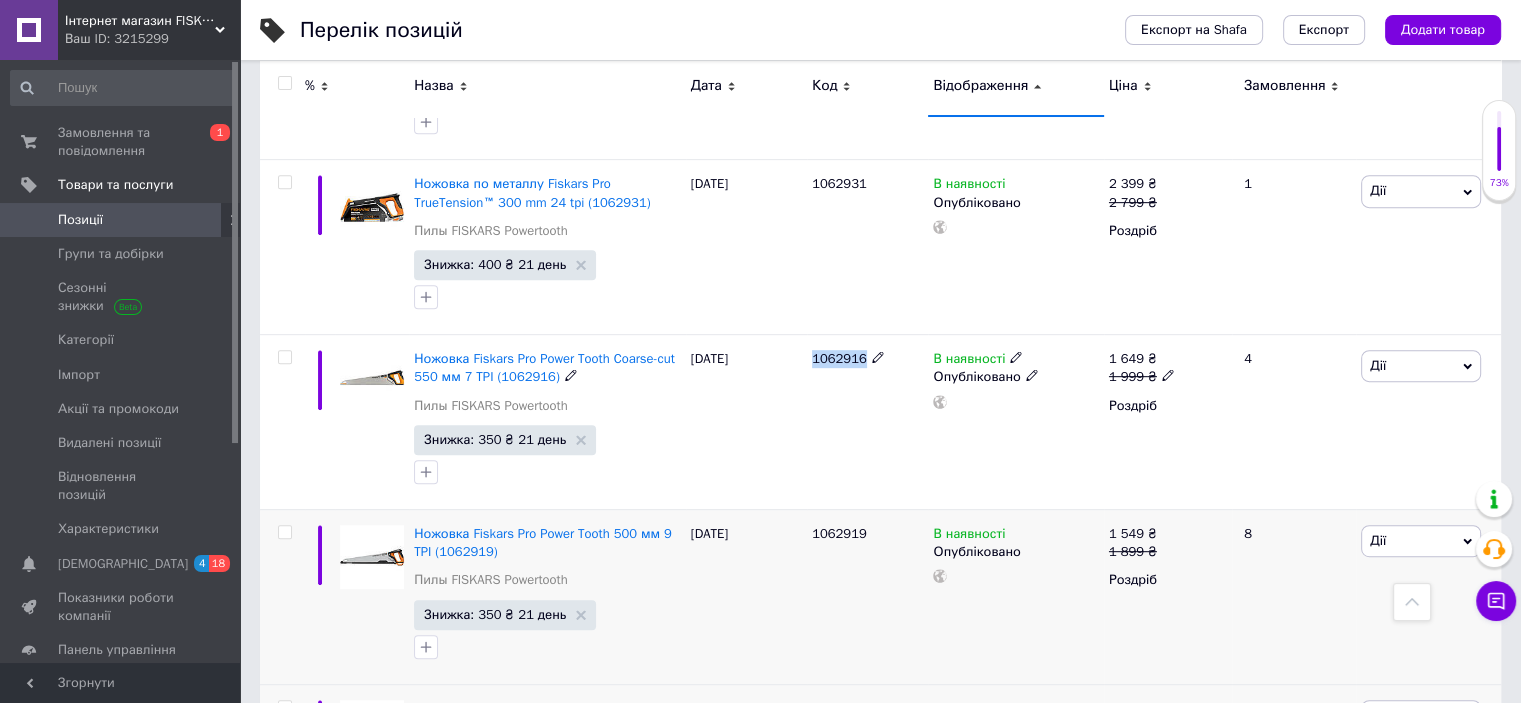 scroll, scrollTop: 1066, scrollLeft: 0, axis: vertical 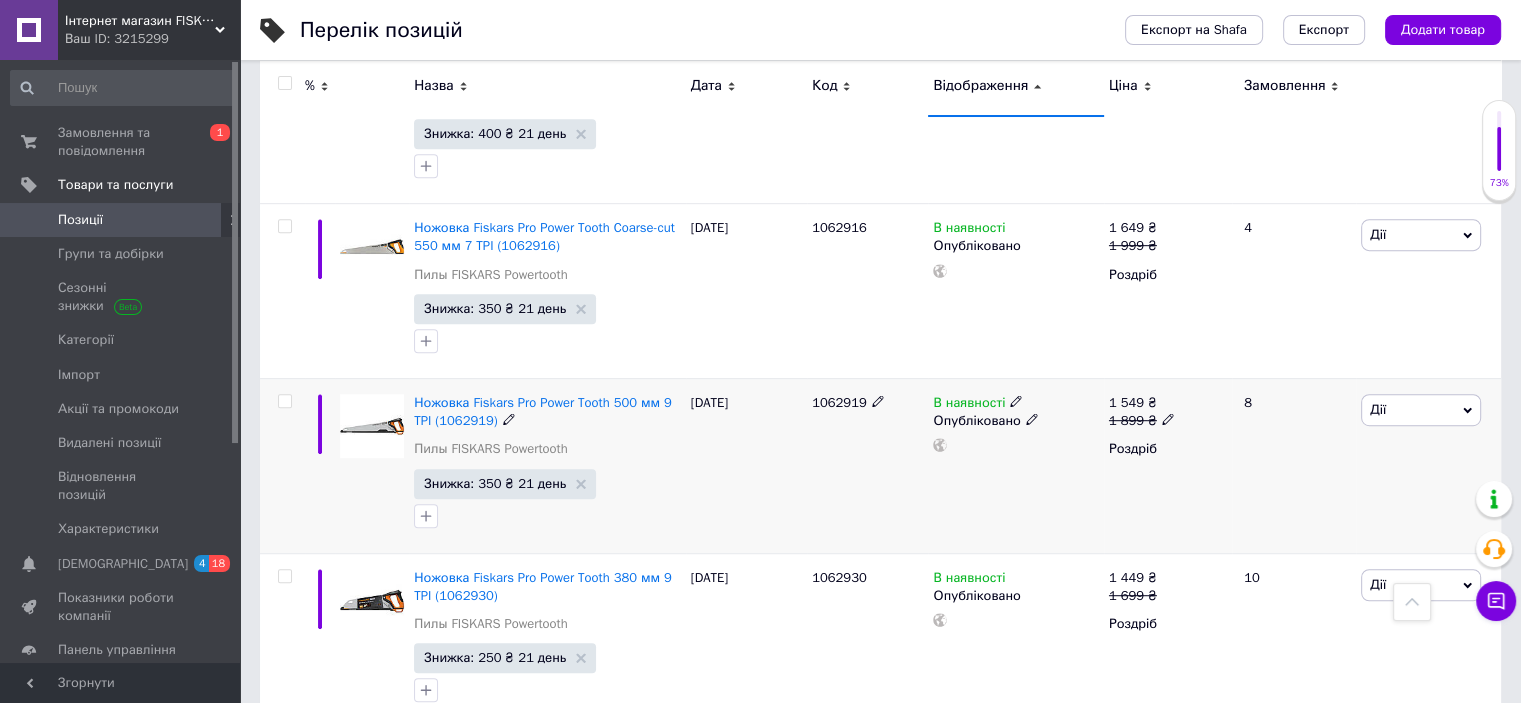 click on "1062919" at bounding box center [839, 402] 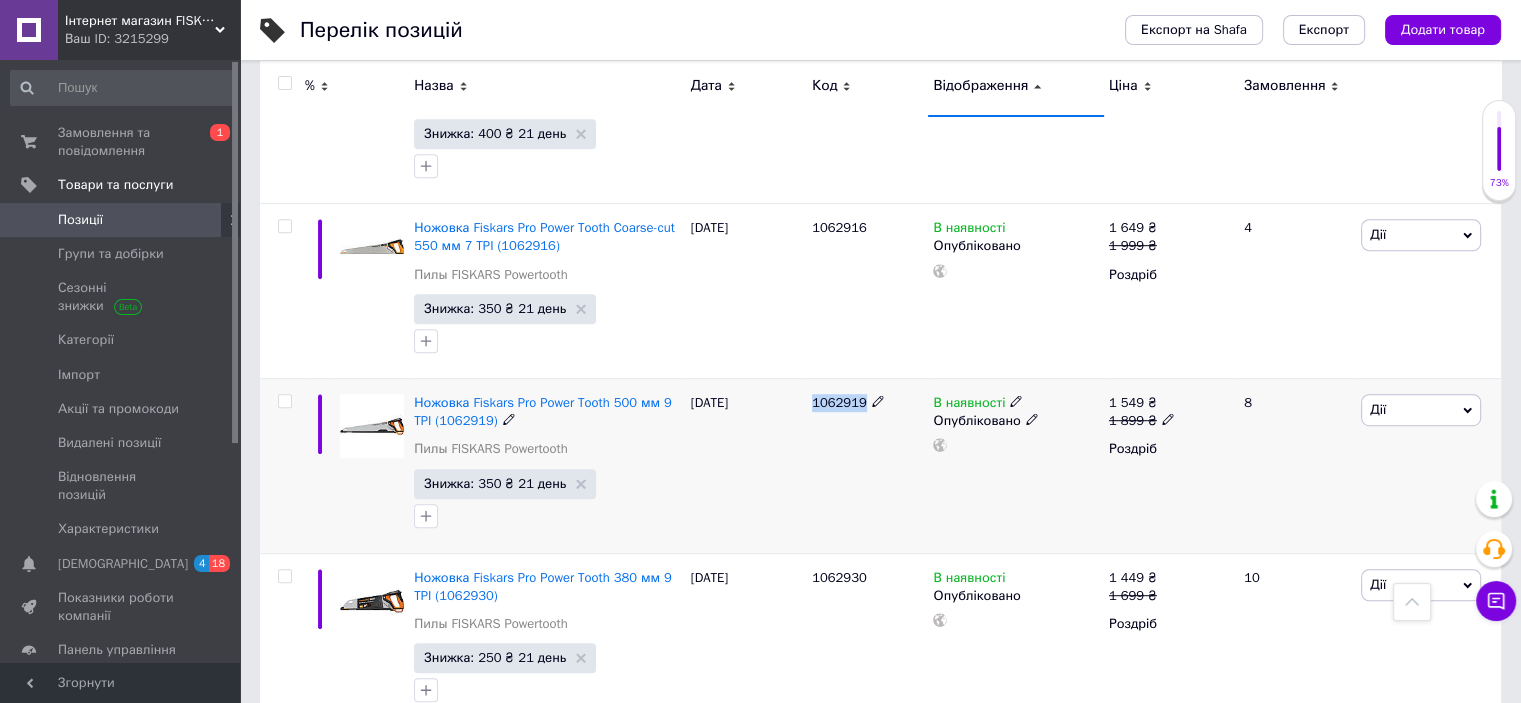click on "1062919" at bounding box center [839, 402] 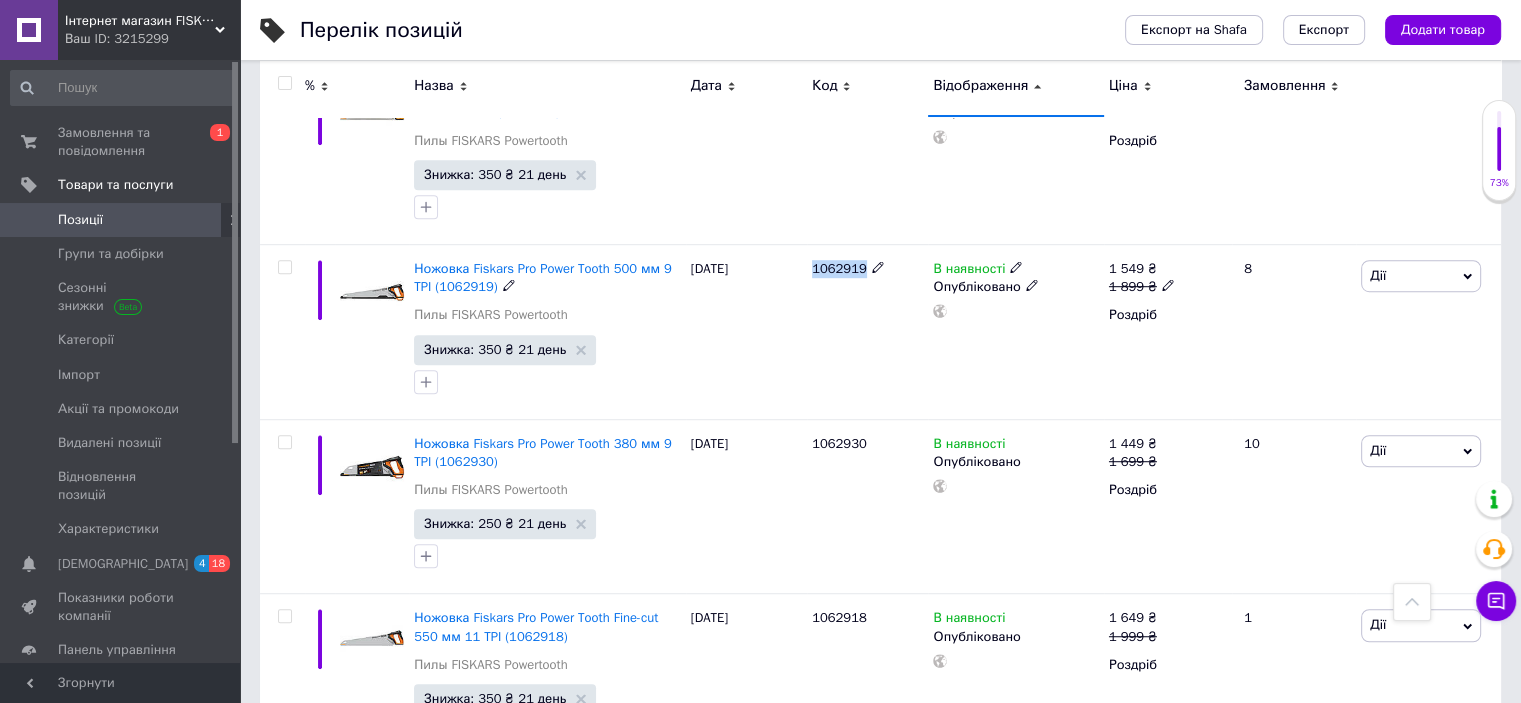 scroll, scrollTop: 1333, scrollLeft: 0, axis: vertical 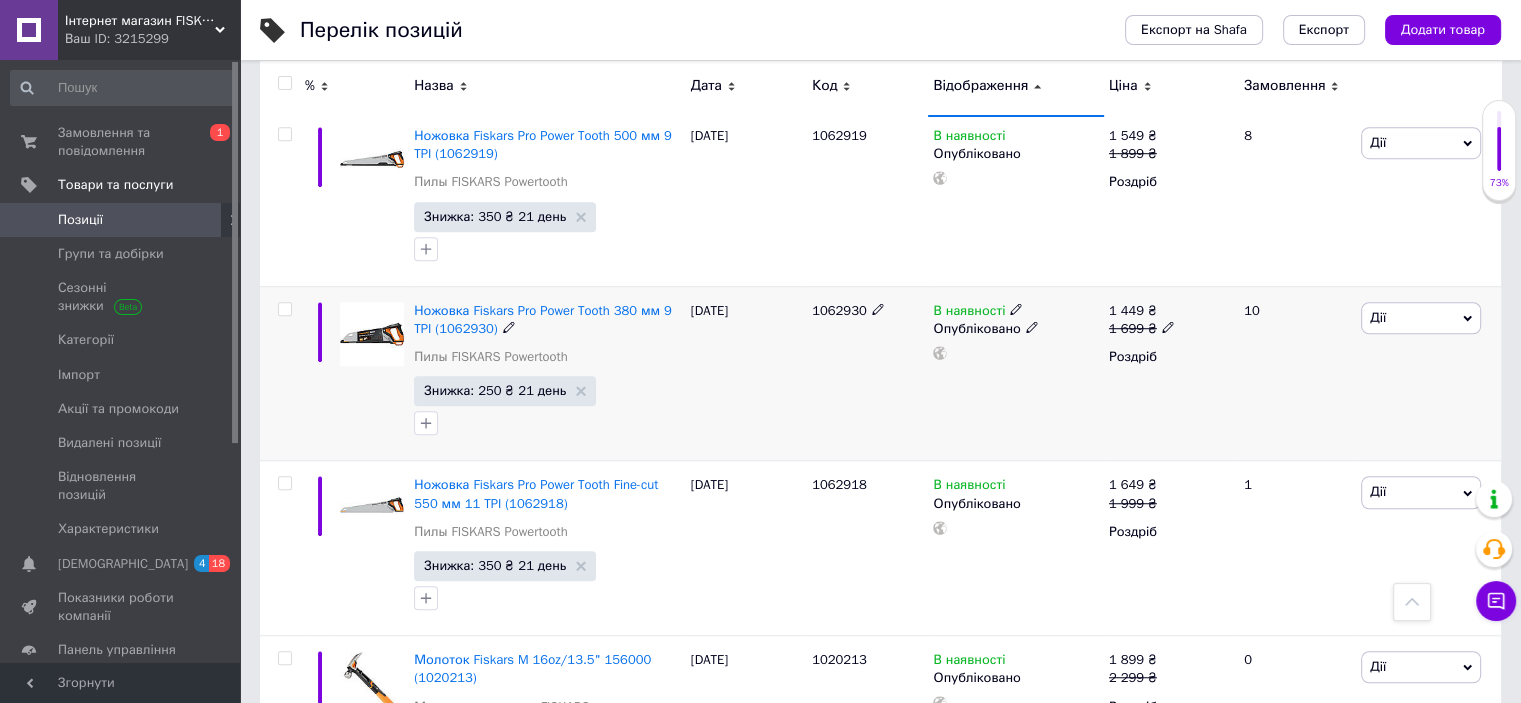click on "1062930" at bounding box center (839, 310) 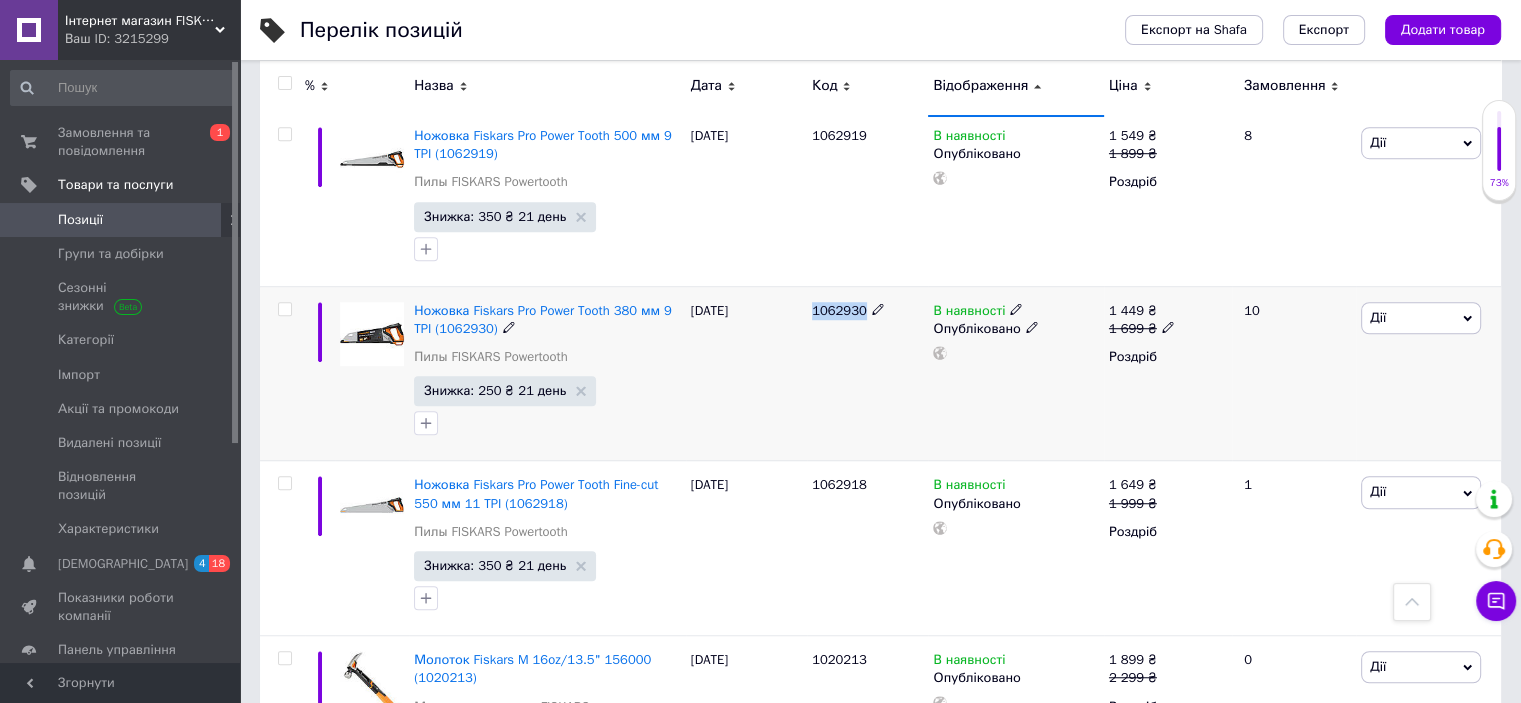 click on "1062930" at bounding box center (839, 310) 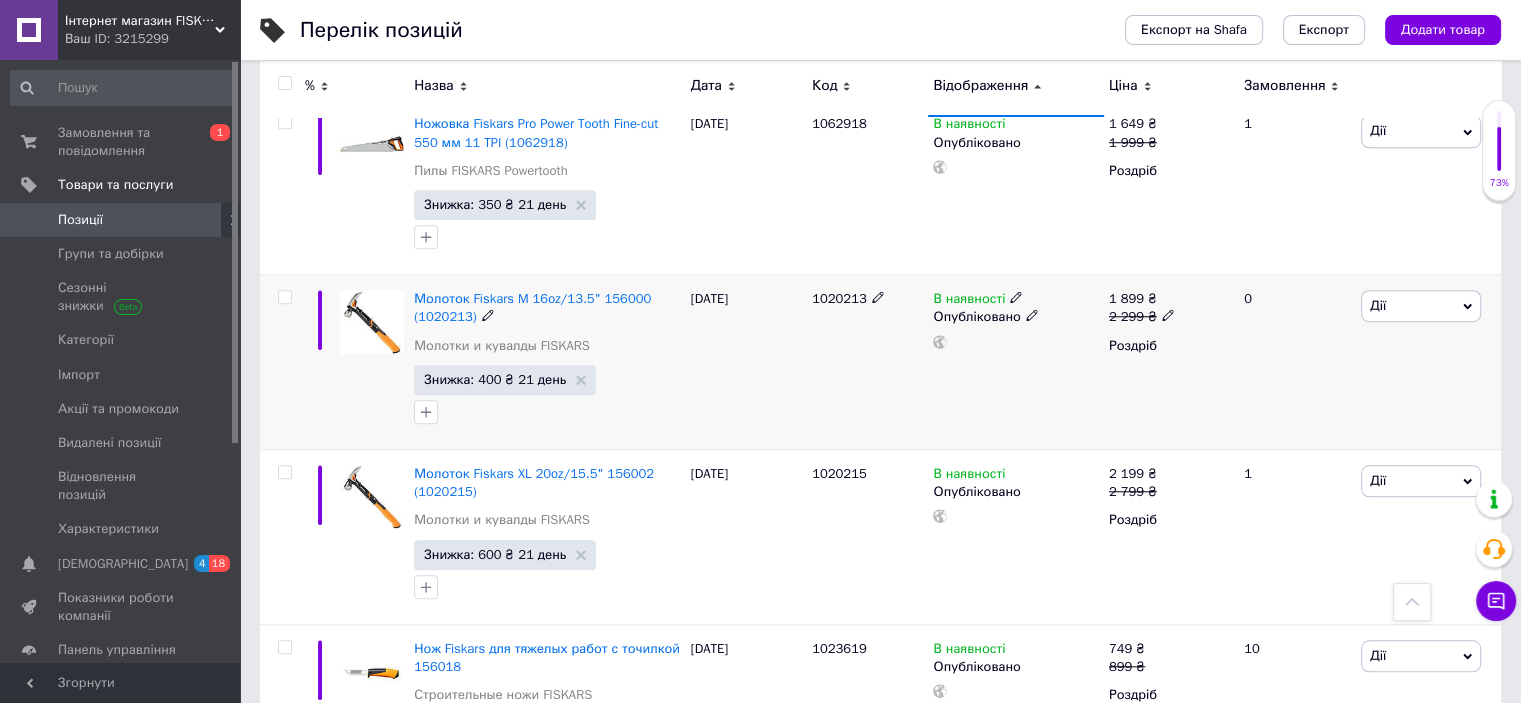 scroll, scrollTop: 1733, scrollLeft: 0, axis: vertical 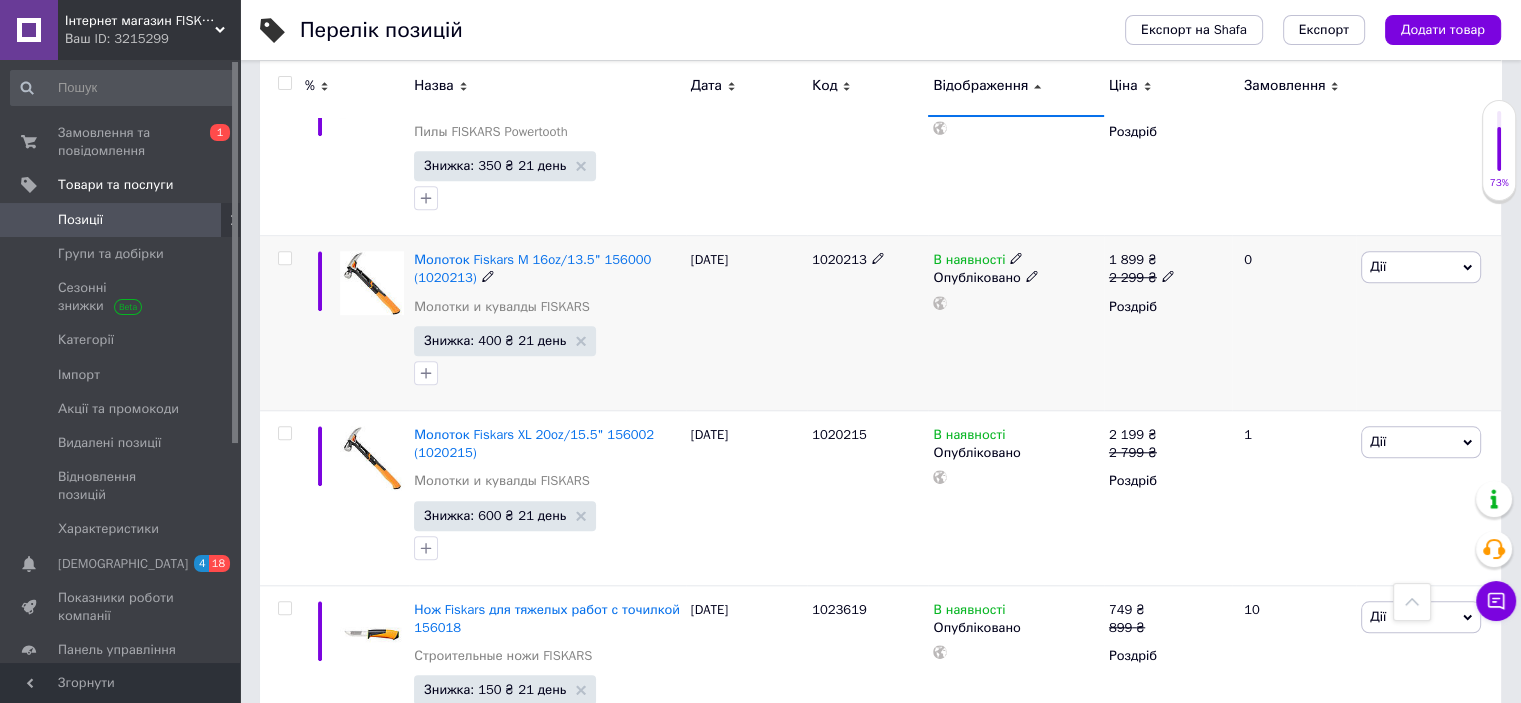 click on "1020213" at bounding box center (839, 259) 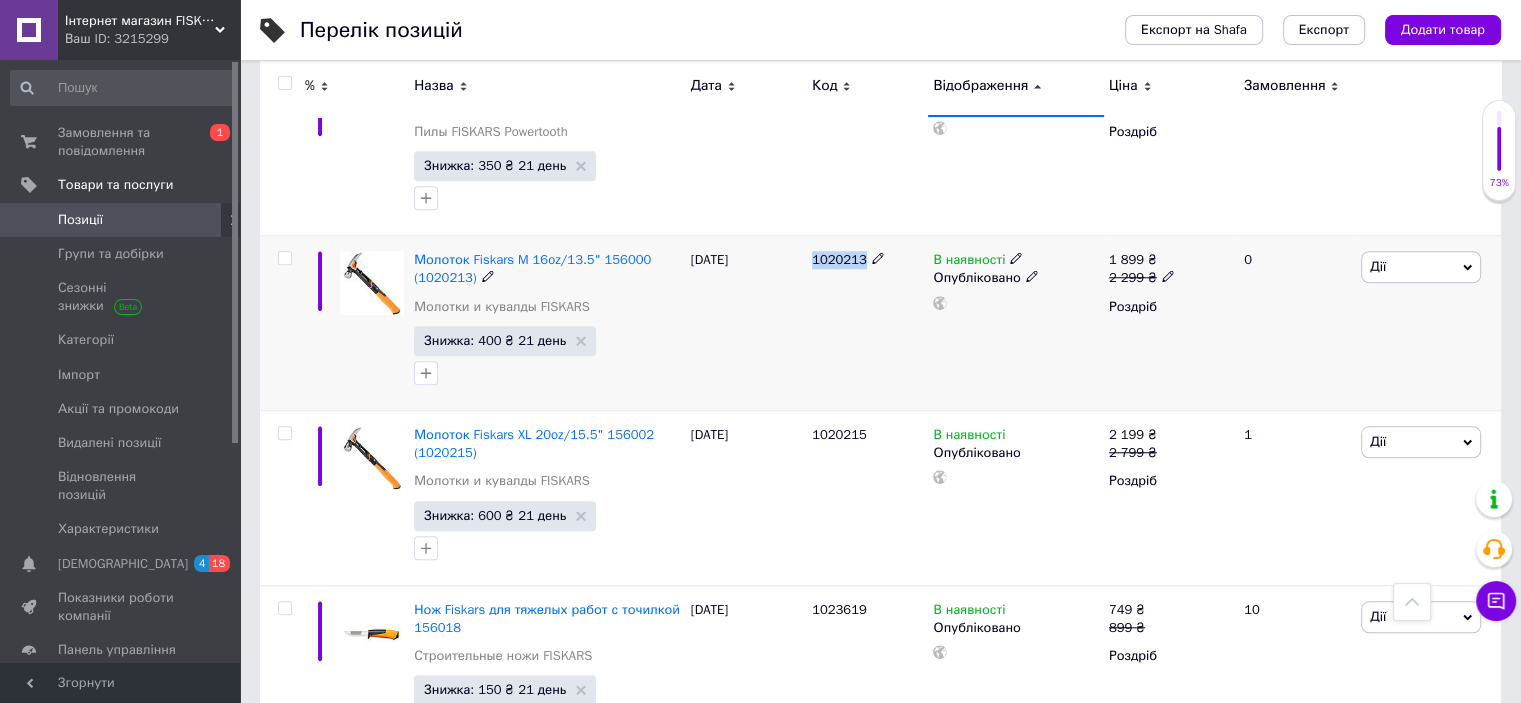 click on "1020213" at bounding box center (839, 259) 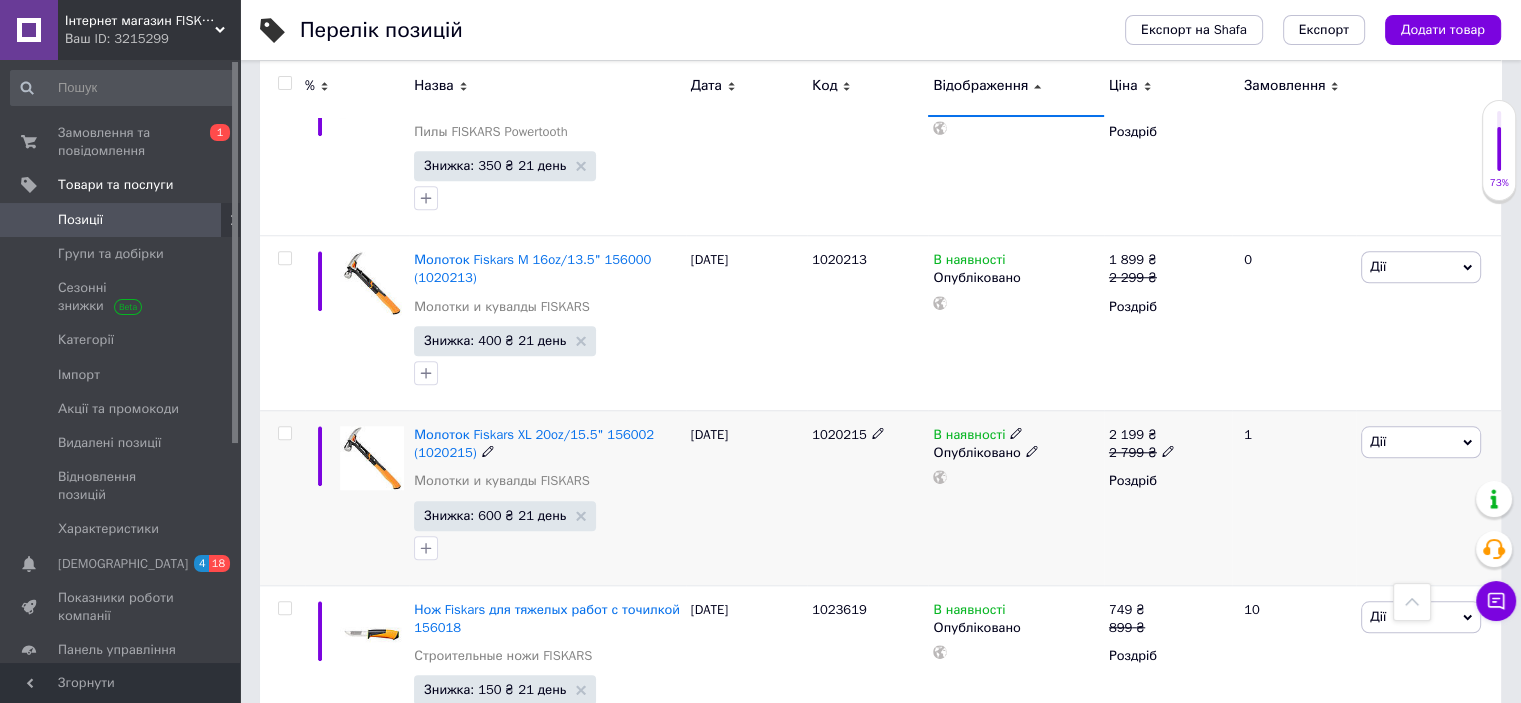 click on "1020215" at bounding box center (839, 434) 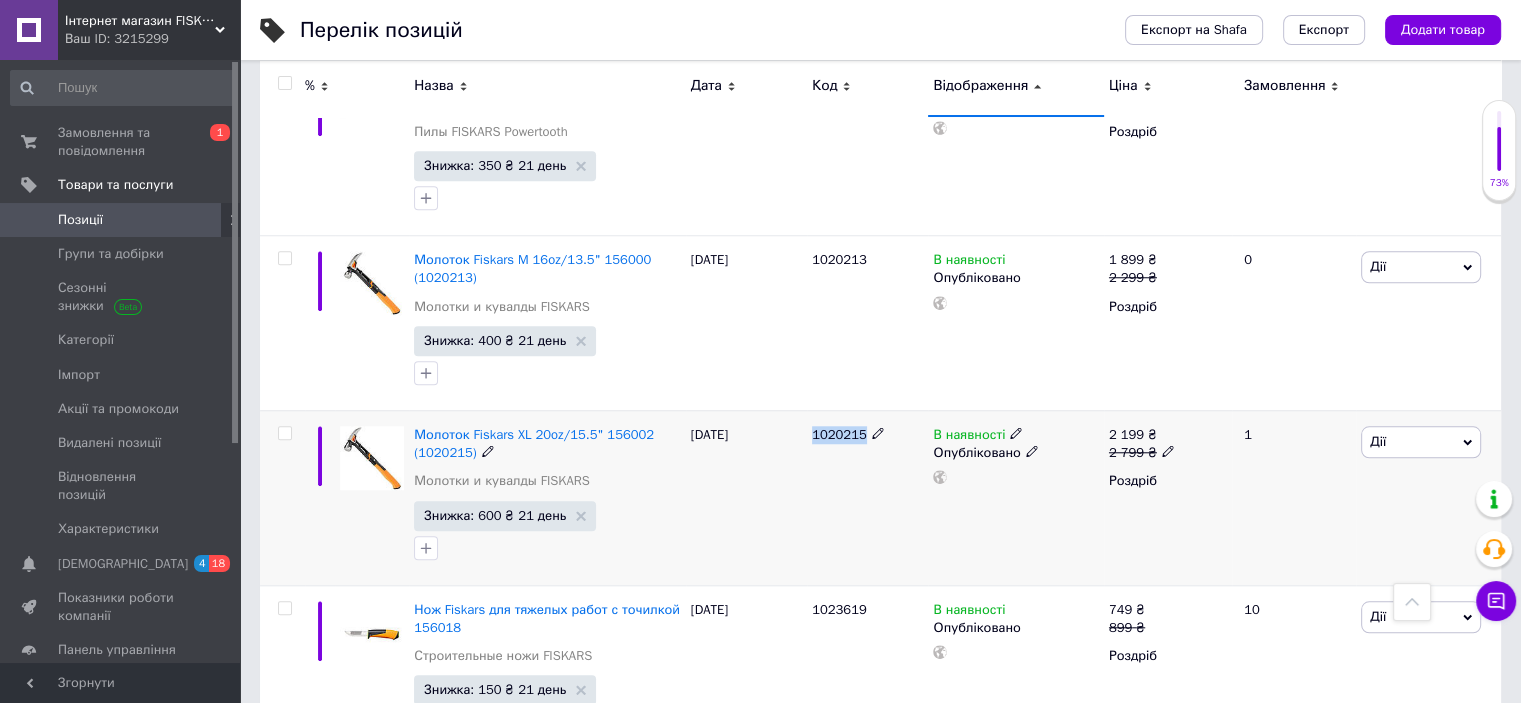 click on "1020215" at bounding box center [839, 434] 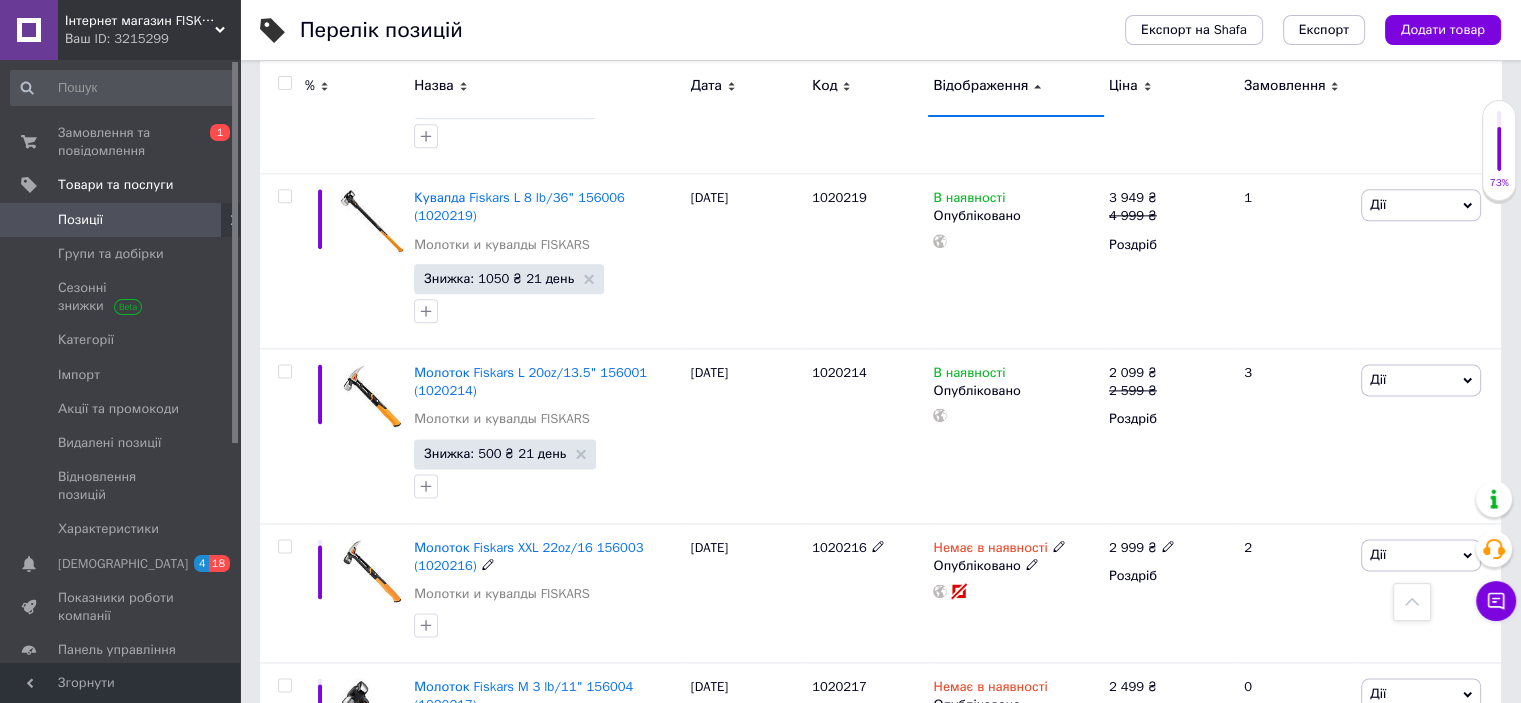 scroll, scrollTop: 2533, scrollLeft: 0, axis: vertical 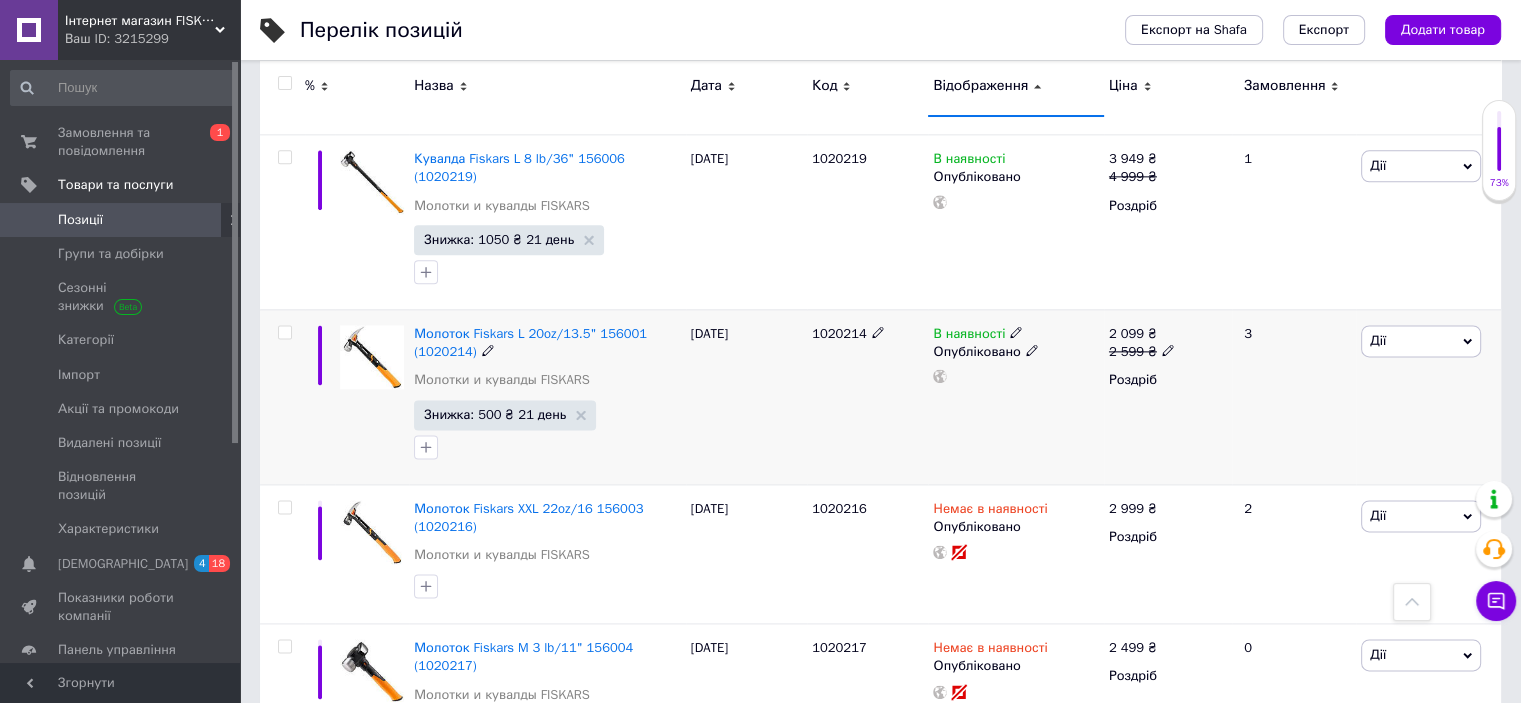 click on "1020214" at bounding box center [839, 333] 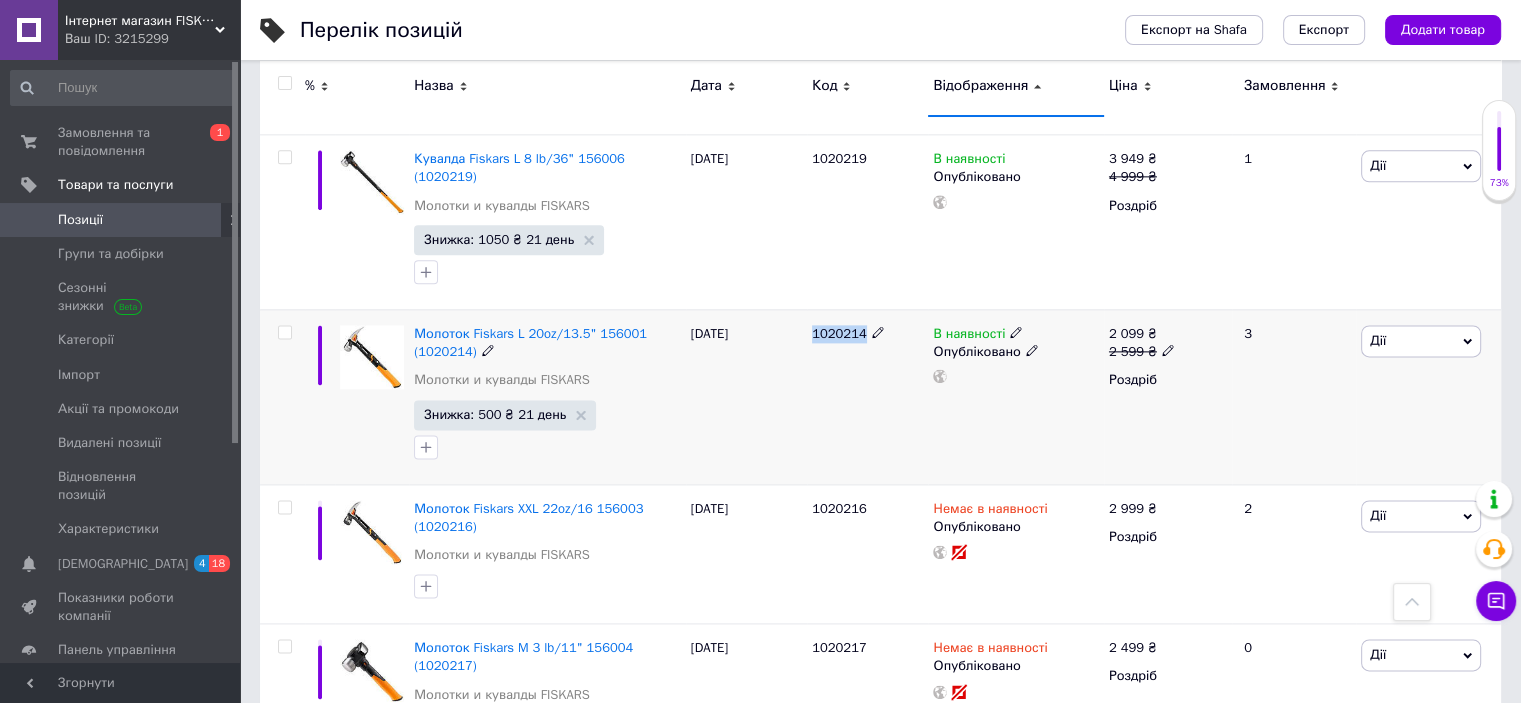 click on "1020214" at bounding box center [839, 333] 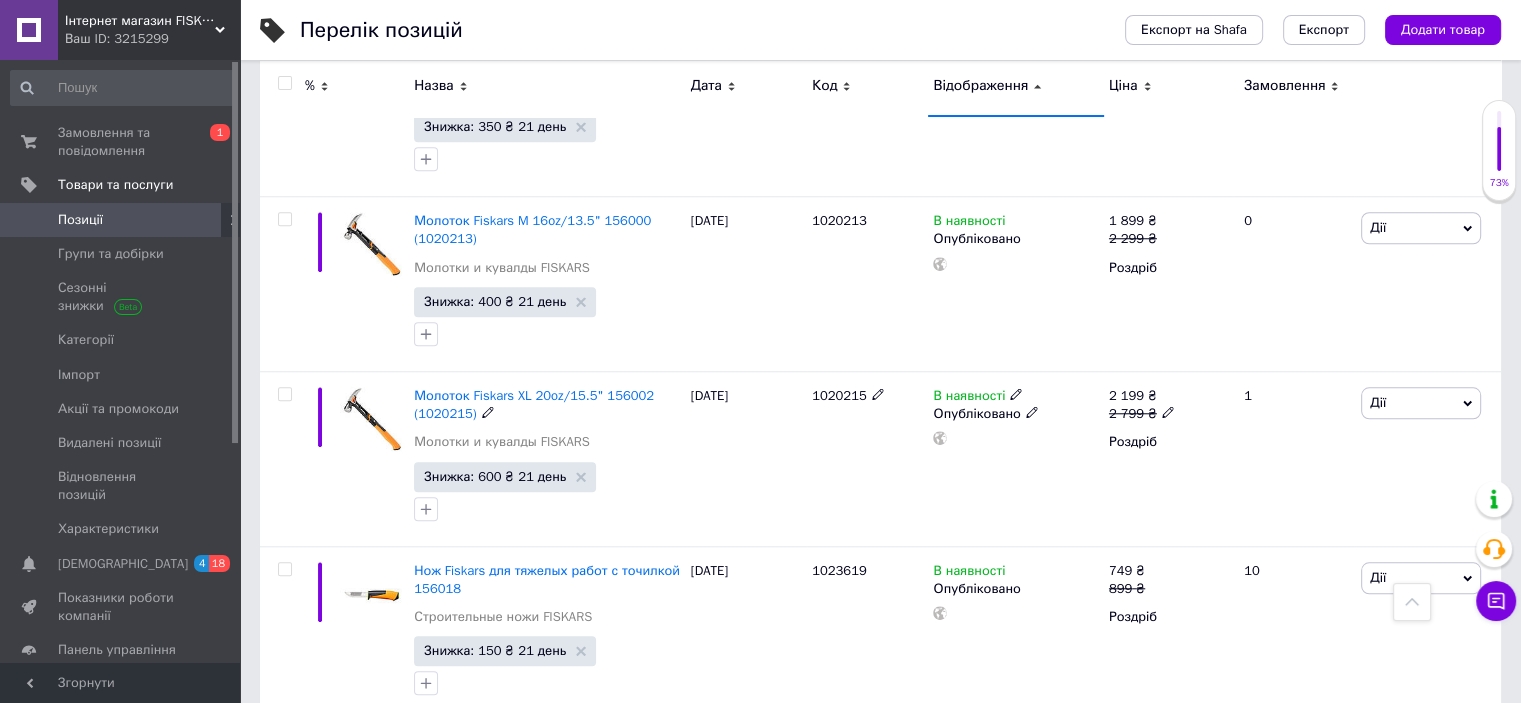scroll, scrollTop: 1733, scrollLeft: 0, axis: vertical 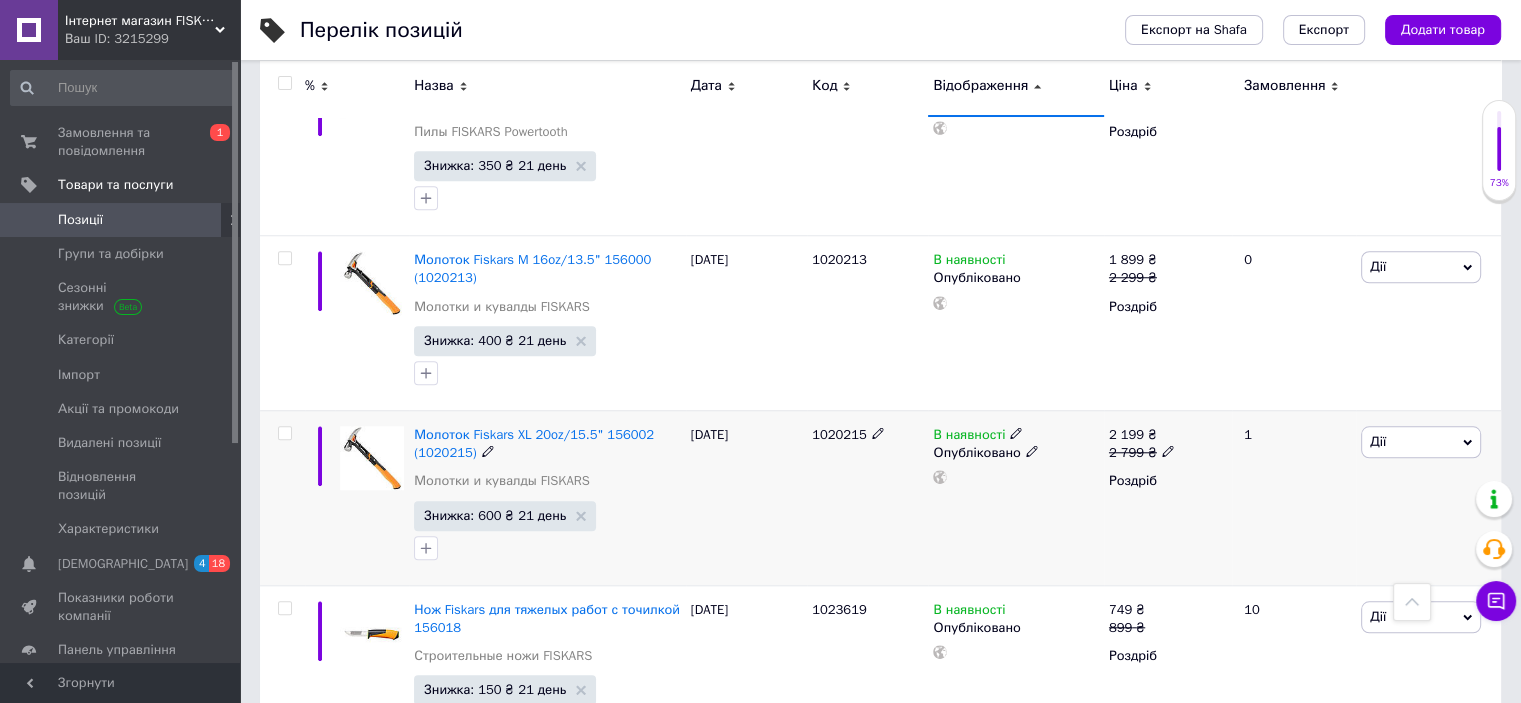 click on "1020215" at bounding box center (839, 434) 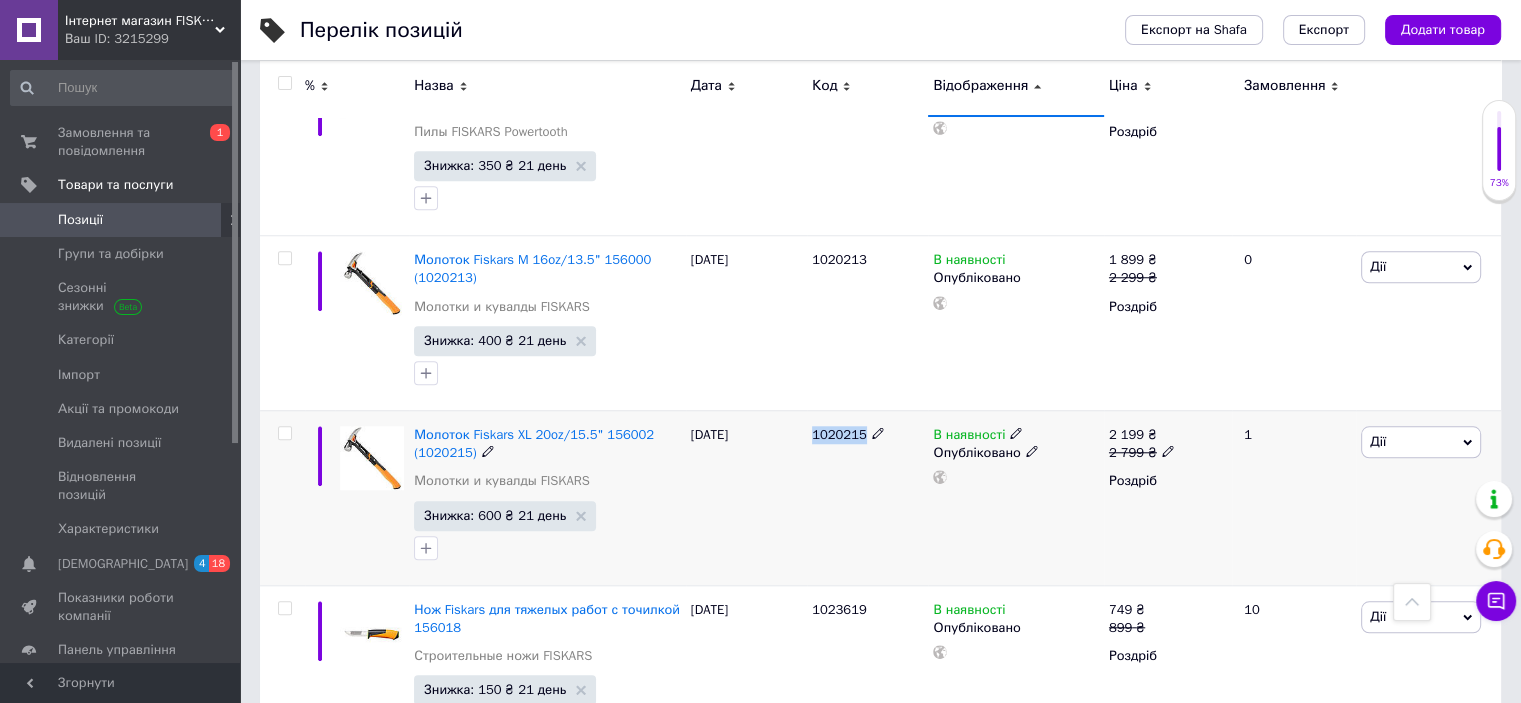 click on "1020215" at bounding box center (839, 434) 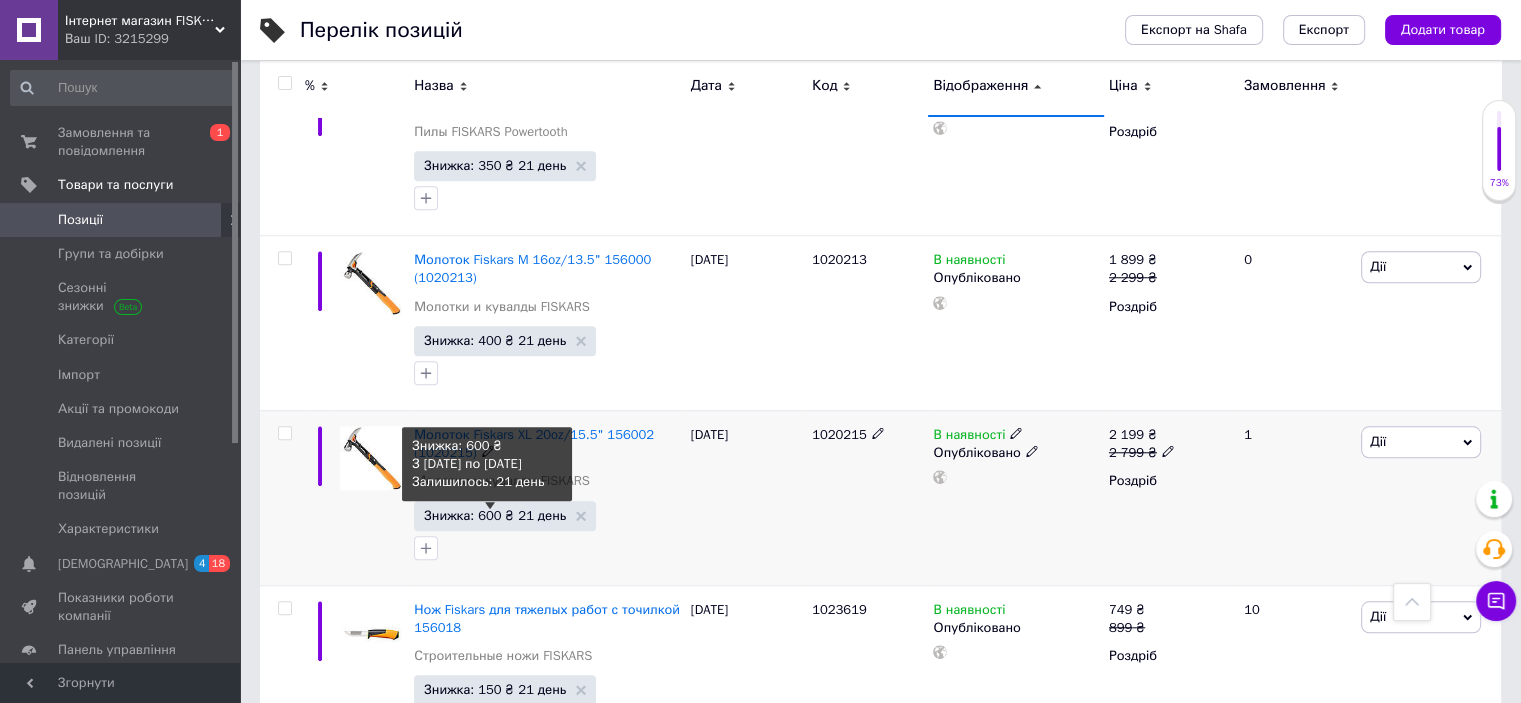 click on "Знижка: 600 ₴ 21 день" at bounding box center [495, 515] 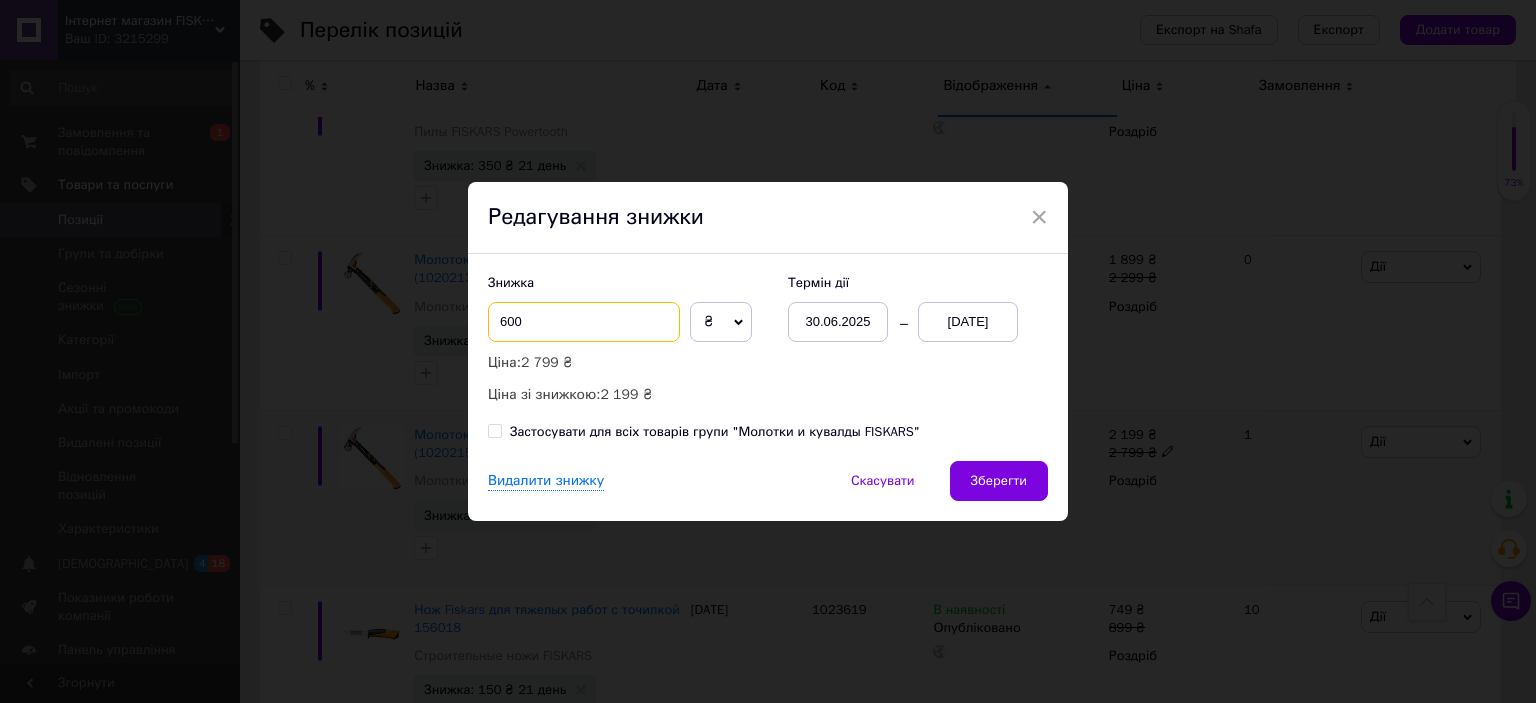 click on "600" at bounding box center [584, 322] 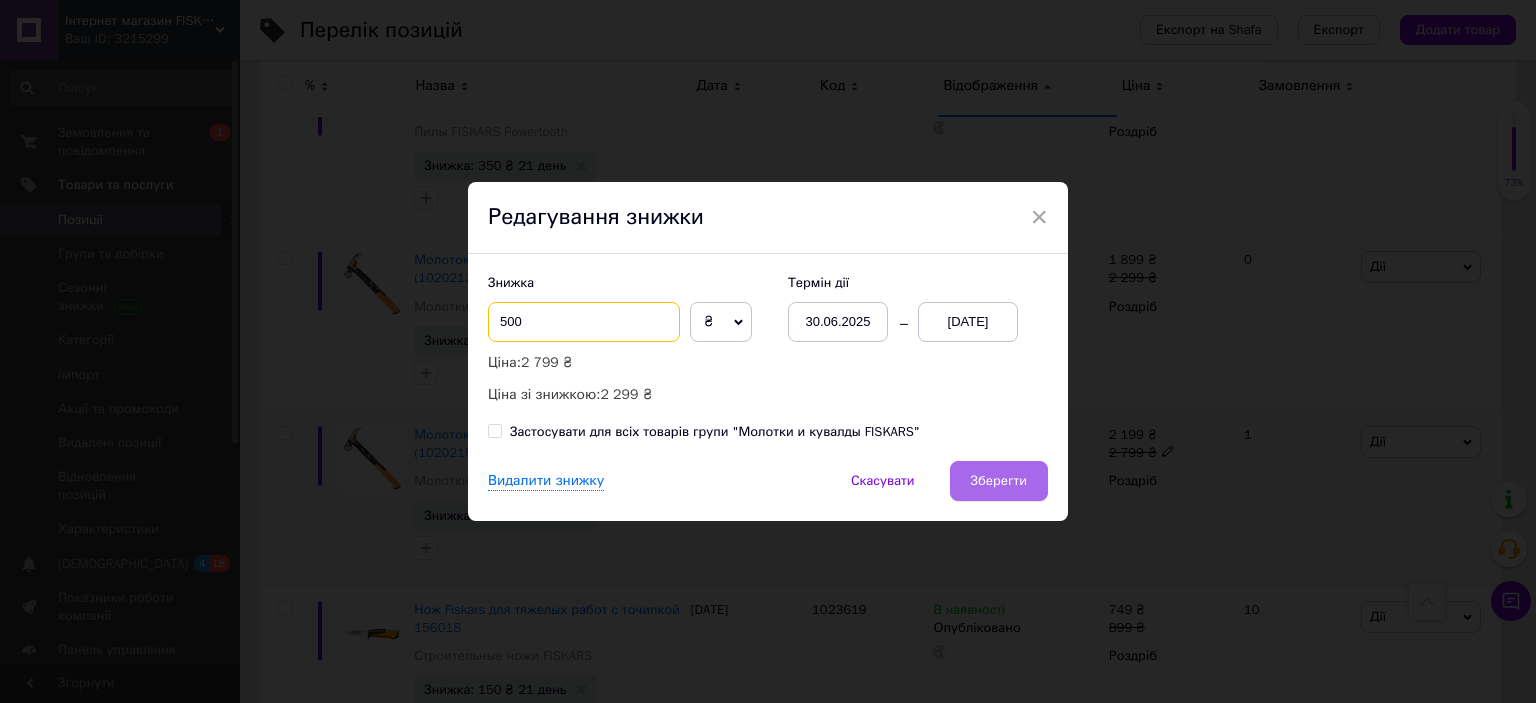 type on "500" 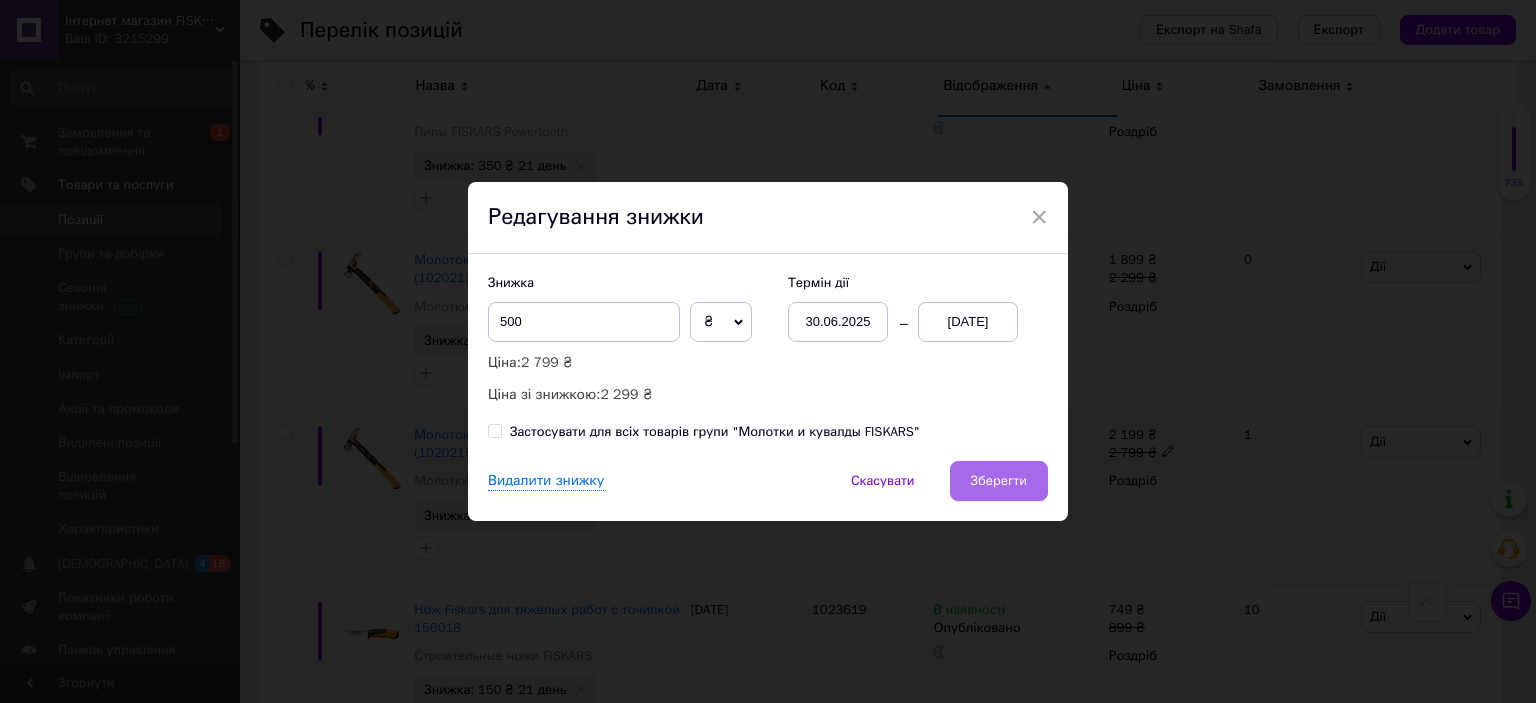 click on "Зберегти" at bounding box center (999, 481) 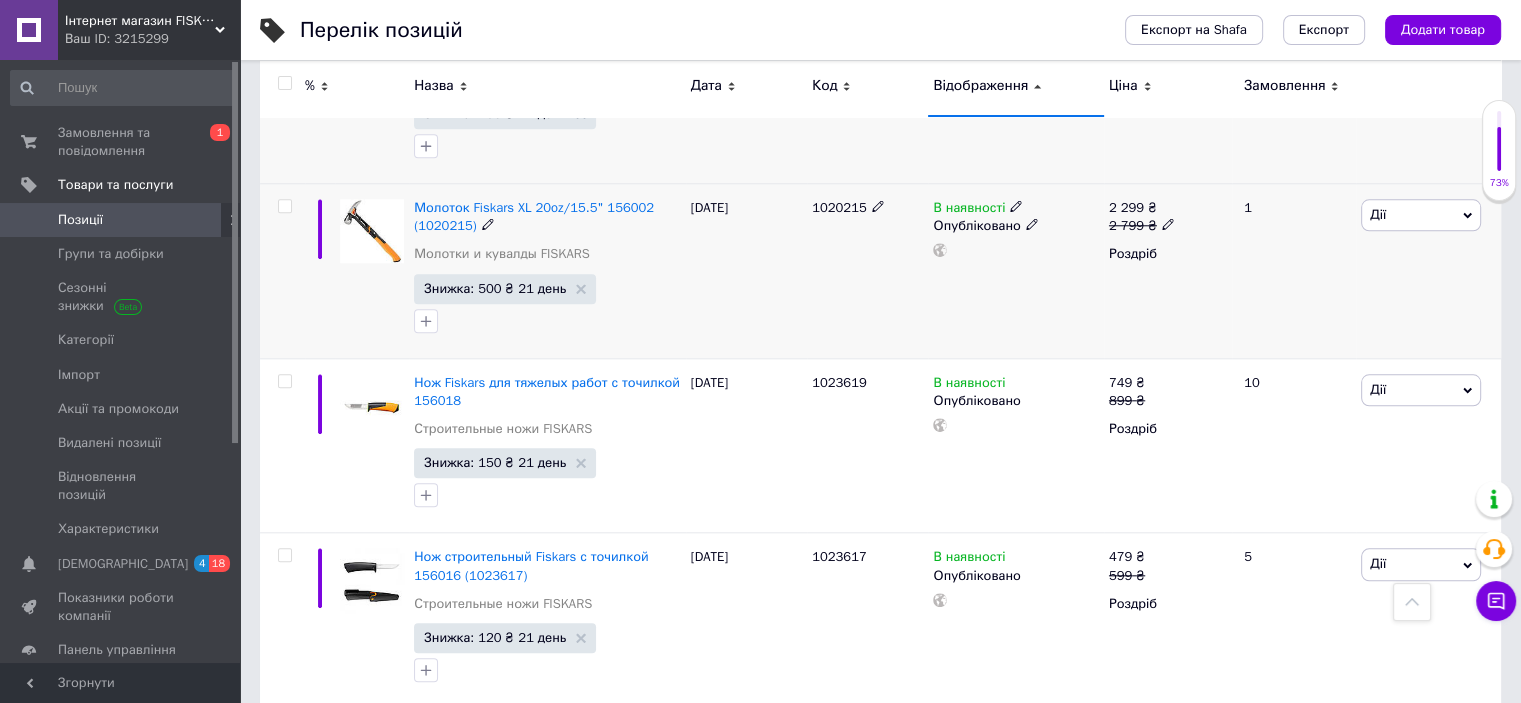 scroll, scrollTop: 2000, scrollLeft: 0, axis: vertical 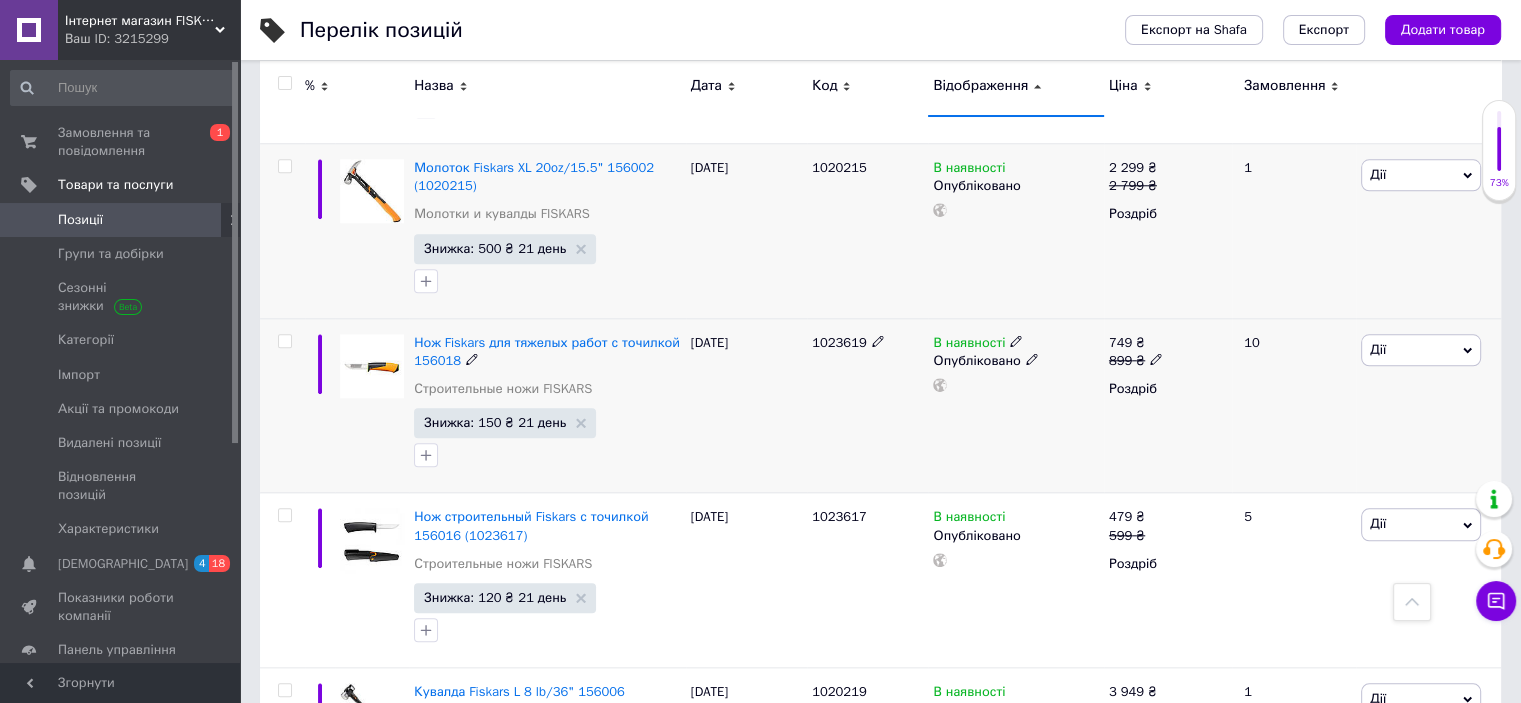 click on "1023619" at bounding box center [839, 342] 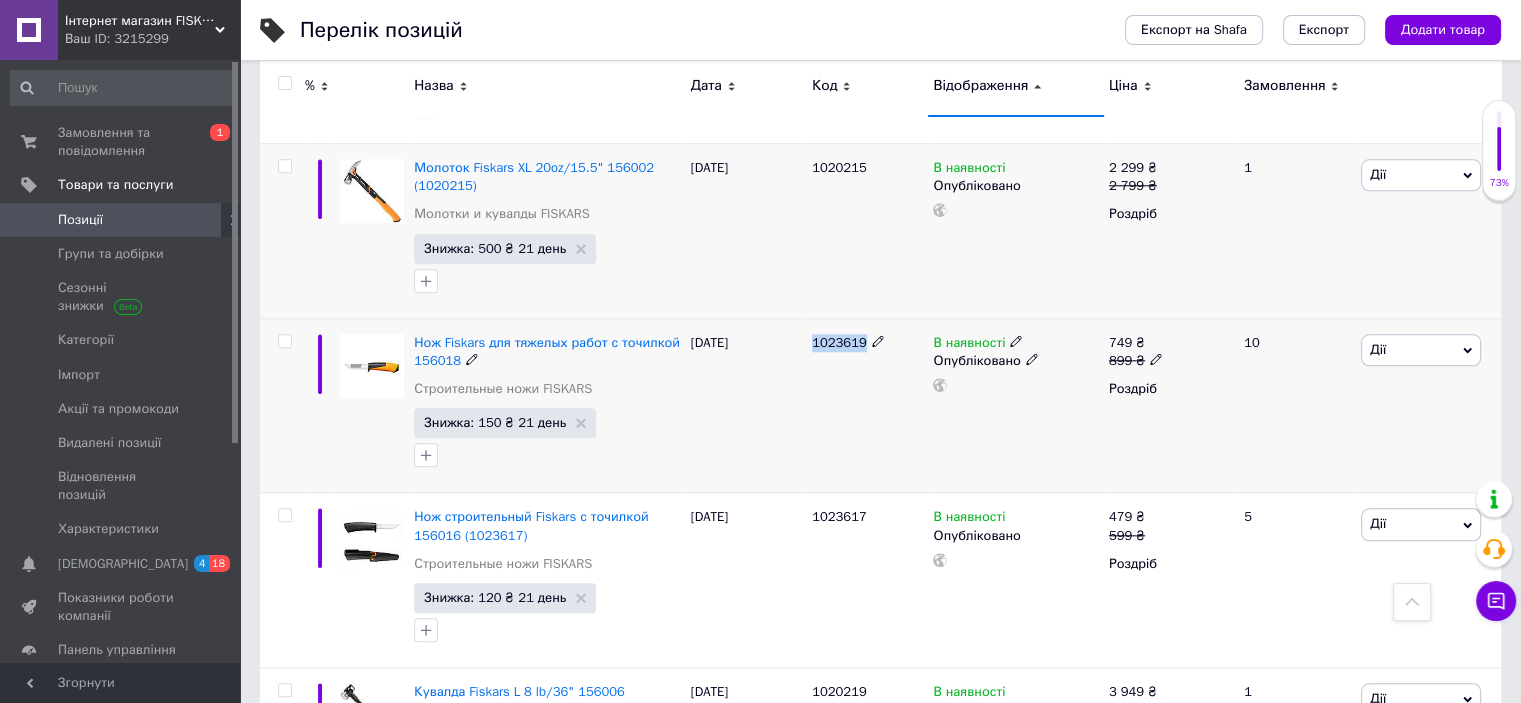 click on "1023619" at bounding box center [839, 342] 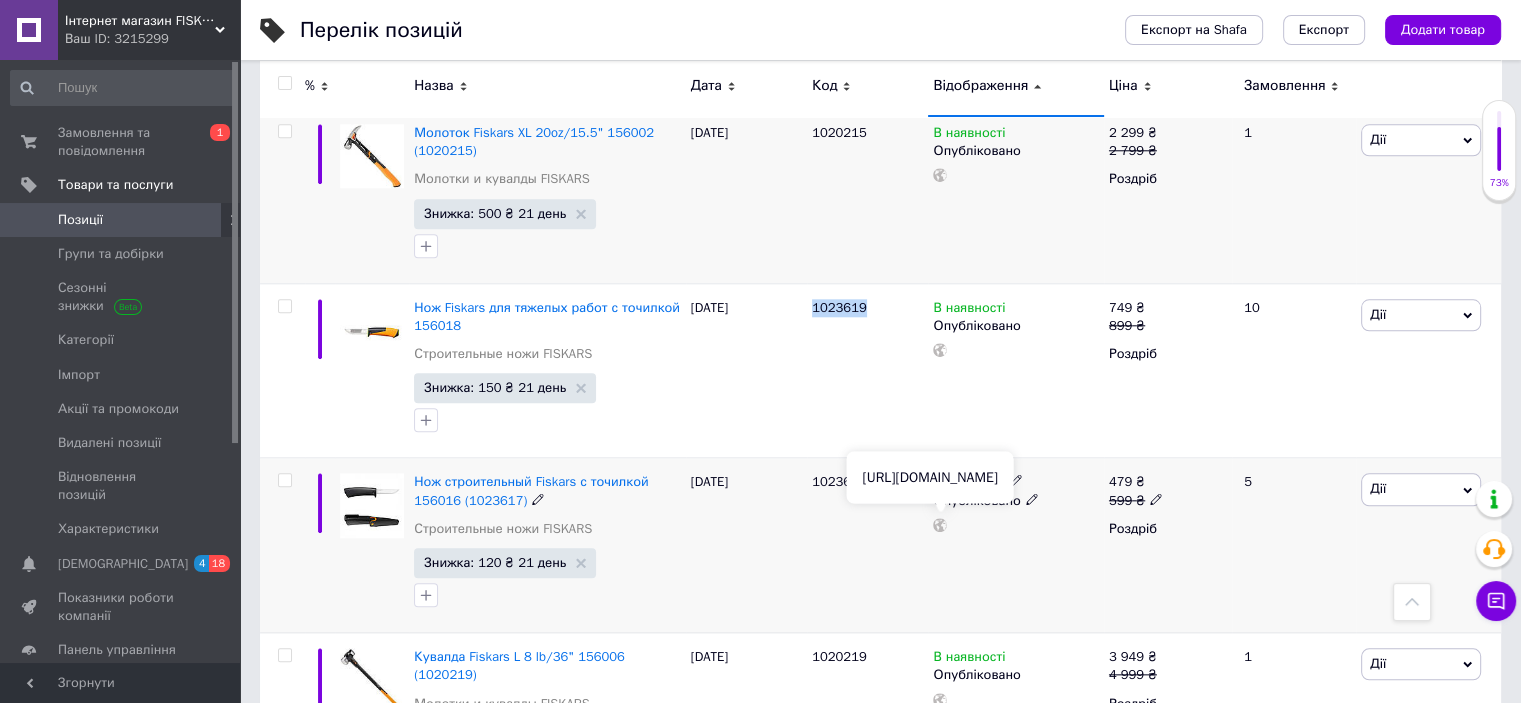 scroll, scrollTop: 2133, scrollLeft: 0, axis: vertical 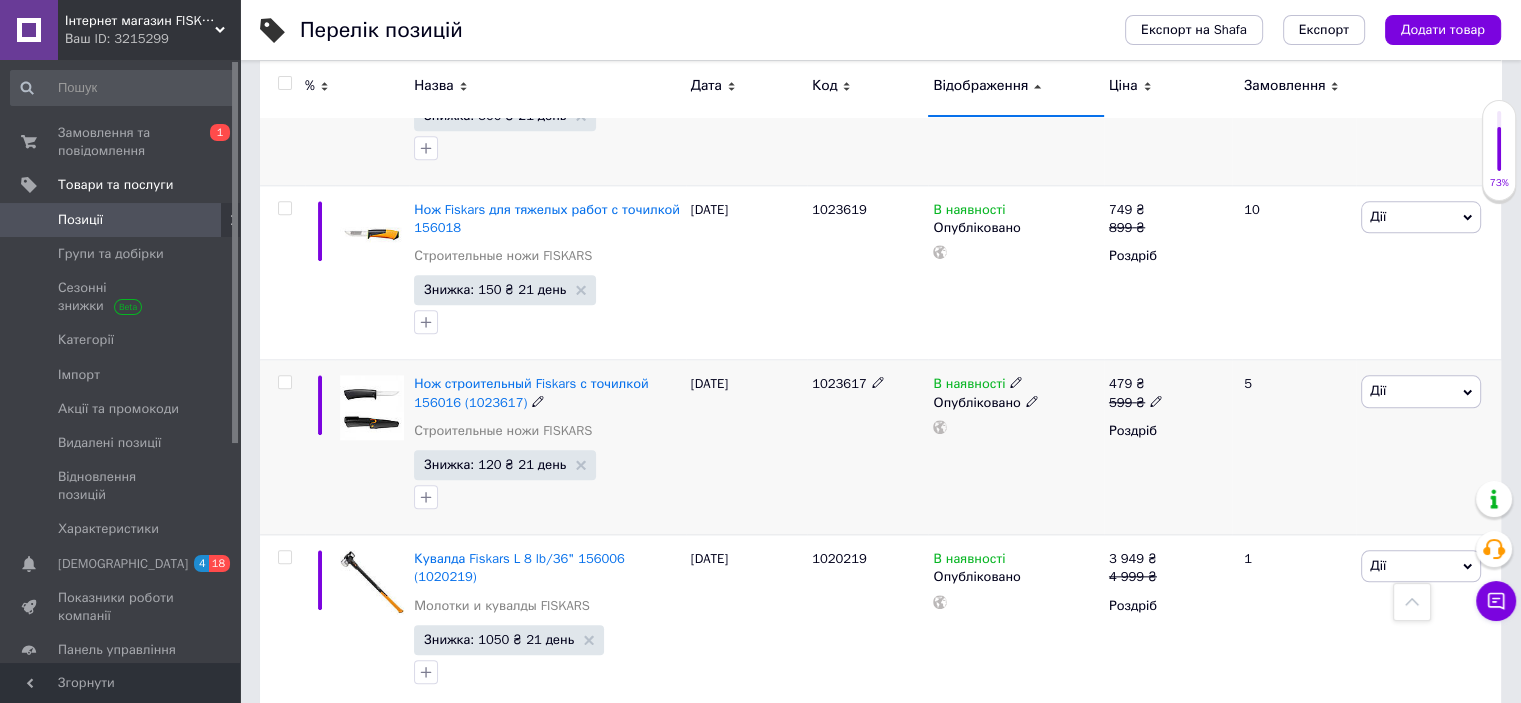 click on "1023617" at bounding box center (839, 383) 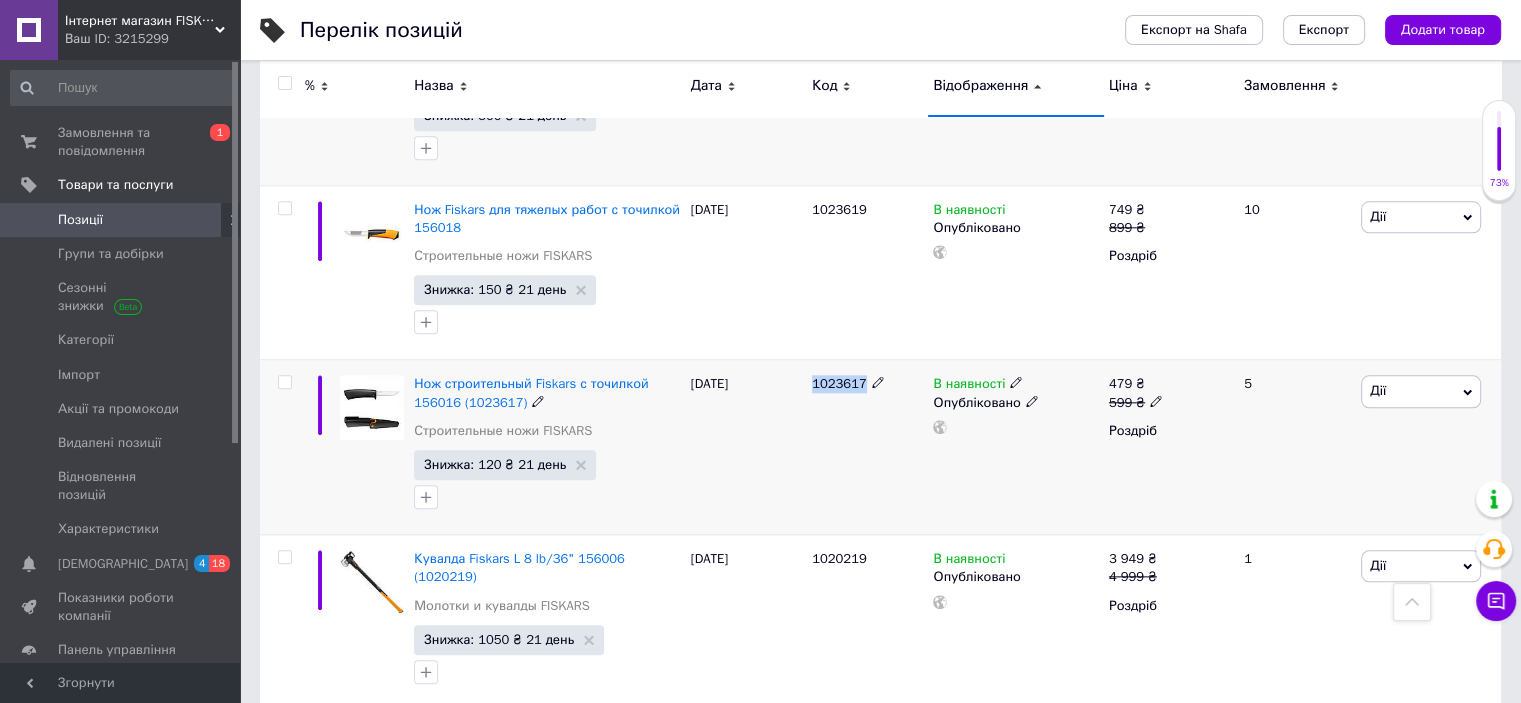 click on "1023617" at bounding box center [839, 383] 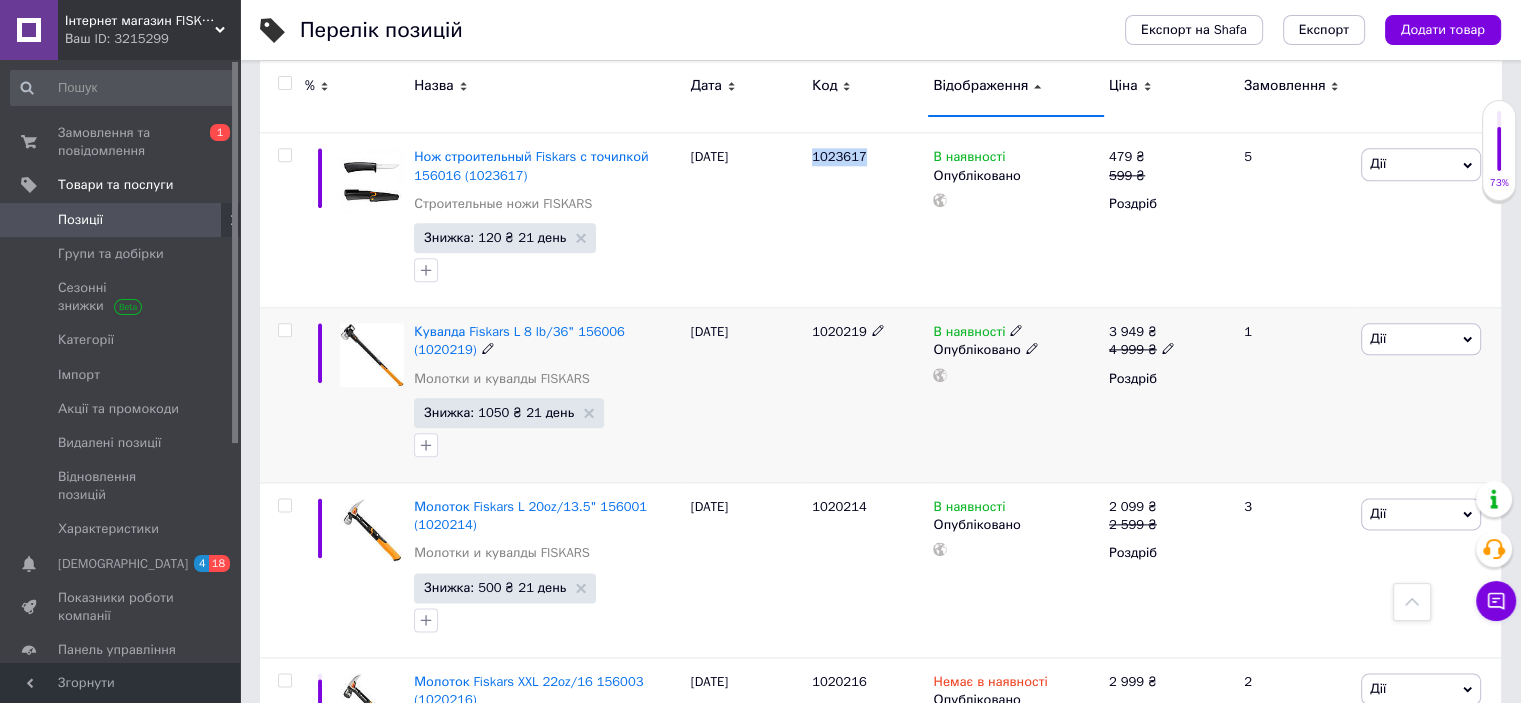 scroll, scrollTop: 2400, scrollLeft: 0, axis: vertical 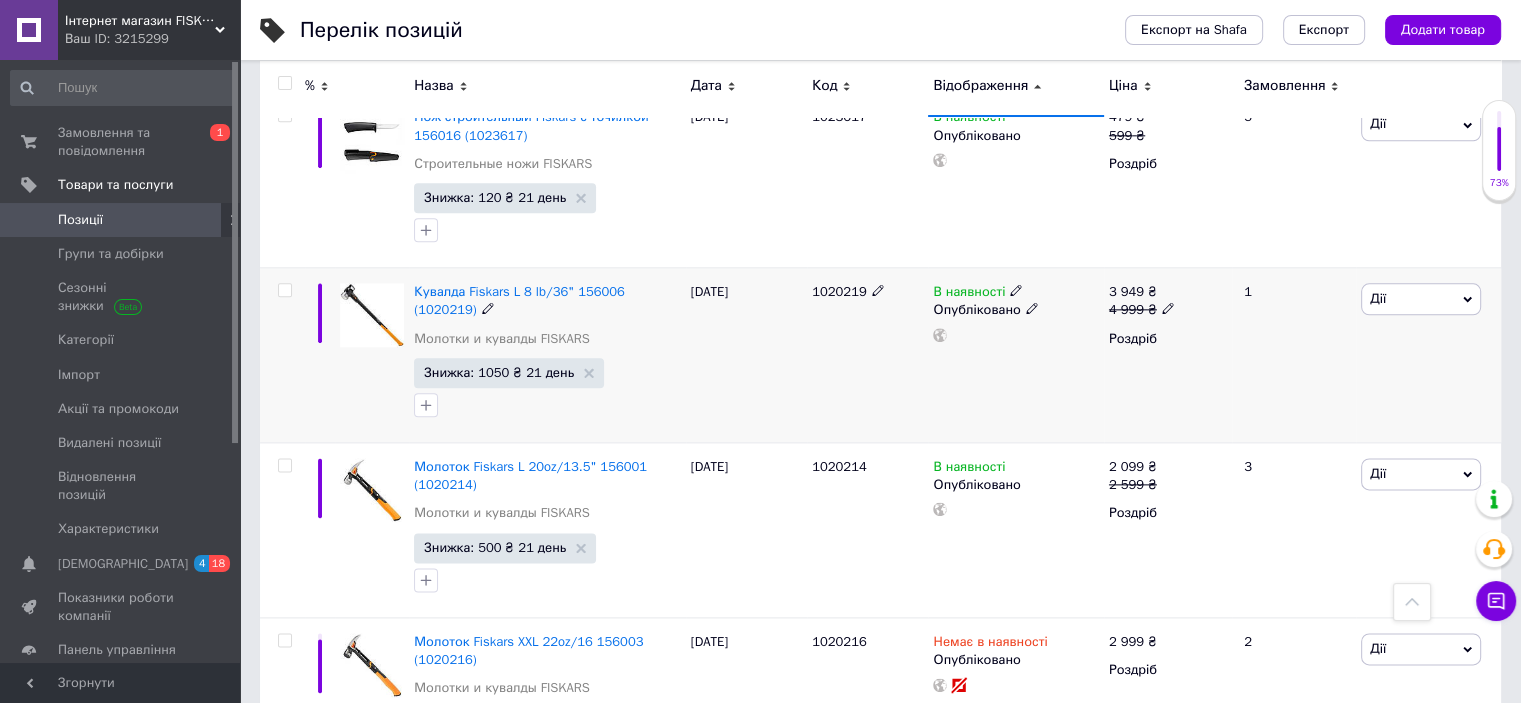 click on "1020219" at bounding box center (839, 291) 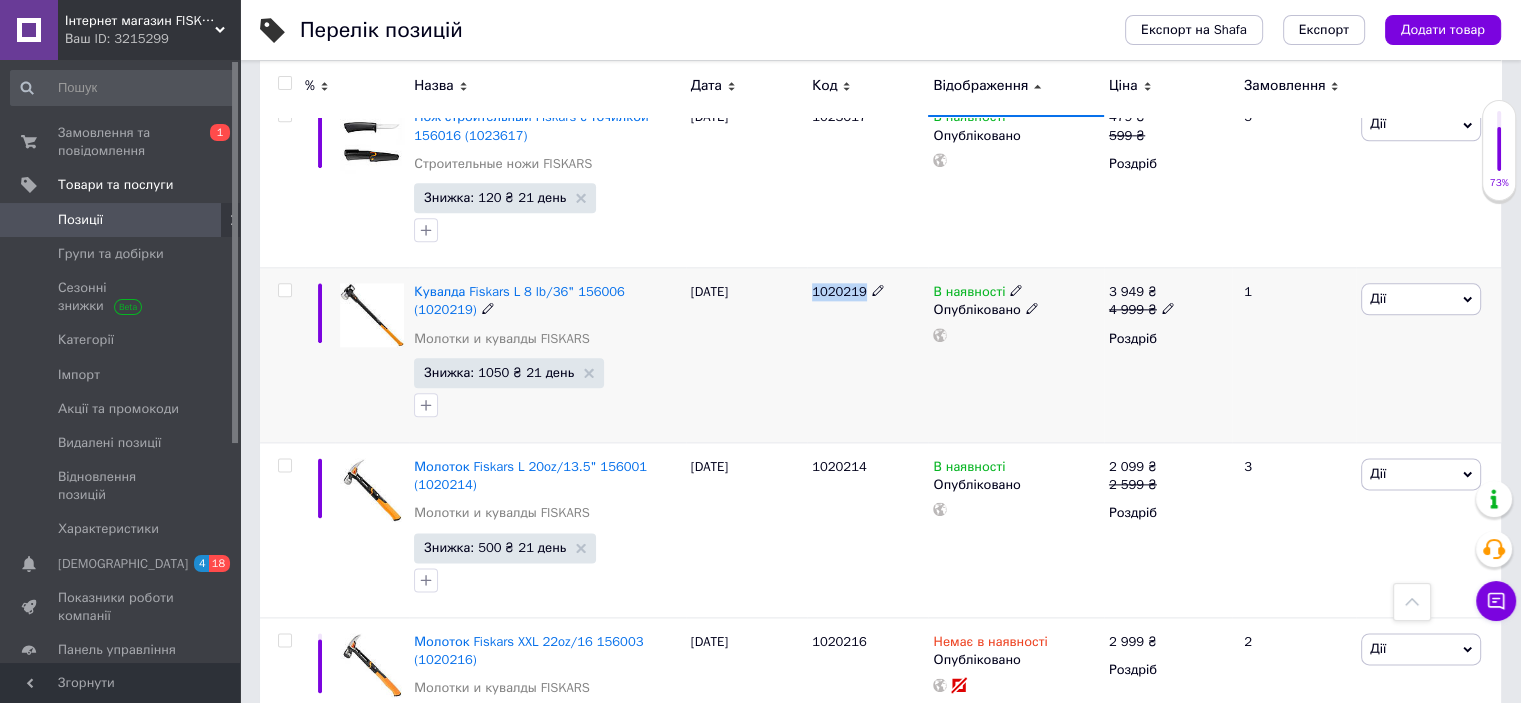 click on "1020219" at bounding box center (839, 291) 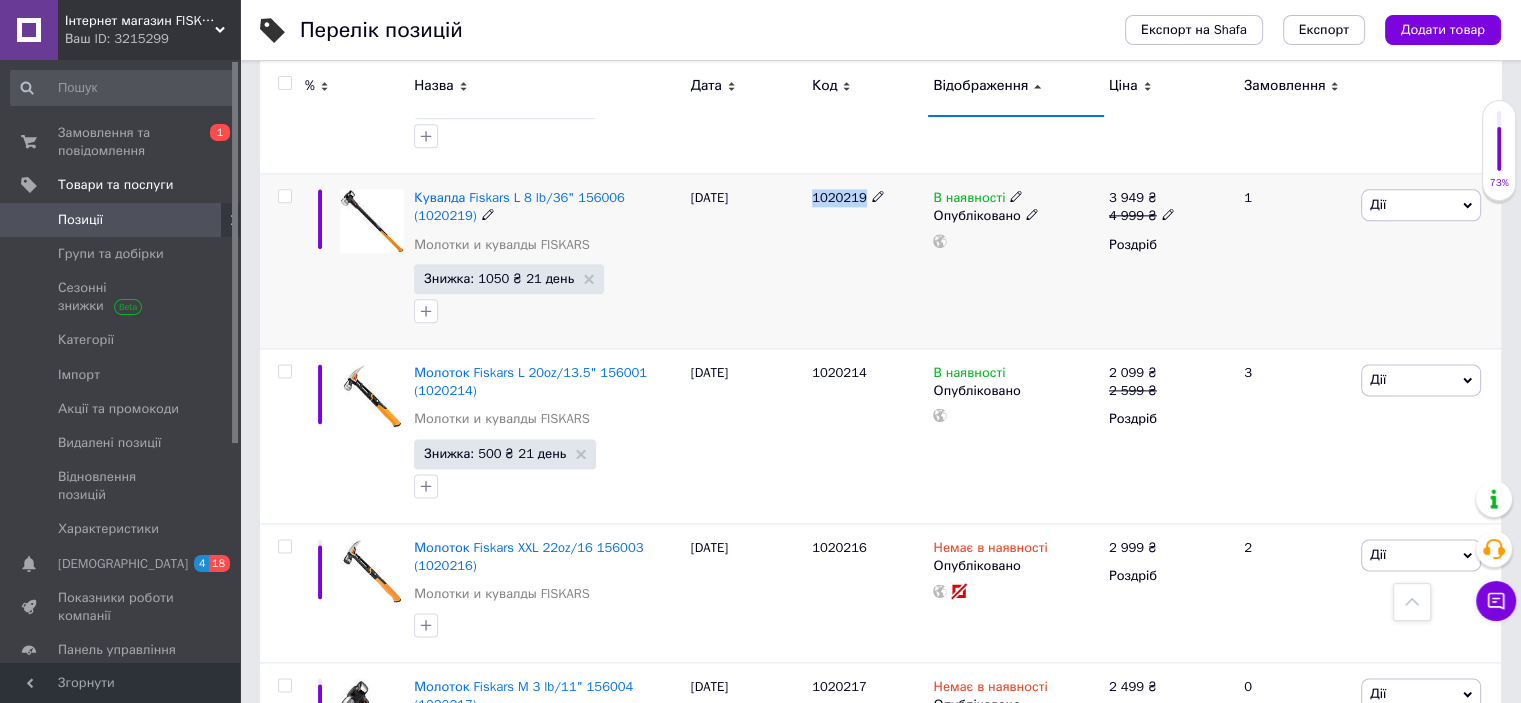 scroll, scrollTop: 2533, scrollLeft: 0, axis: vertical 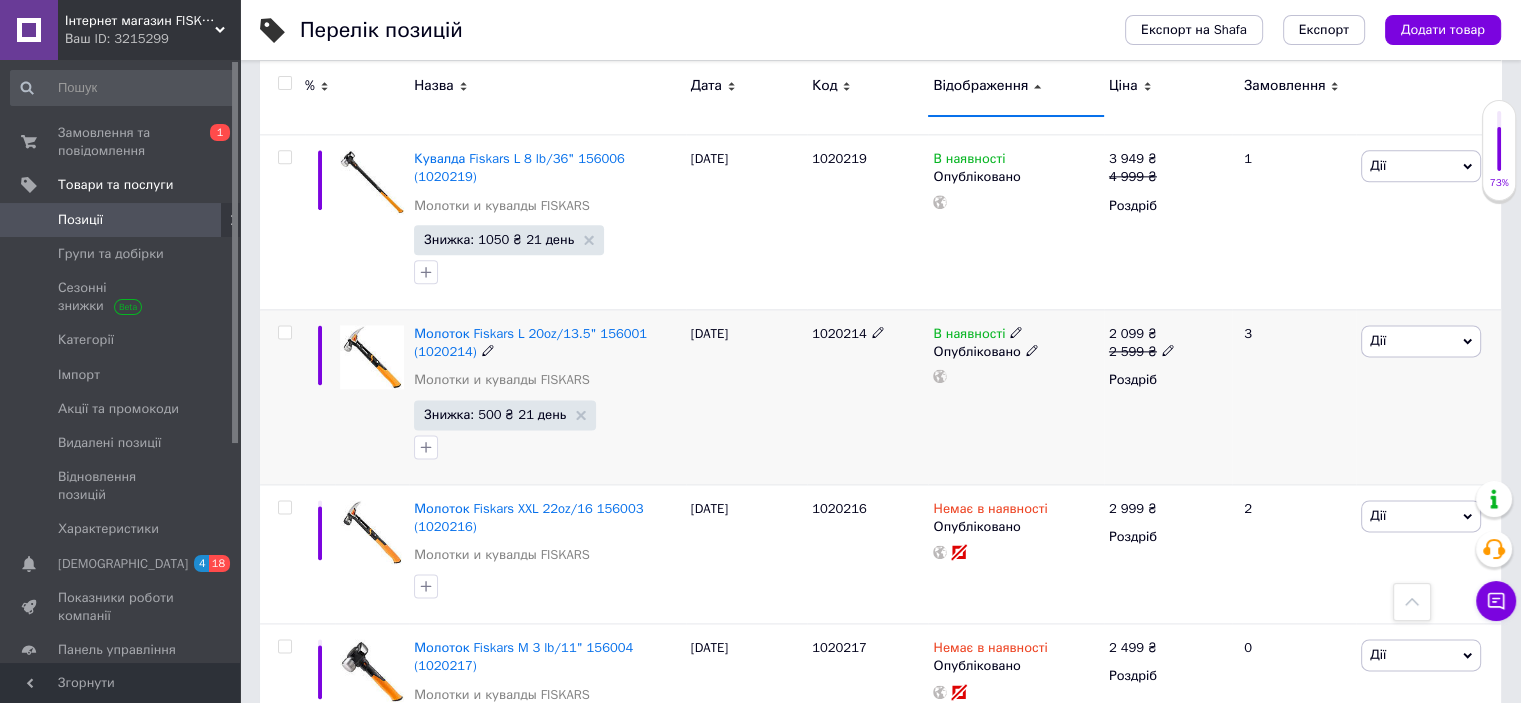 click on "1020214" at bounding box center [839, 333] 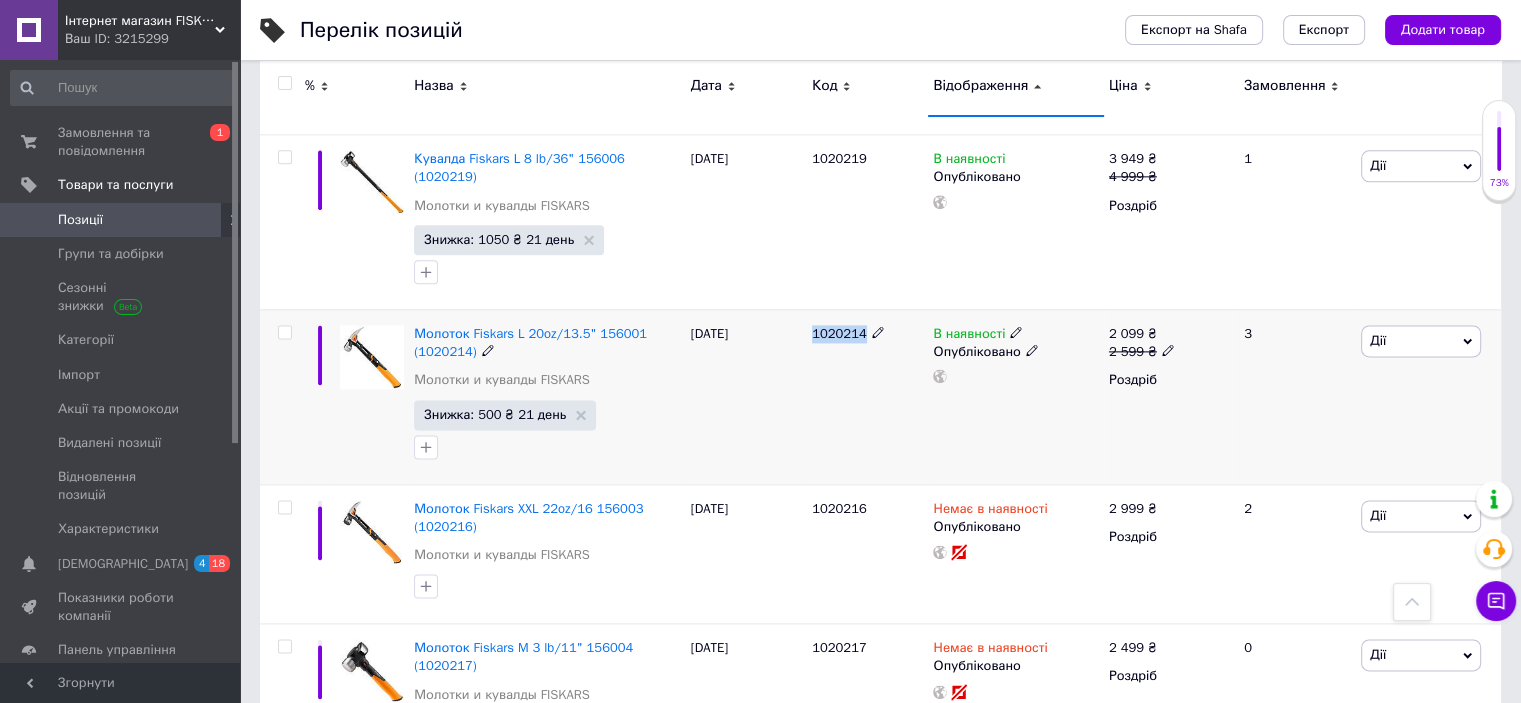 click on "1020214" at bounding box center [839, 333] 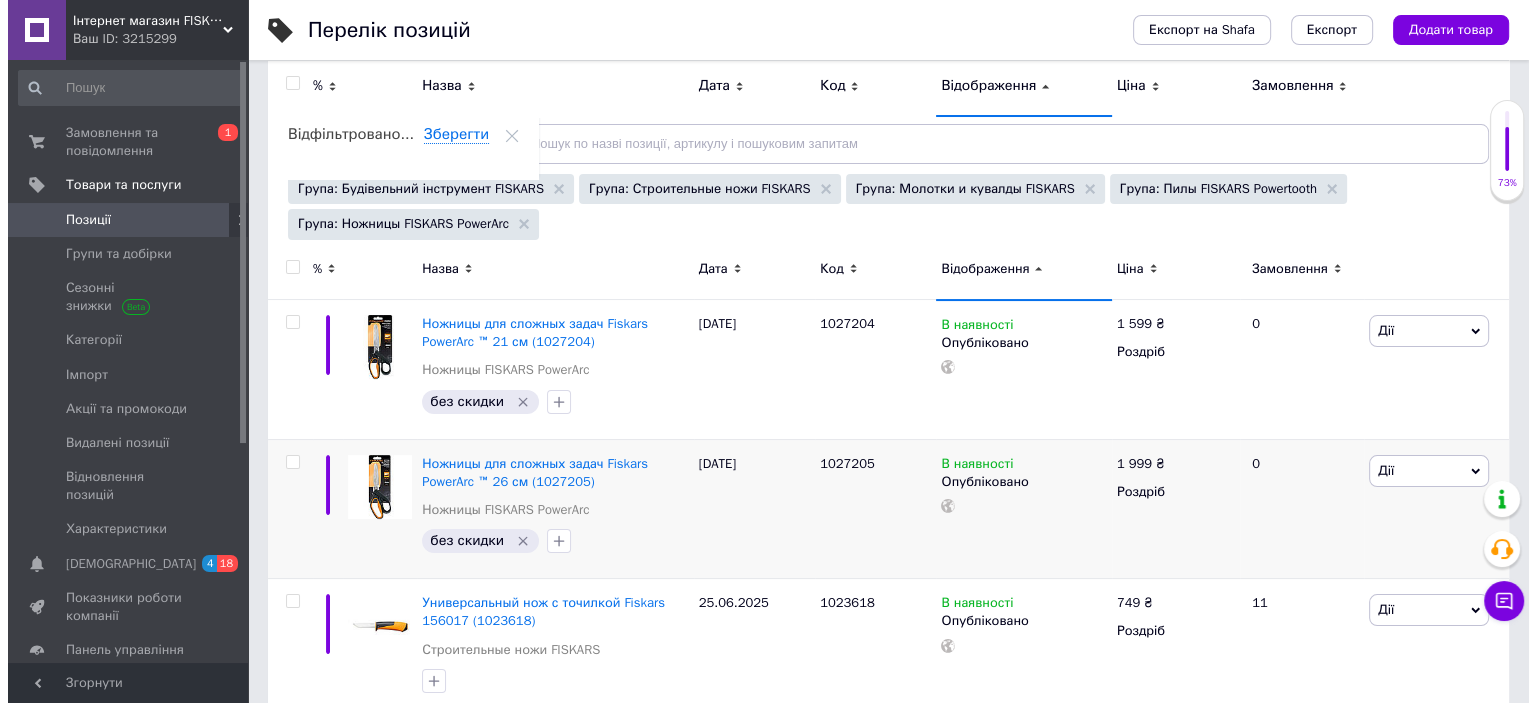 scroll, scrollTop: 0, scrollLeft: 0, axis: both 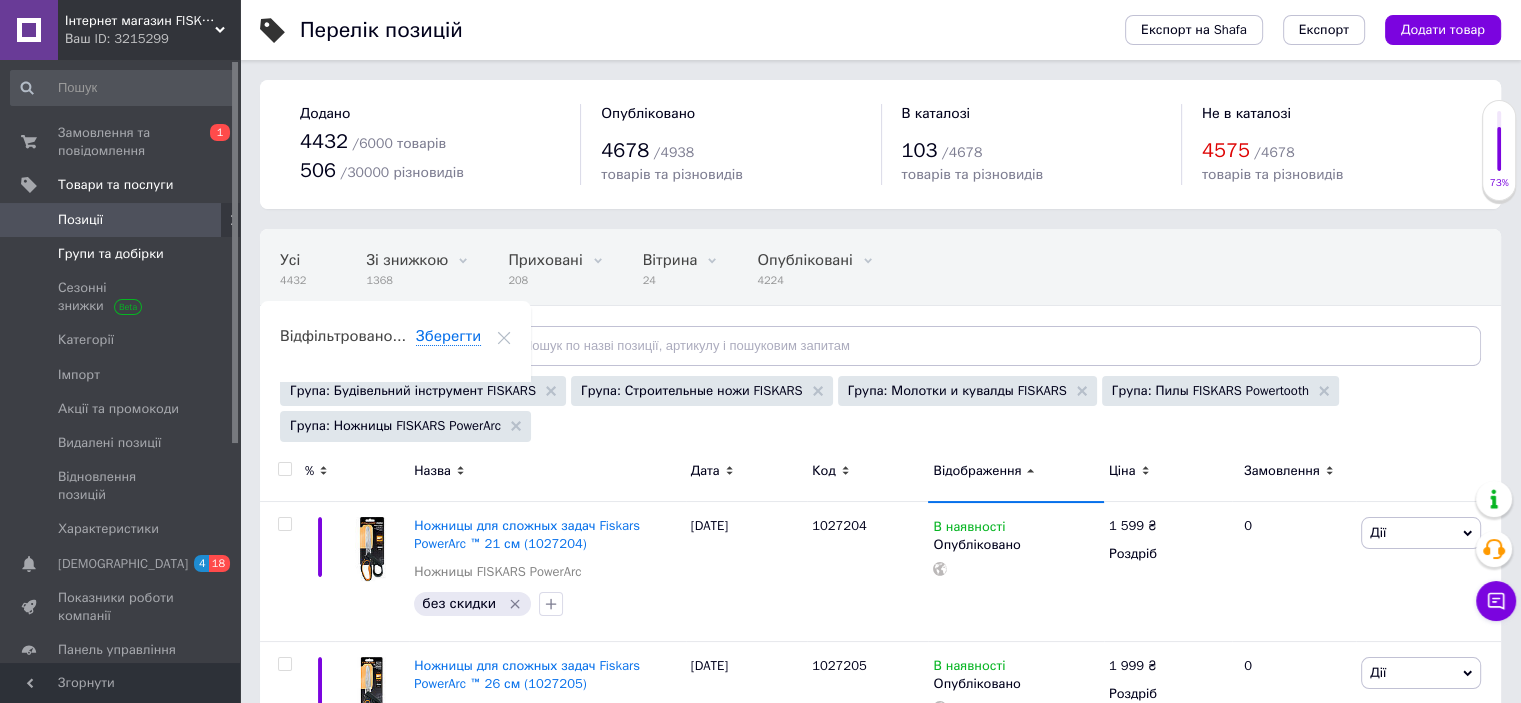 click on "Групи та добірки" at bounding box center [111, 254] 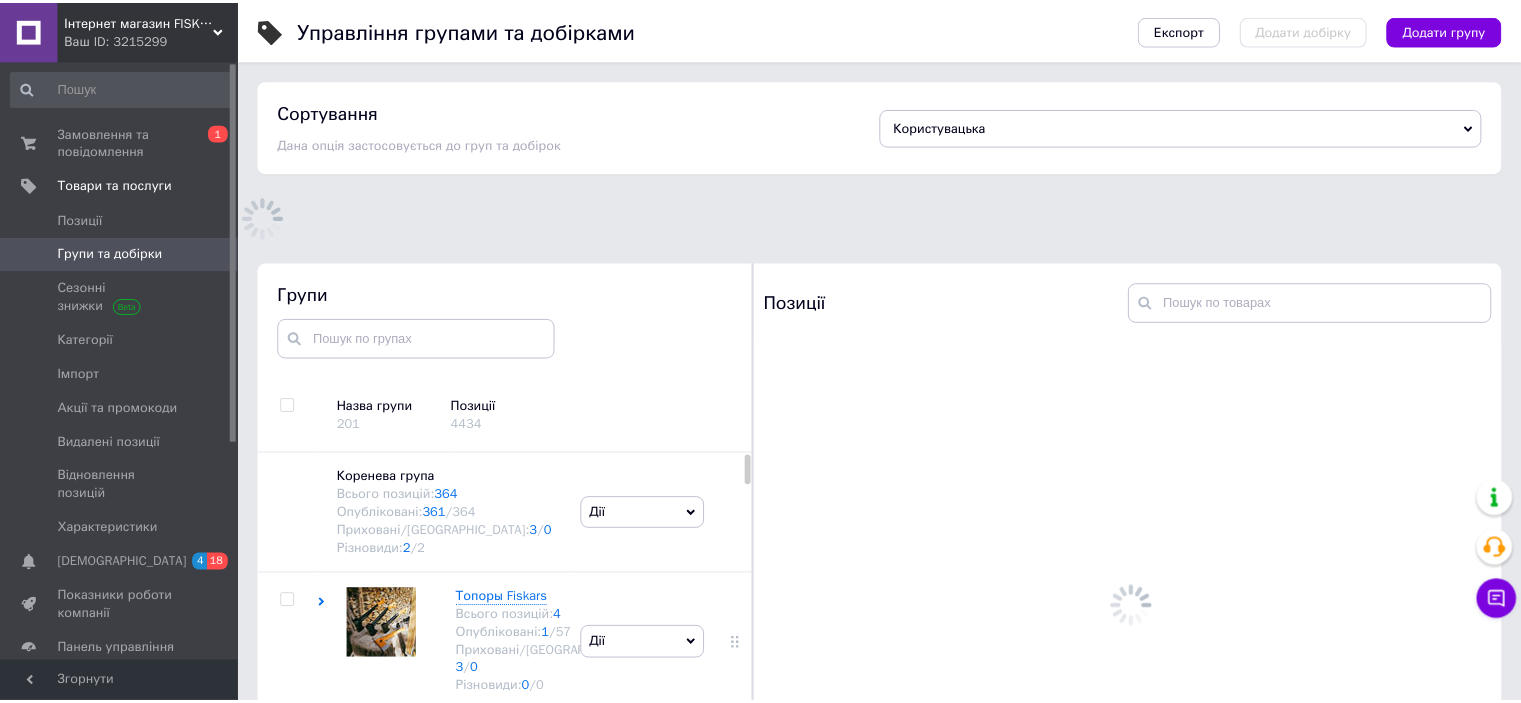 scroll, scrollTop: 113, scrollLeft: 0, axis: vertical 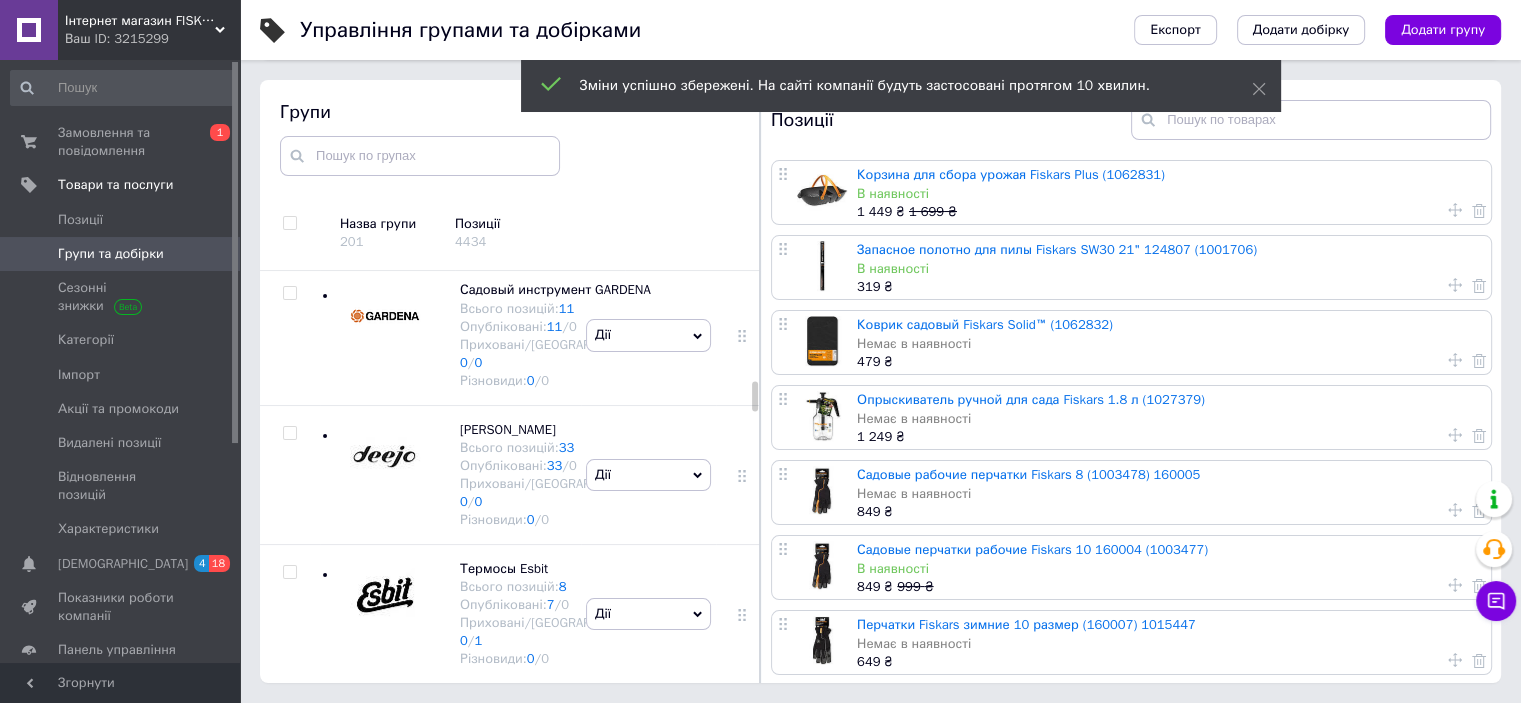 click at bounding box center (385, -417) 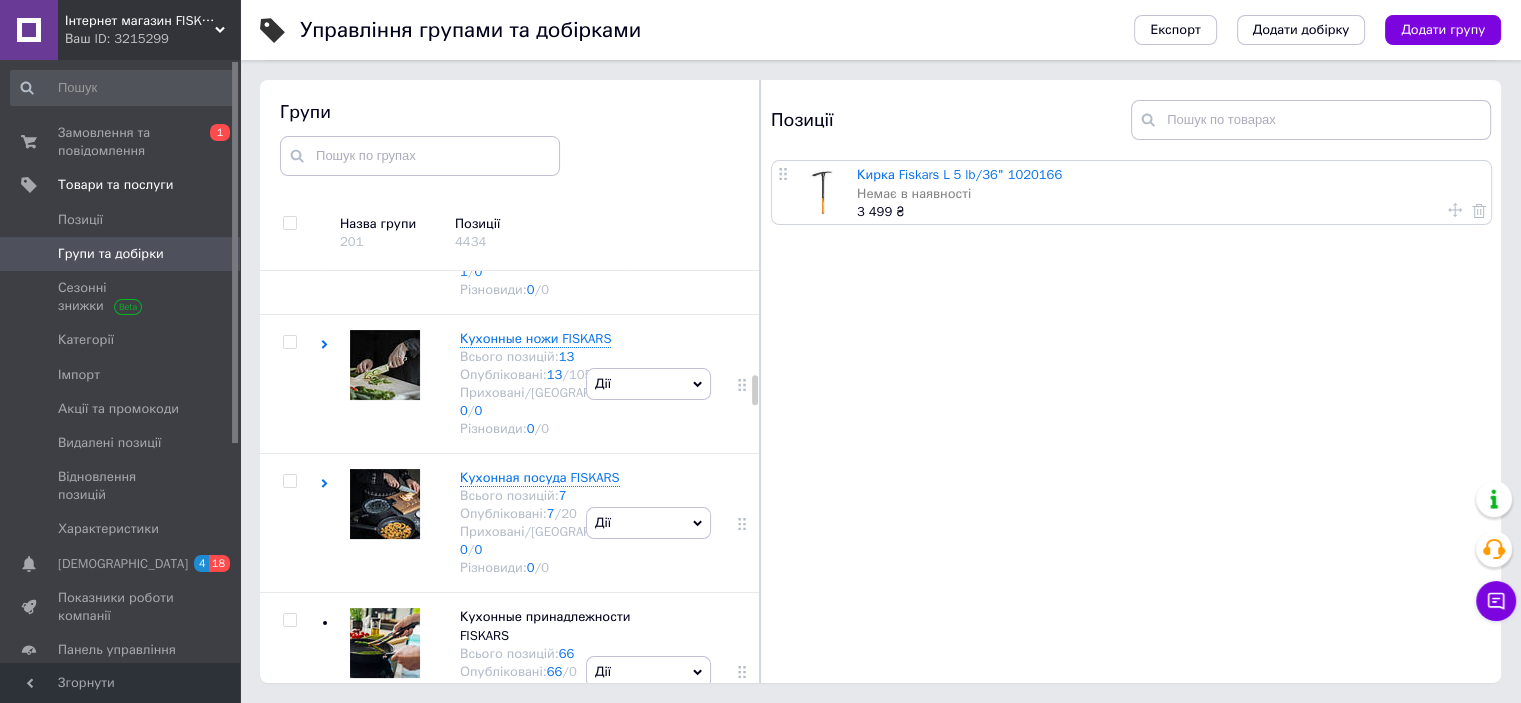 scroll, scrollTop: 2998, scrollLeft: 0, axis: vertical 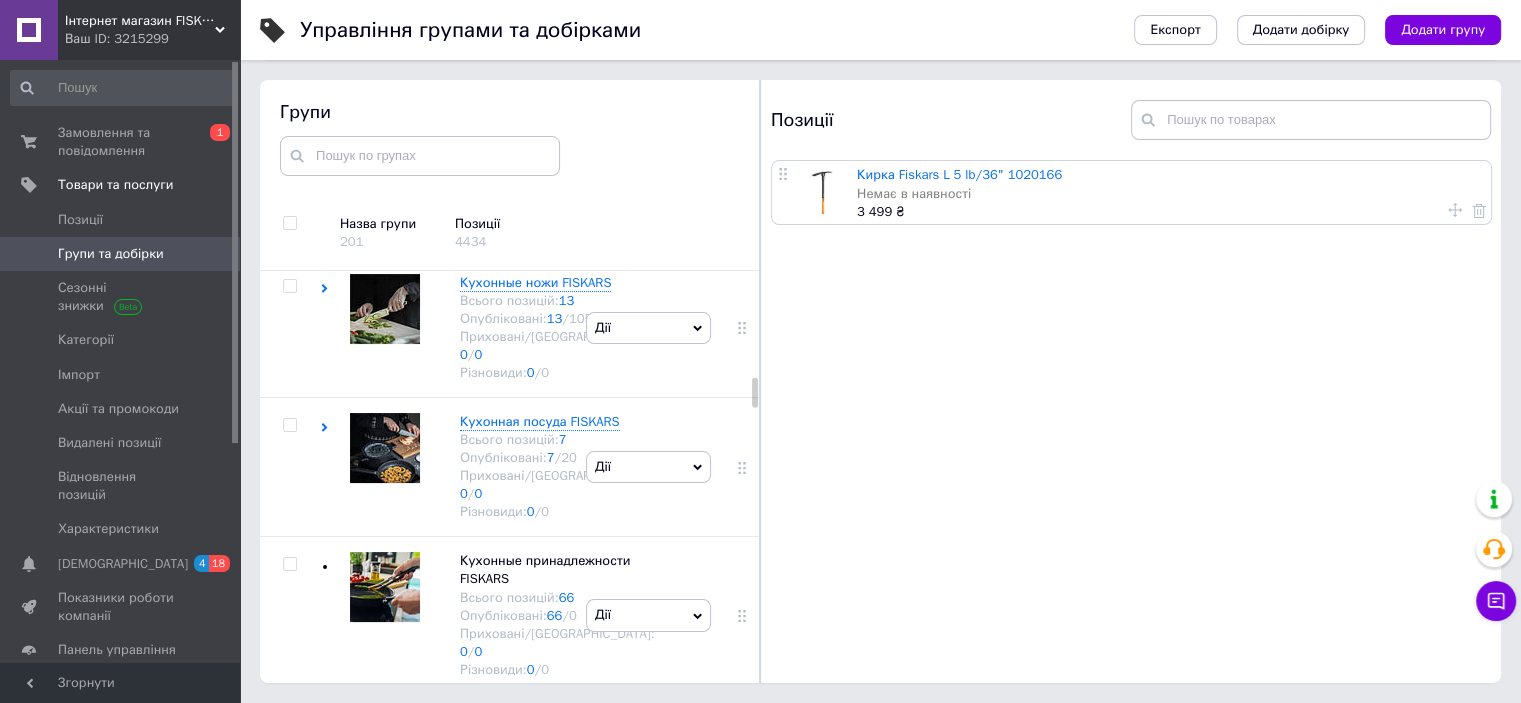 click at bounding box center (385, -391) 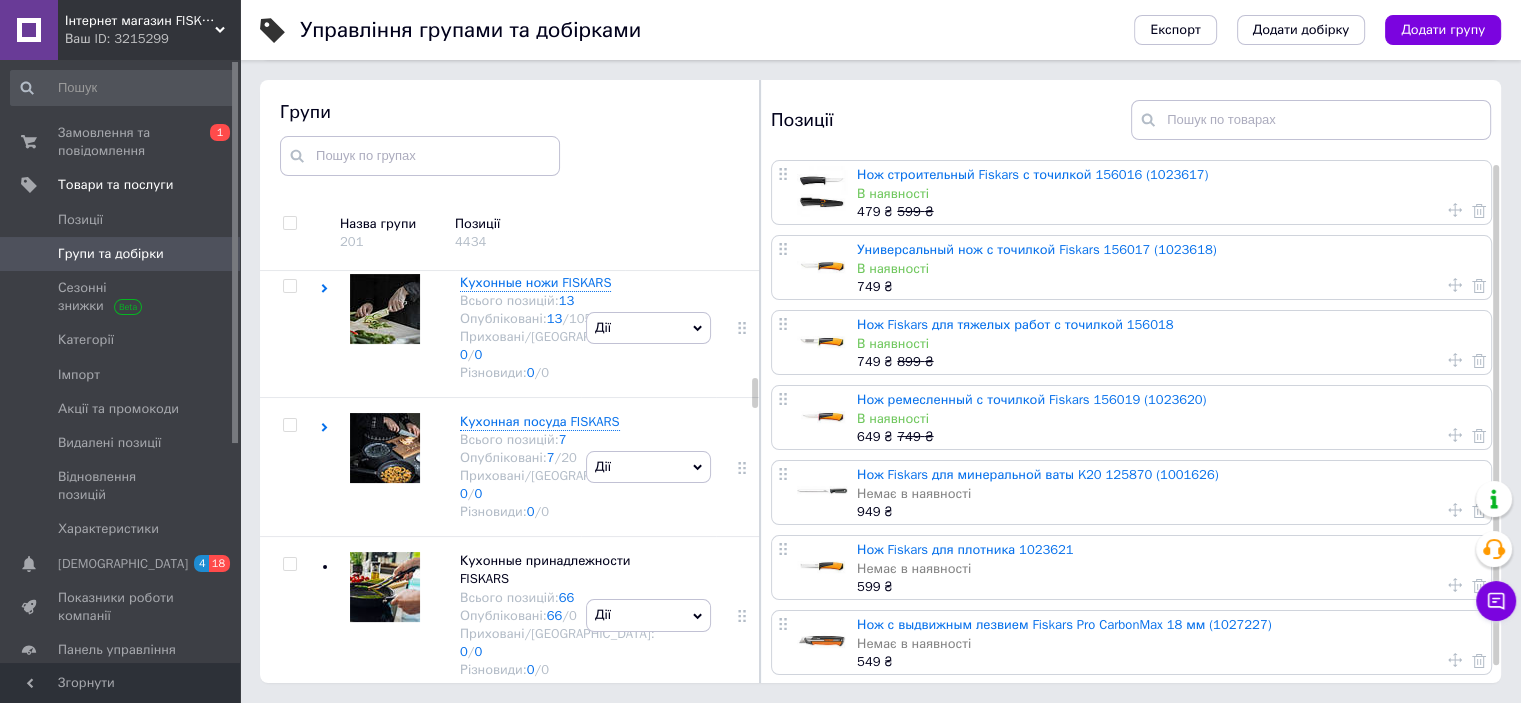 scroll, scrollTop: 20, scrollLeft: 0, axis: vertical 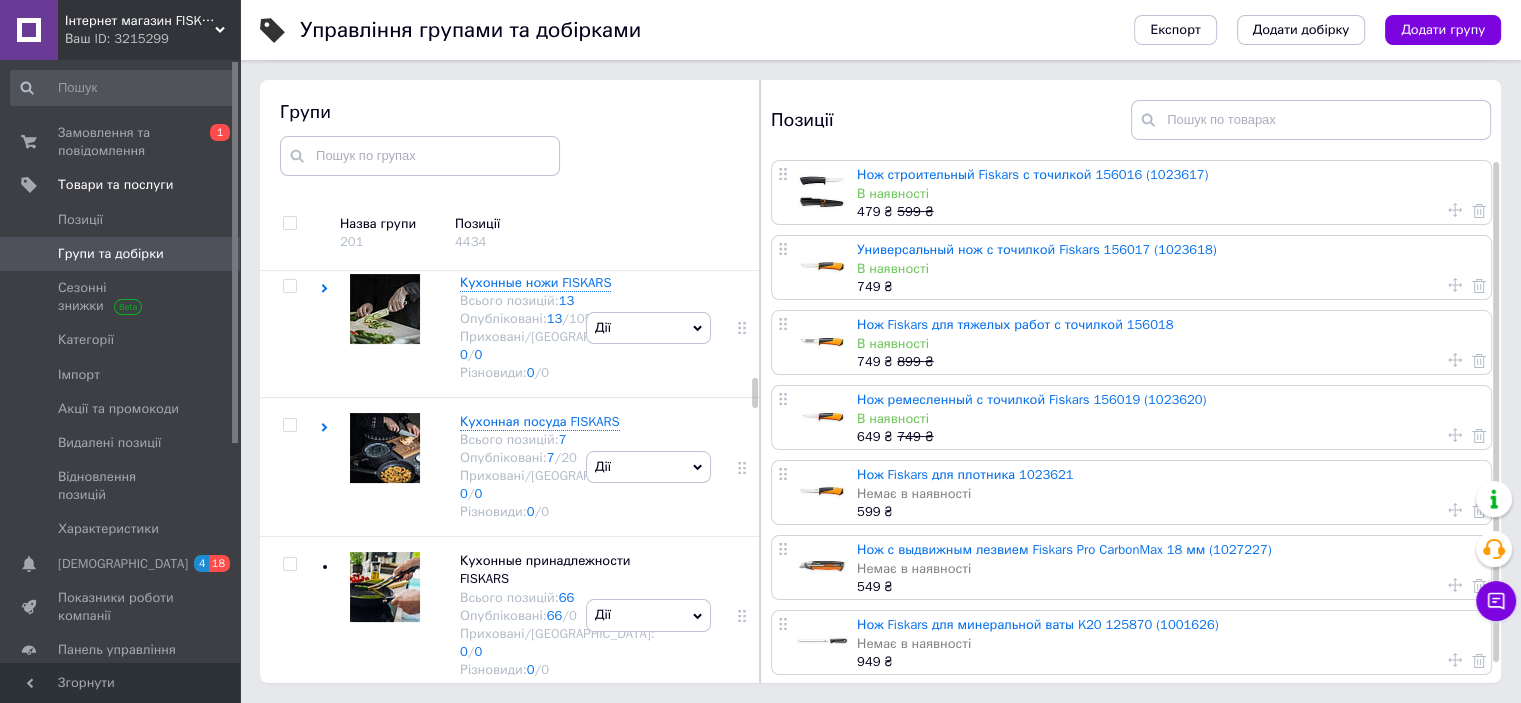 click at bounding box center [385, -251] 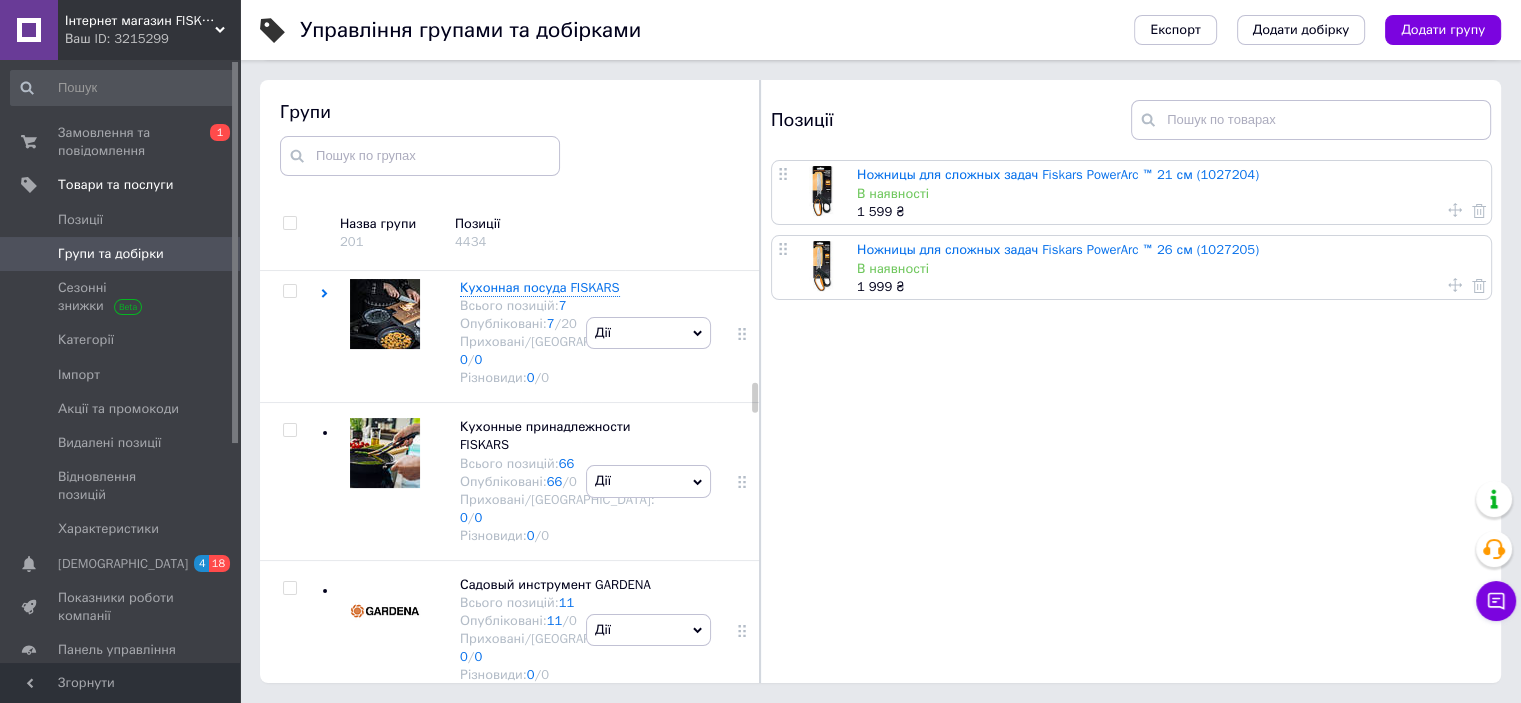 scroll, scrollTop: 3265, scrollLeft: 0, axis: vertical 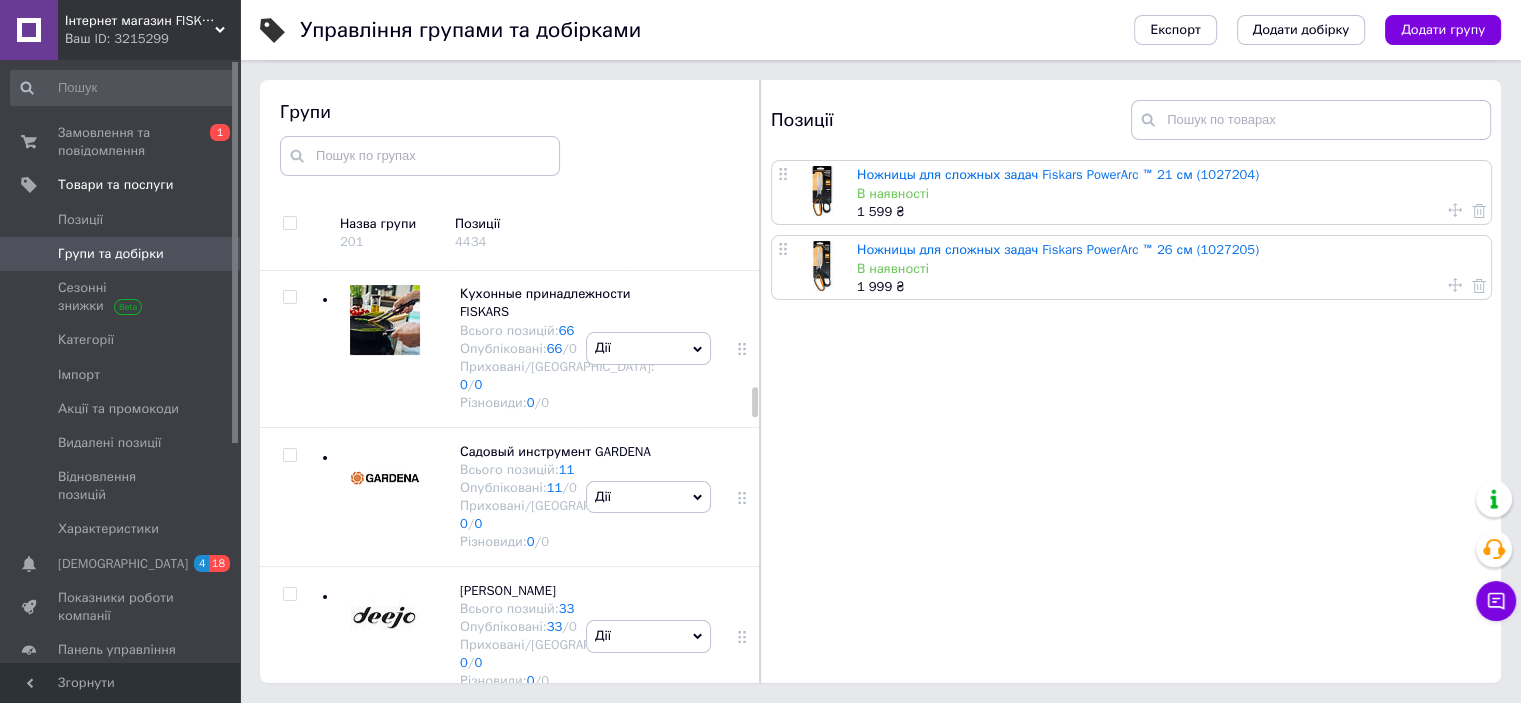 click at bounding box center (385, -378) 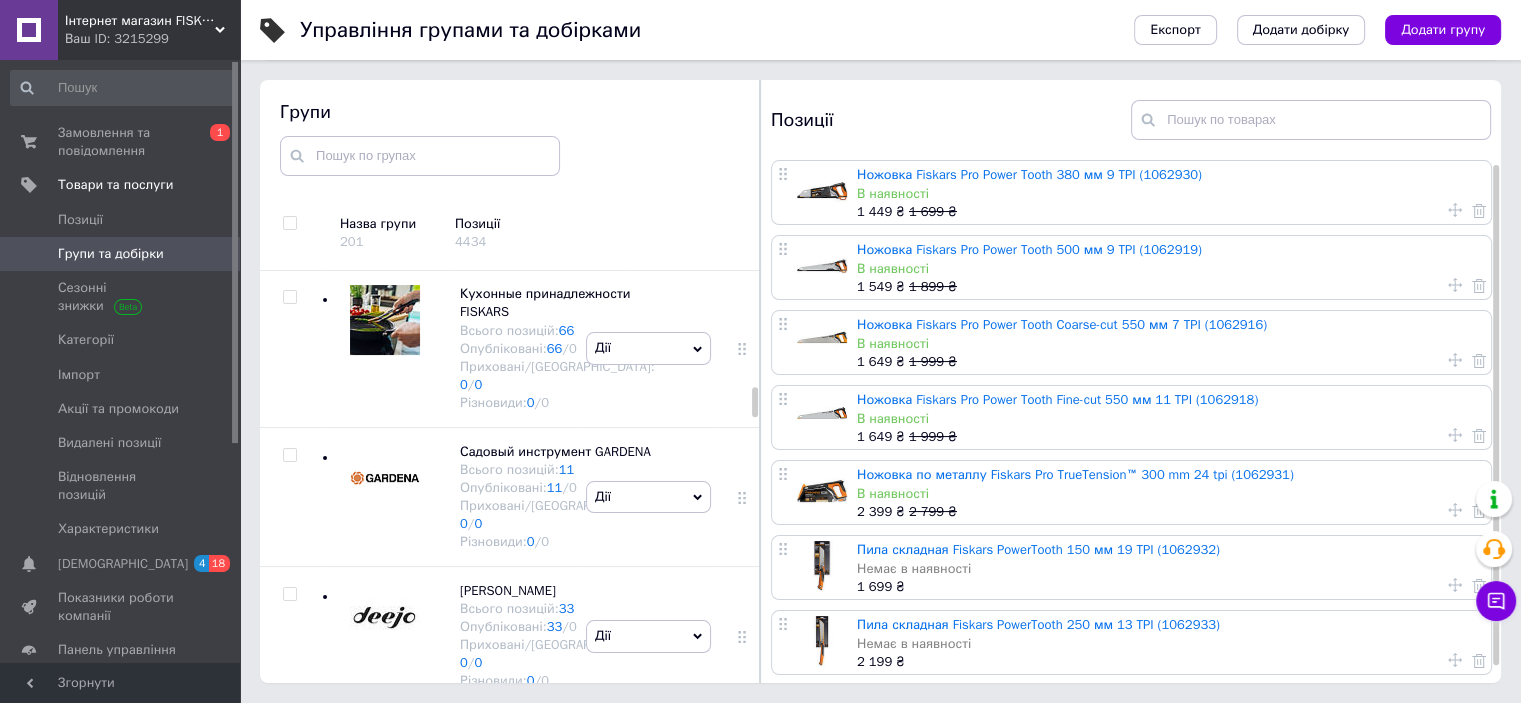 scroll, scrollTop: 20, scrollLeft: 0, axis: vertical 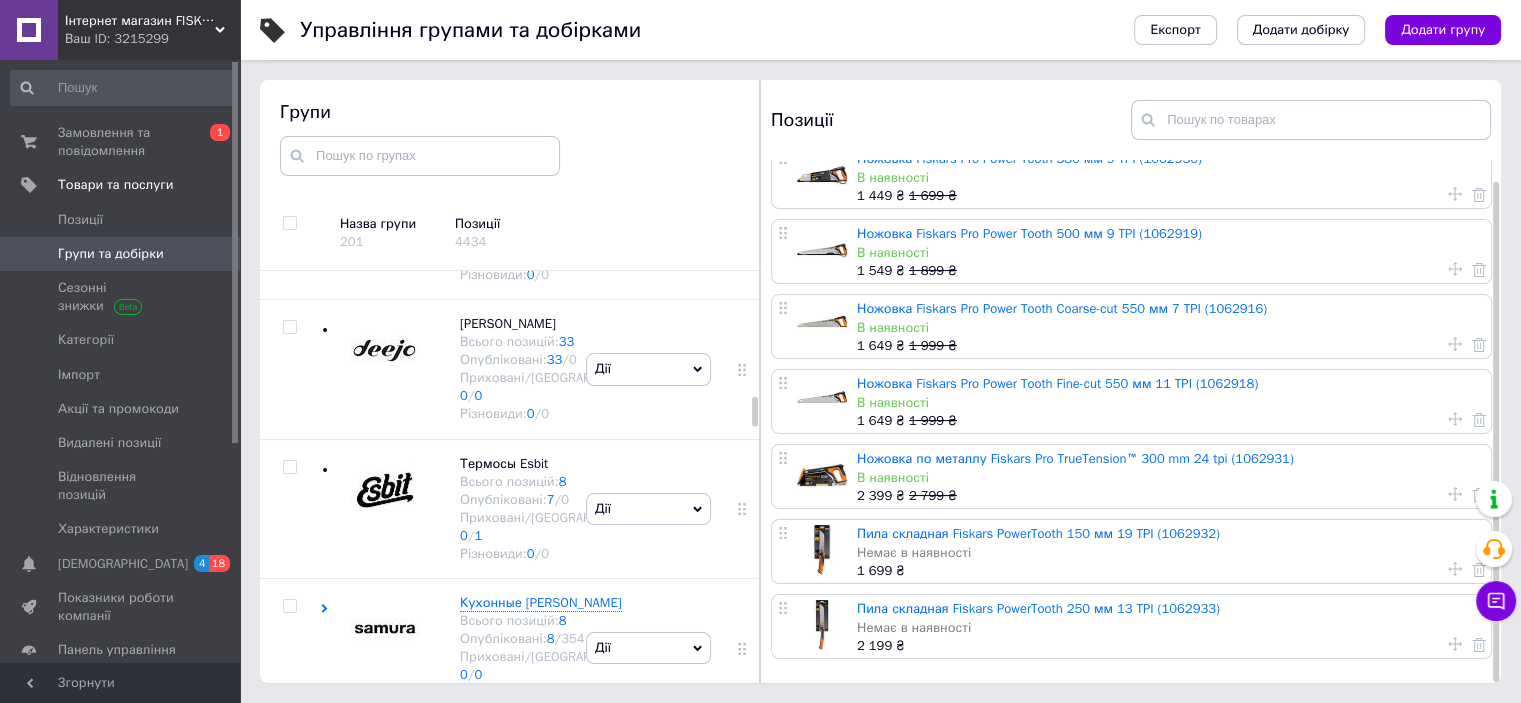 click at bounding box center (385, -504) 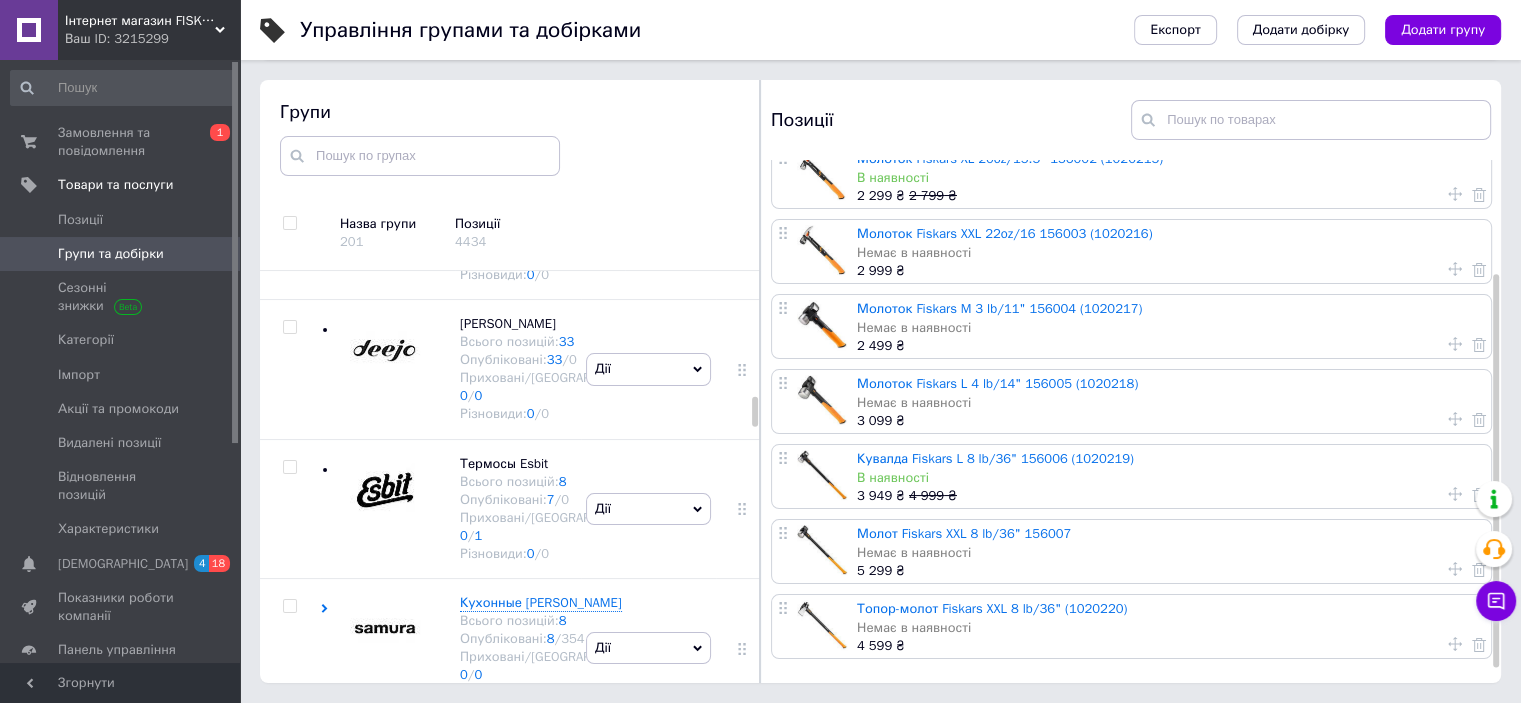 scroll, scrollTop: 37, scrollLeft: 0, axis: vertical 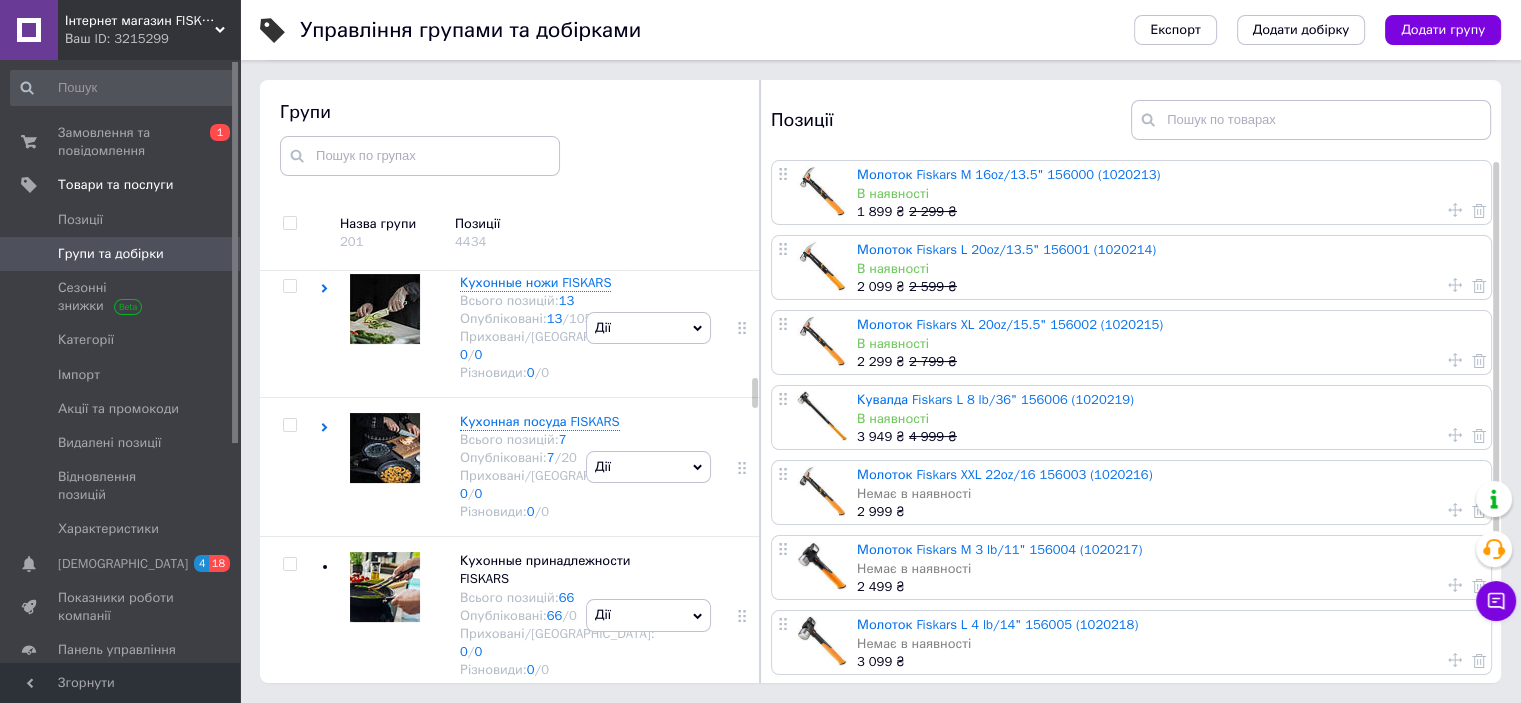 click at bounding box center [385, -391] 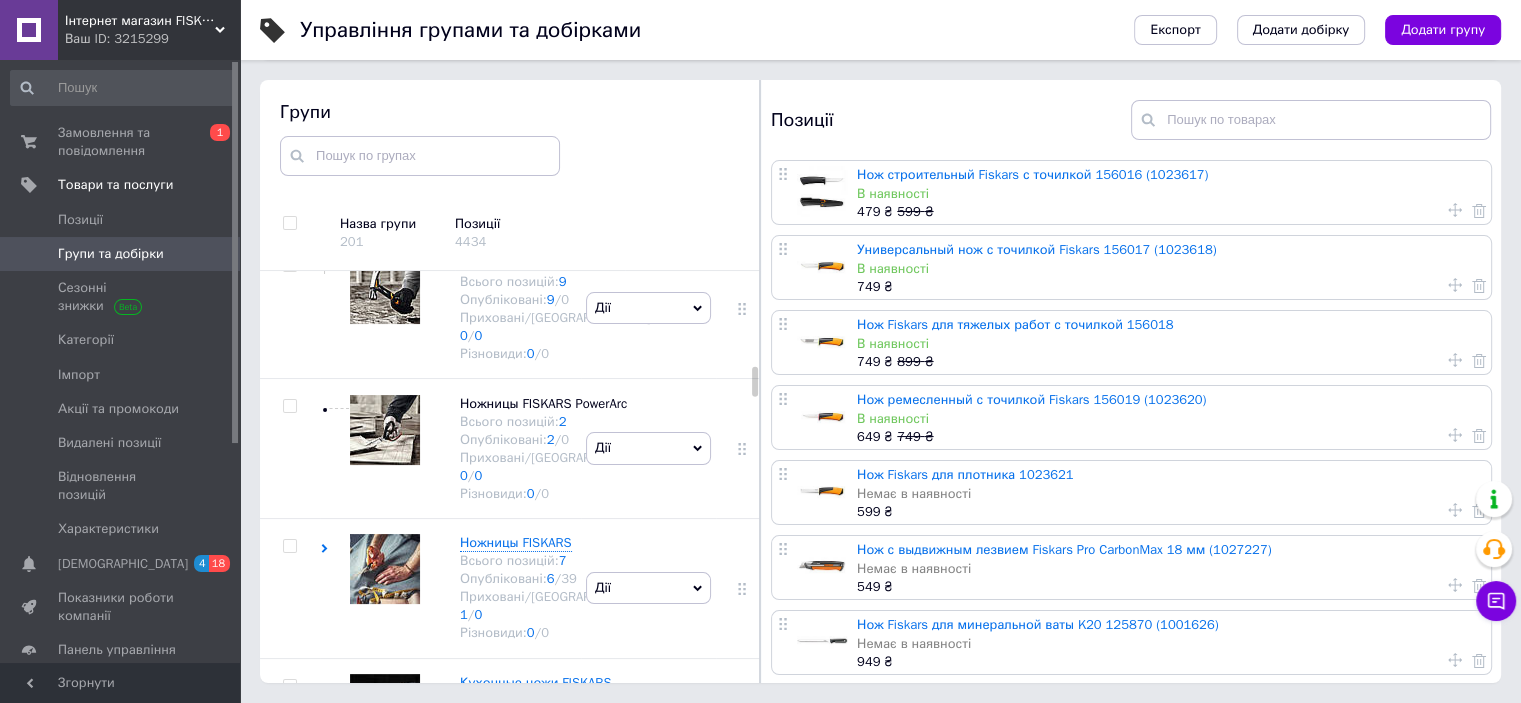scroll, scrollTop: 2732, scrollLeft: 0, axis: vertical 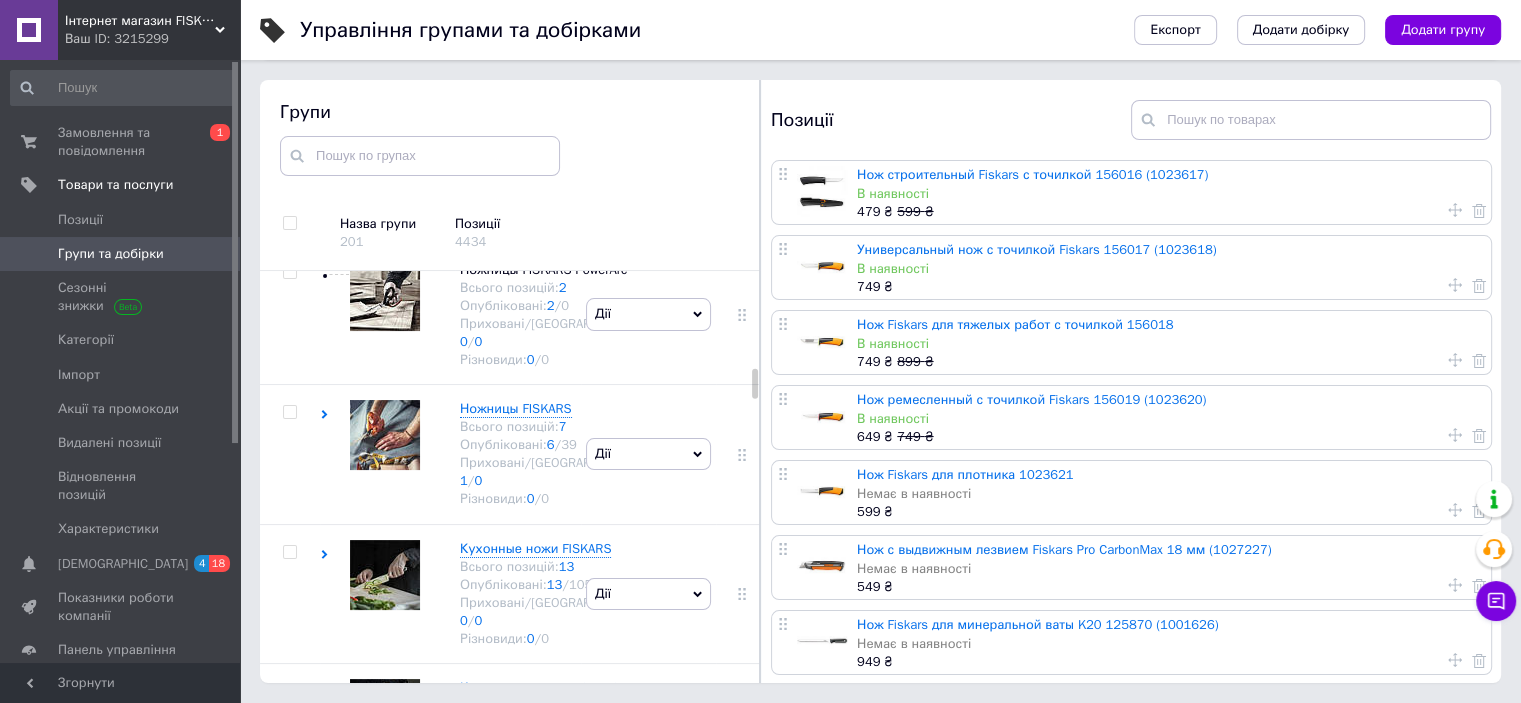 click at bounding box center (385, -284) 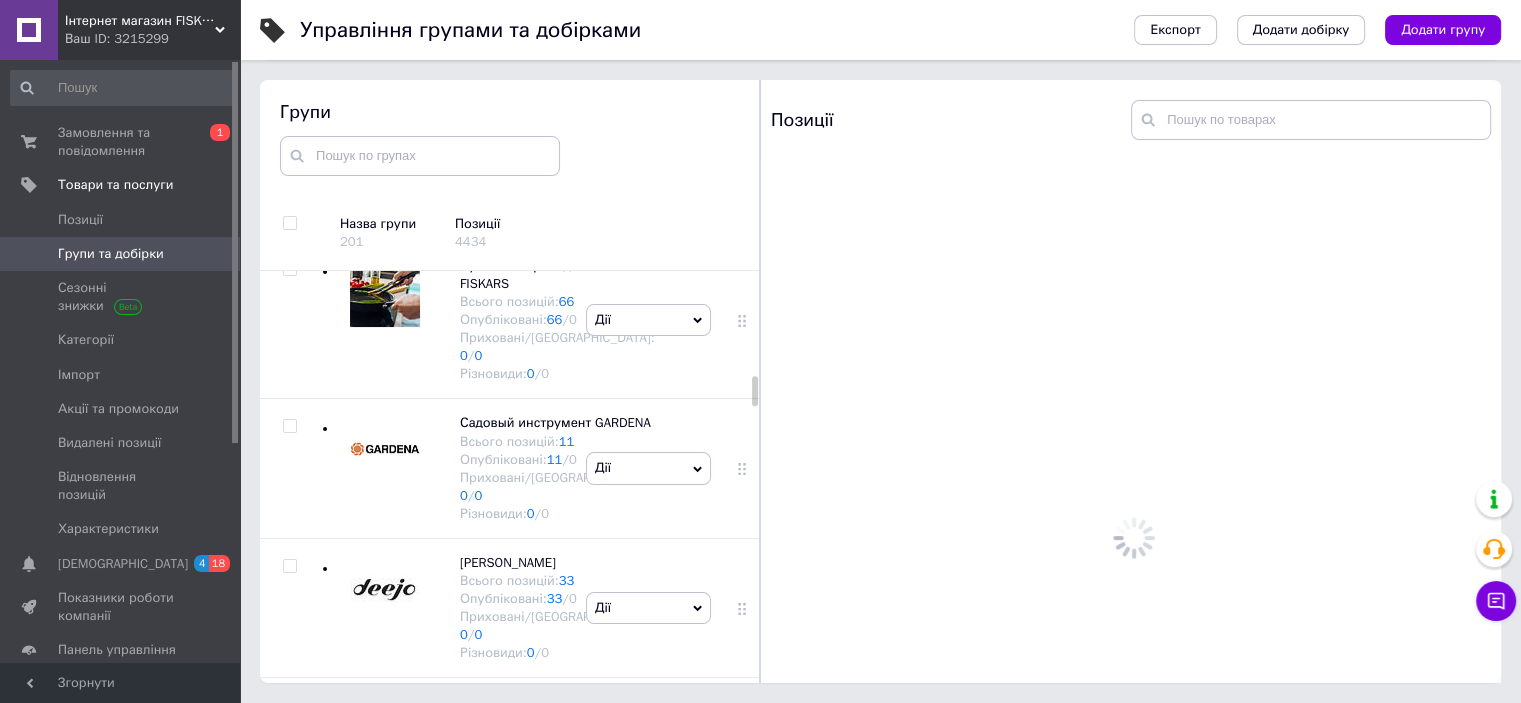 click at bounding box center (385, -284) 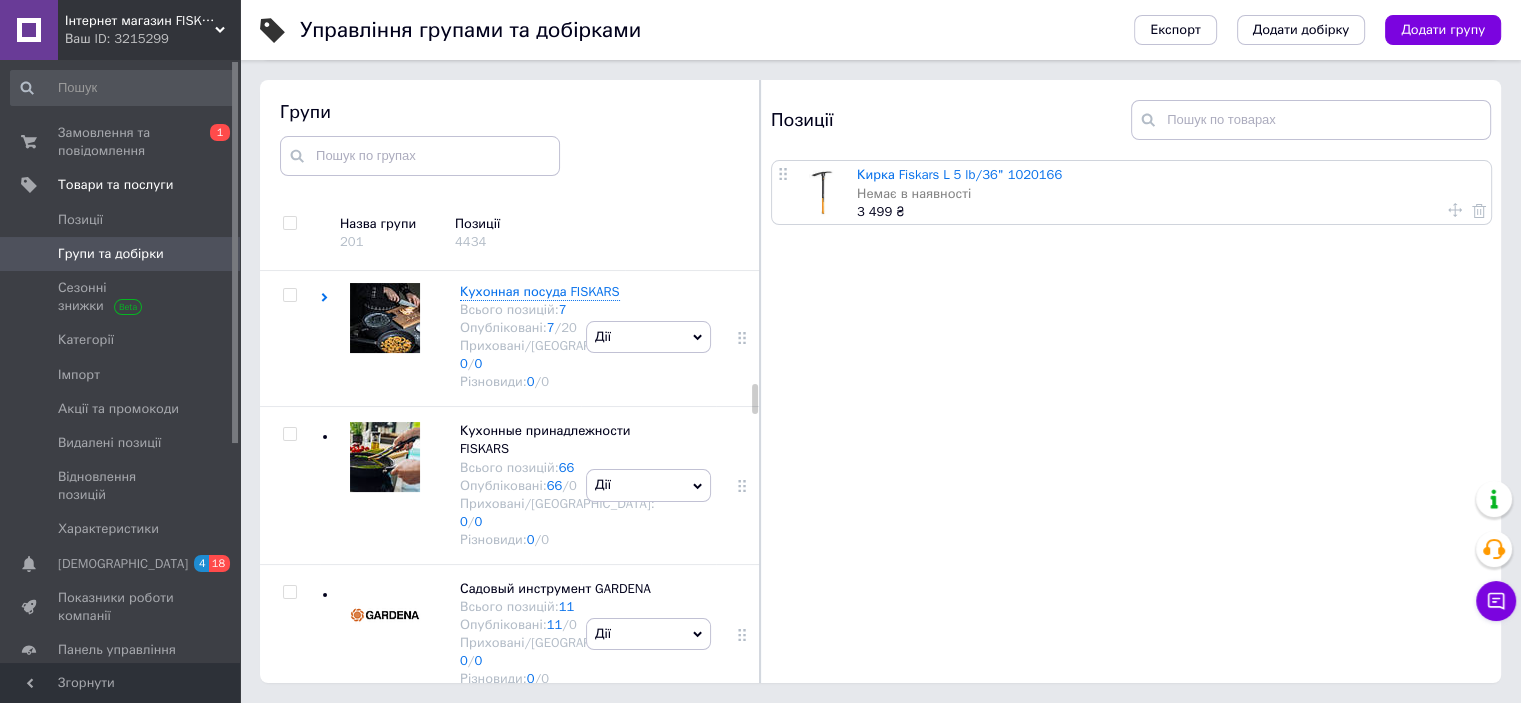 scroll, scrollTop: 3265, scrollLeft: 0, axis: vertical 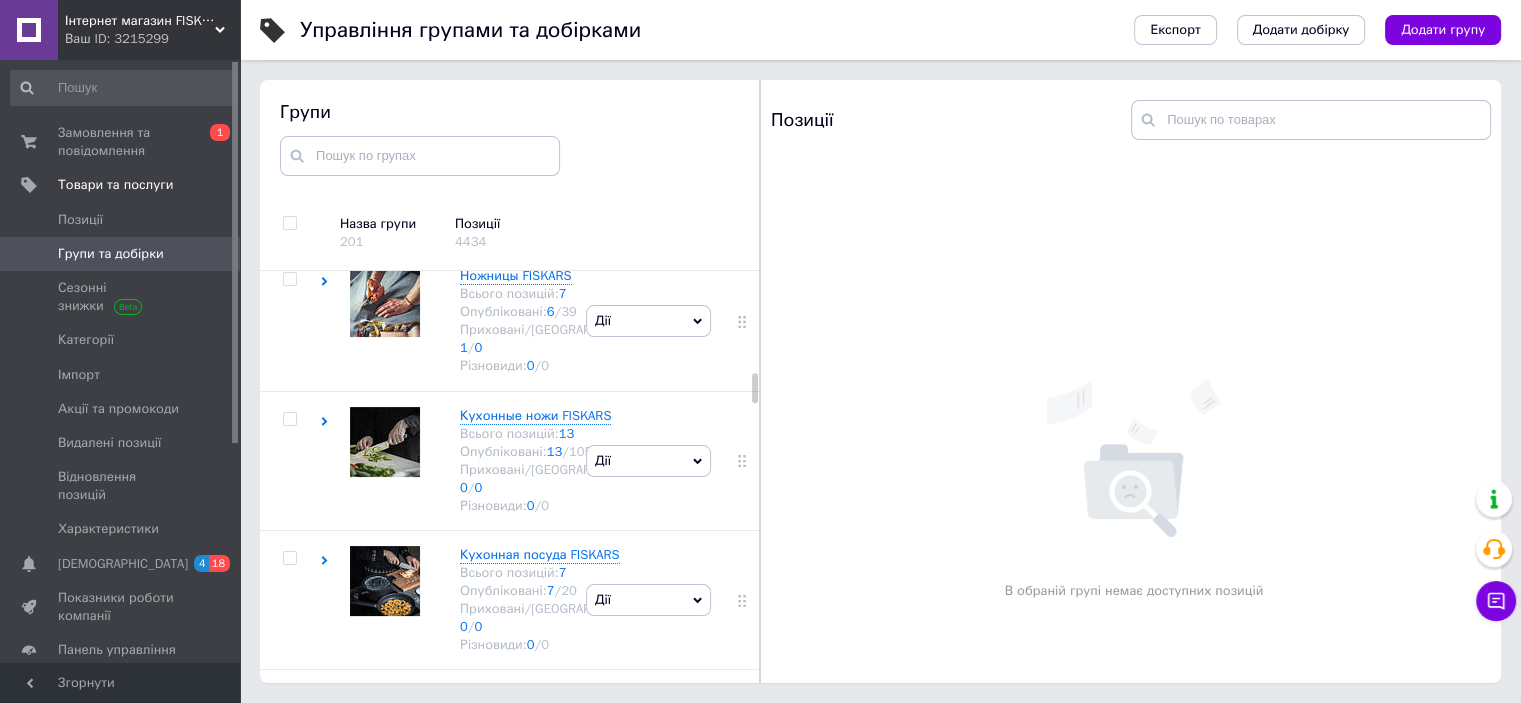 click at bounding box center [385, -258] 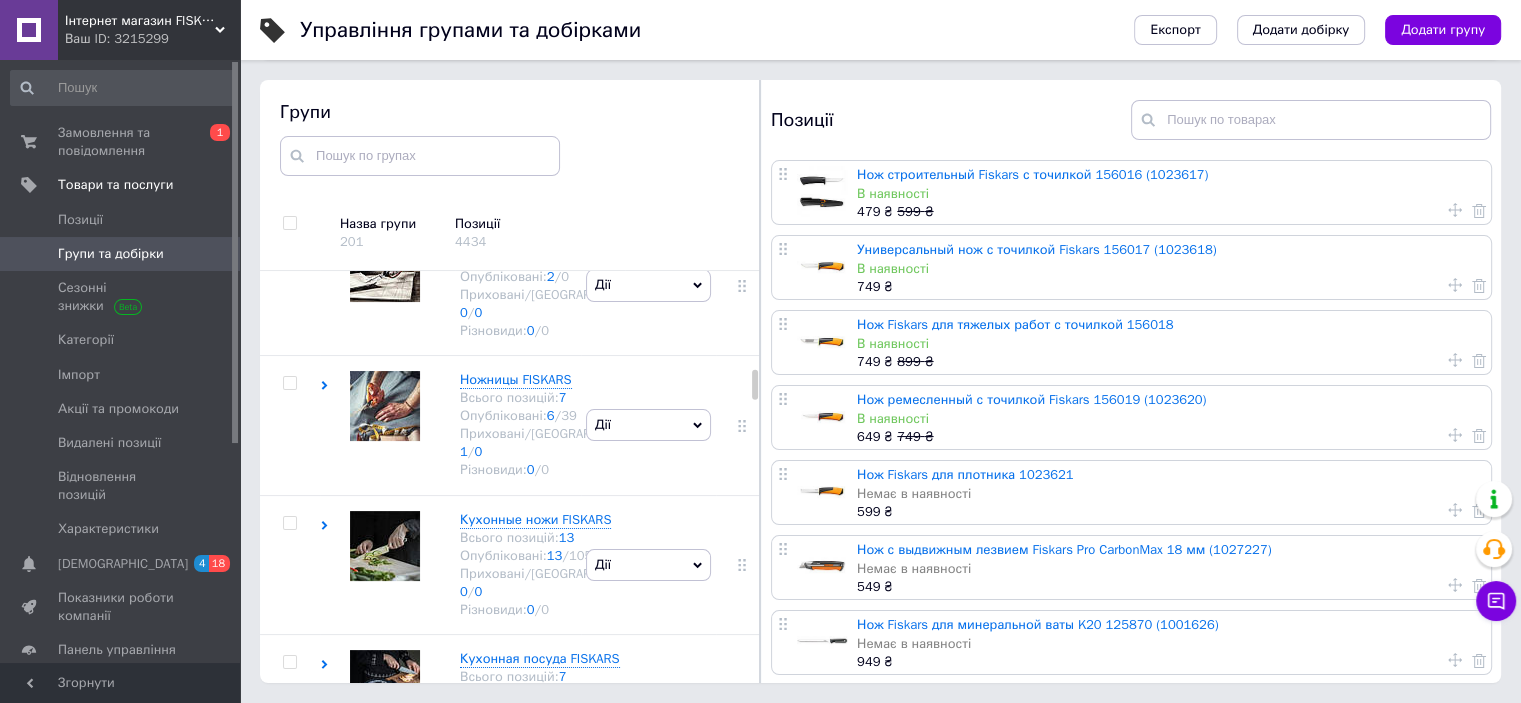 scroll, scrollTop: 2865, scrollLeft: 0, axis: vertical 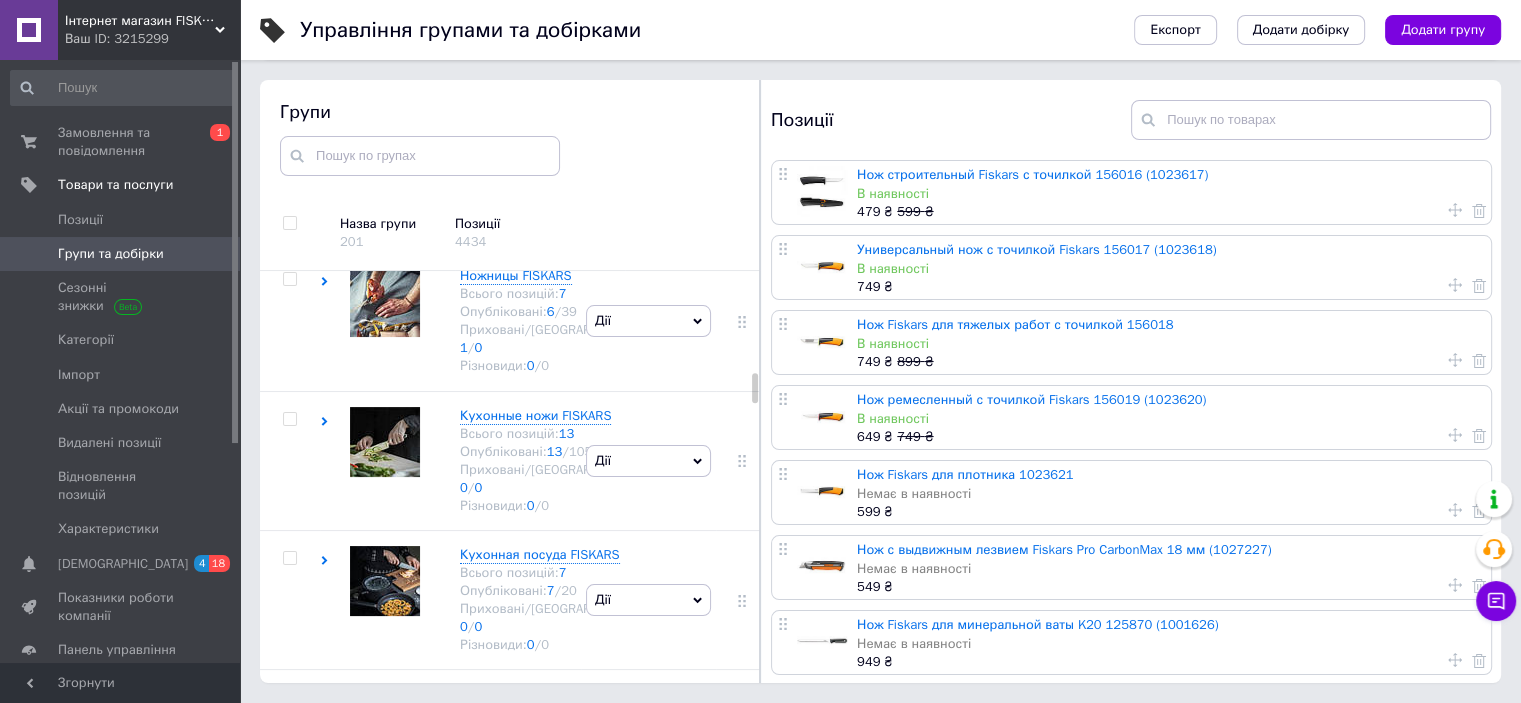 click on "Дії" at bounding box center [648, -389] 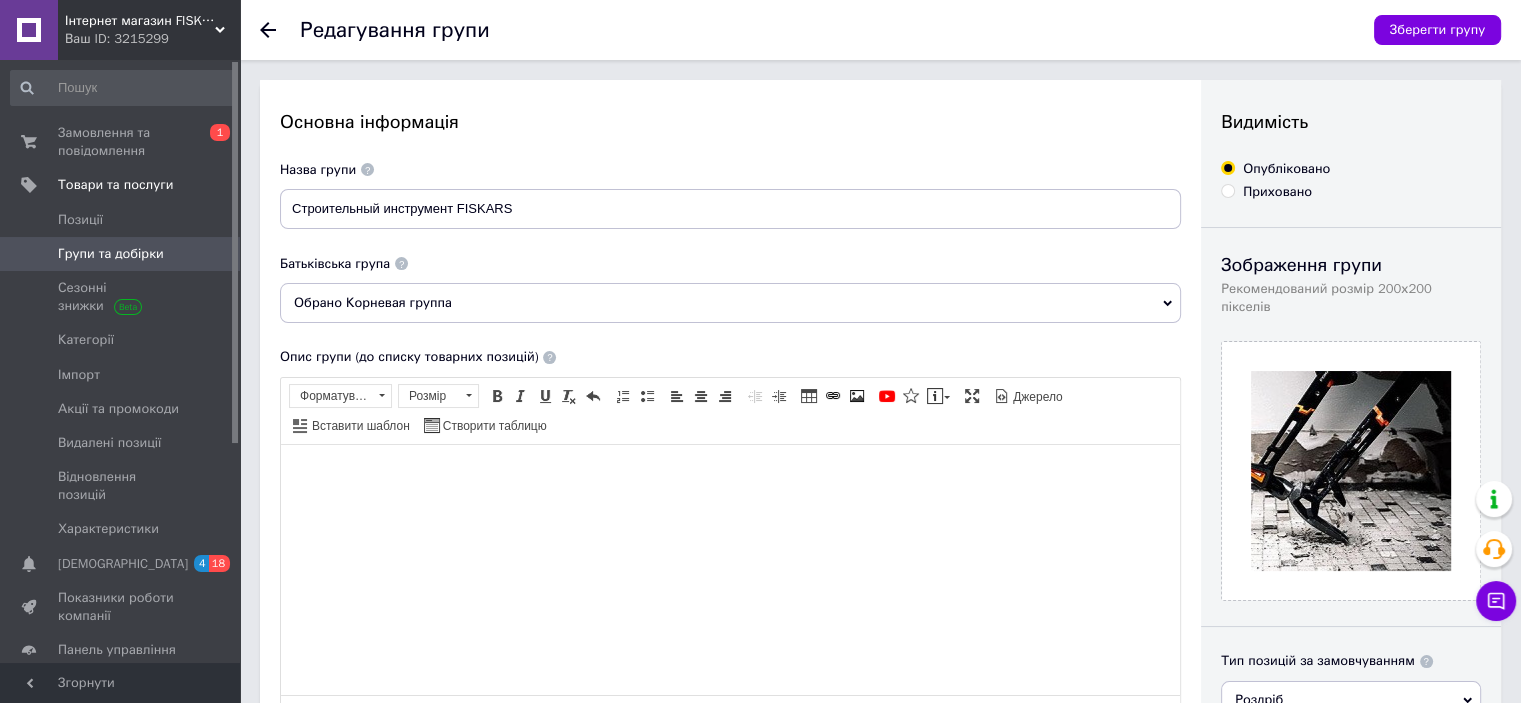 scroll, scrollTop: 0, scrollLeft: 0, axis: both 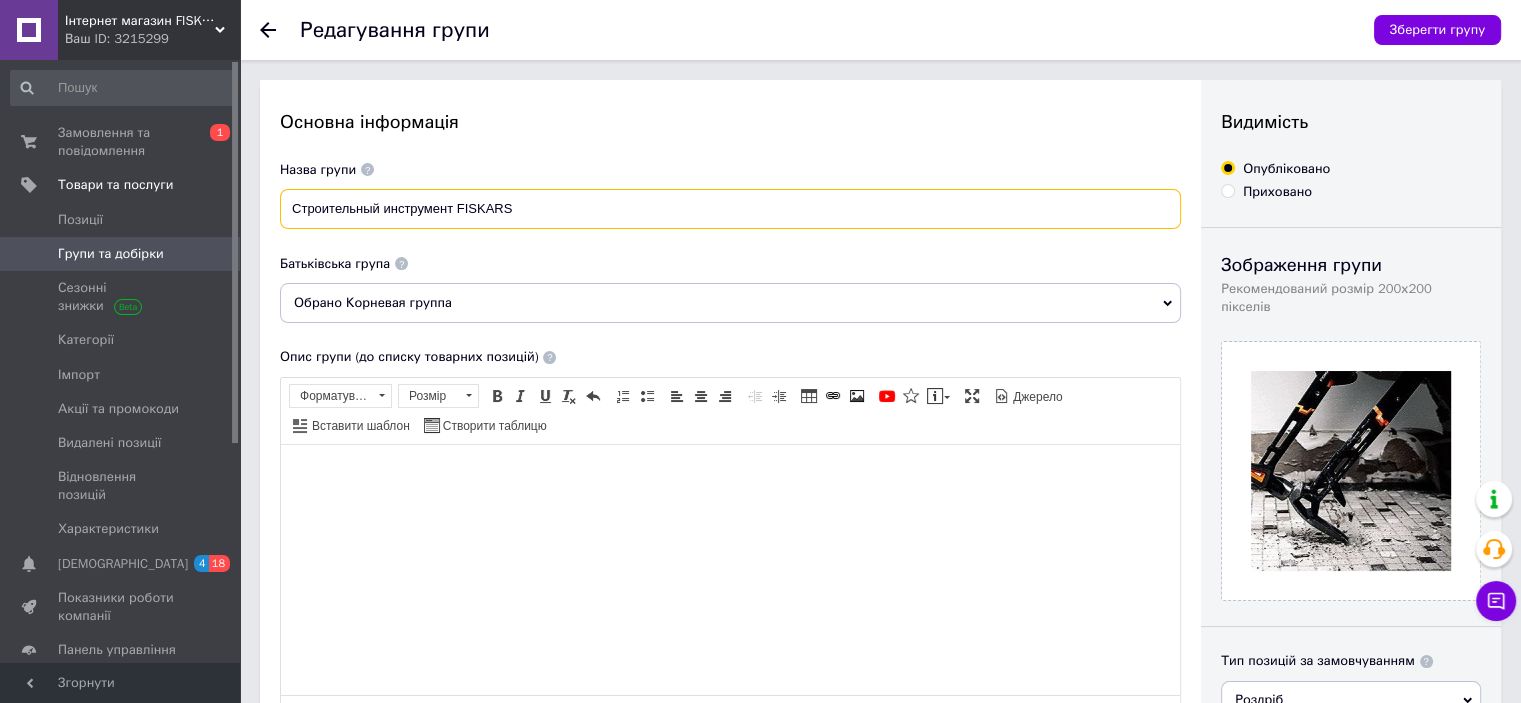 drag, startPoint x: 528, startPoint y: 208, endPoint x: 469, endPoint y: 207, distance: 59.008472 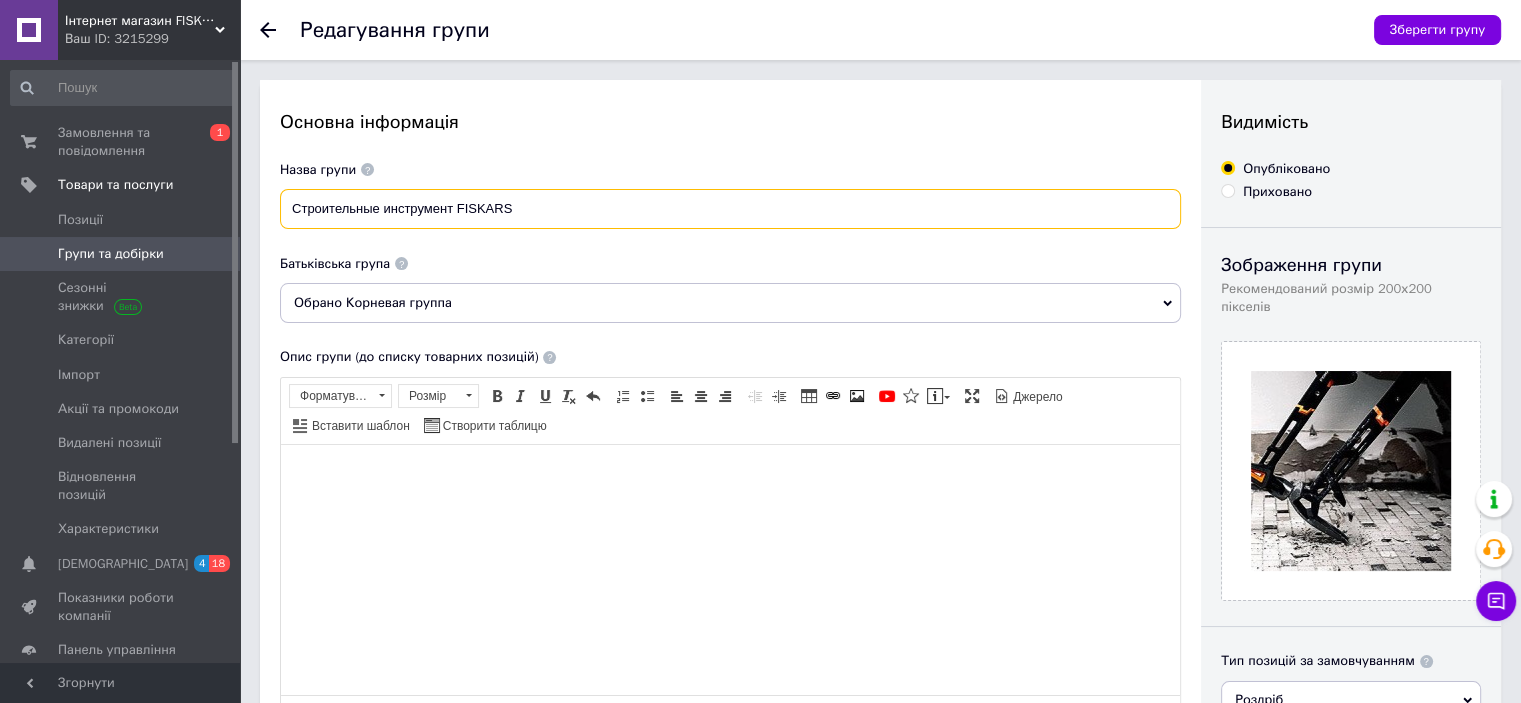 click on "Строительные инструмент FISKARS" at bounding box center [730, 209] 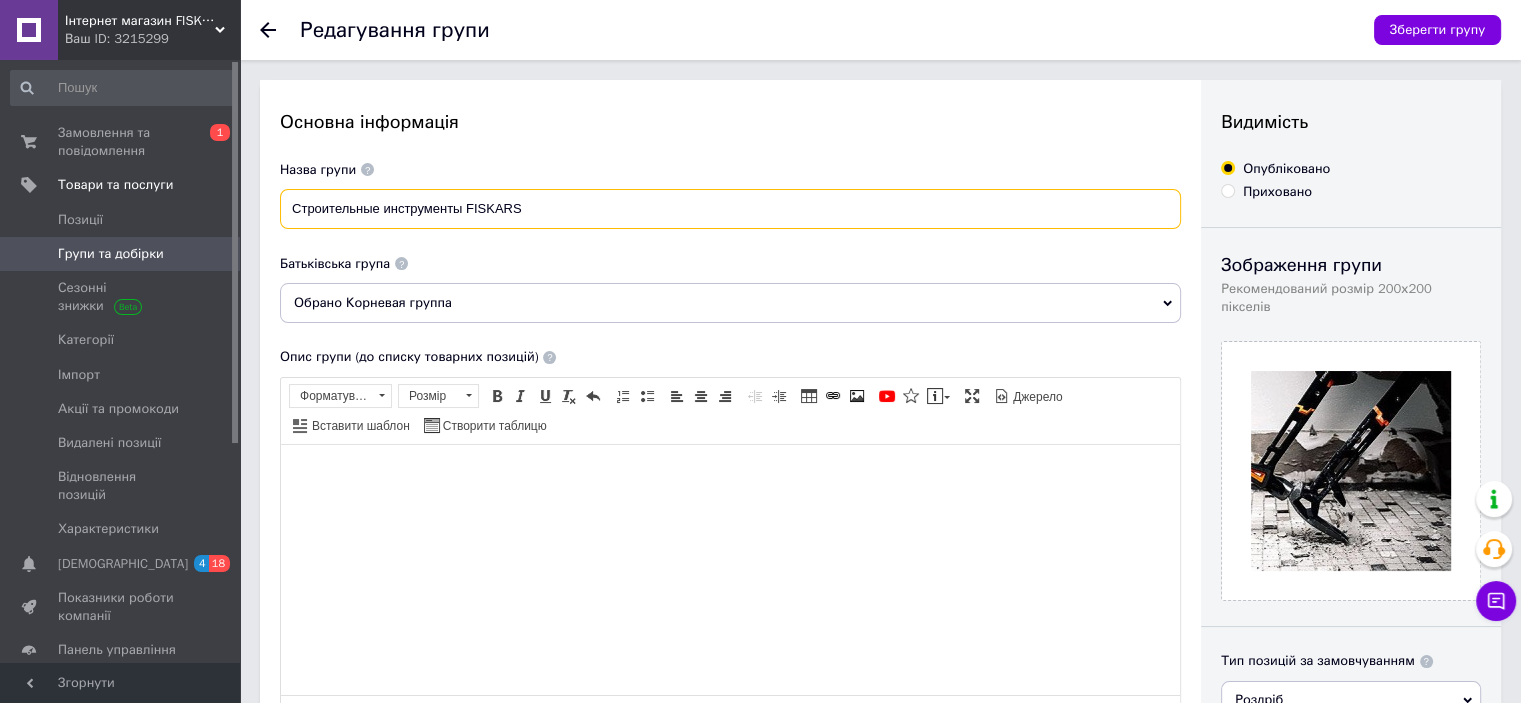 click on "Строительные инструменты FISKARS" at bounding box center (730, 209) 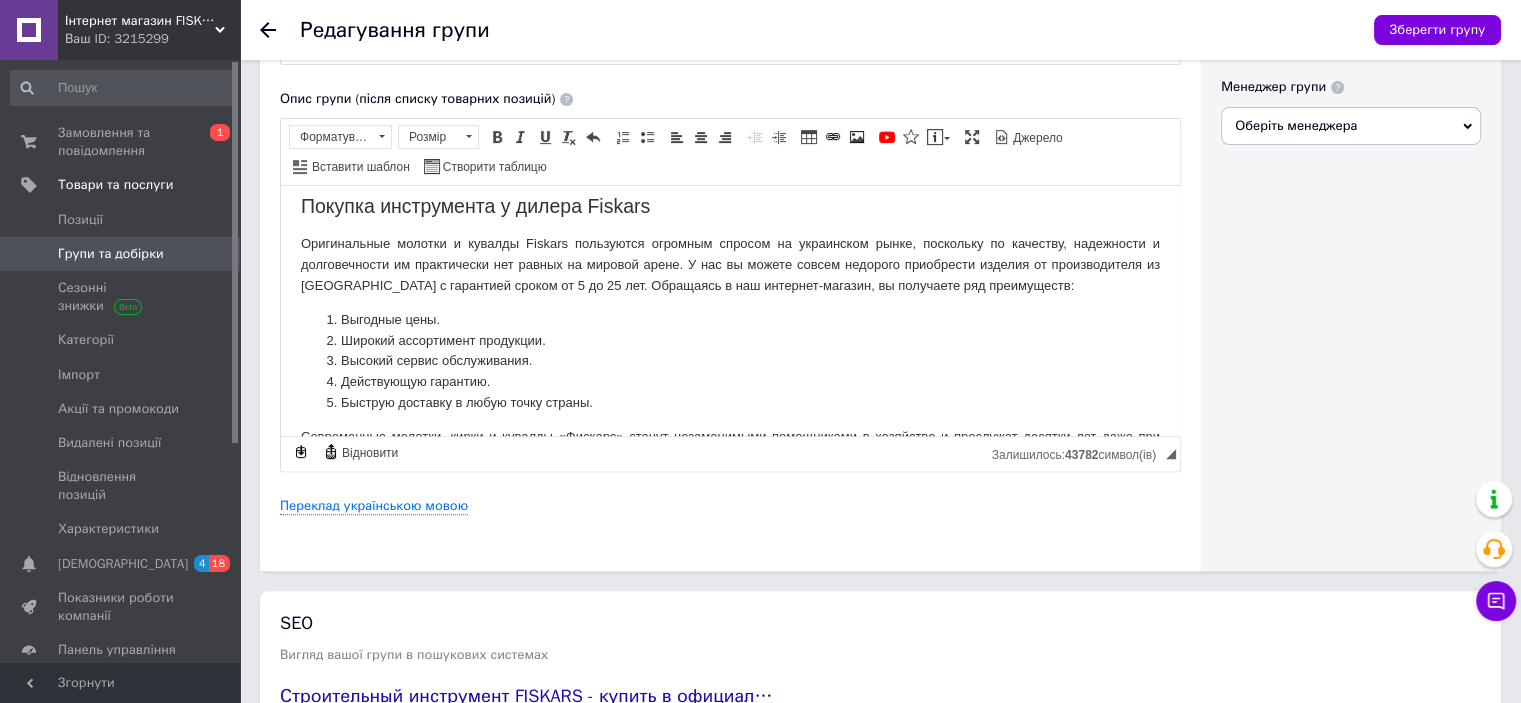 scroll, scrollTop: 1580, scrollLeft: 0, axis: vertical 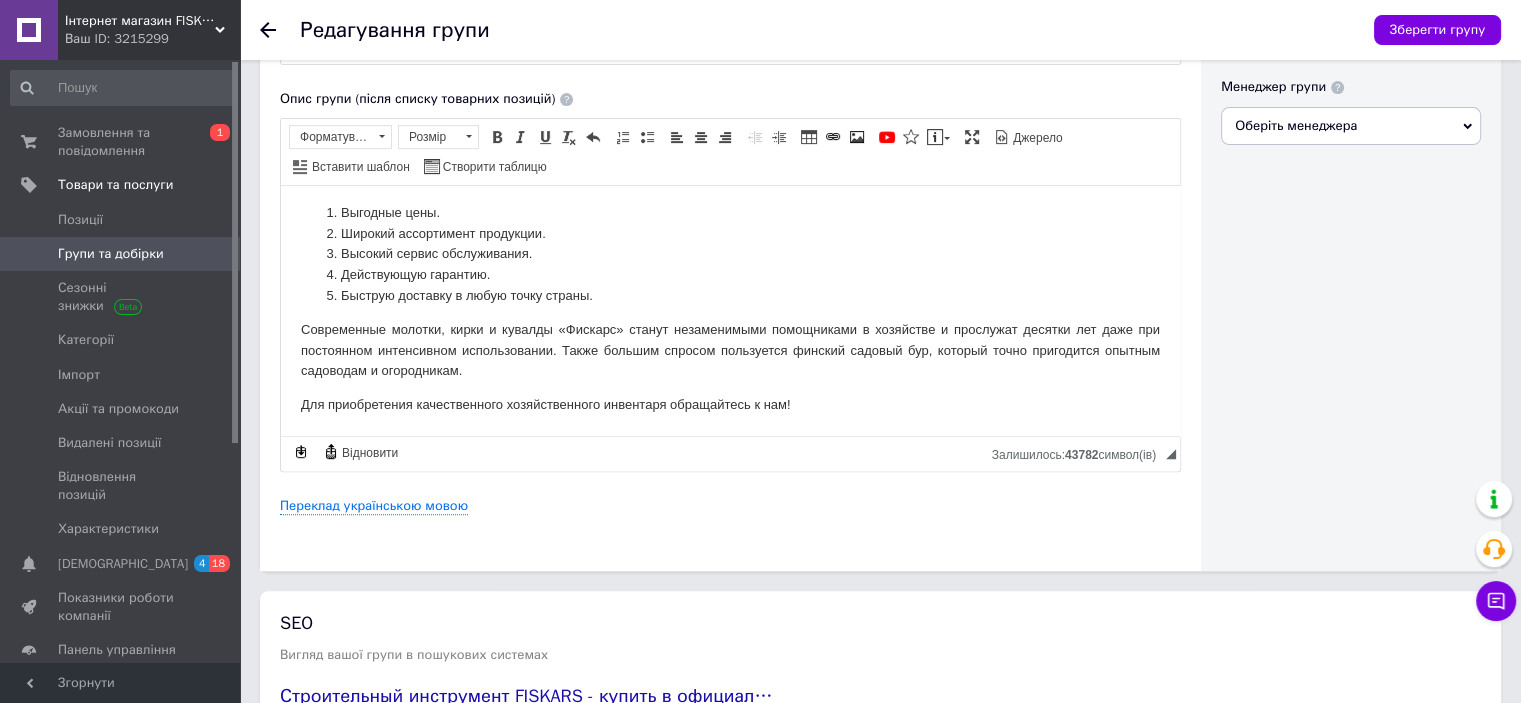 type on "Строительные инструменты Fiskars" 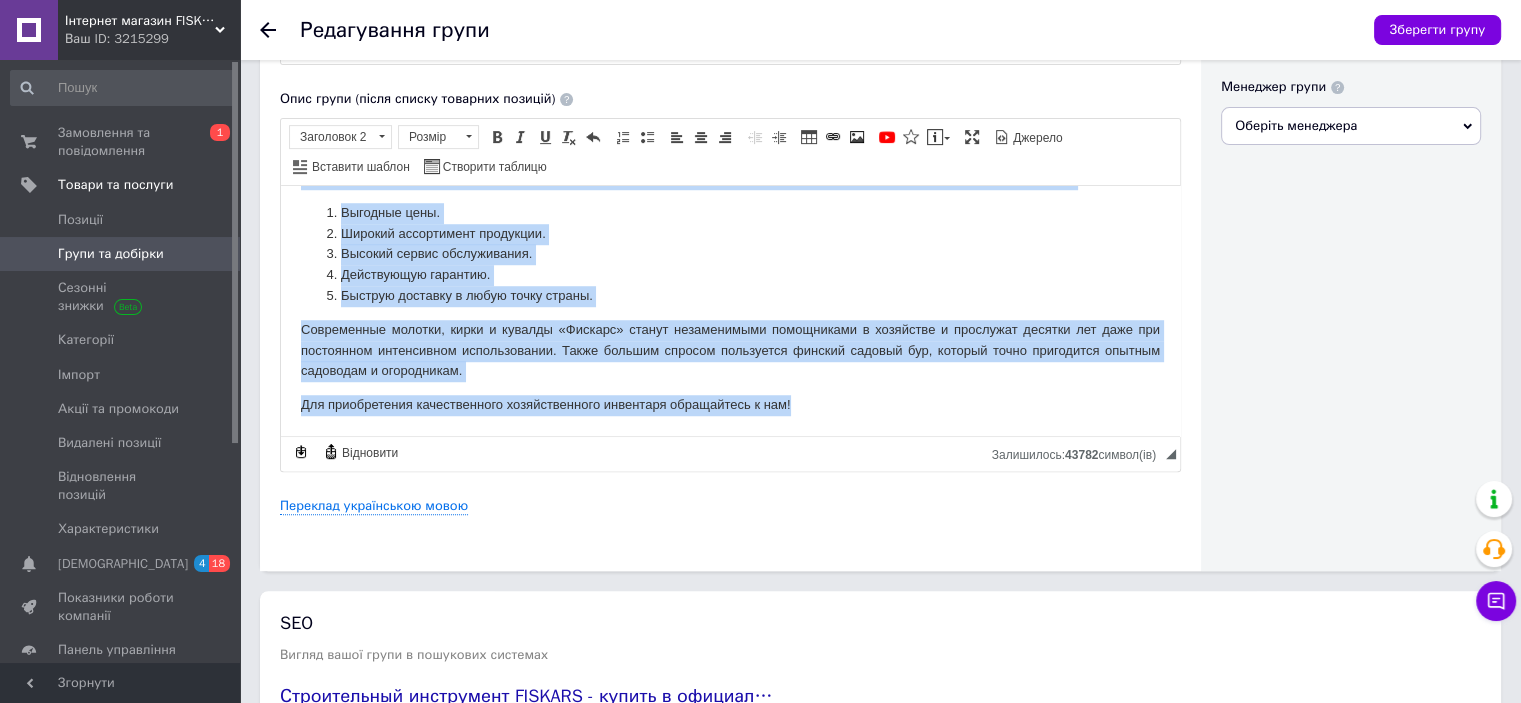 scroll, scrollTop: 0, scrollLeft: 0, axis: both 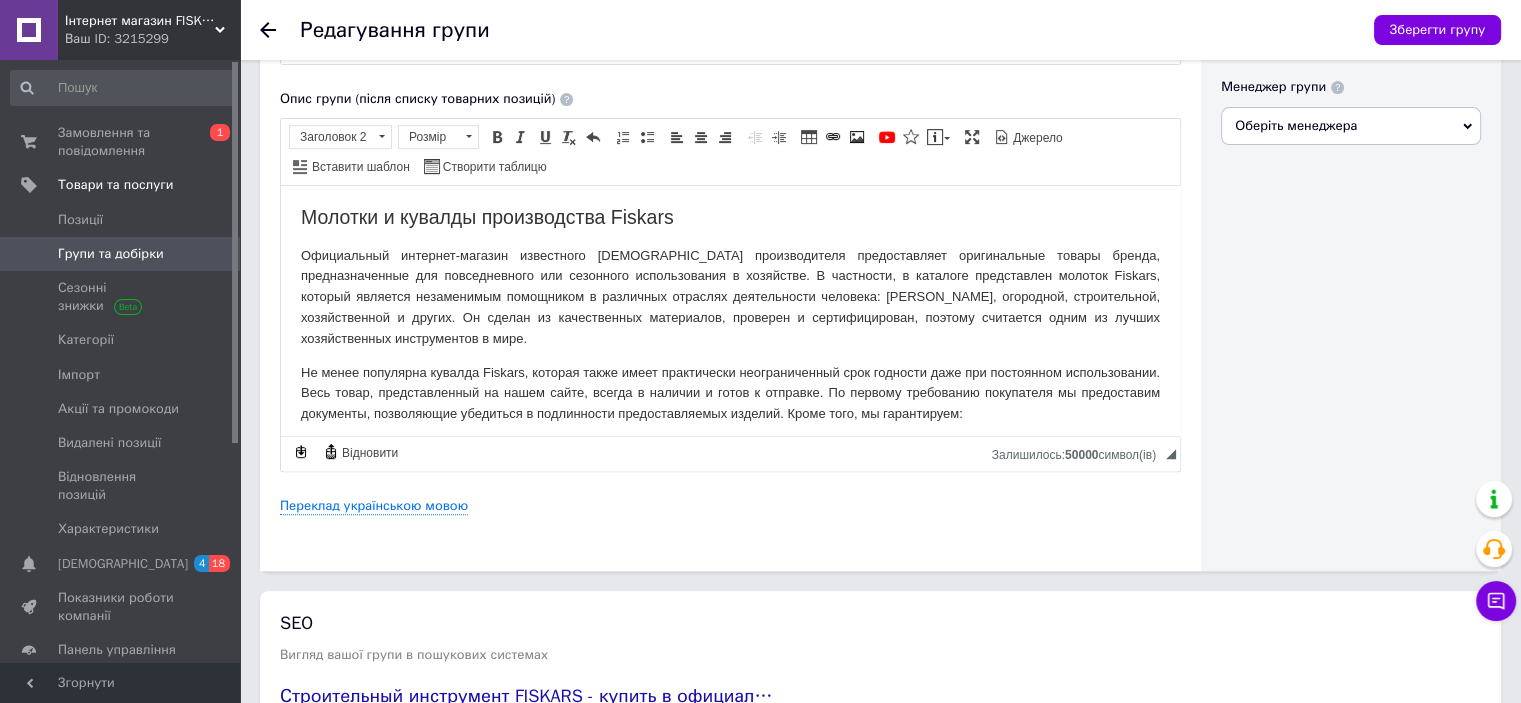 type 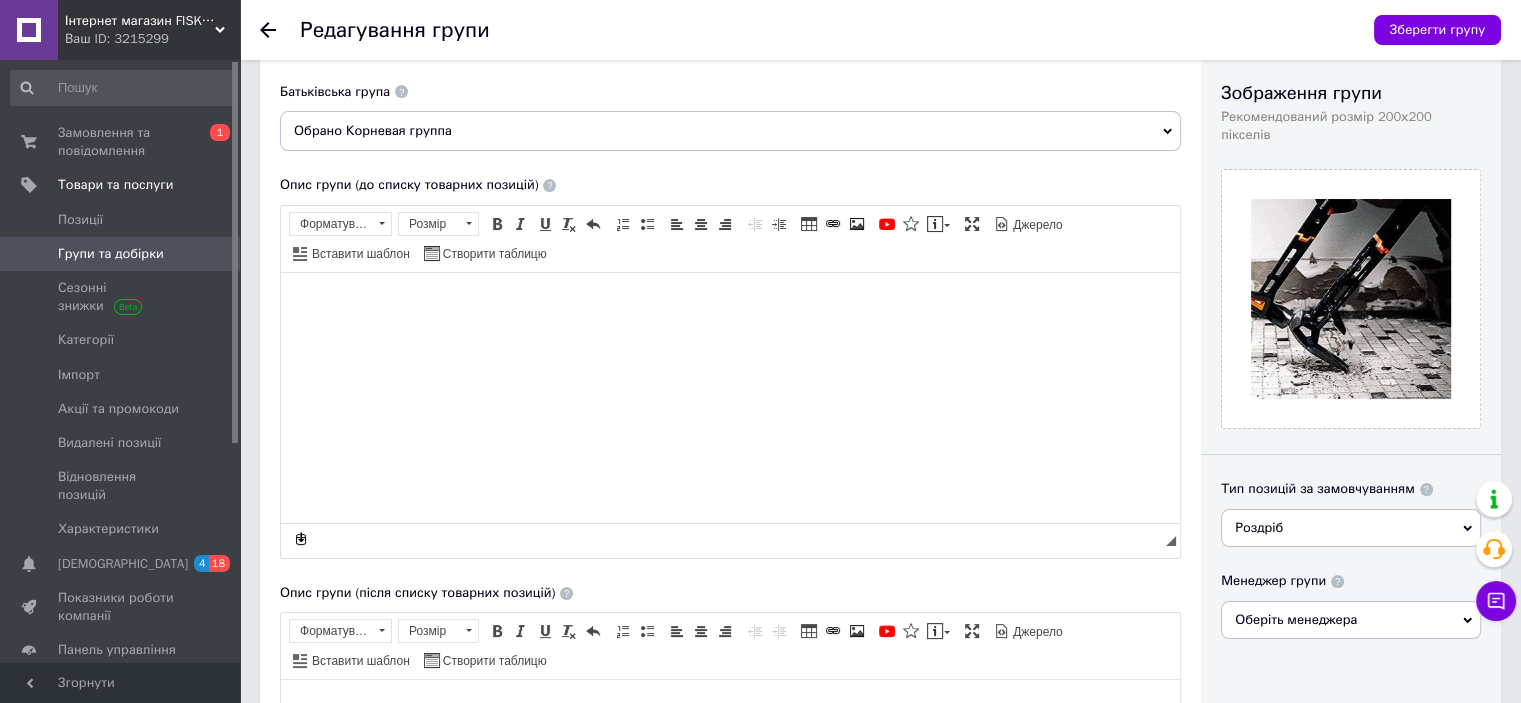 scroll, scrollTop: 133, scrollLeft: 0, axis: vertical 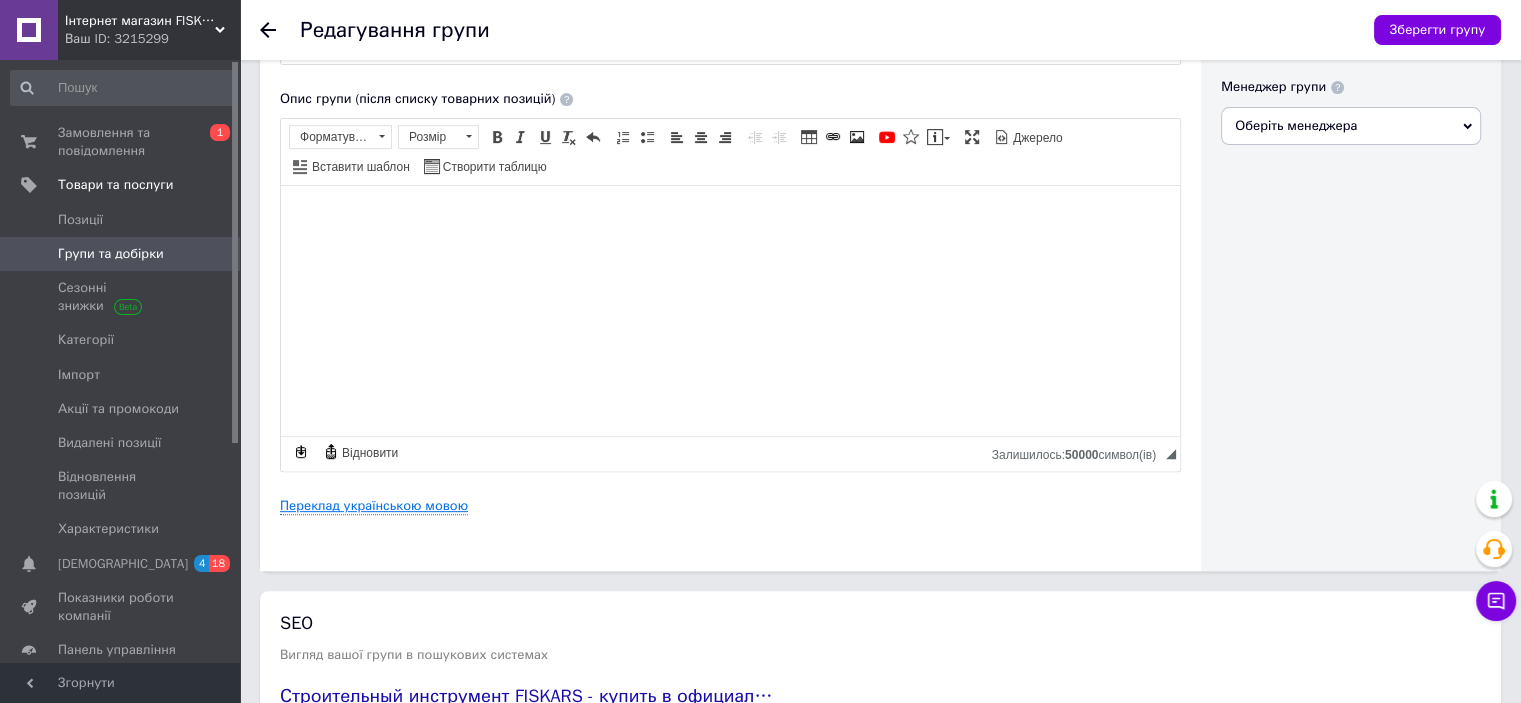 click on "Переклад українською мовою" at bounding box center (374, 506) 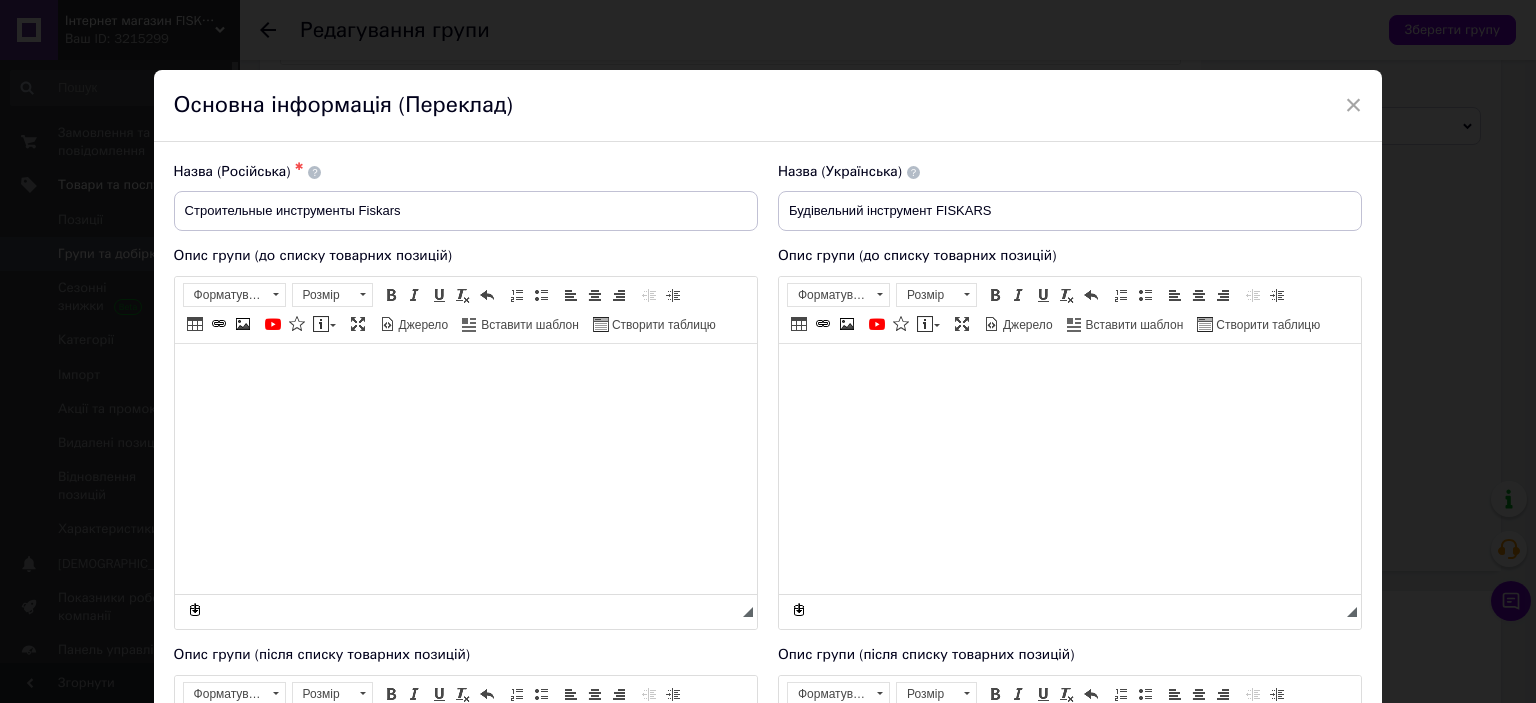 scroll, scrollTop: 0, scrollLeft: 0, axis: both 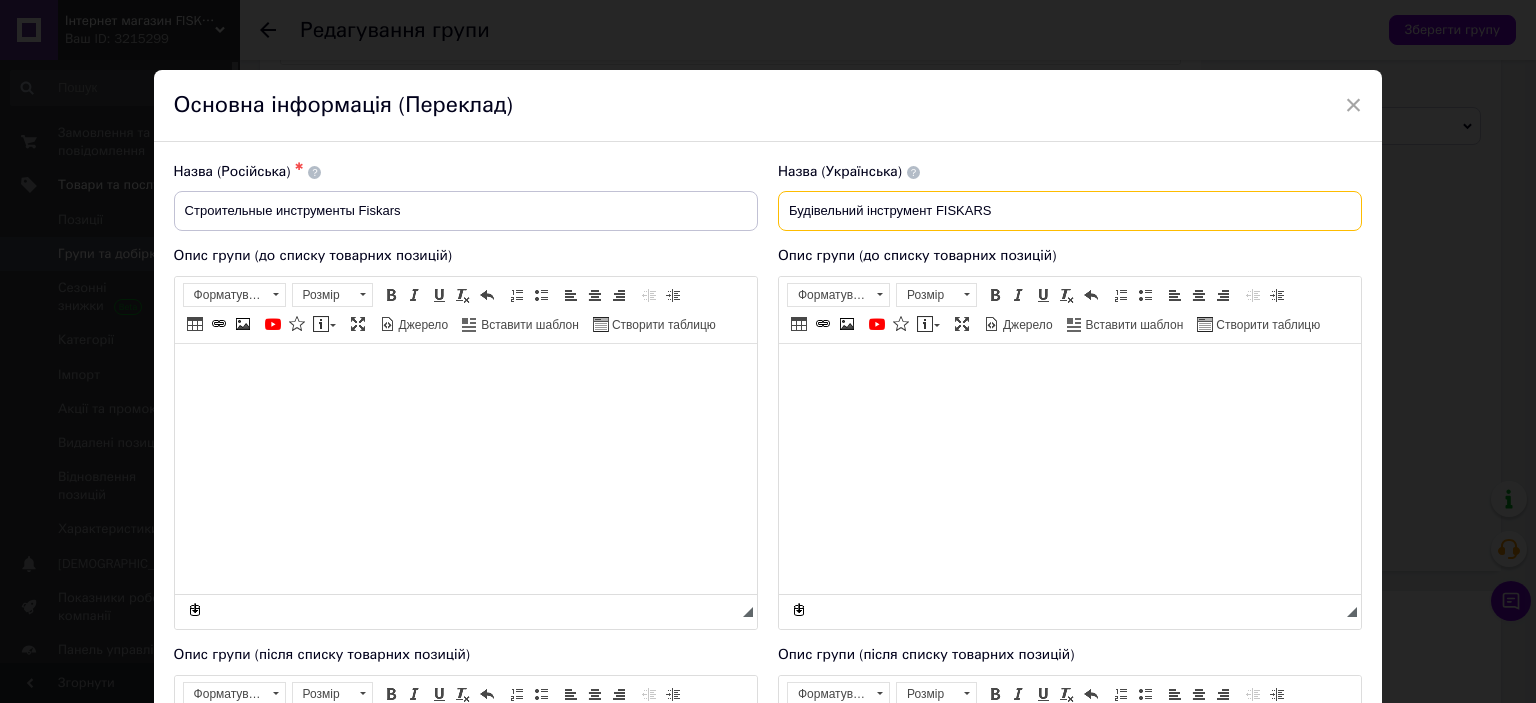 click on "Будівельний інструмент FISKARS" at bounding box center [1070, 211] 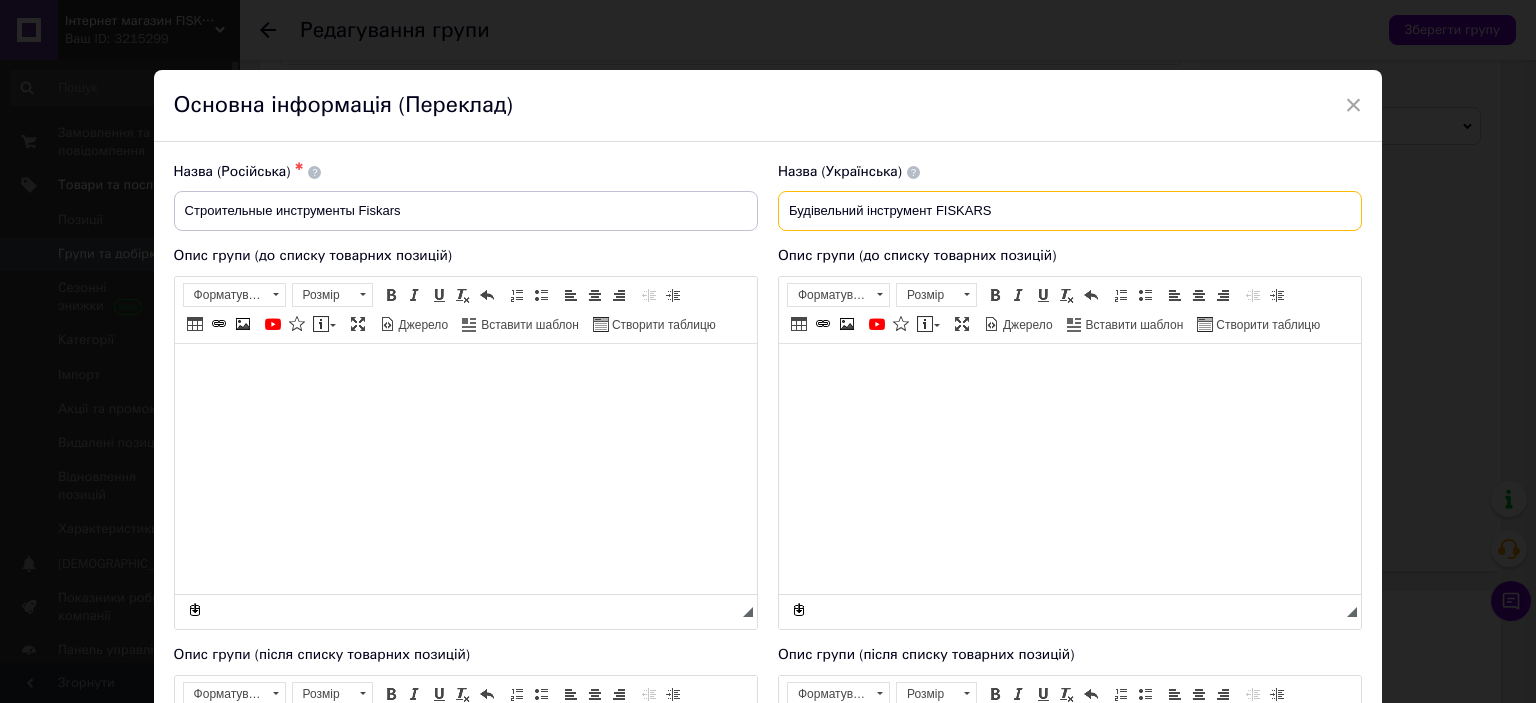 drag, startPoint x: 858, startPoint y: 209, endPoint x: 847, endPoint y: 210, distance: 11.045361 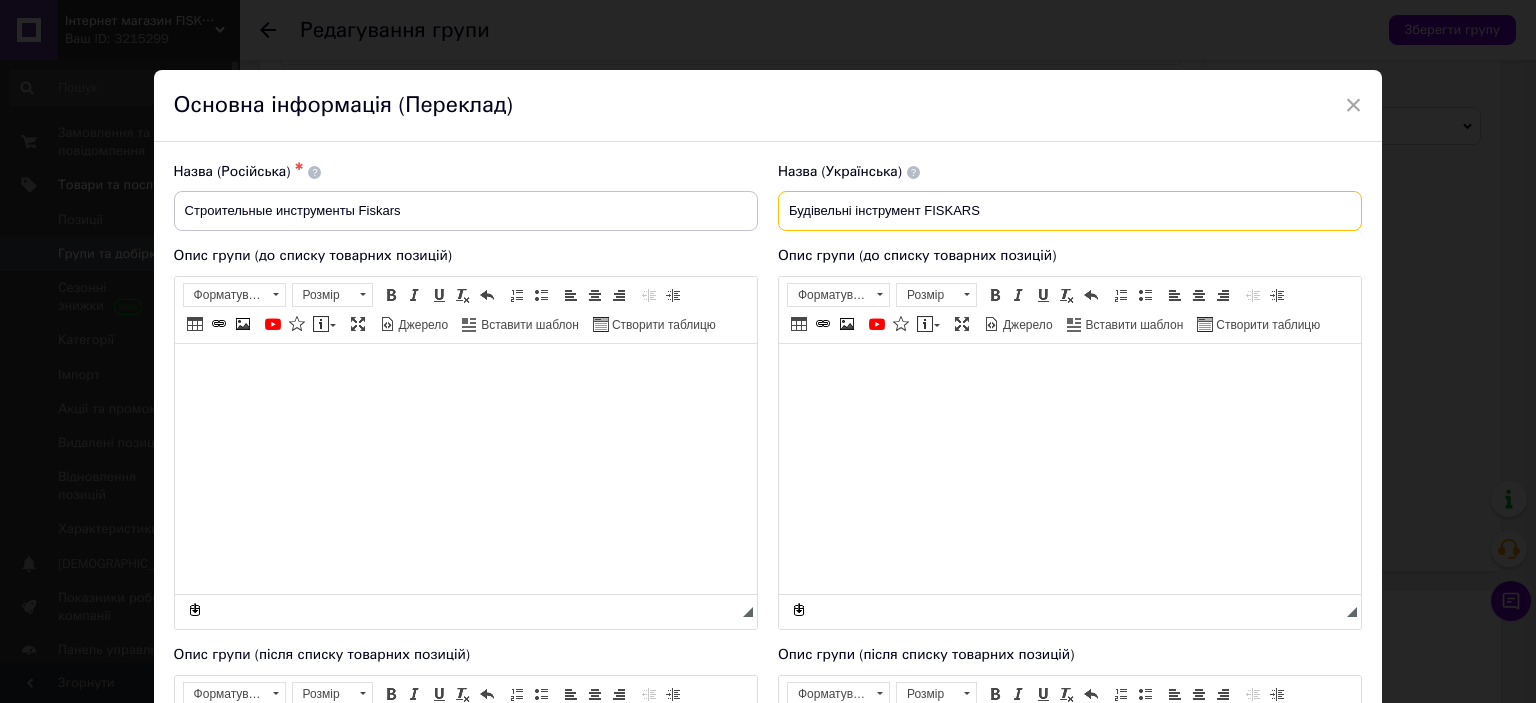 click on "Будівельні інструмент FISKARS" at bounding box center [1070, 211] 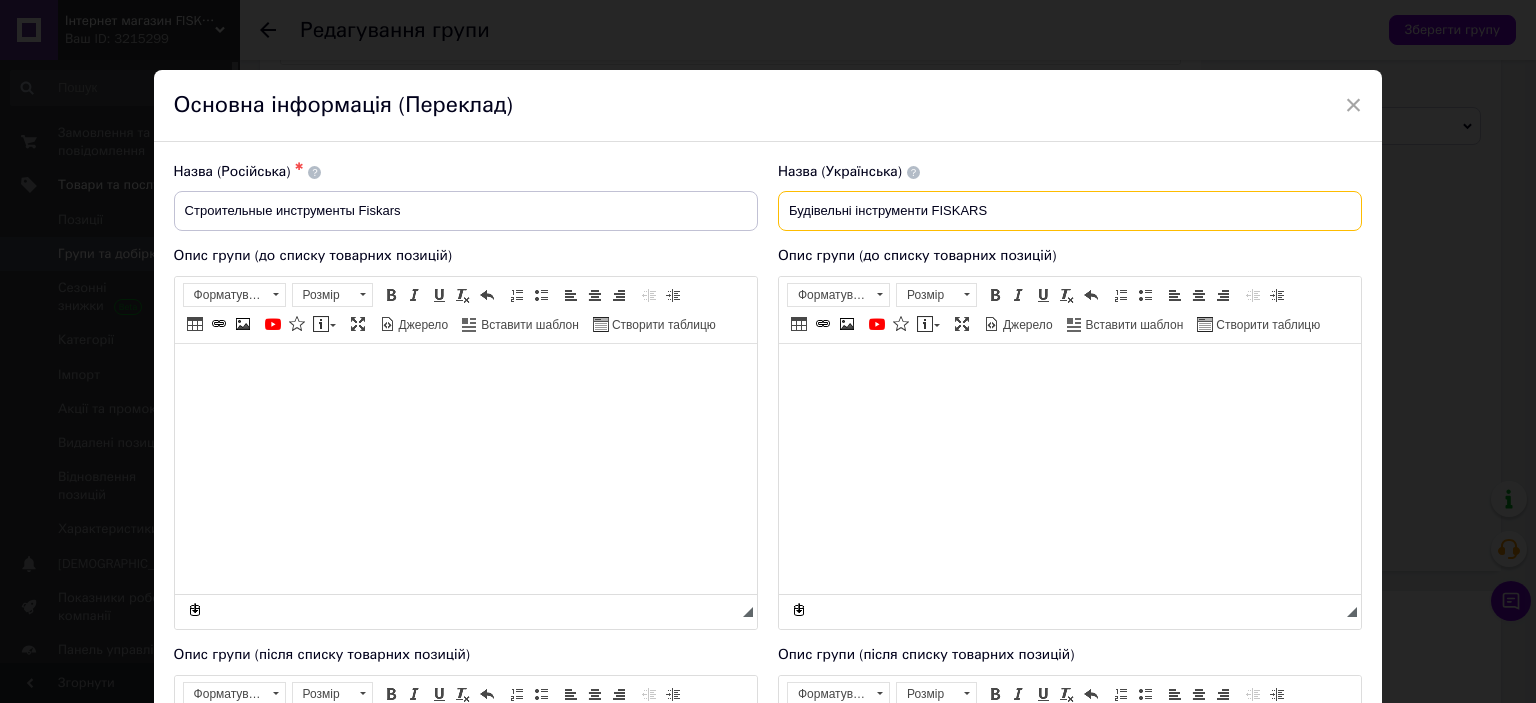 drag, startPoint x: 981, startPoint y: 208, endPoint x: 937, endPoint y: 220, distance: 45.607018 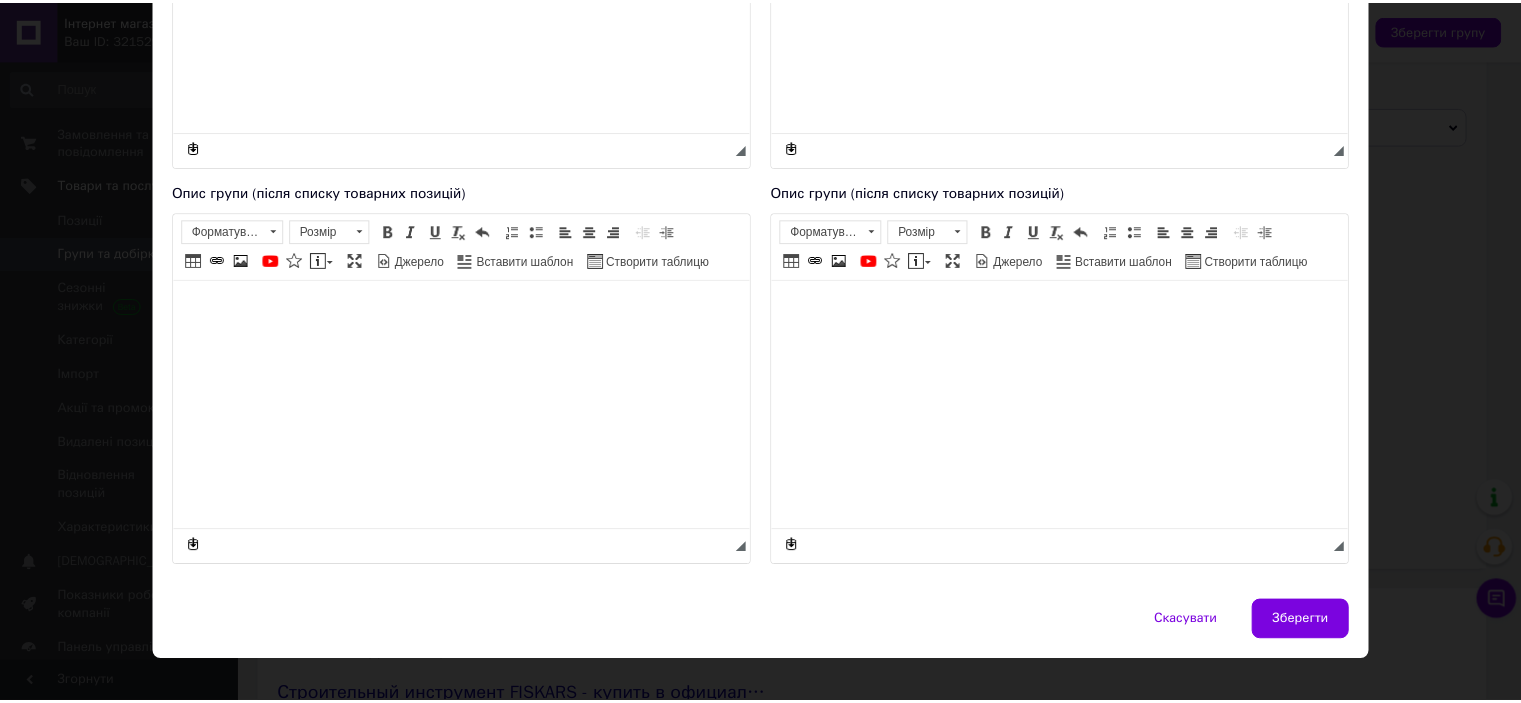 scroll, scrollTop: 485, scrollLeft: 0, axis: vertical 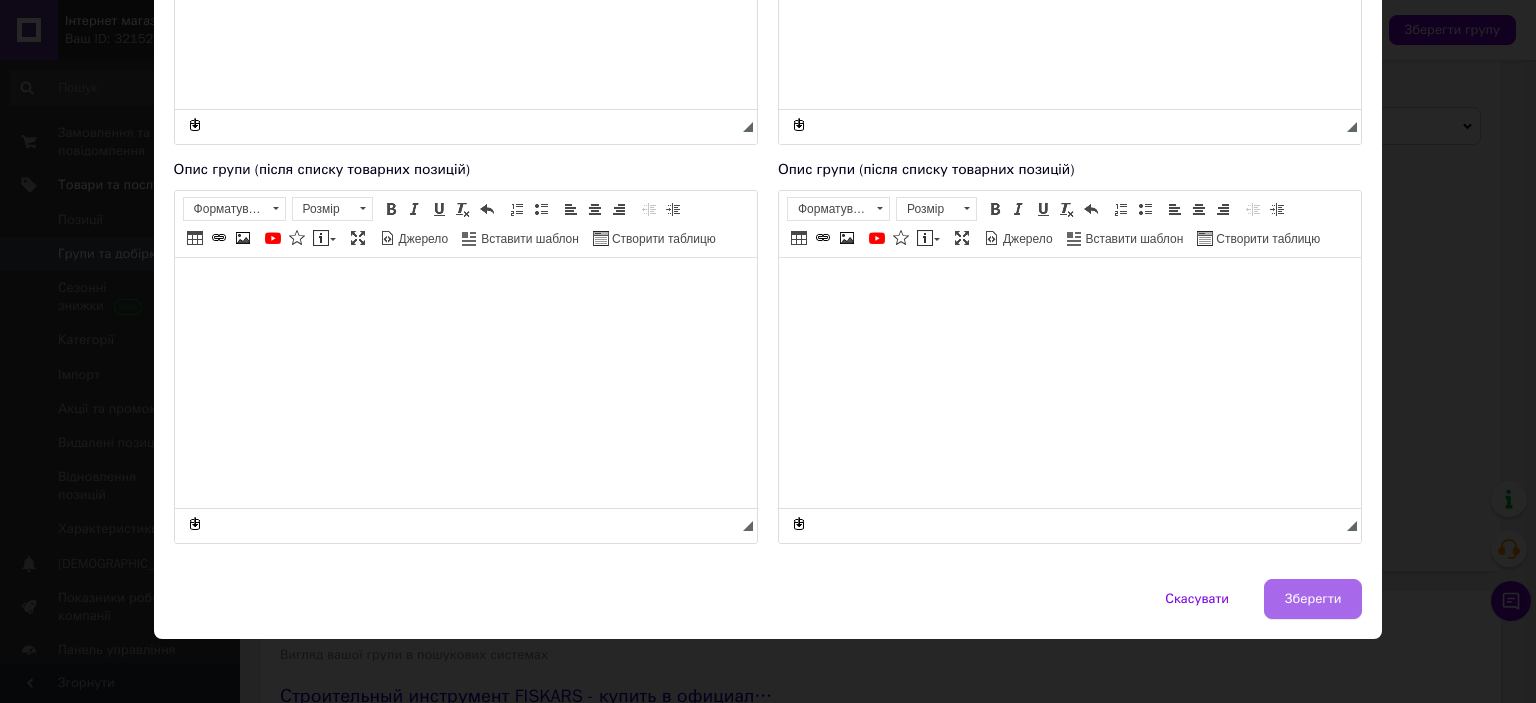 type on "Будівельні інструменти Fiskars" 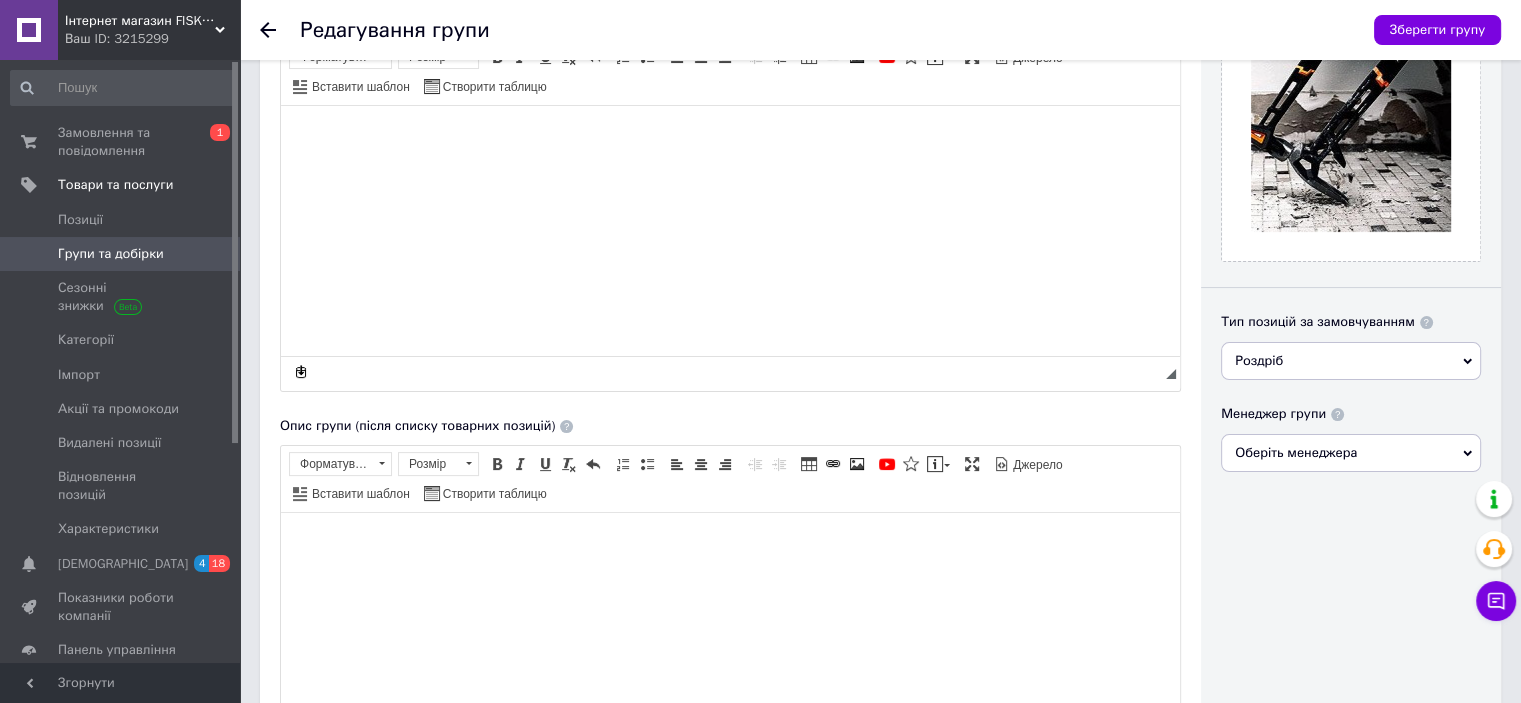 scroll, scrollTop: 133, scrollLeft: 0, axis: vertical 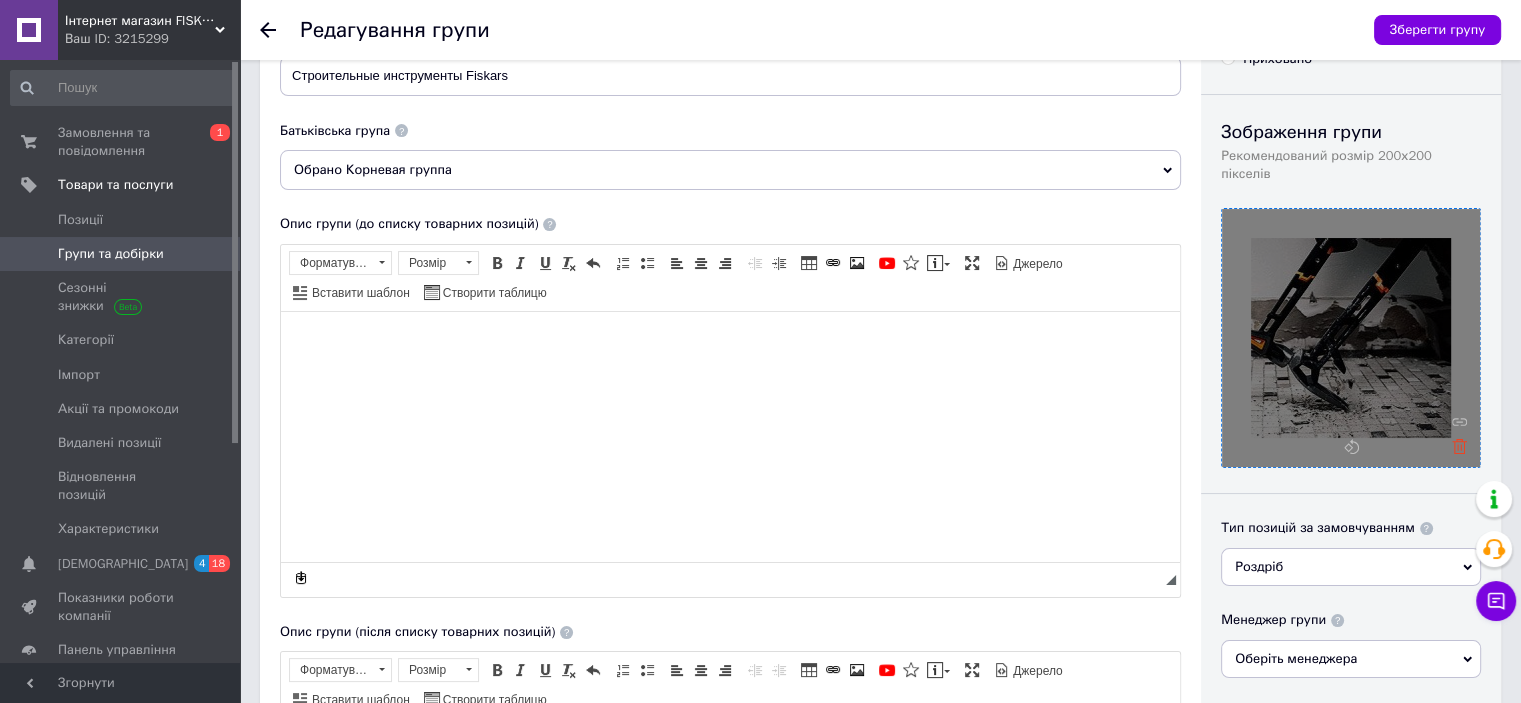 click 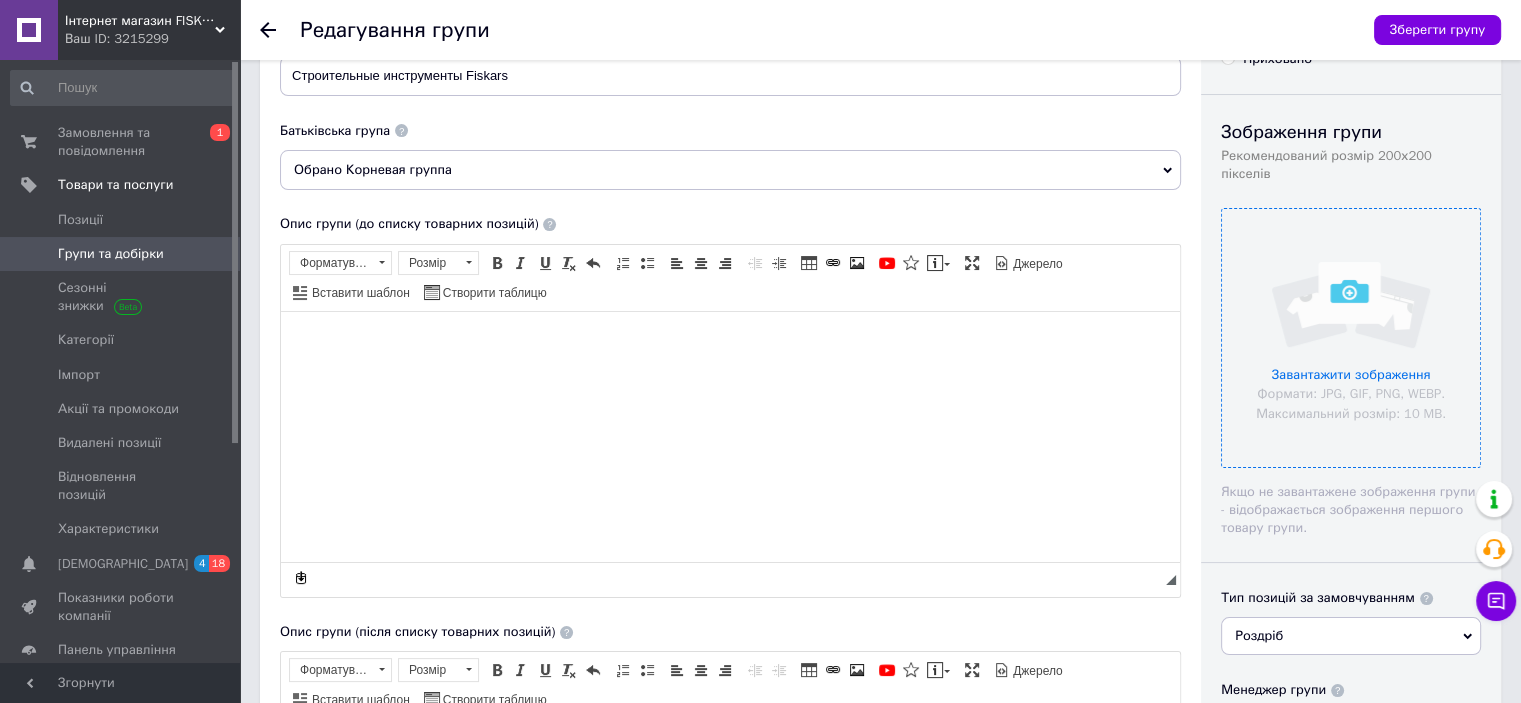click at bounding box center (1351, 338) 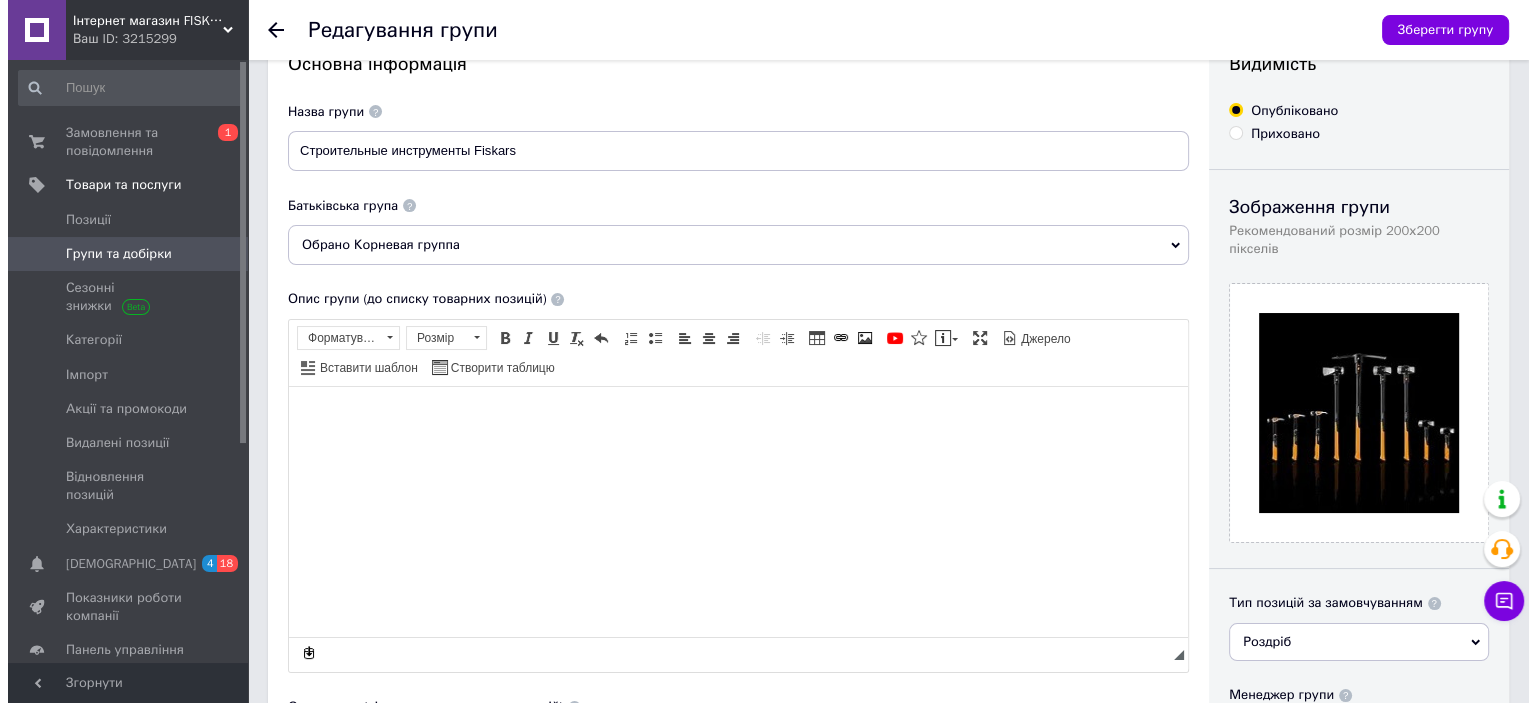 scroll, scrollTop: 0, scrollLeft: 0, axis: both 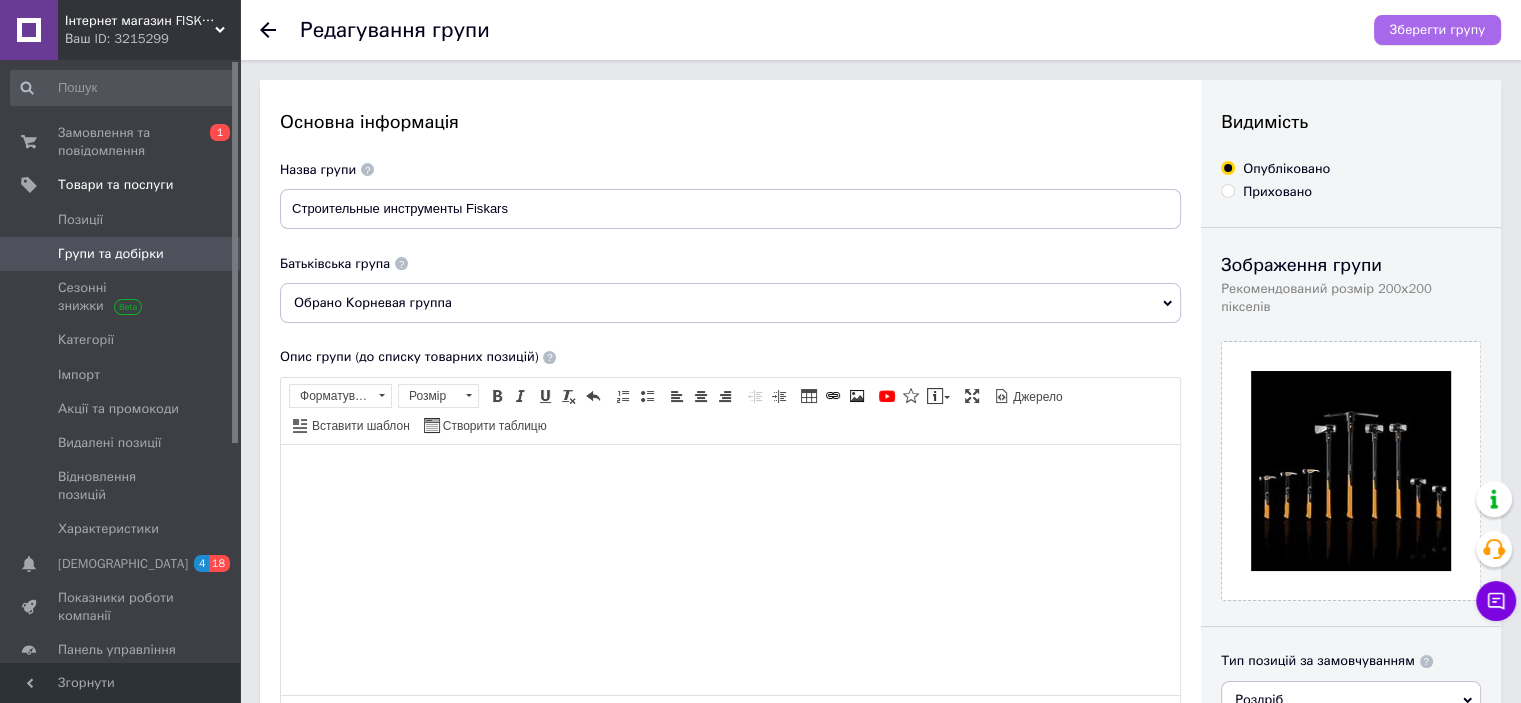 click on "Зберегти групу" at bounding box center (1437, 30) 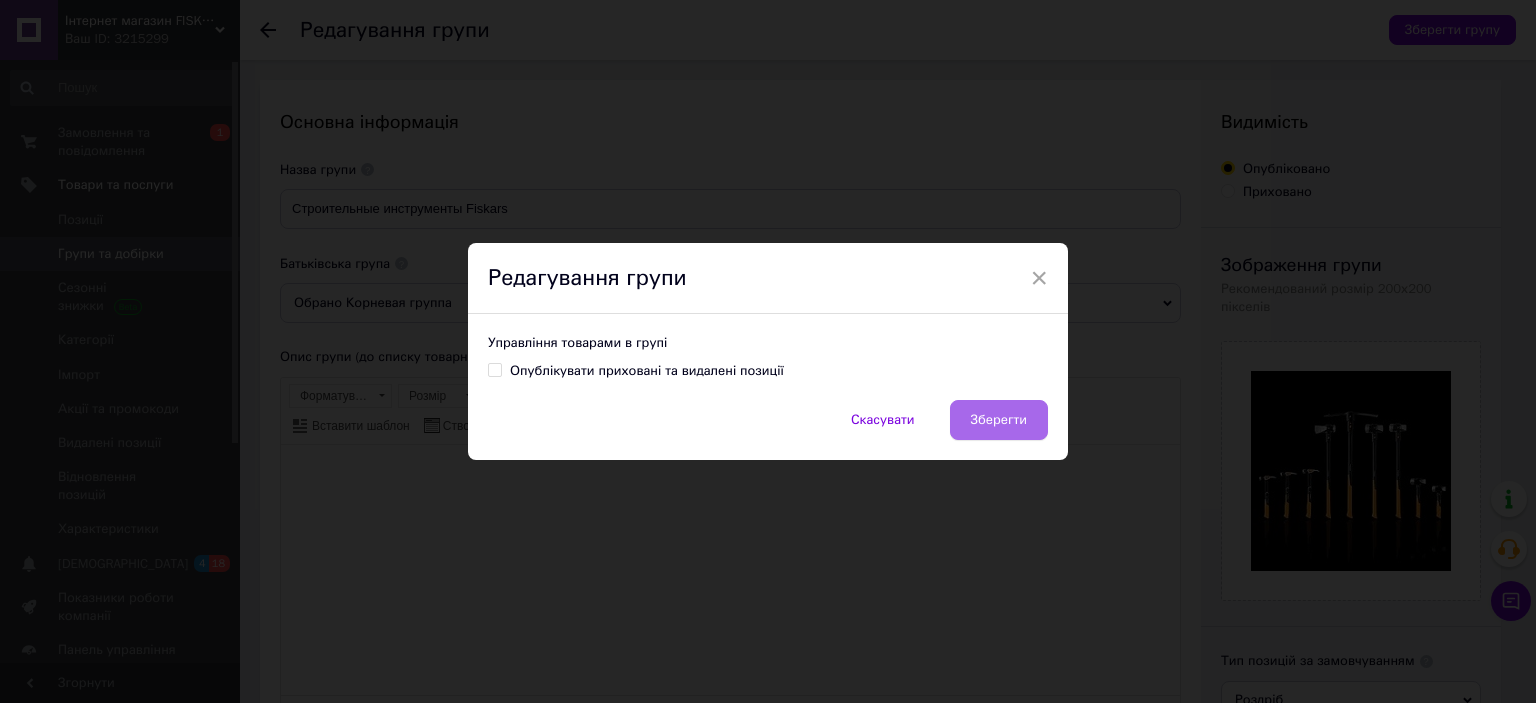 click on "Зберегти" at bounding box center (999, 420) 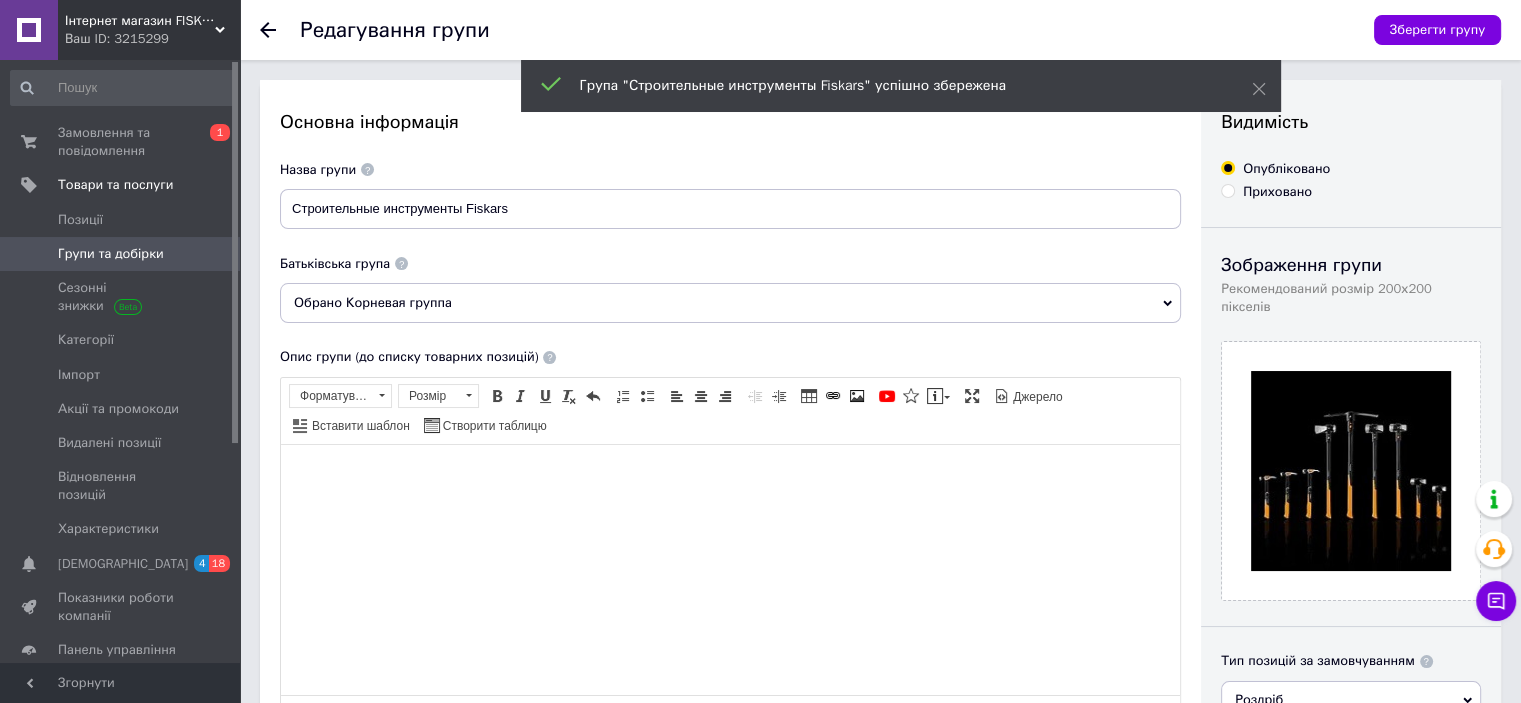 drag, startPoint x: 280, startPoint y: 23, endPoint x: 249, endPoint y: 16, distance: 31.780497 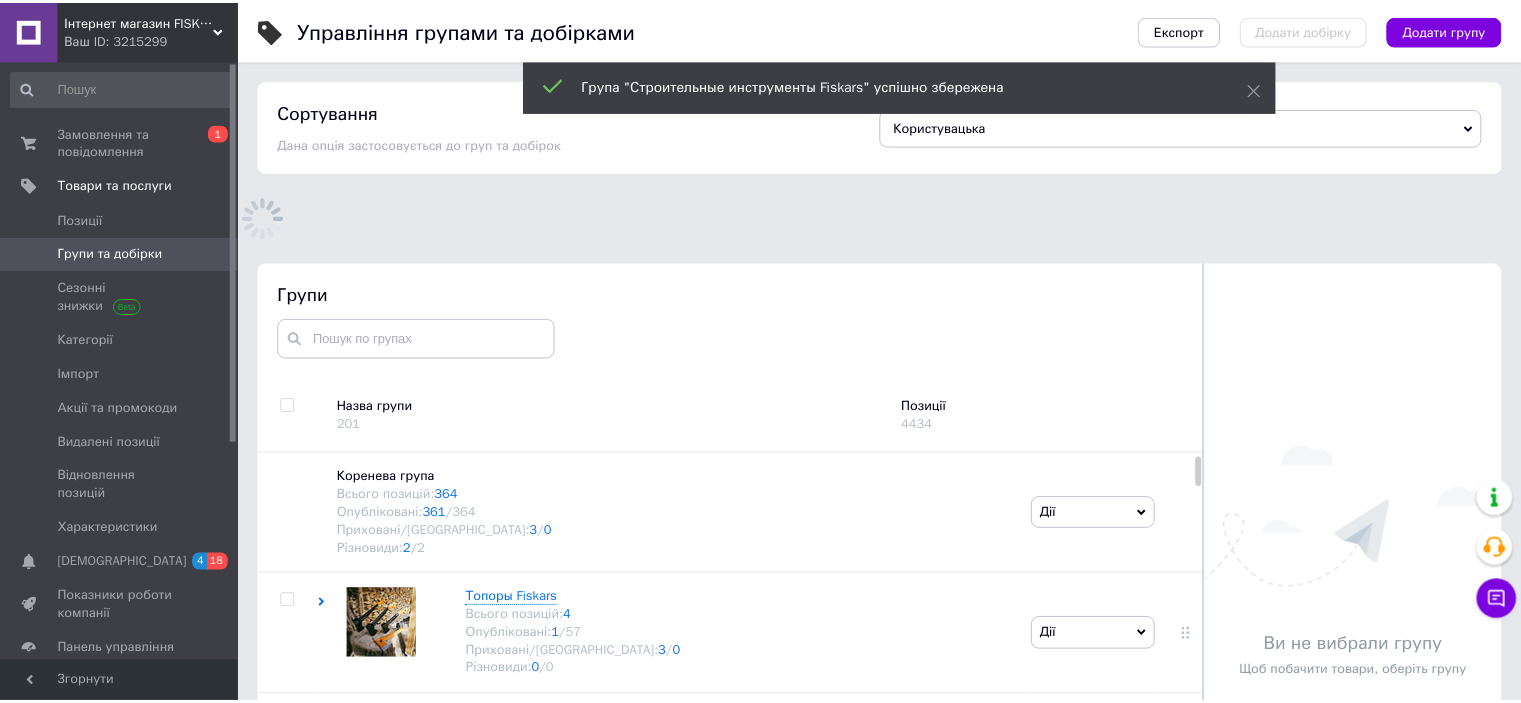 scroll, scrollTop: 154, scrollLeft: 0, axis: vertical 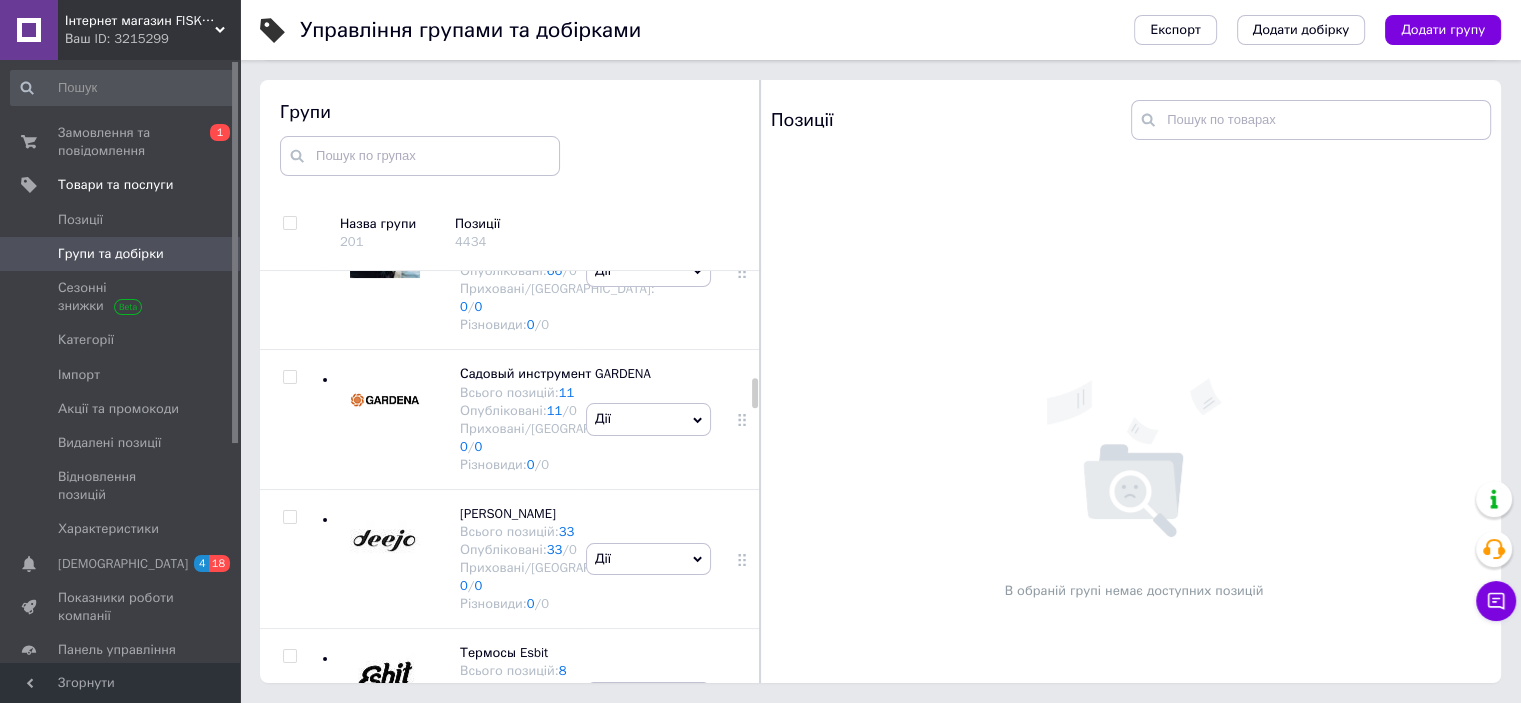 click at bounding box center (385, -333) 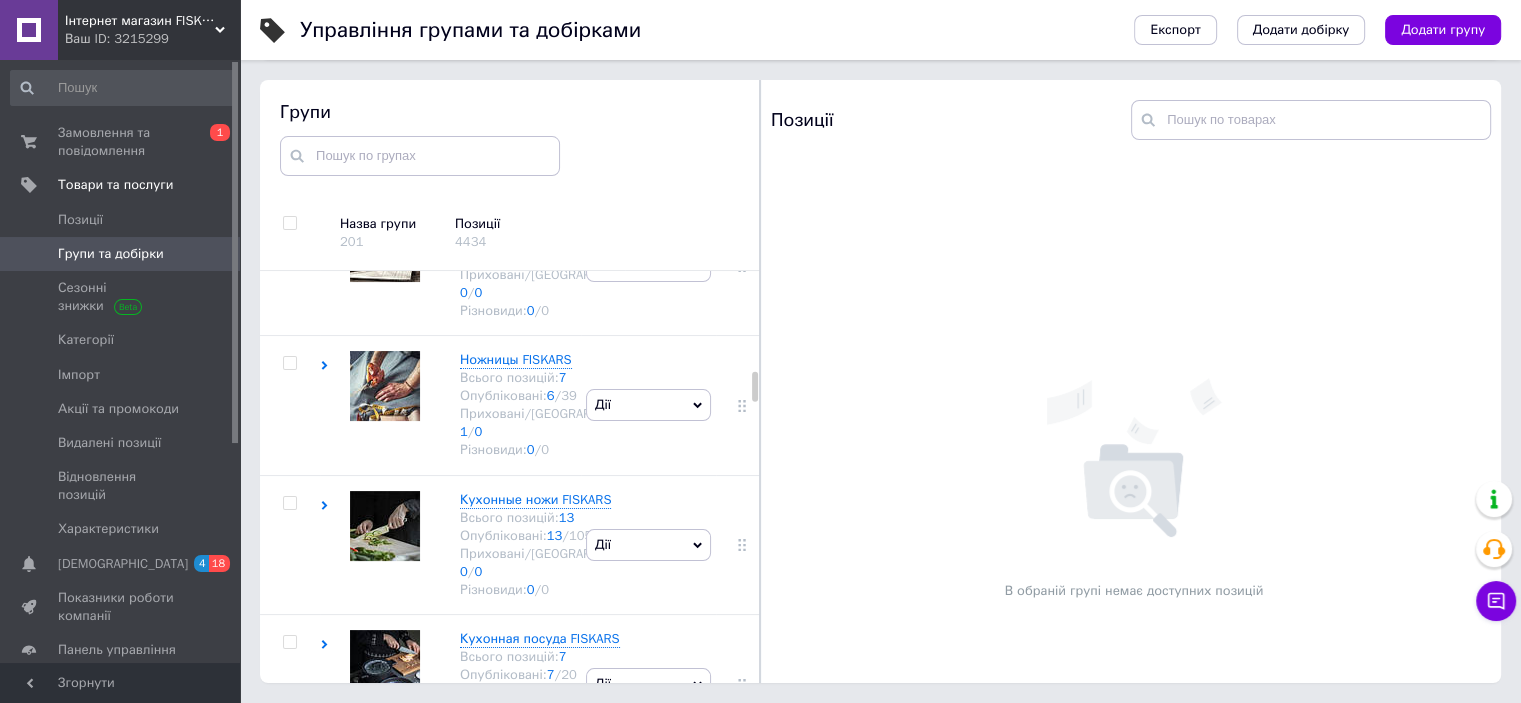 scroll, scrollTop: 2915, scrollLeft: 0, axis: vertical 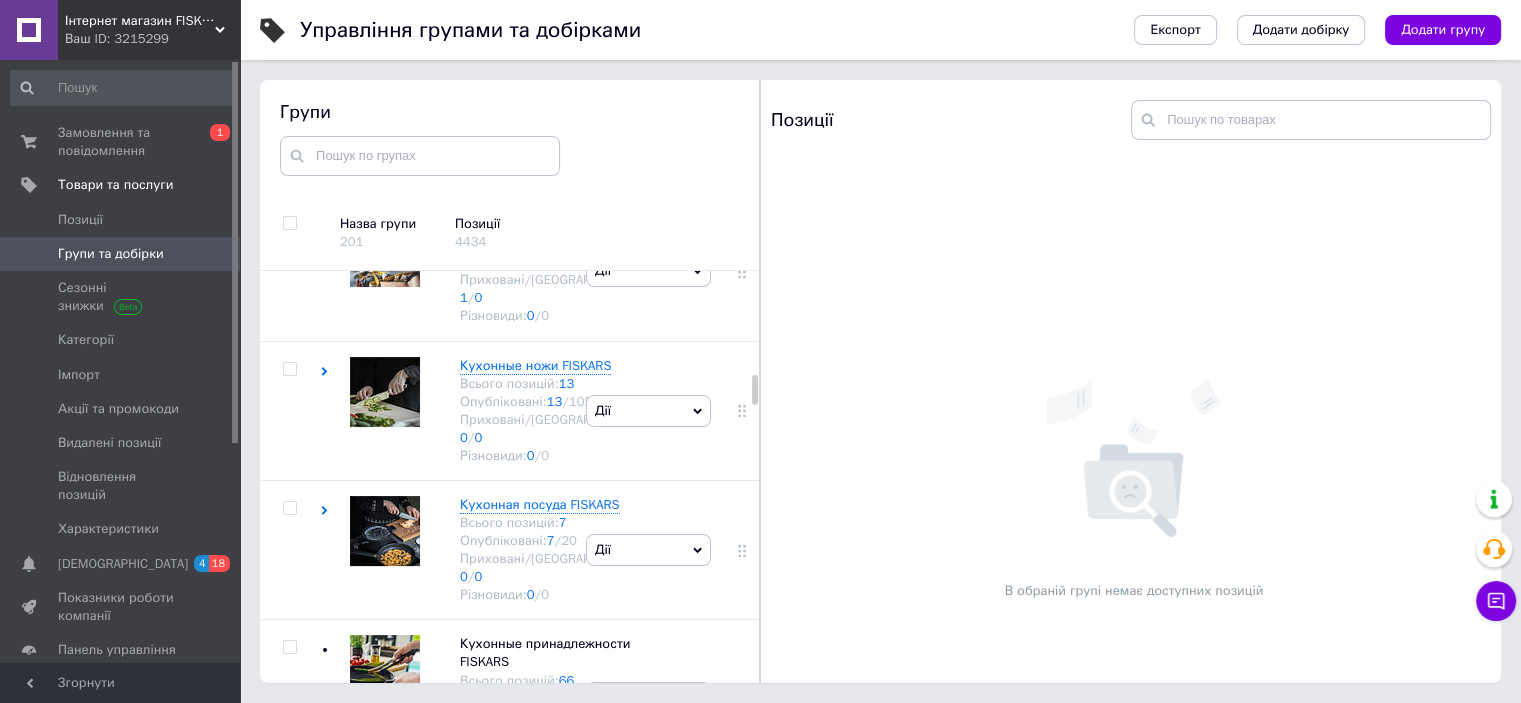 click at bounding box center [385, -308] 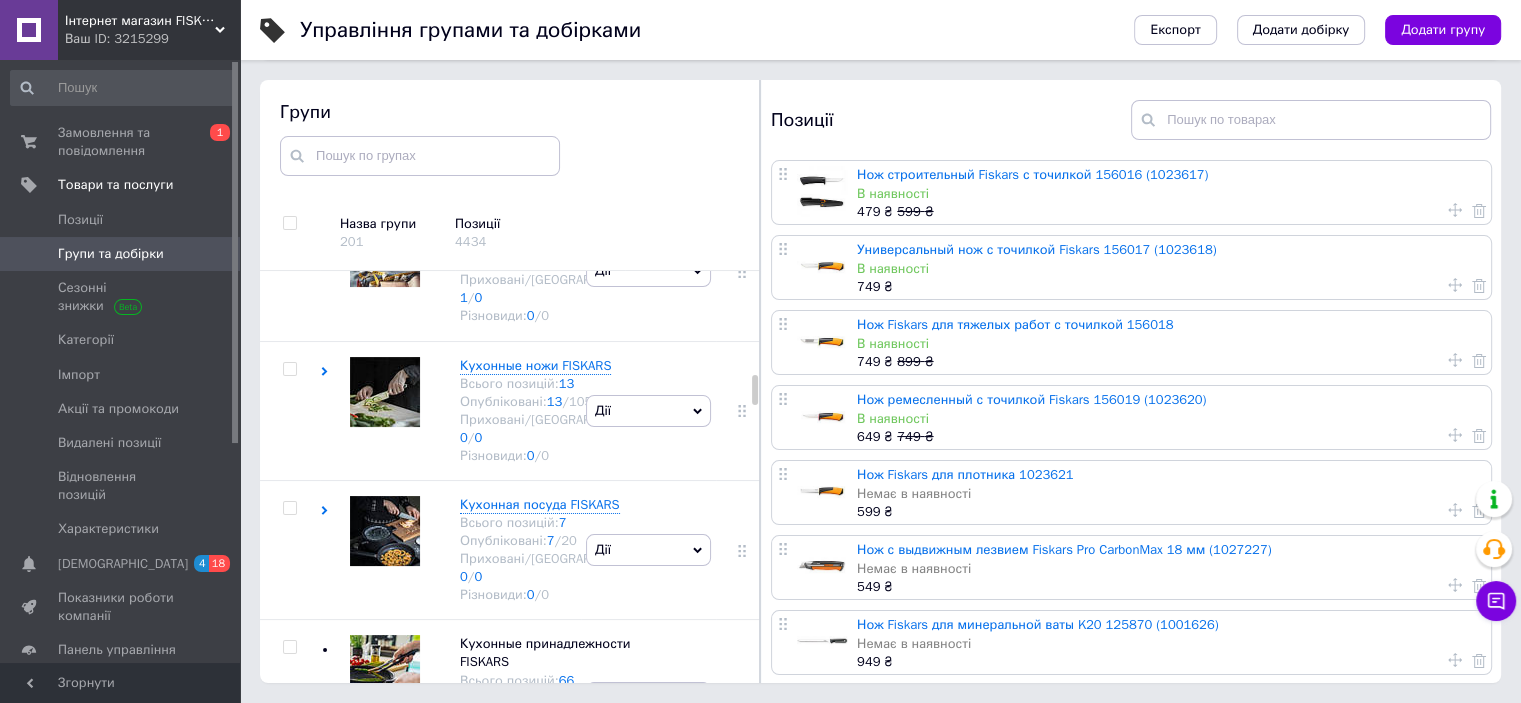 click on "Дії" at bounding box center [648, -290] 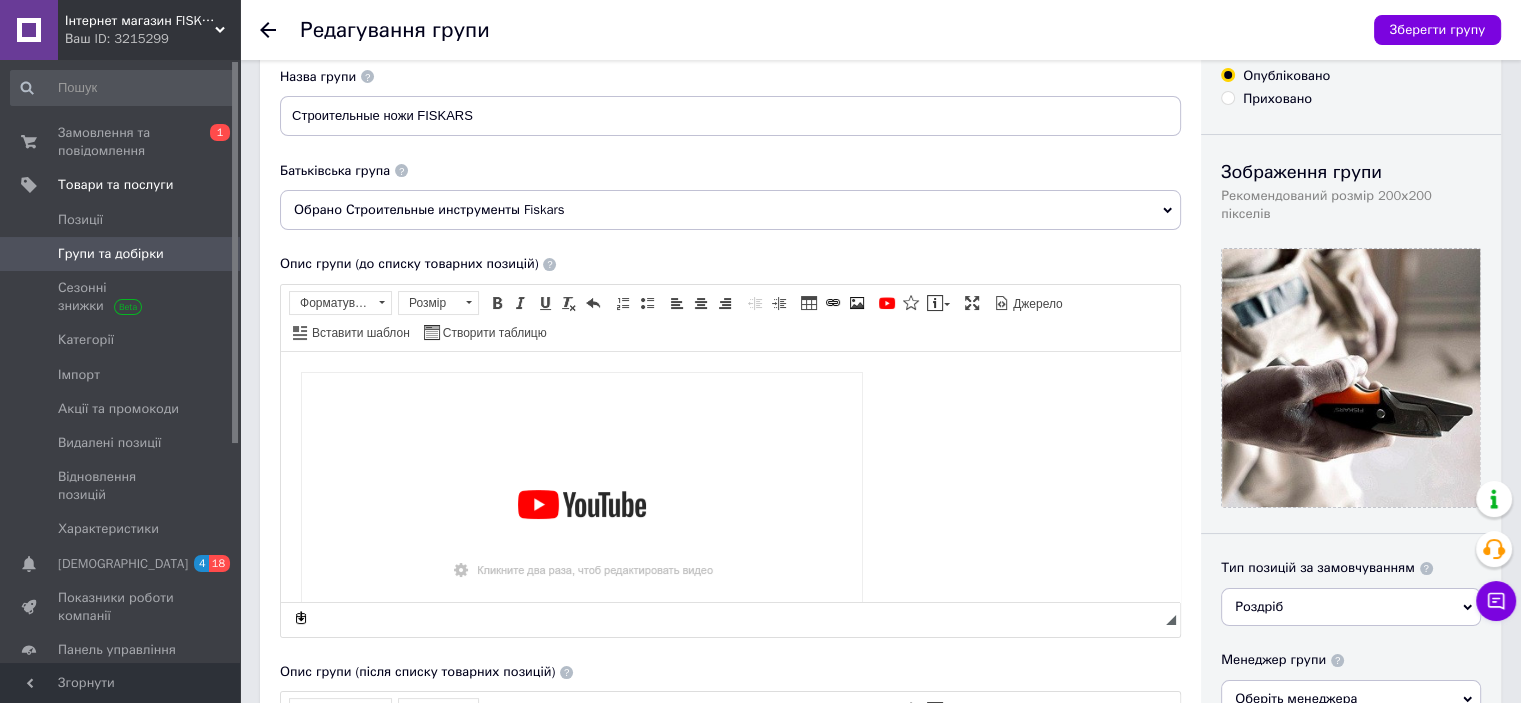 scroll, scrollTop: 133, scrollLeft: 0, axis: vertical 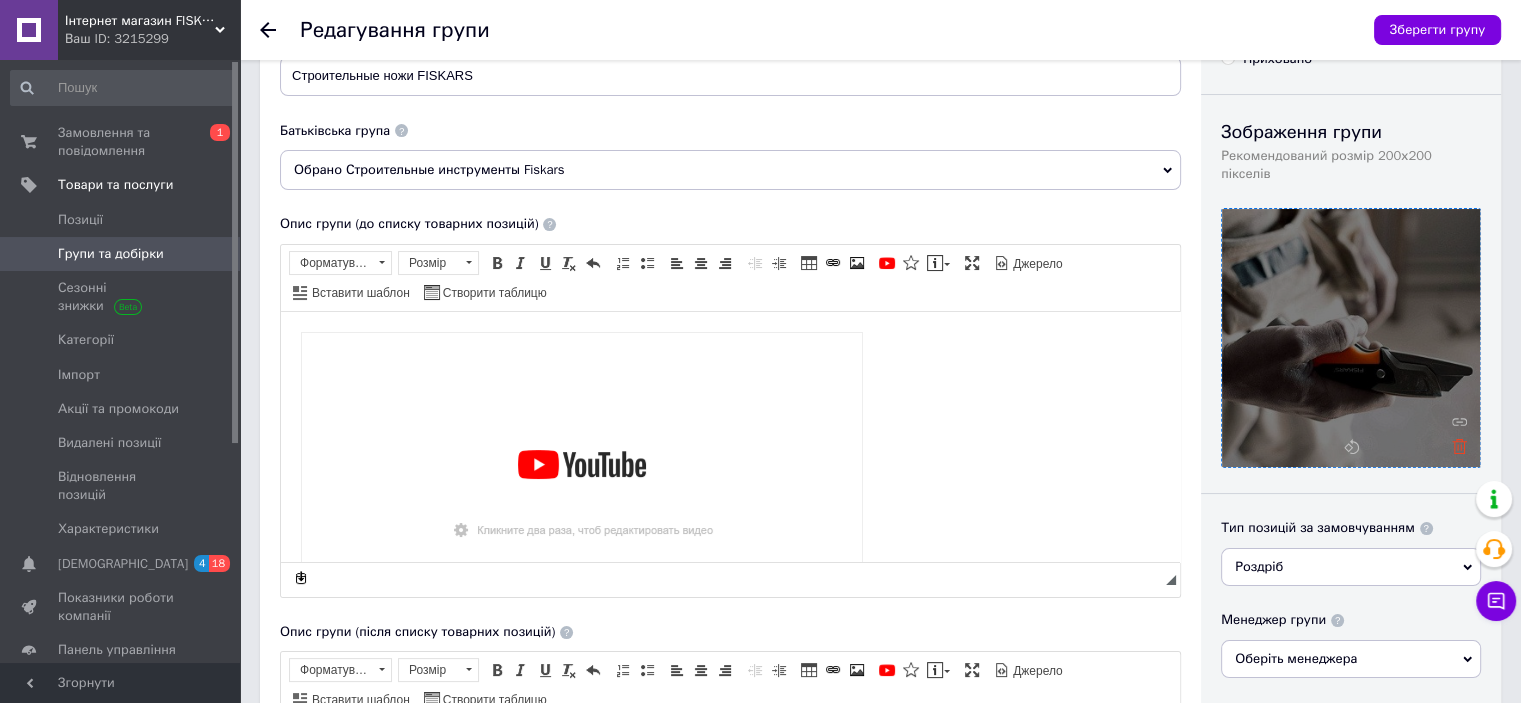click 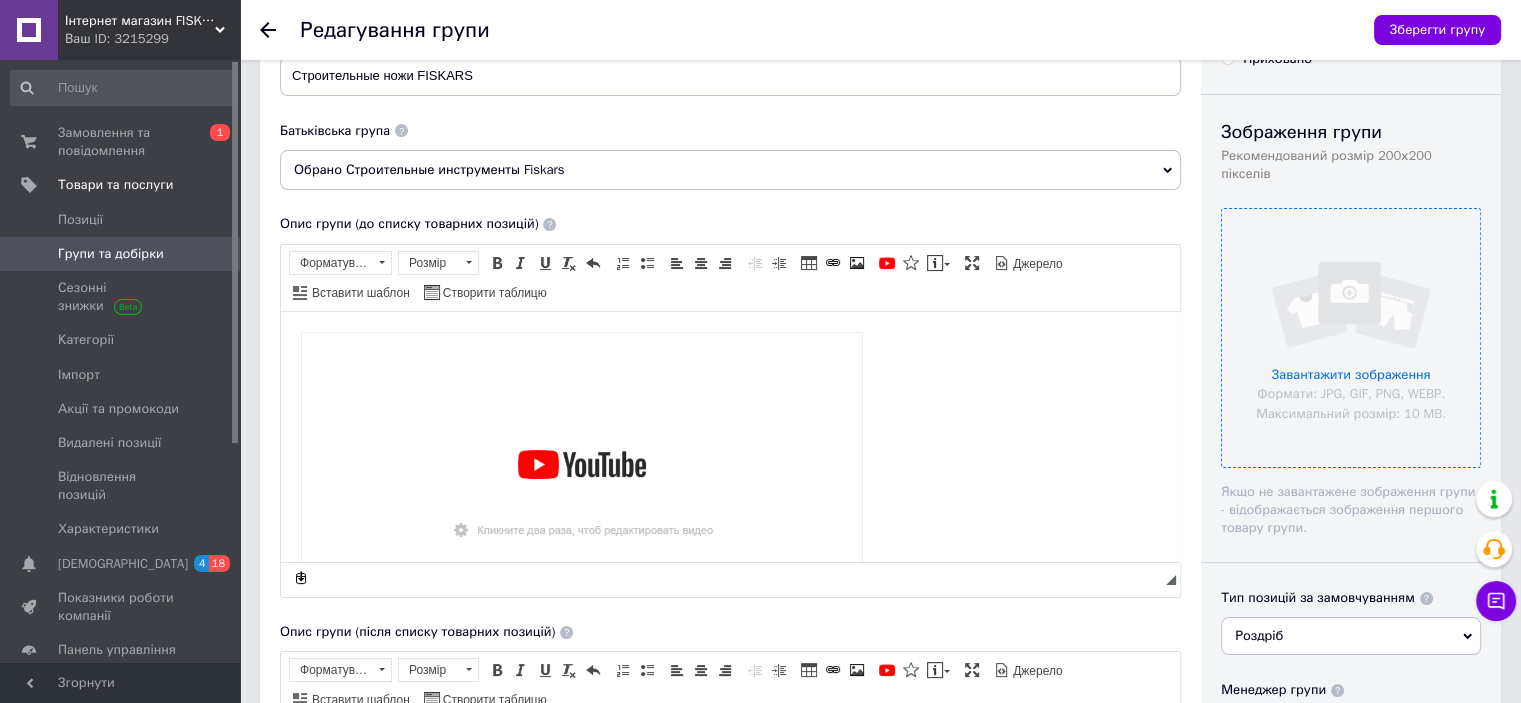click at bounding box center [1351, 338] 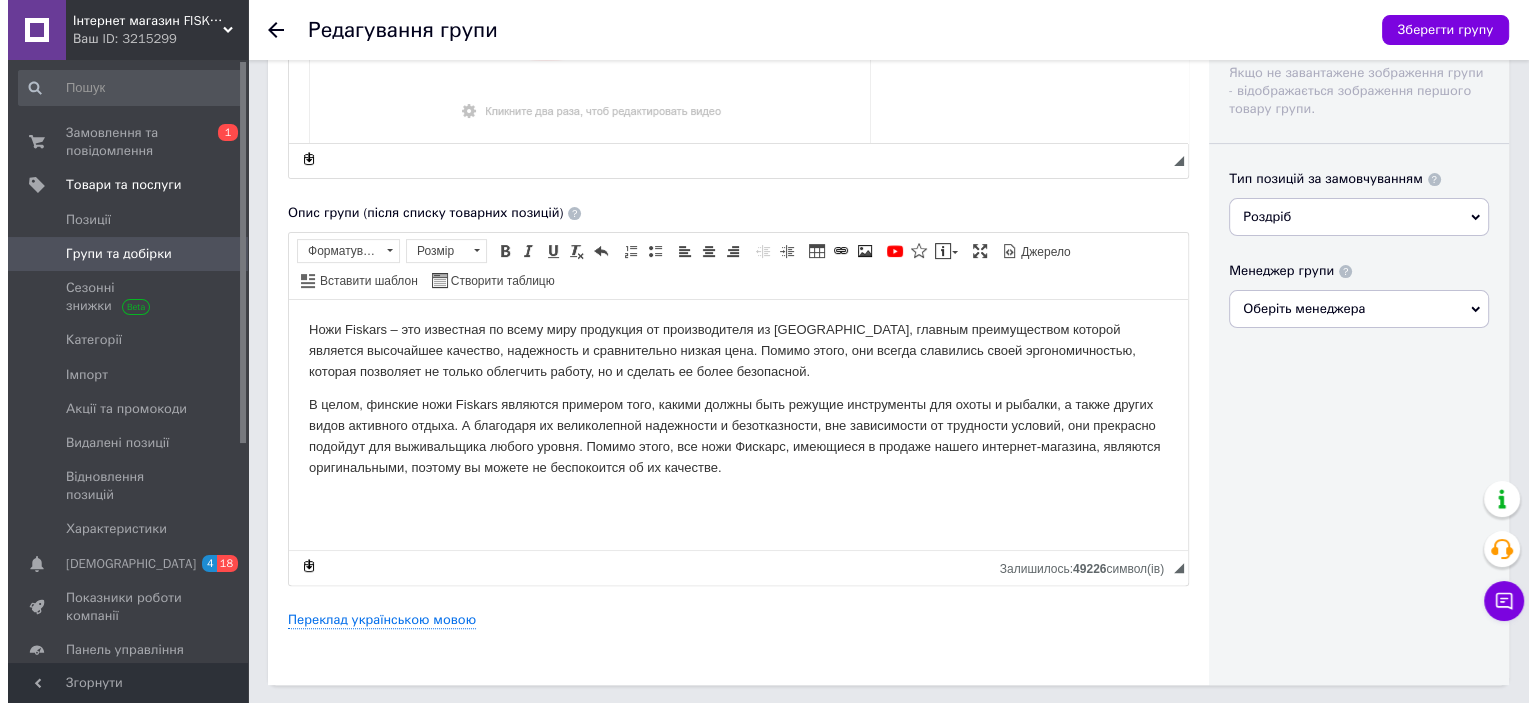 scroll, scrollTop: 666, scrollLeft: 0, axis: vertical 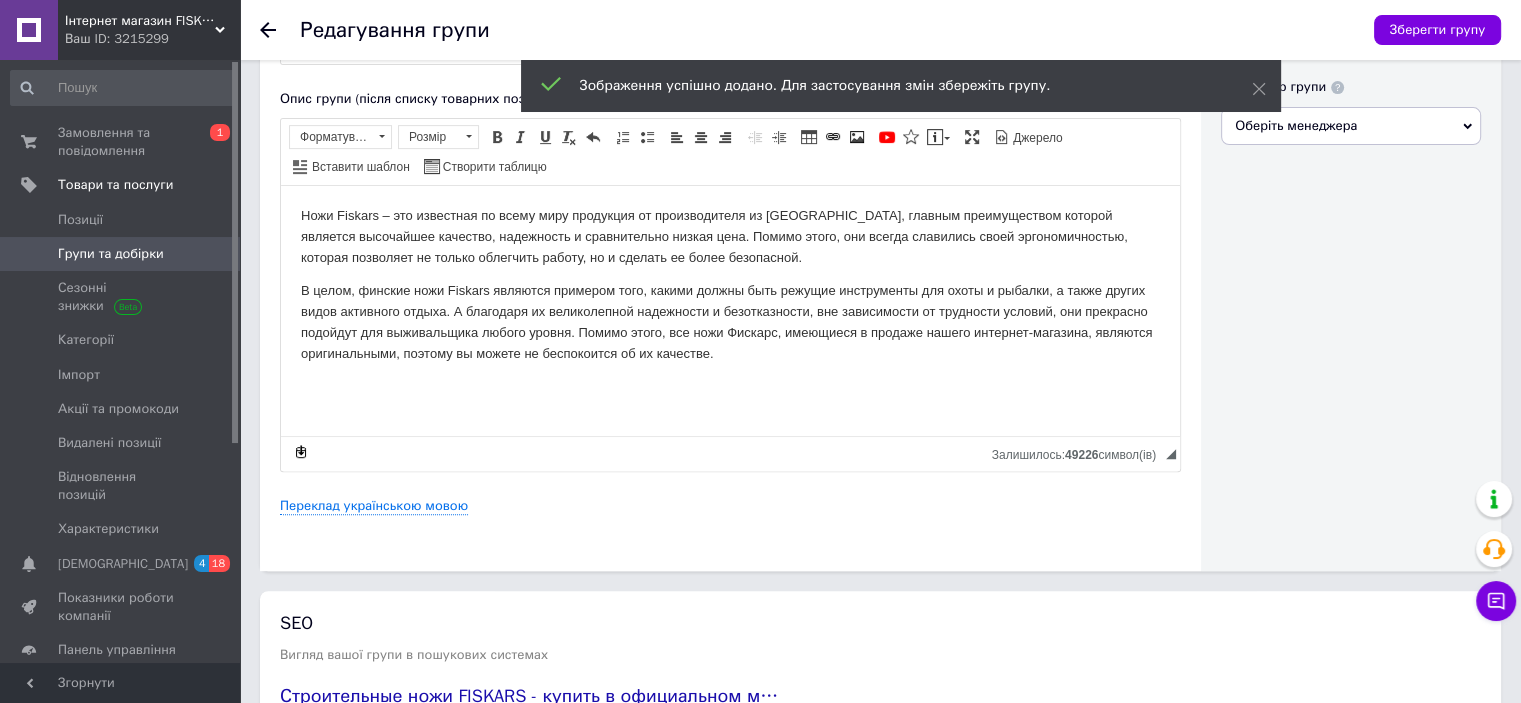 click on "Основна інформація Назва групи Строительные ножи FISKARS Батьківська група Обрано Строительные инструменты Fiskars Опис групи (до списку товарних позицій) Розширений текстовий редактор, 98DF3AFD-40BE-47D1-8860-B820331CF523 Панель інструментів редактора Форматування Форматування Розмір Розмір   Жирний  Сполучення клавіш Ctrl+B   Курсив  Сполучення клавіш Ctrl+I   Підкреслений  Сполучення клавіш Ctrl+U   Видалити форматування   Повернути  Сполучення клавіш Ctrl+Z   Вставити/видалити нумерований список   Вставити/видалити маркований список   По лівому краю   По центру         Таблиця" at bounding box center [730, -8] 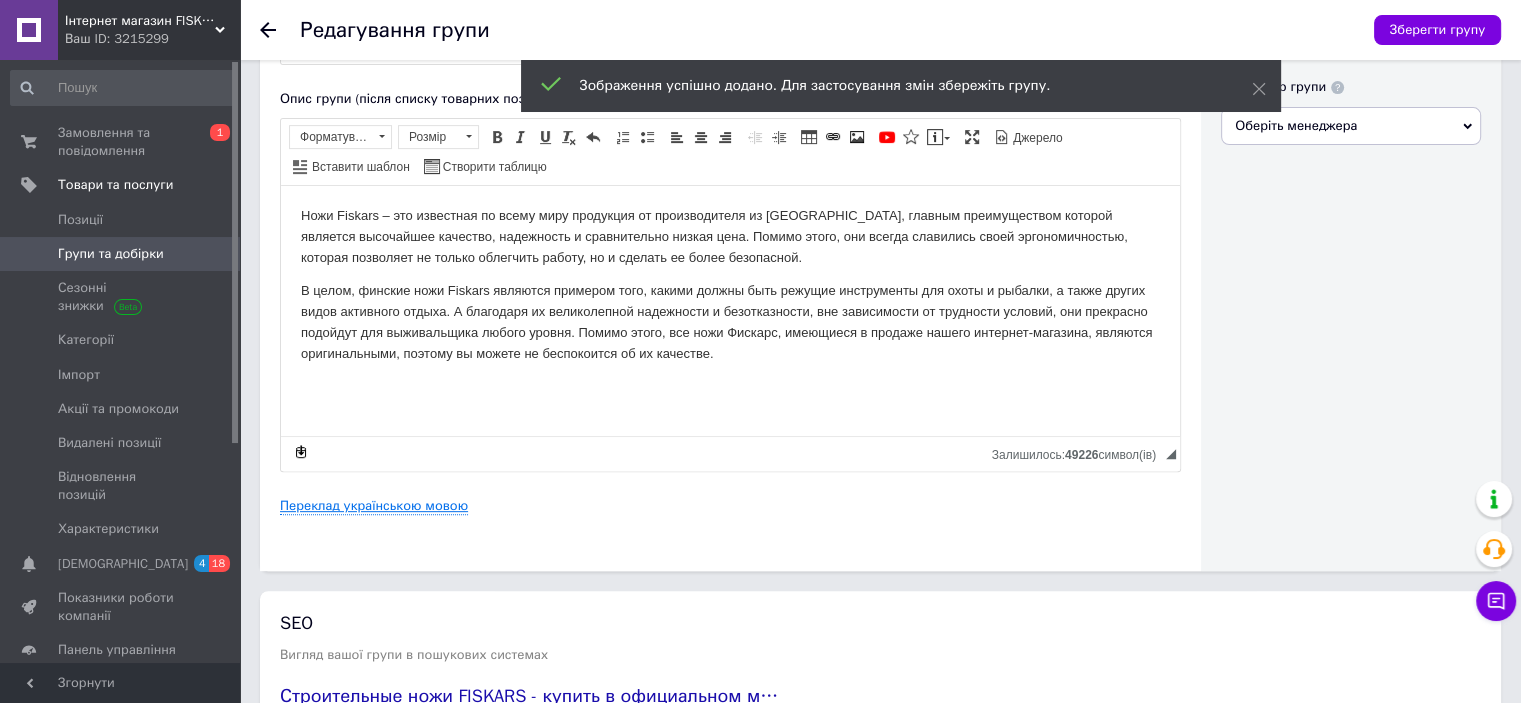 click on "Переклад українською мовою" at bounding box center [374, 506] 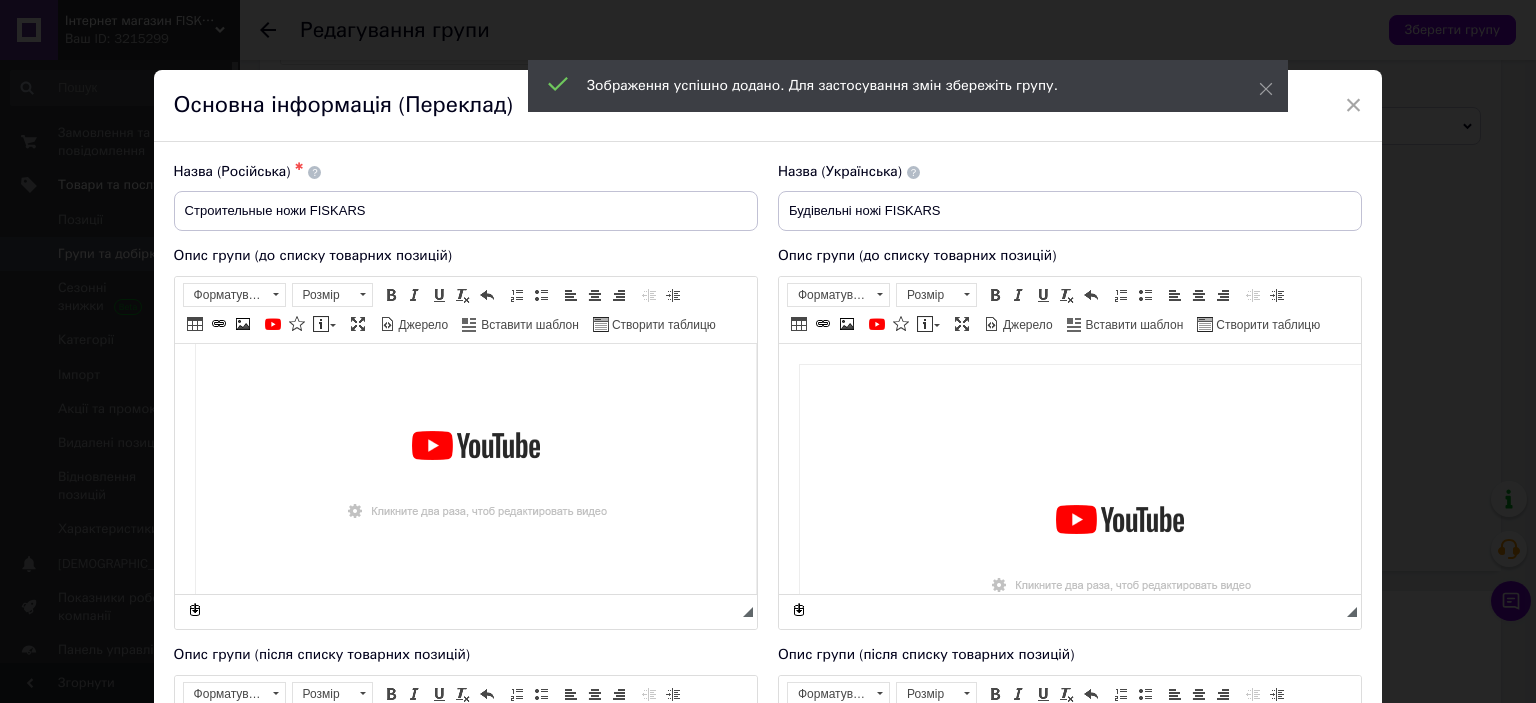 scroll, scrollTop: 127, scrollLeft: 0, axis: vertical 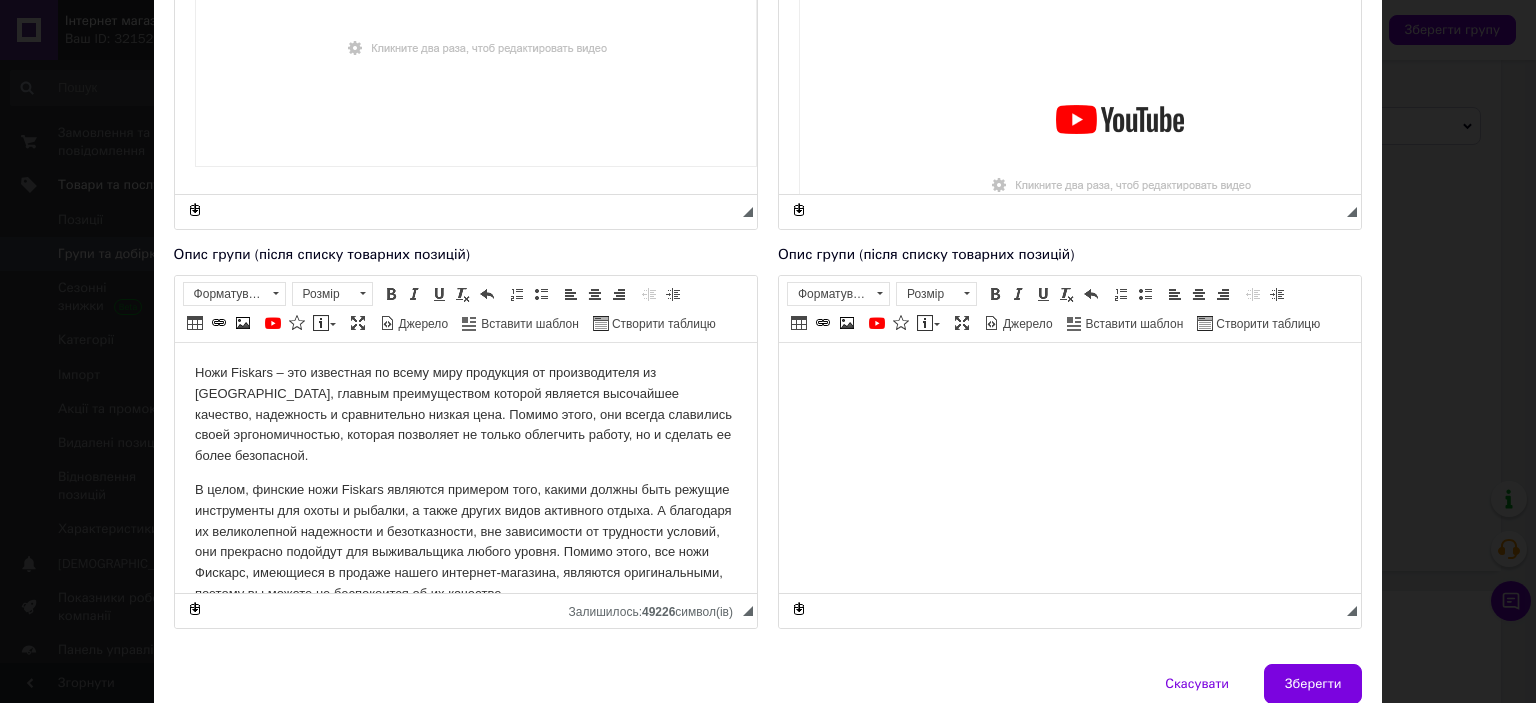 click on "Ножи Fiskars – это известная по всему миру продукция от производителя из [GEOGRAPHIC_DATA], главным преимуществом которой является высочайшее качество, надежность и сравнительно низкая цена. Помимо этого, они всегда славились своей эргономичностью, которая позволяет не только облегчить работу, но и сделать ее более безопасной." at bounding box center (465, 414) 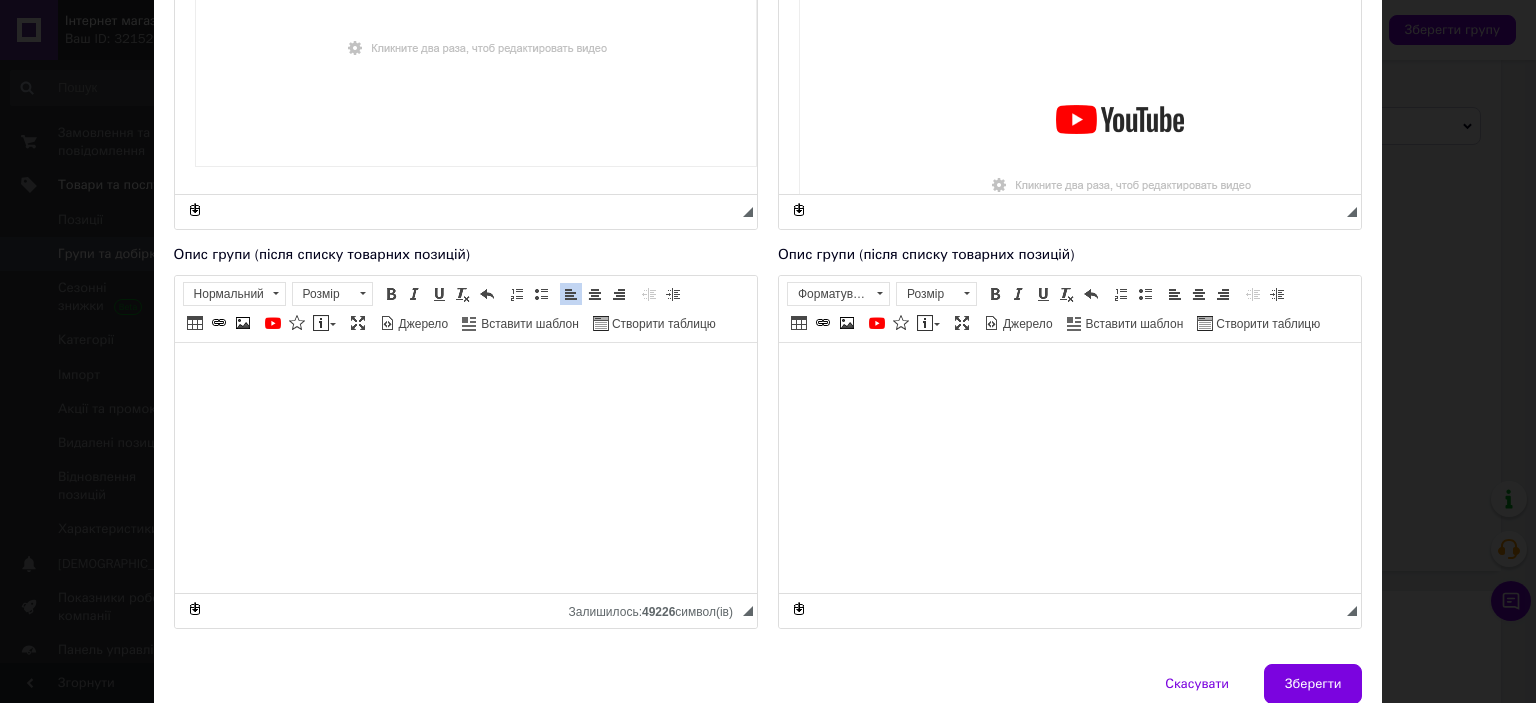 scroll, scrollTop: 0, scrollLeft: 0, axis: both 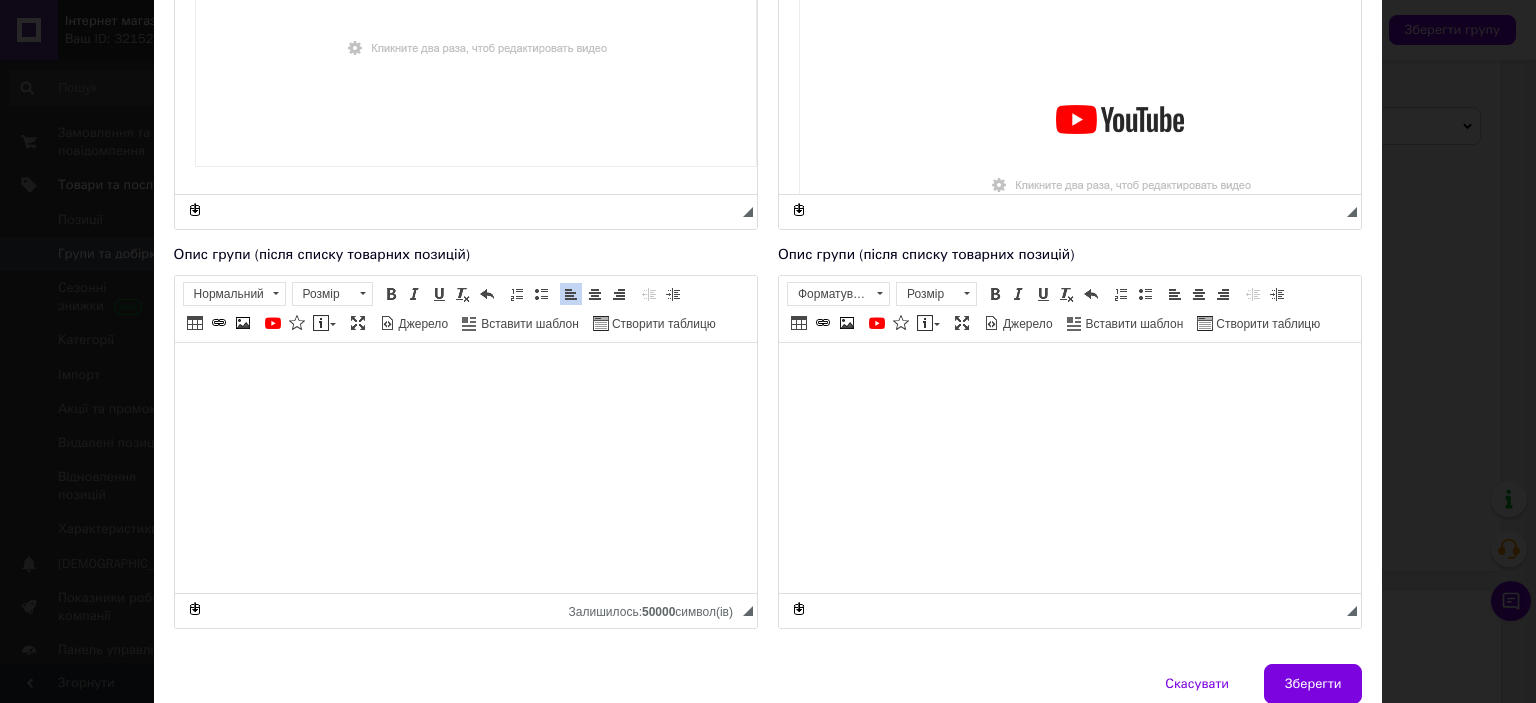 type 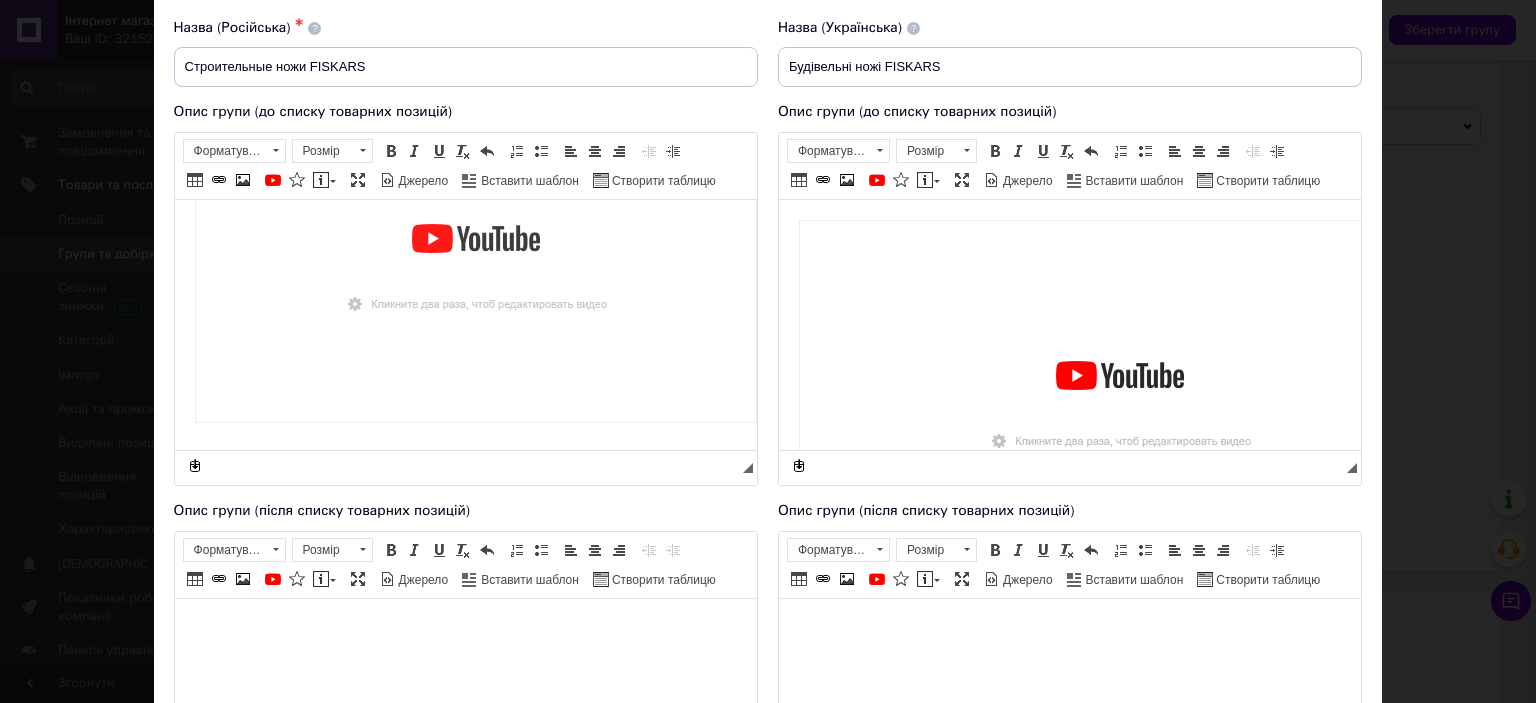 scroll, scrollTop: 133, scrollLeft: 0, axis: vertical 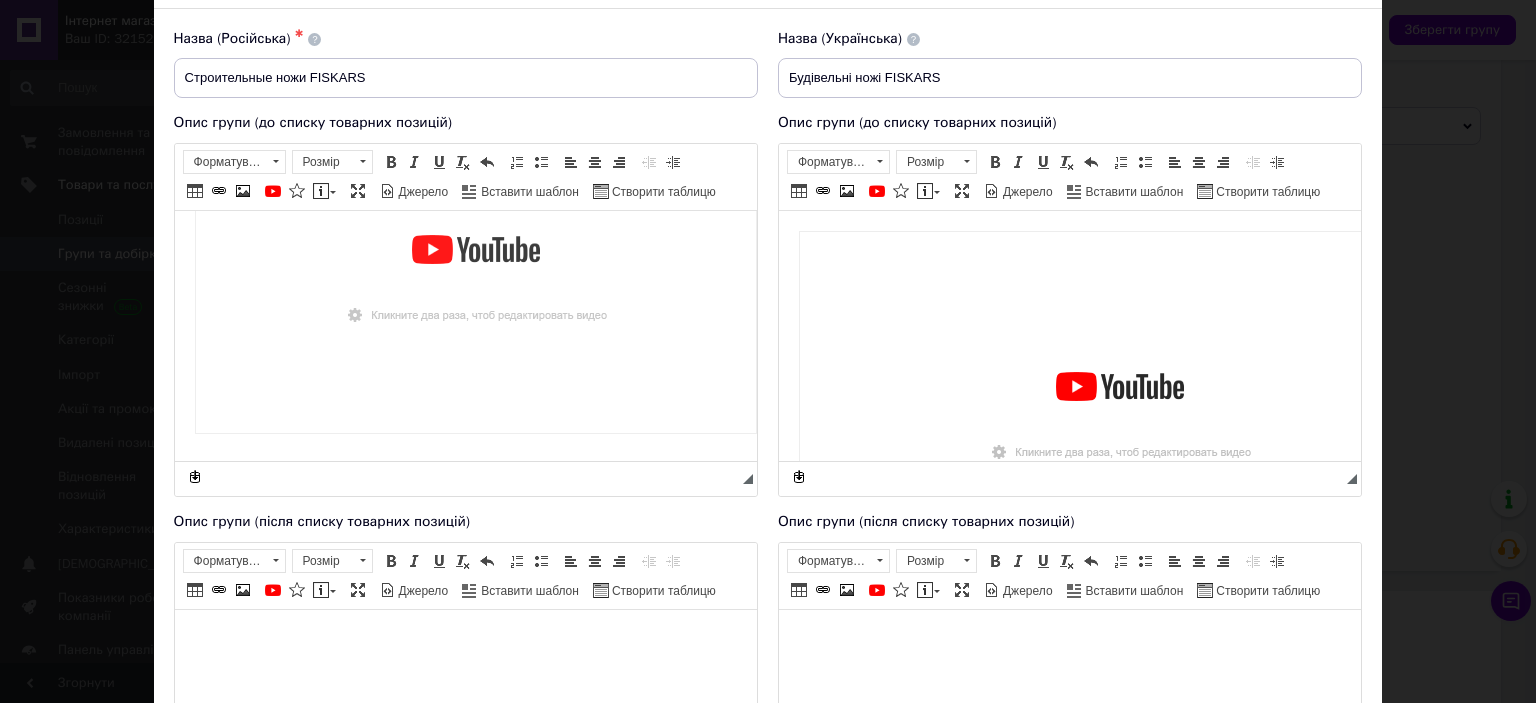 click at bounding box center (475, 274) 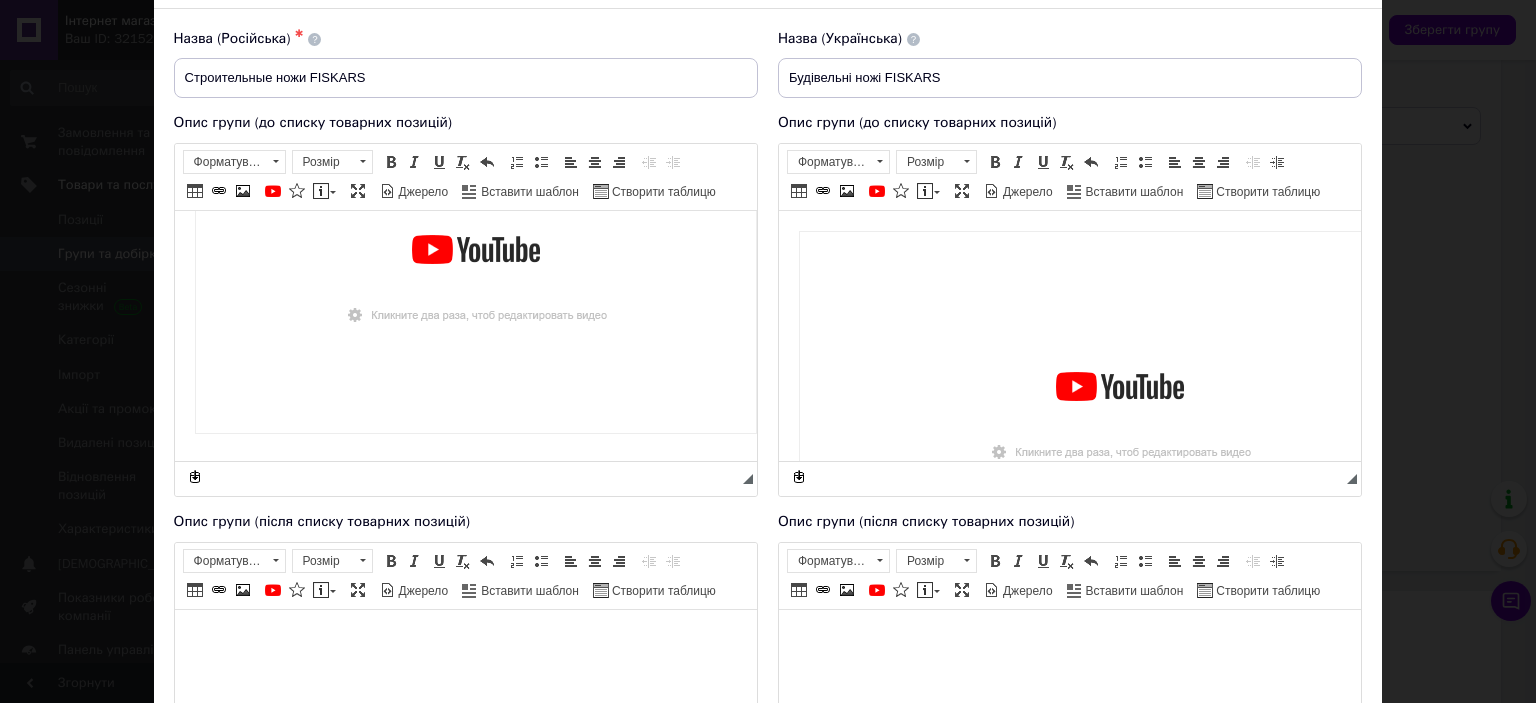 scroll, scrollTop: 107, scrollLeft: 0, axis: vertical 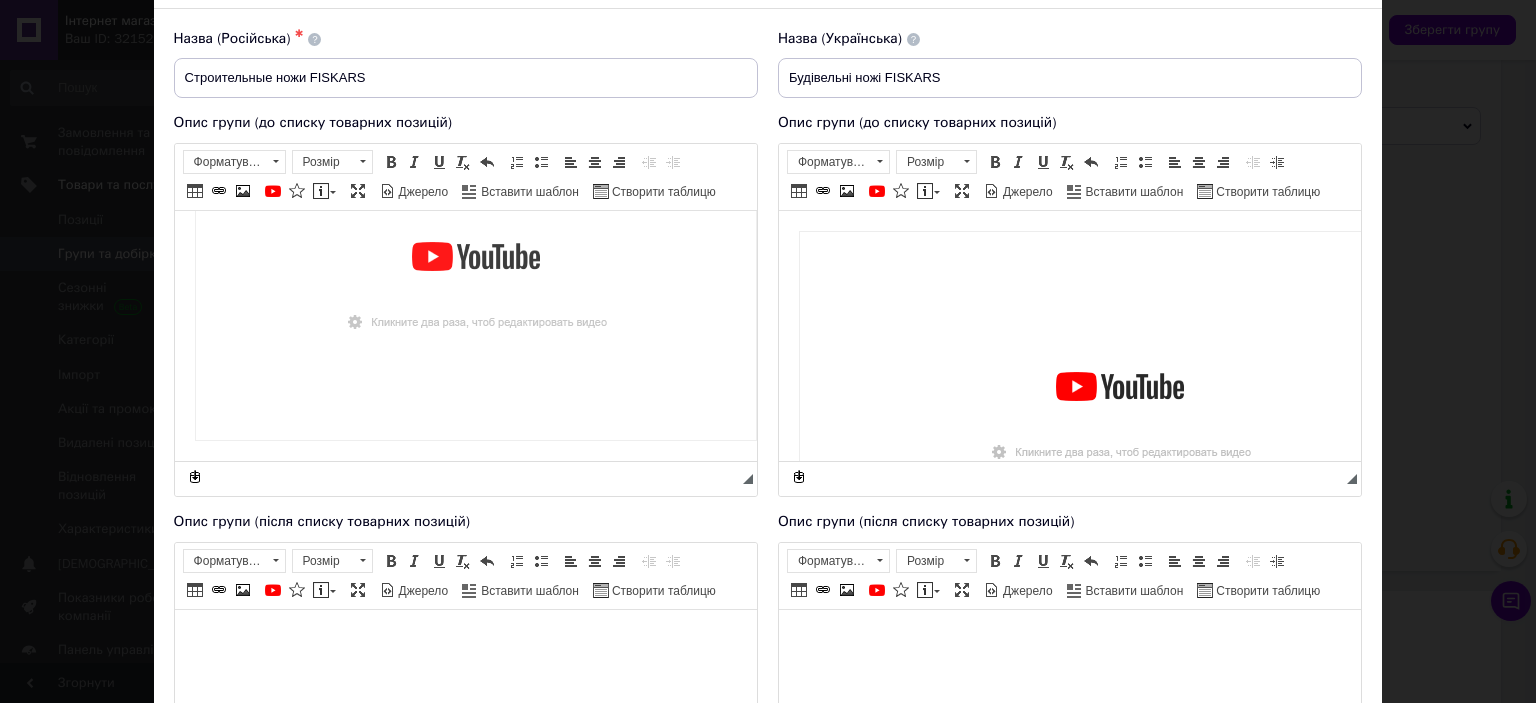 click at bounding box center [475, 281] 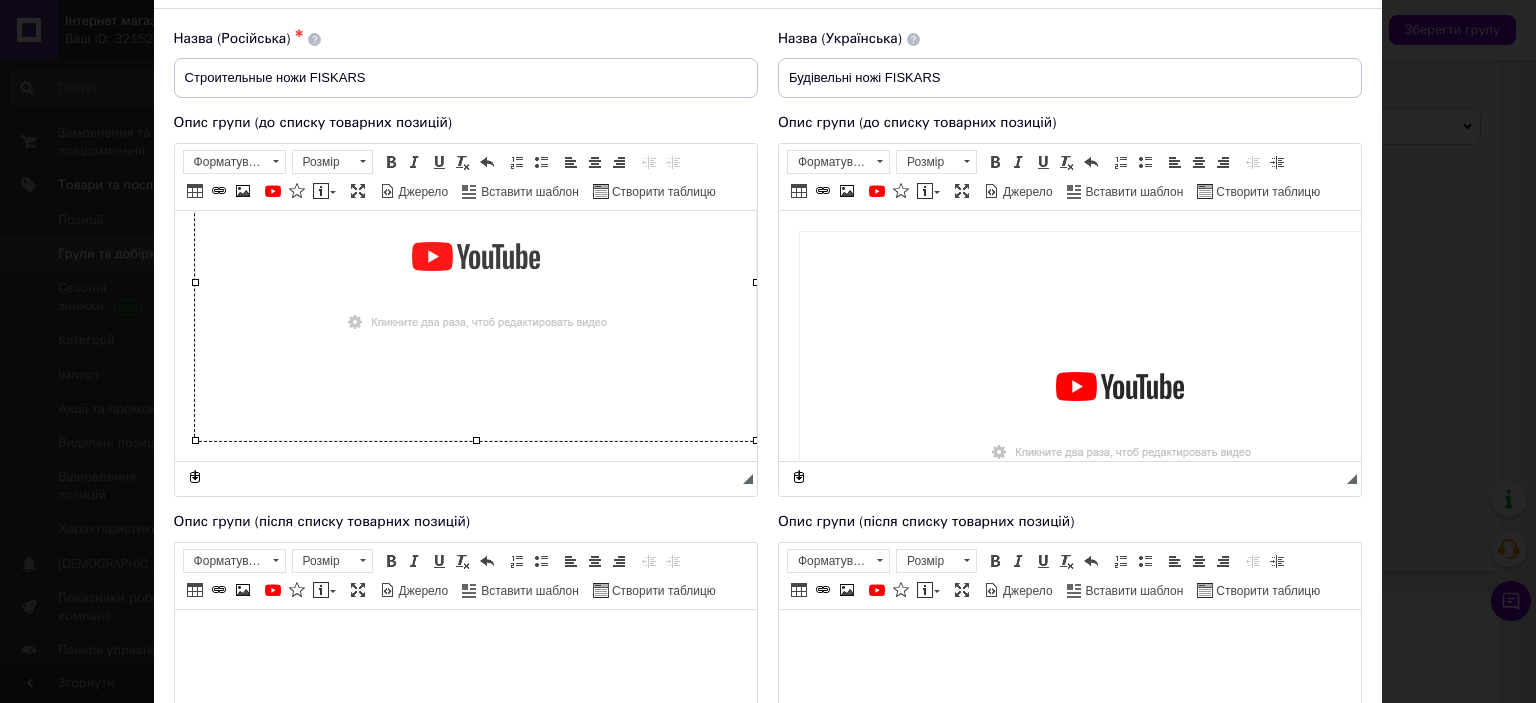 type 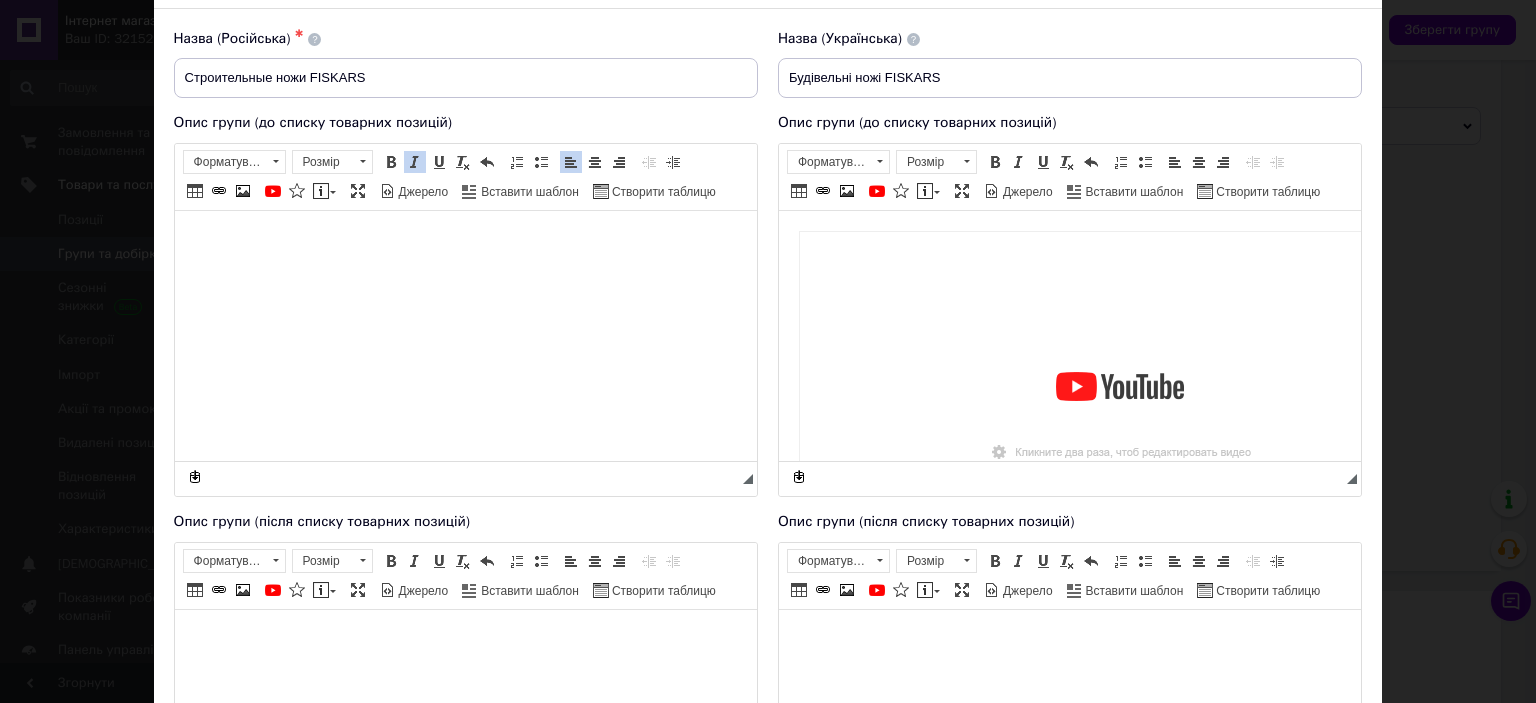 click at bounding box center (1119, 411) 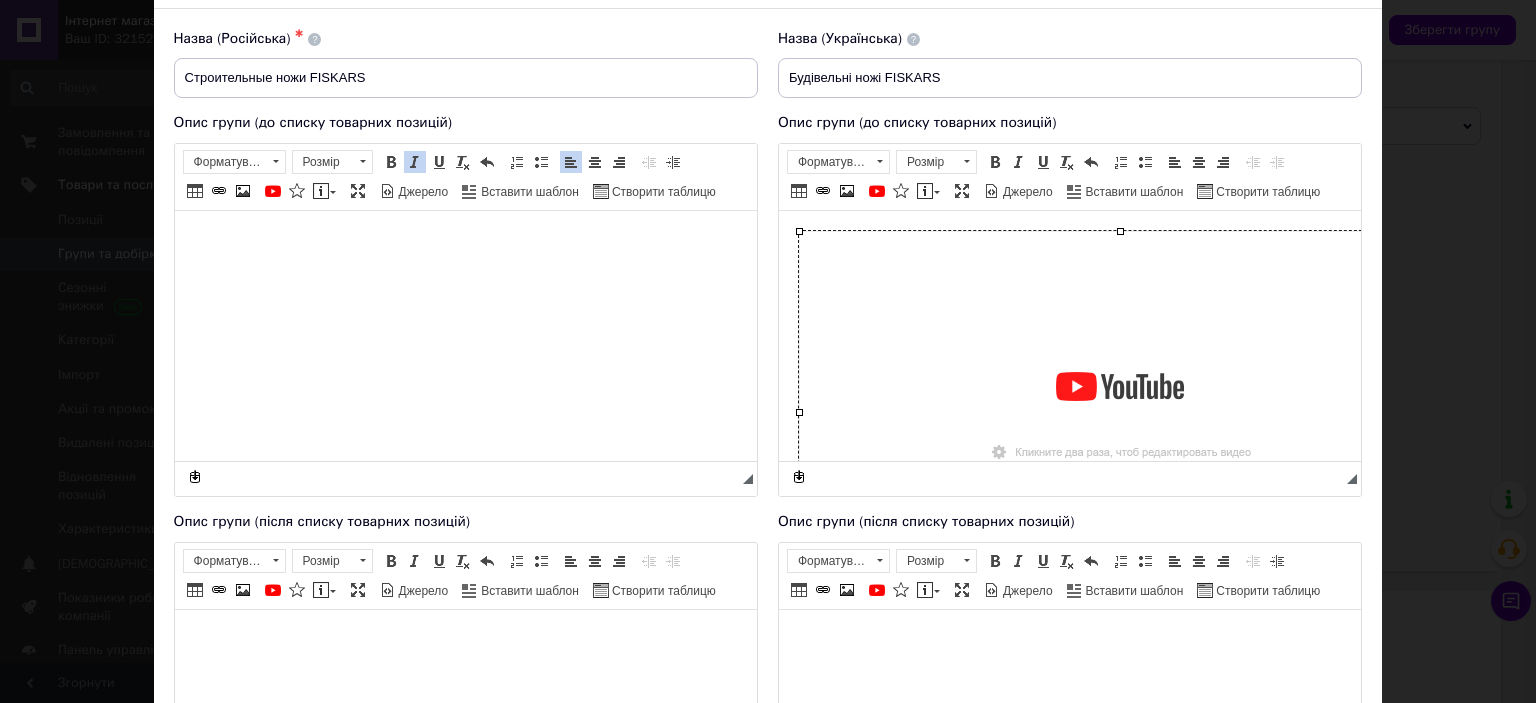 type 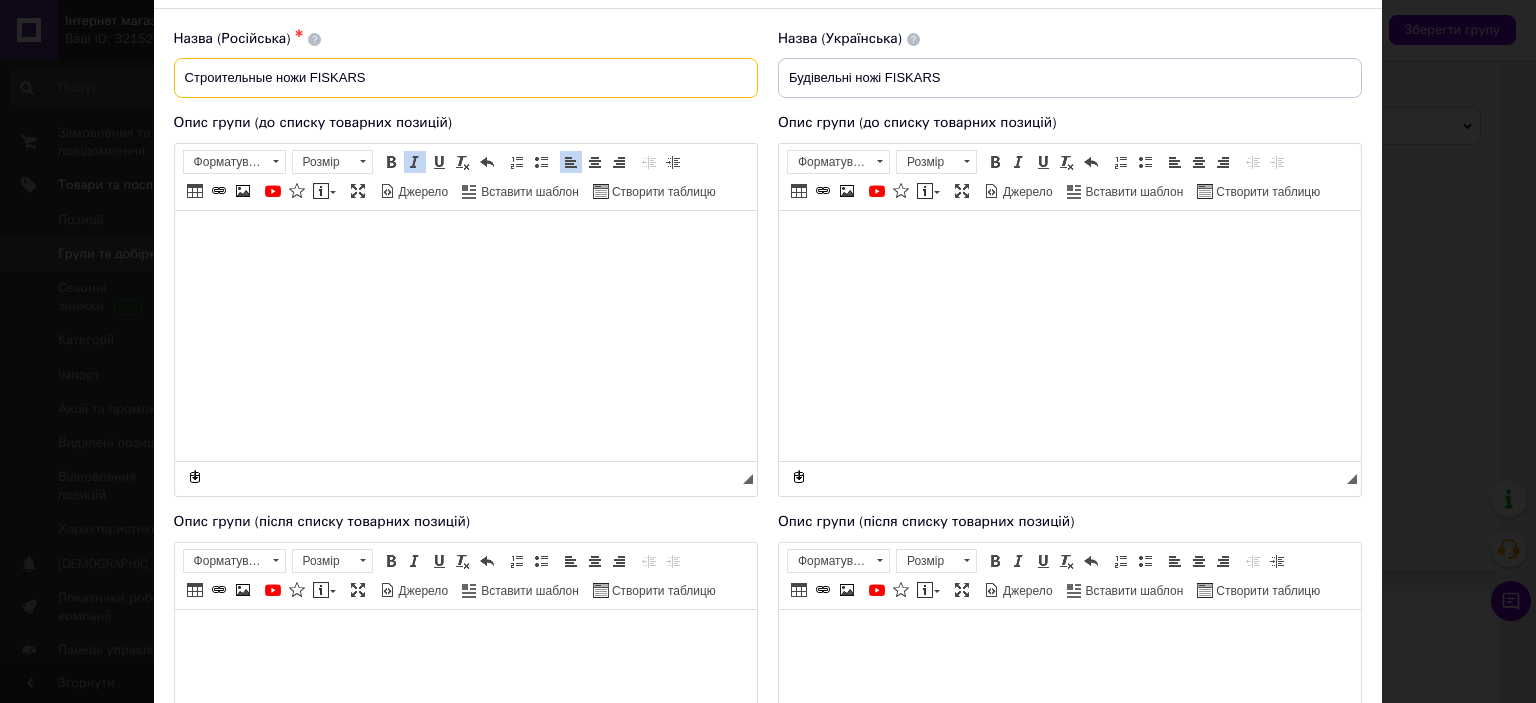 drag, startPoint x: 269, startPoint y: 75, endPoint x: 166, endPoint y: 68, distance: 103.23759 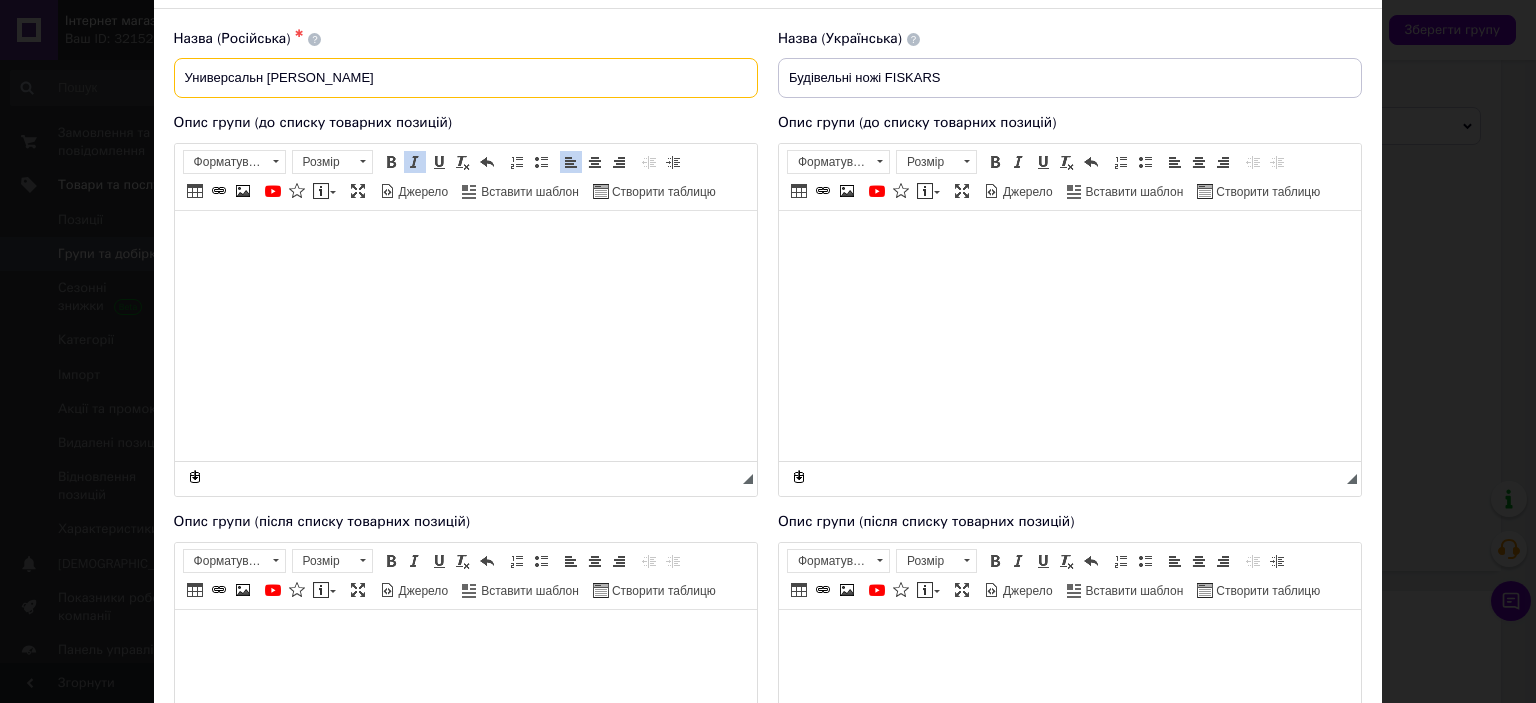 drag, startPoint x: 262, startPoint y: 85, endPoint x: 180, endPoint y: 79, distance: 82.219215 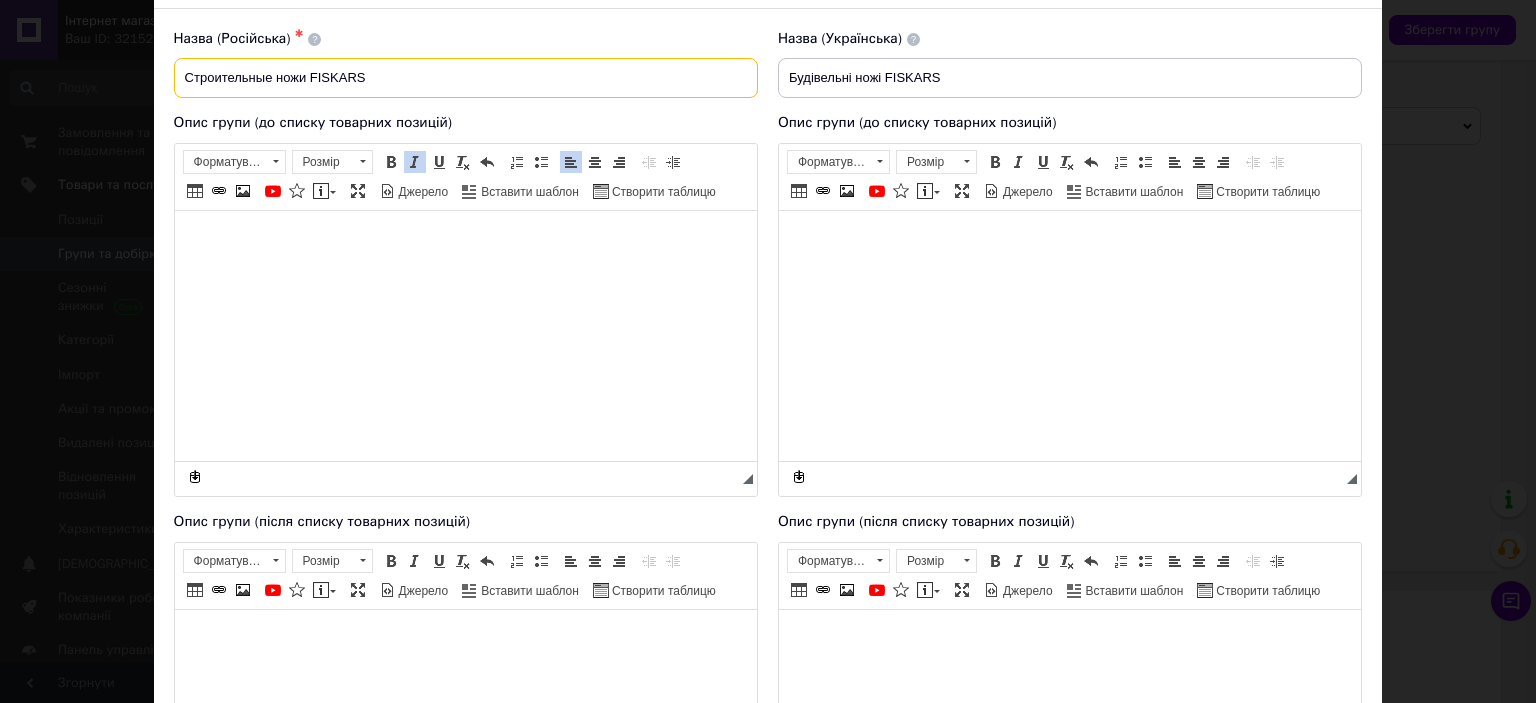 drag, startPoint x: 372, startPoint y: 71, endPoint x: 317, endPoint y: 79, distance: 55.578773 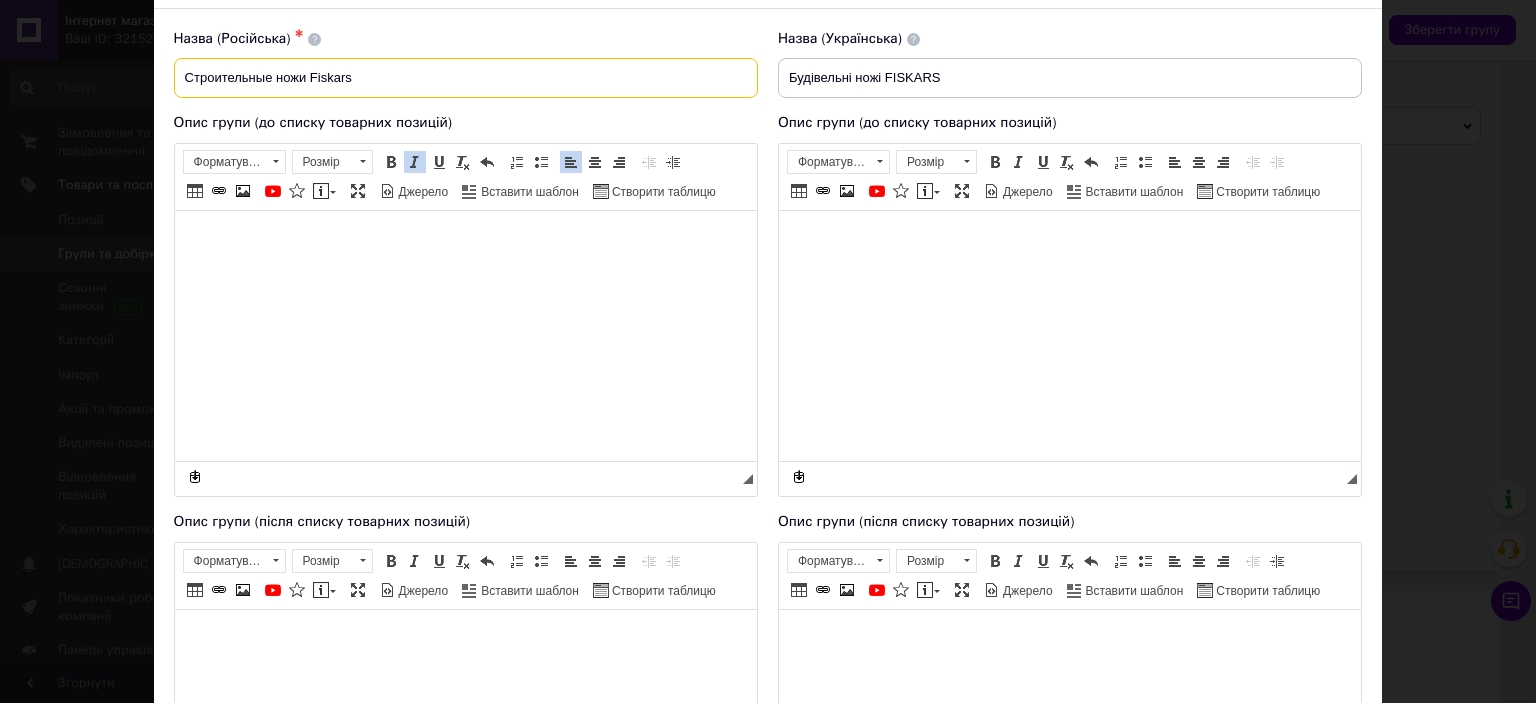 type on "Строительные ножи Fiskars" 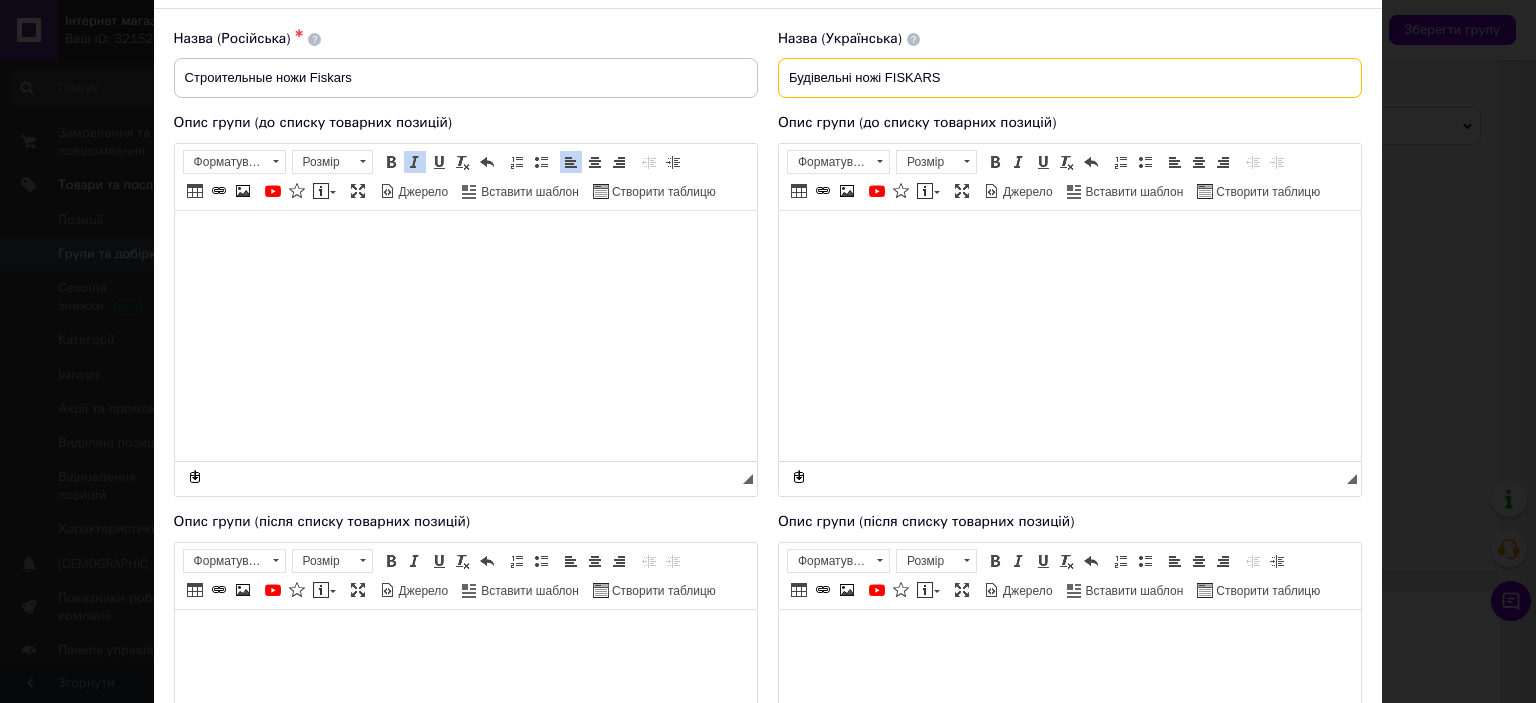 drag, startPoint x: 958, startPoint y: 86, endPoint x: 891, endPoint y: 86, distance: 67 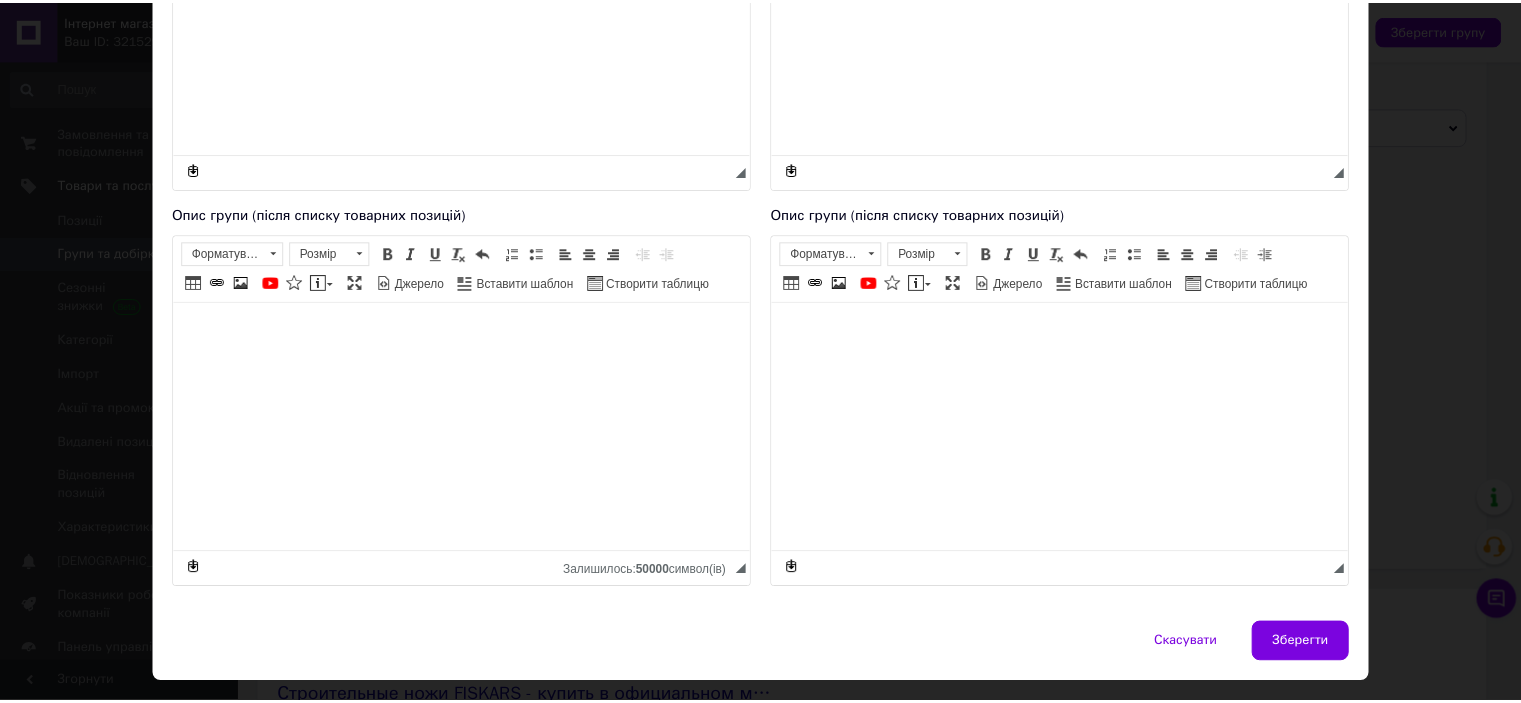 scroll, scrollTop: 485, scrollLeft: 0, axis: vertical 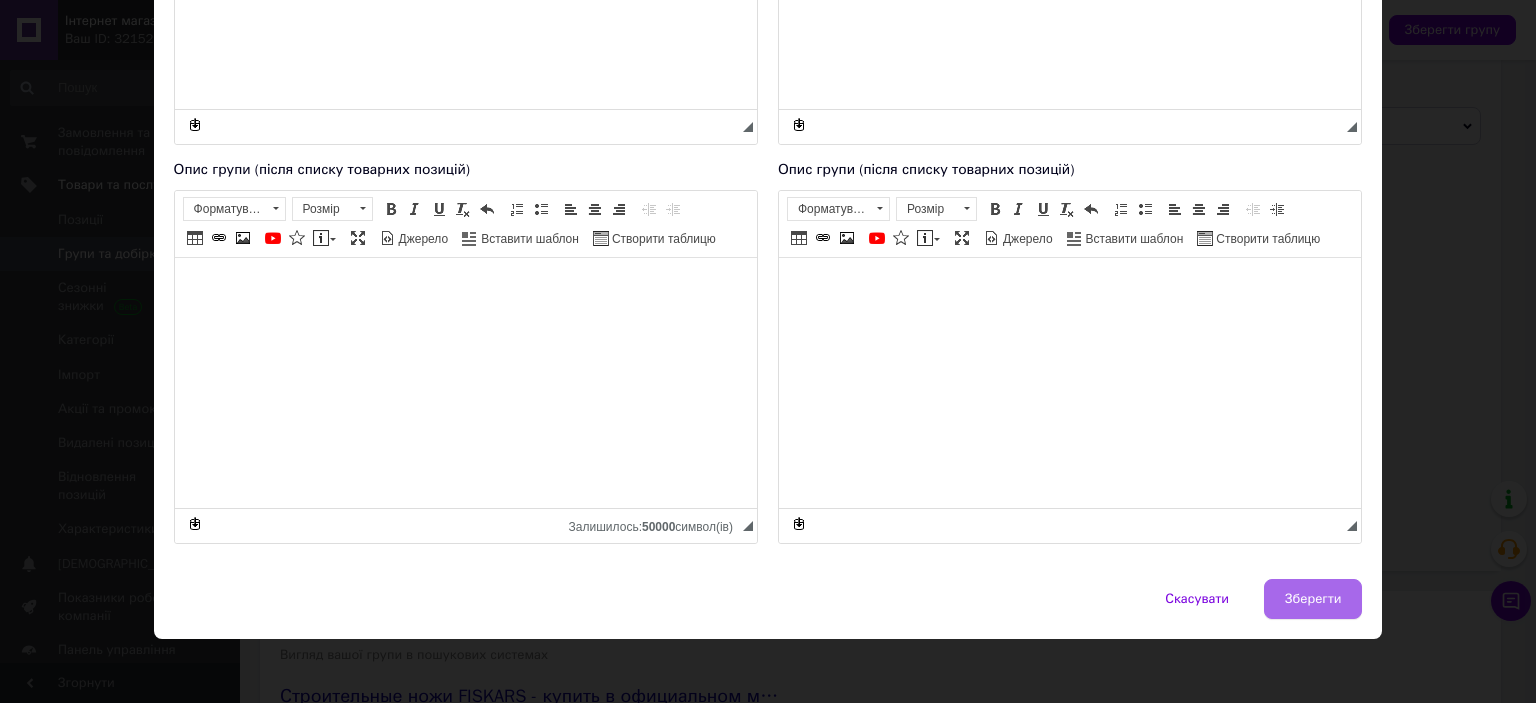type on "Будівельні ножі Fiskars" 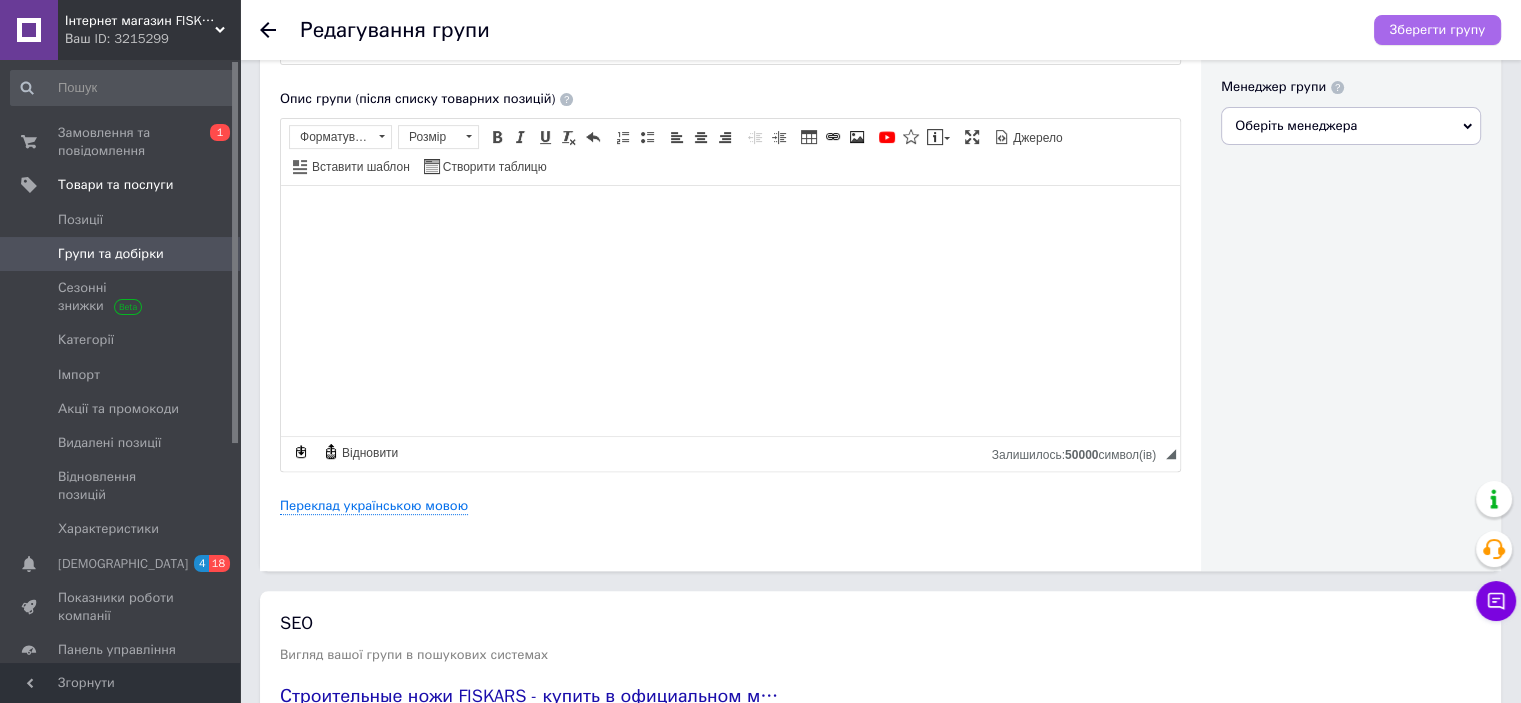 click on "Зберегти групу" at bounding box center [1437, 30] 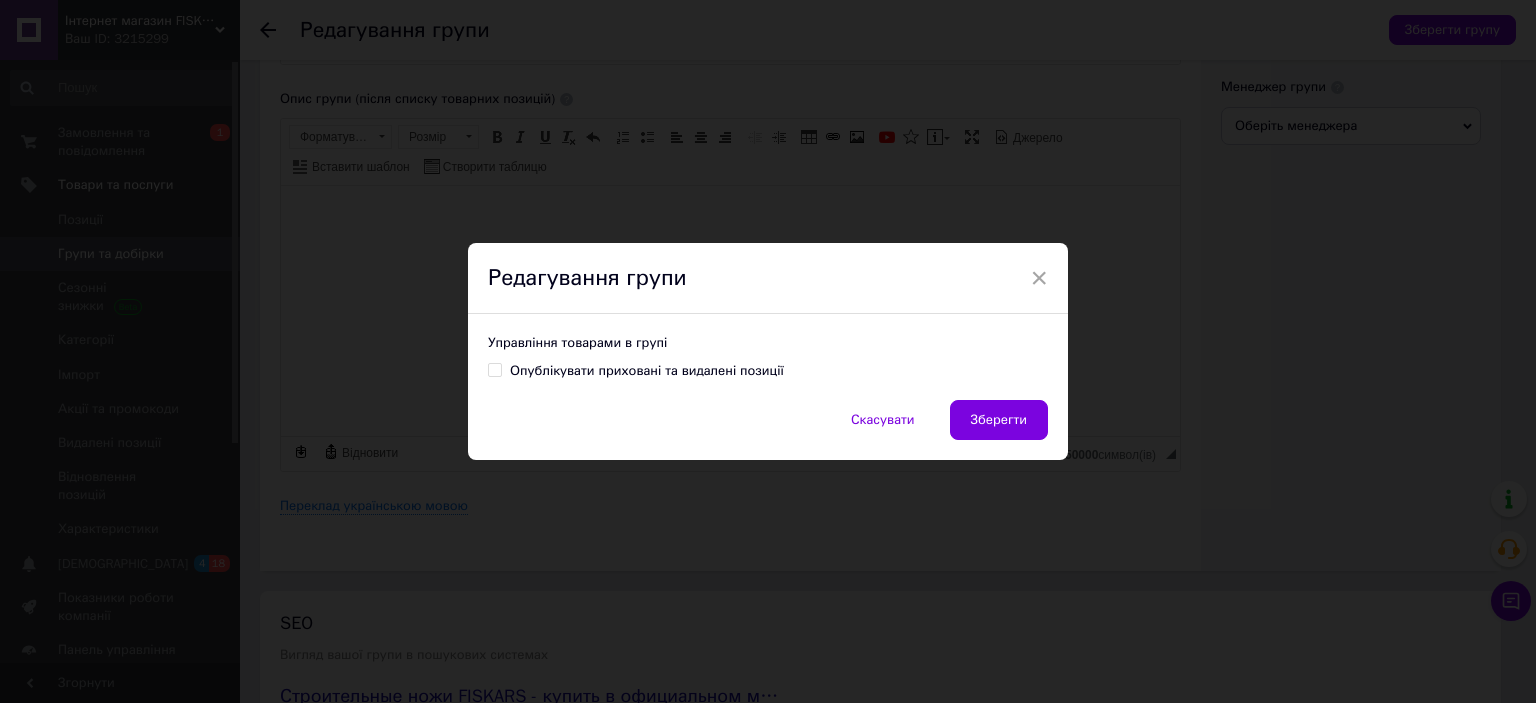 click on "Управління товарами в групі Опублікувати приховані та видалені позиції" at bounding box center [768, 357] 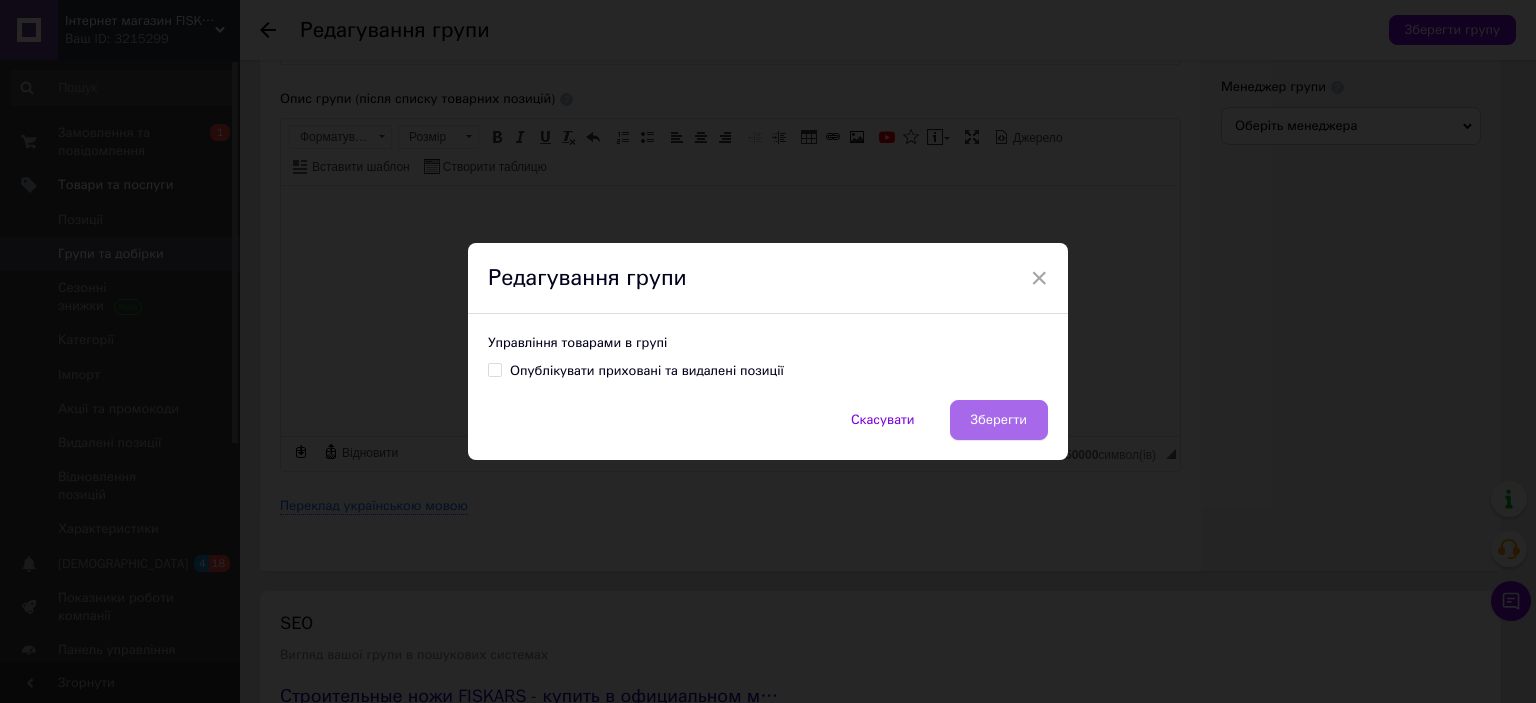 drag, startPoint x: 1019, startPoint y: 416, endPoint x: 738, endPoint y: 229, distance: 337.5352 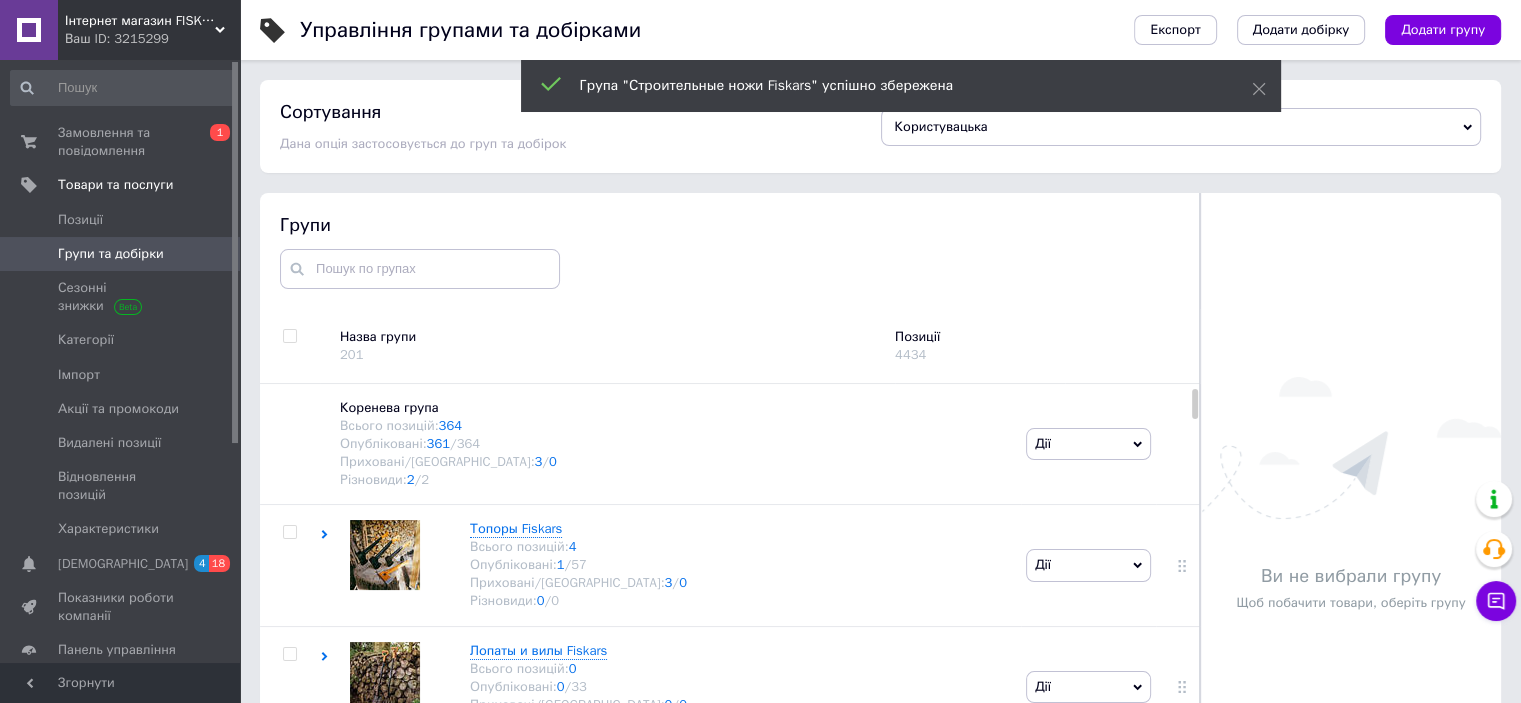scroll, scrollTop: 113, scrollLeft: 0, axis: vertical 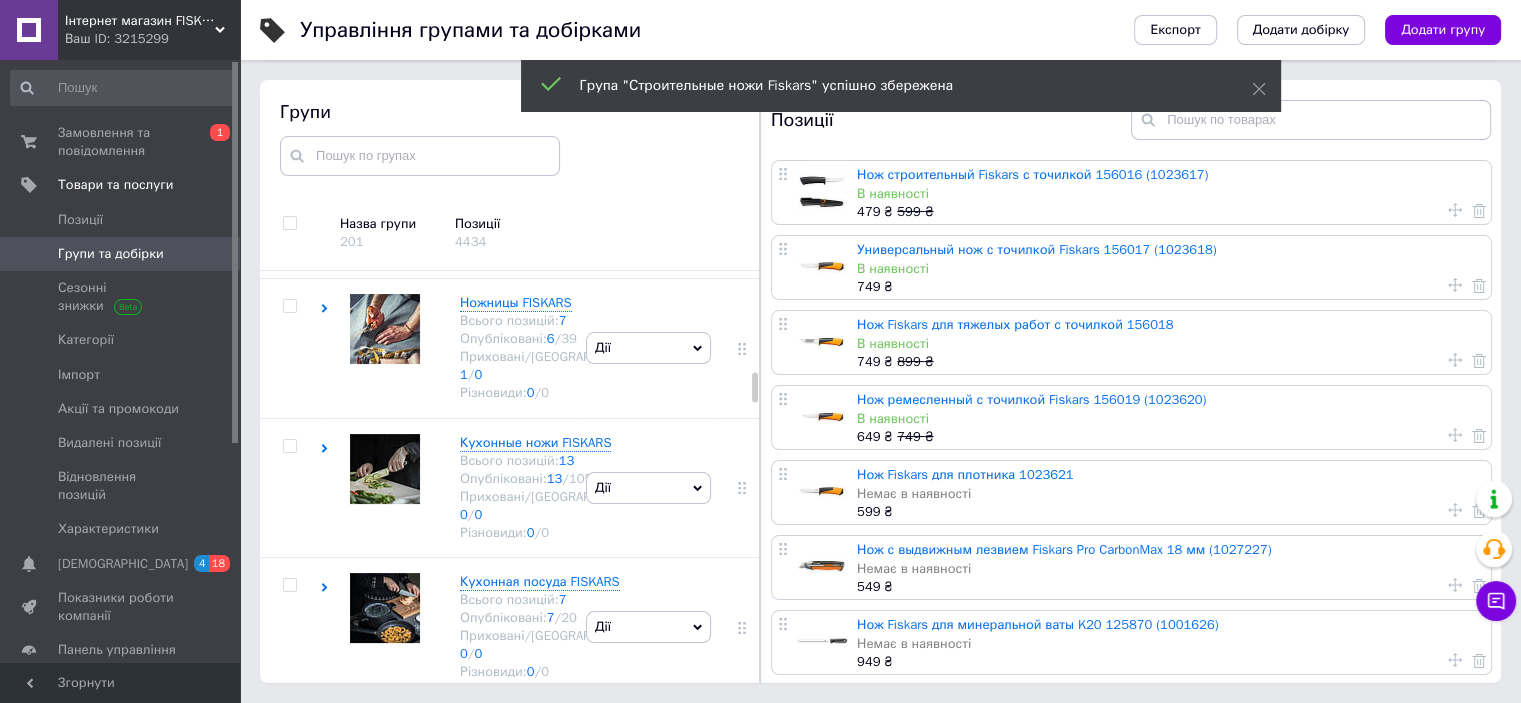 click at bounding box center (385, -390) 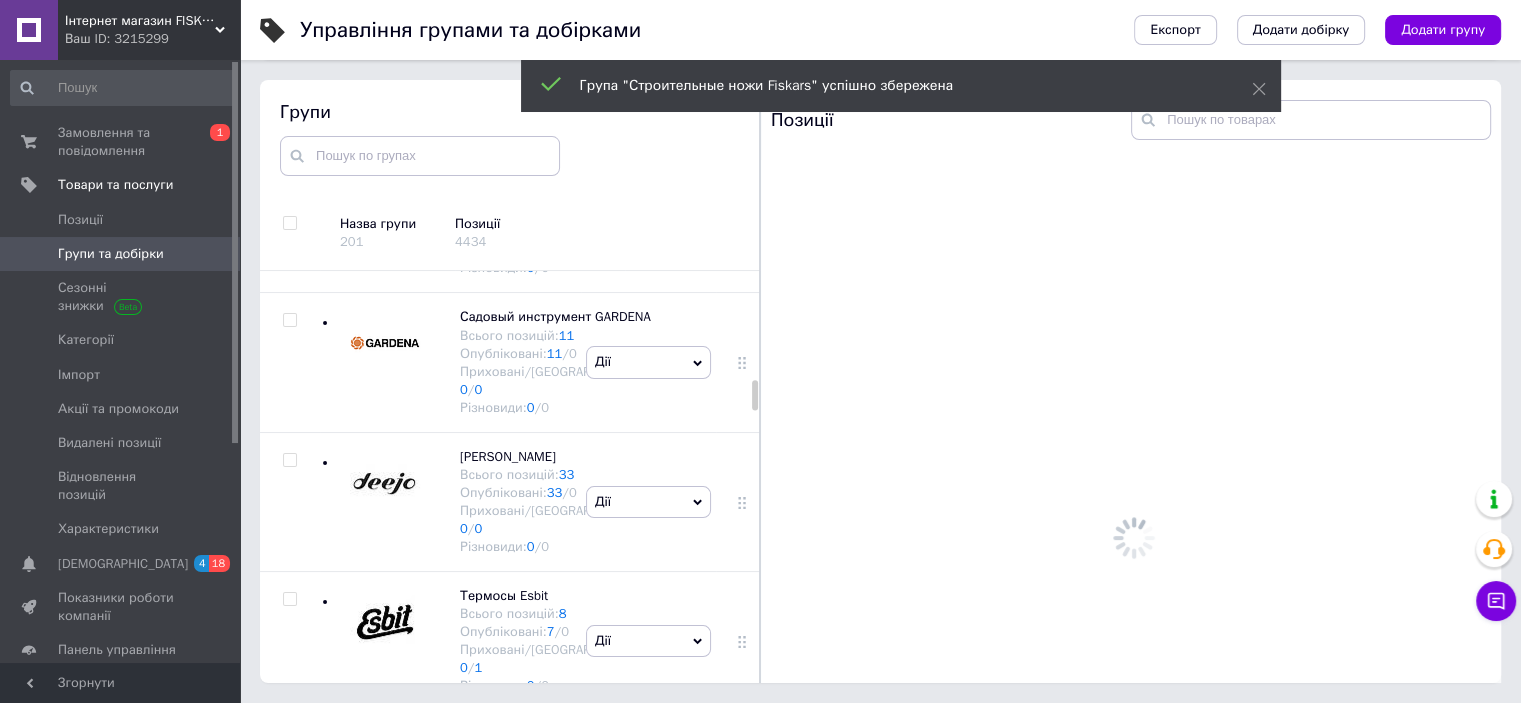 click at bounding box center (385, -390) 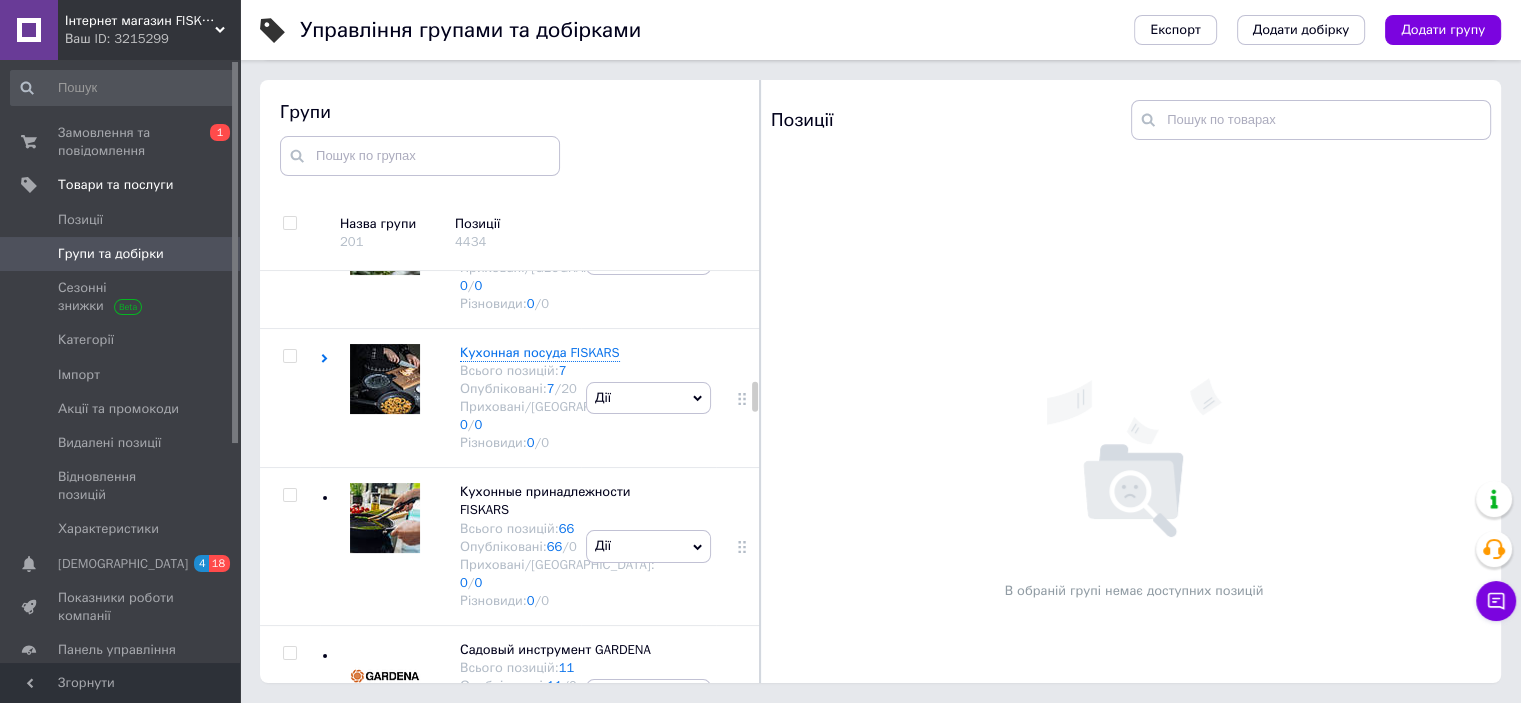 scroll, scrollTop: 3105, scrollLeft: 0, axis: vertical 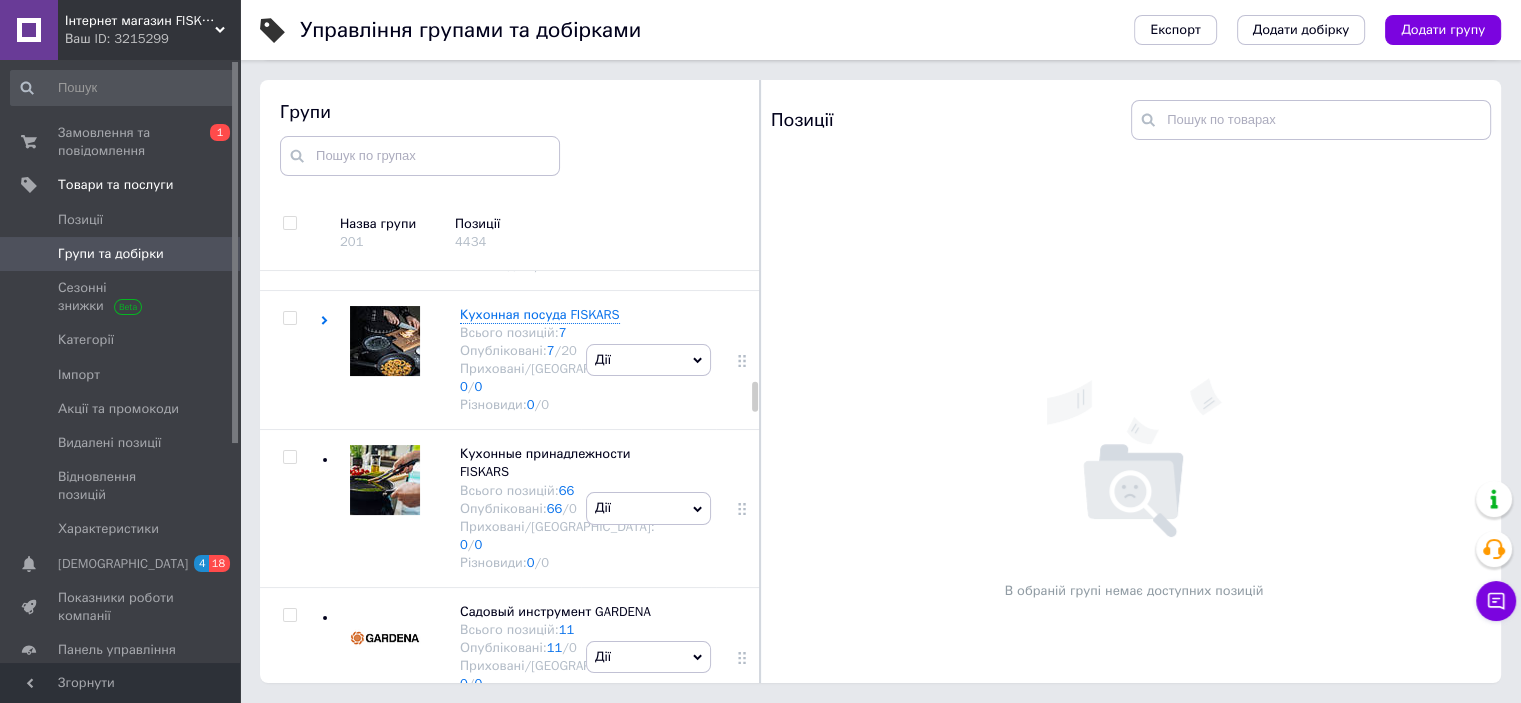 click on "Дії" at bounding box center (648, -339) 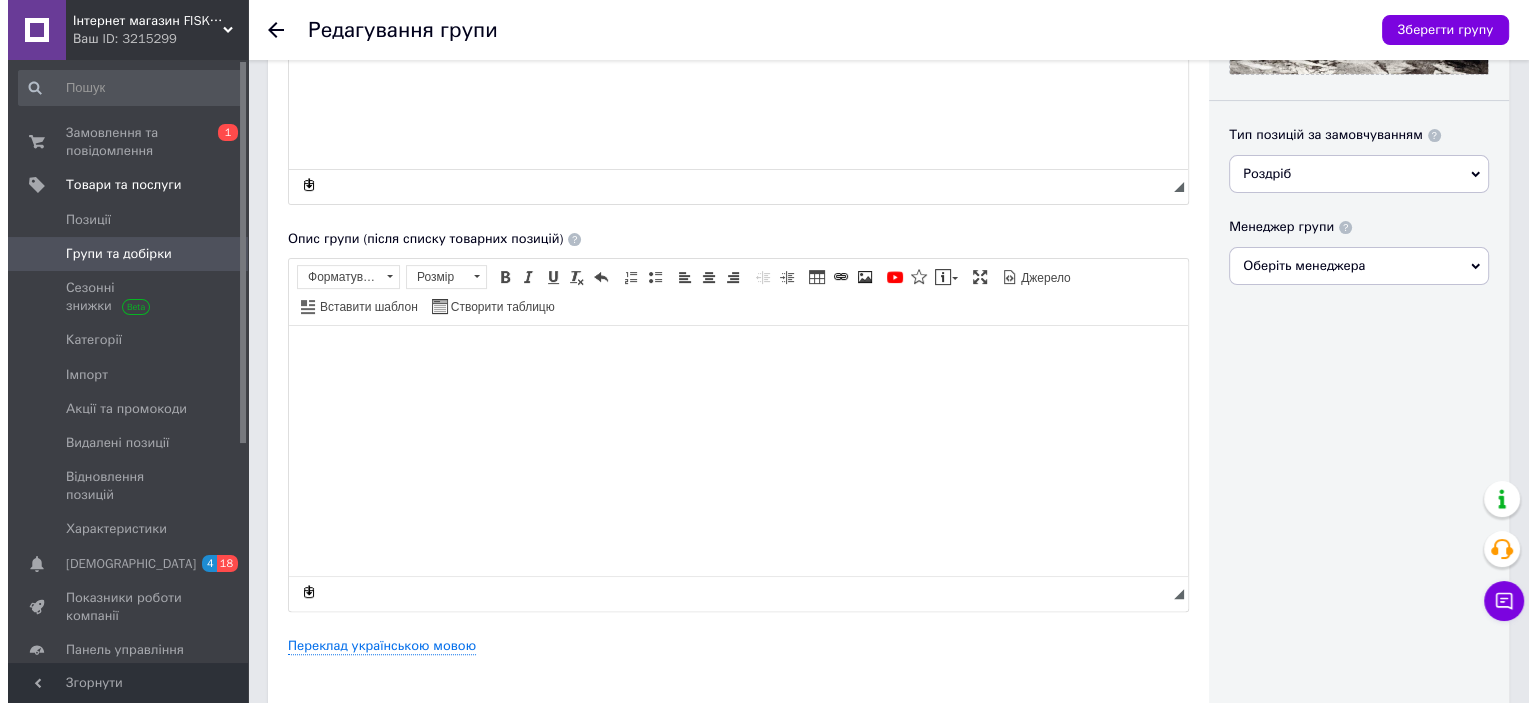 scroll, scrollTop: 666, scrollLeft: 0, axis: vertical 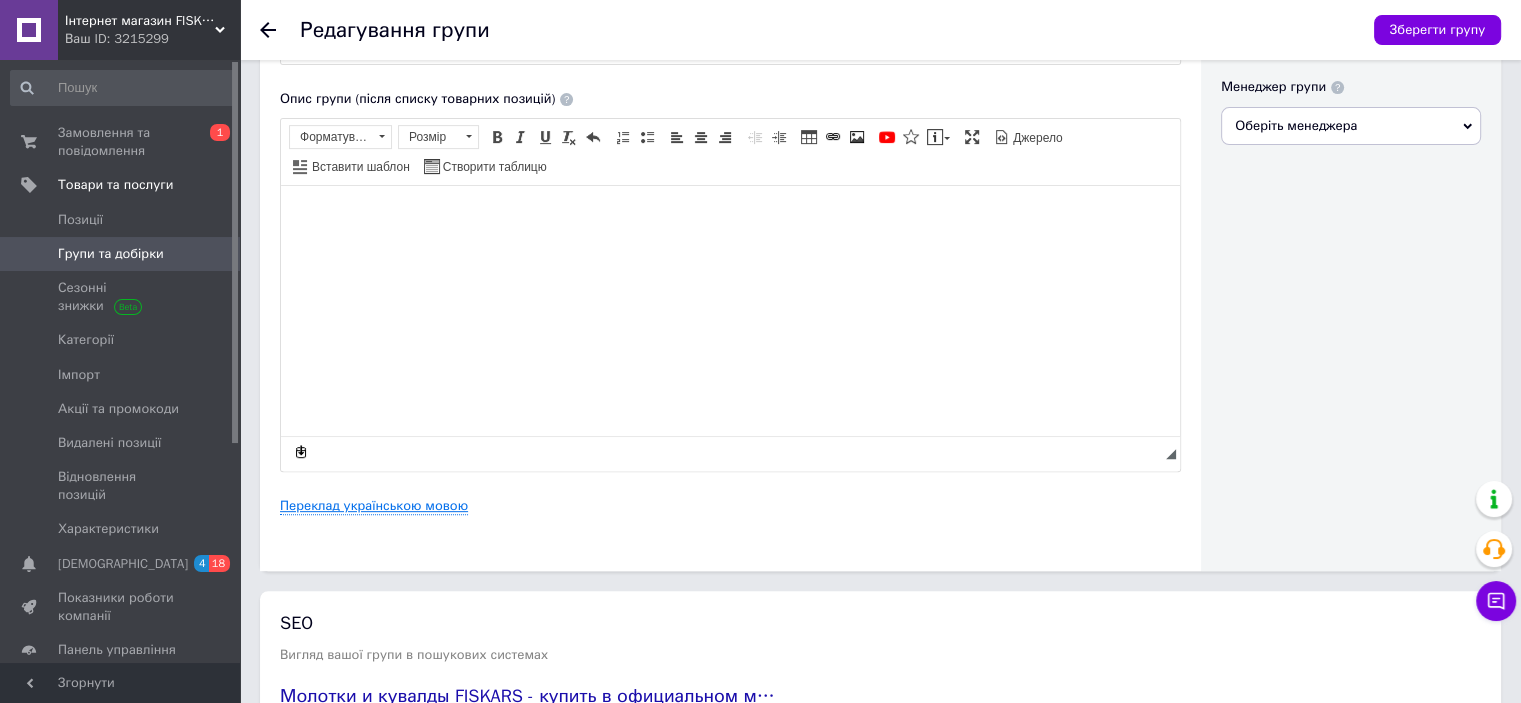click on "Переклад українською мовою" at bounding box center (374, 506) 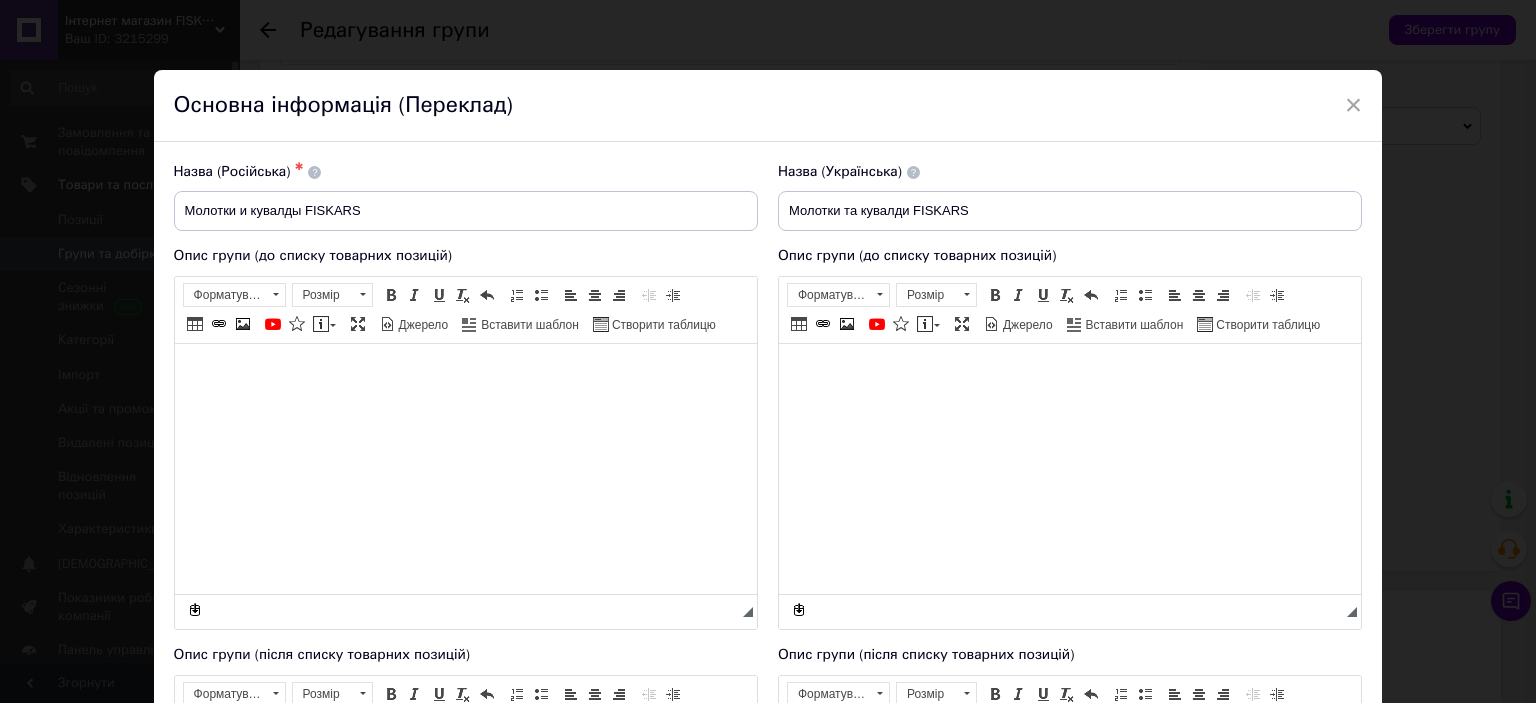 scroll, scrollTop: 0, scrollLeft: 0, axis: both 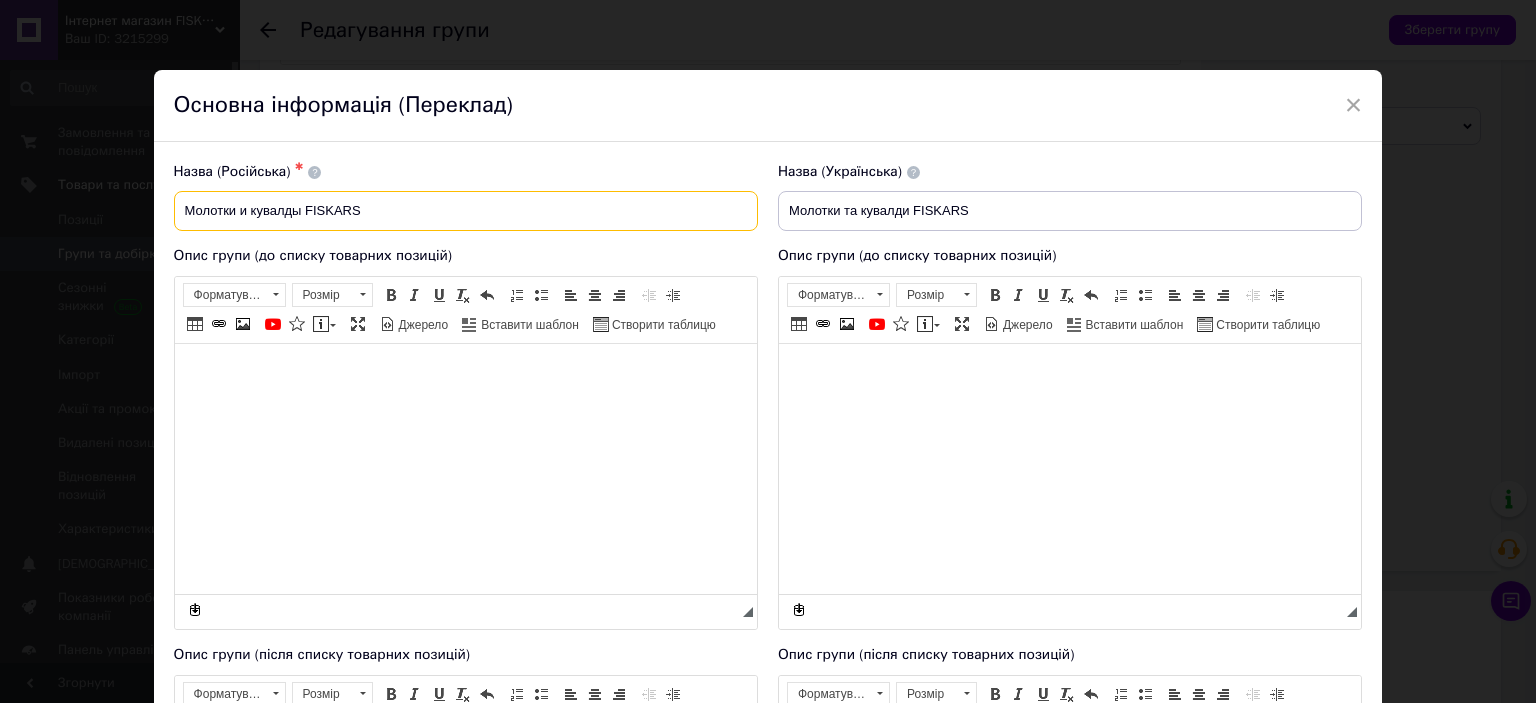 drag, startPoint x: 376, startPoint y: 209, endPoint x: 314, endPoint y: 211, distance: 62.03225 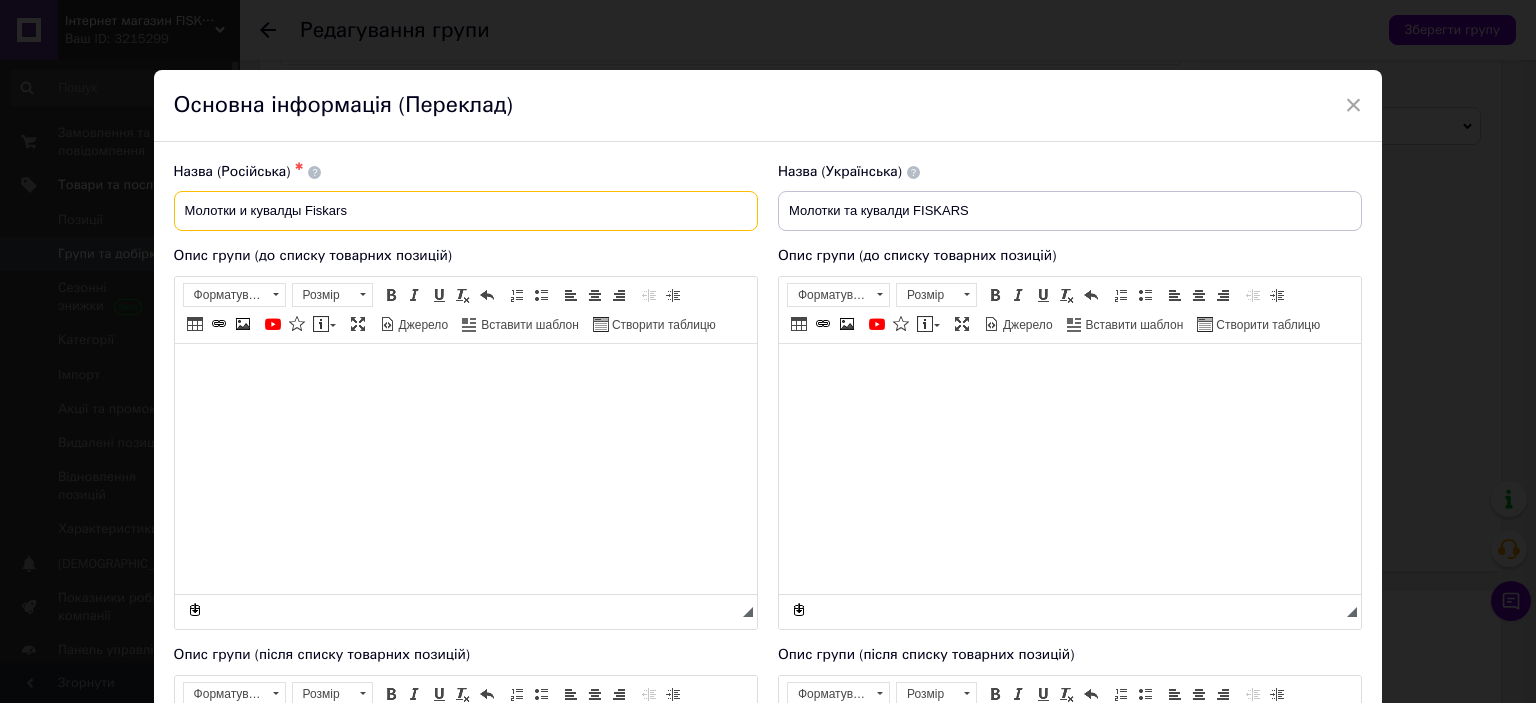 type on "Молотки и кувалды Fiskars" 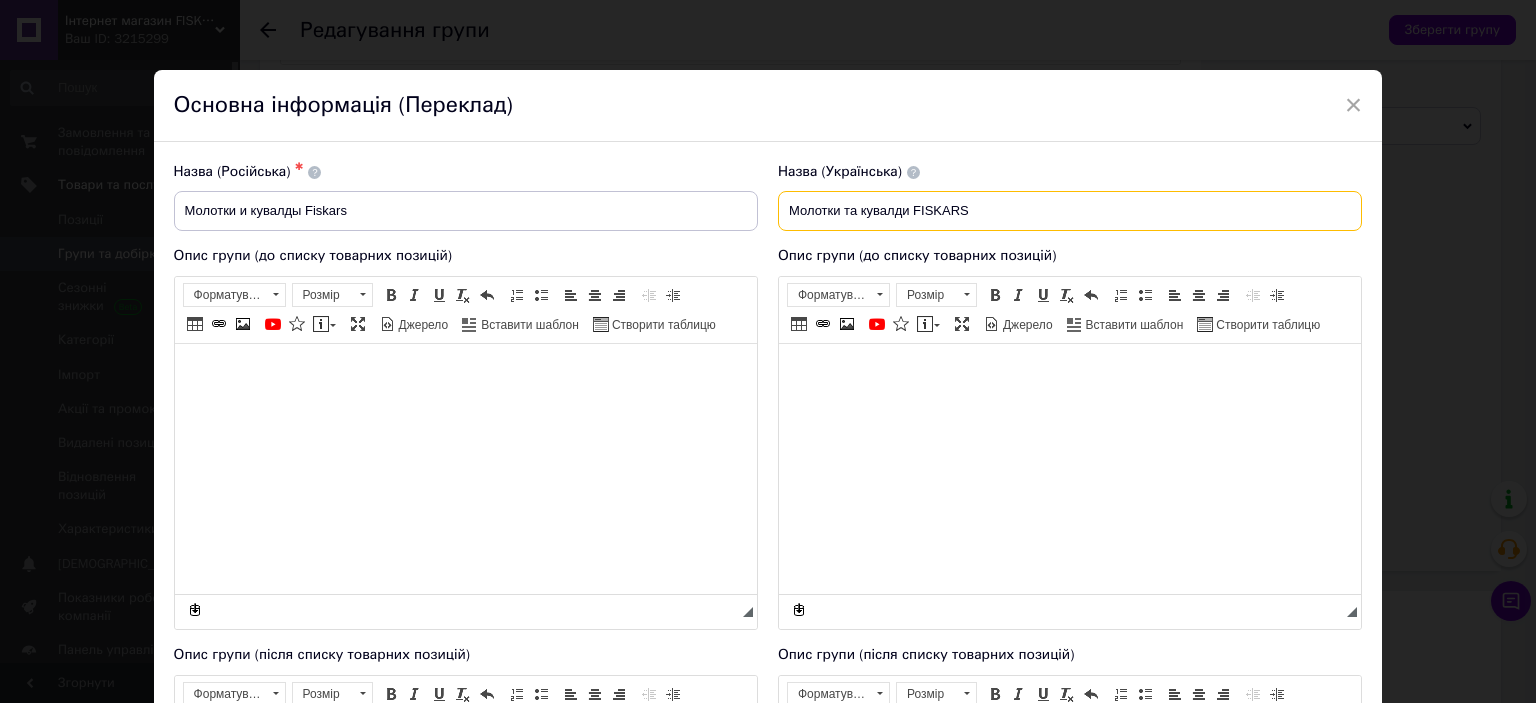 drag, startPoint x: 1008, startPoint y: 203, endPoint x: 917, endPoint y: 203, distance: 91 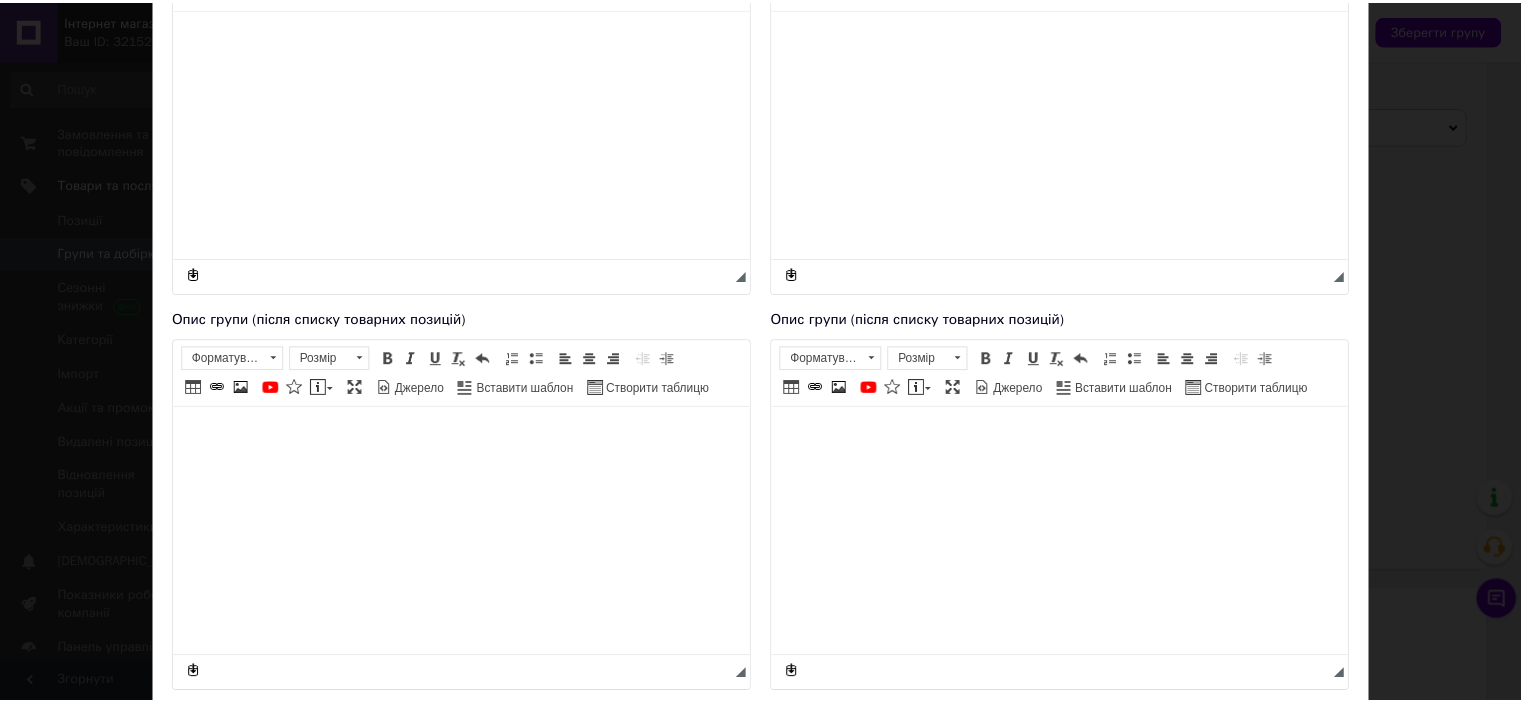 scroll, scrollTop: 485, scrollLeft: 0, axis: vertical 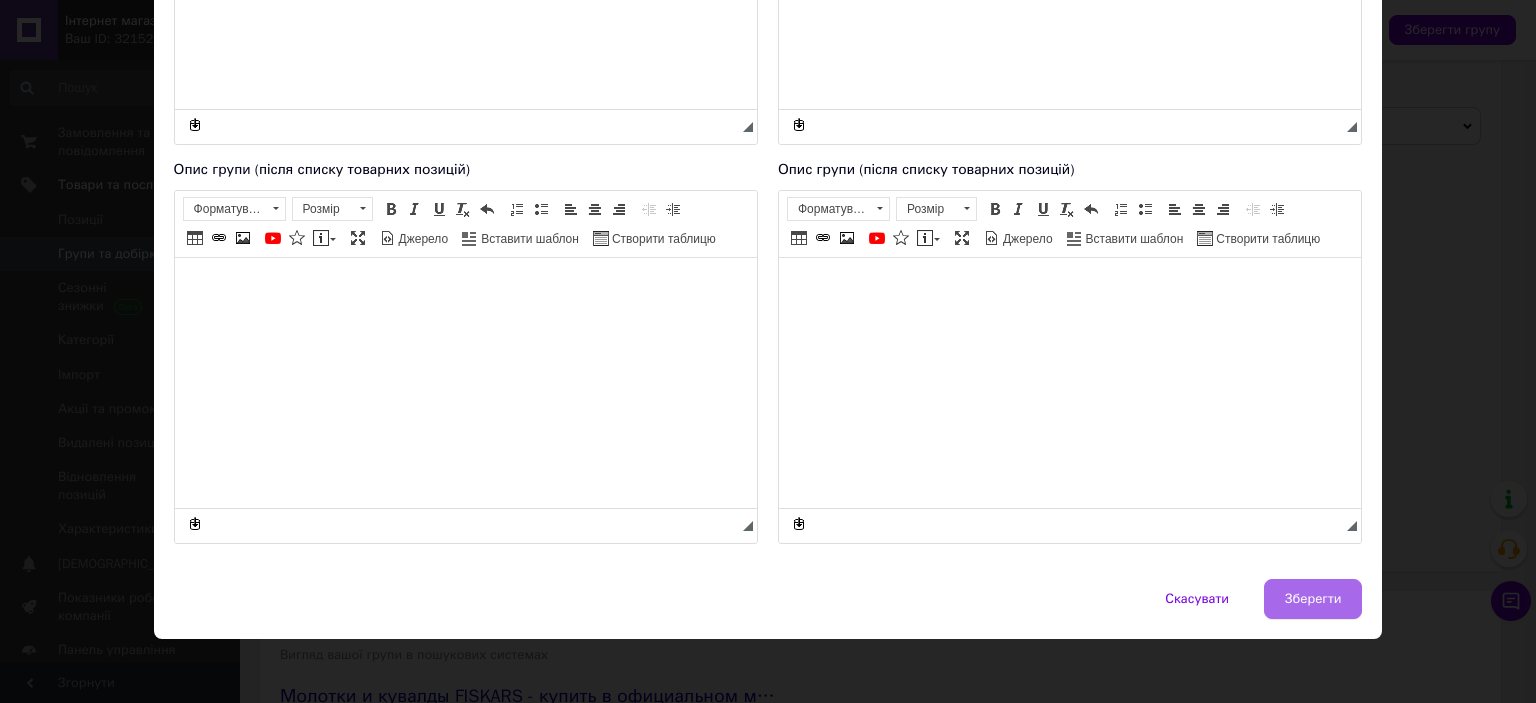 type on "Молотки та кувалди Fiskars" 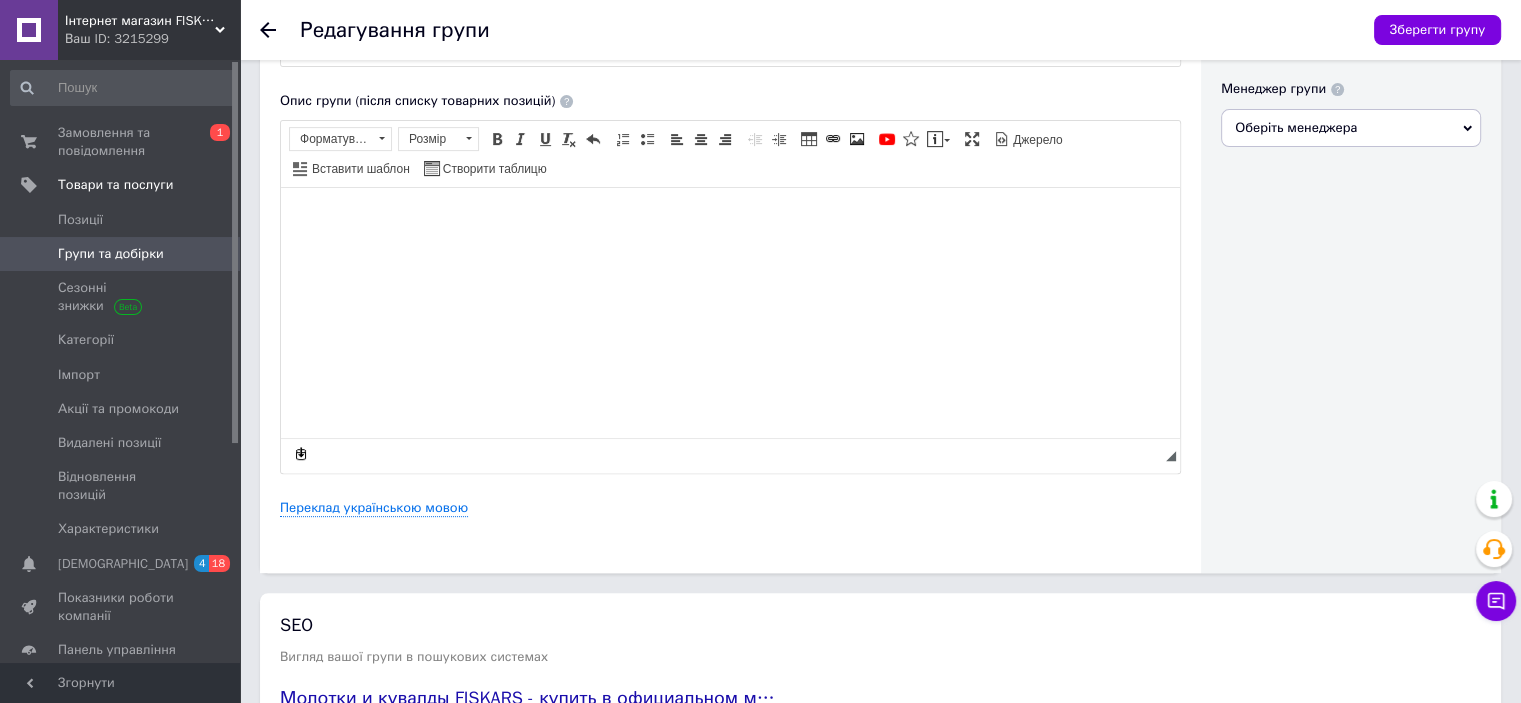 scroll, scrollTop: 133, scrollLeft: 0, axis: vertical 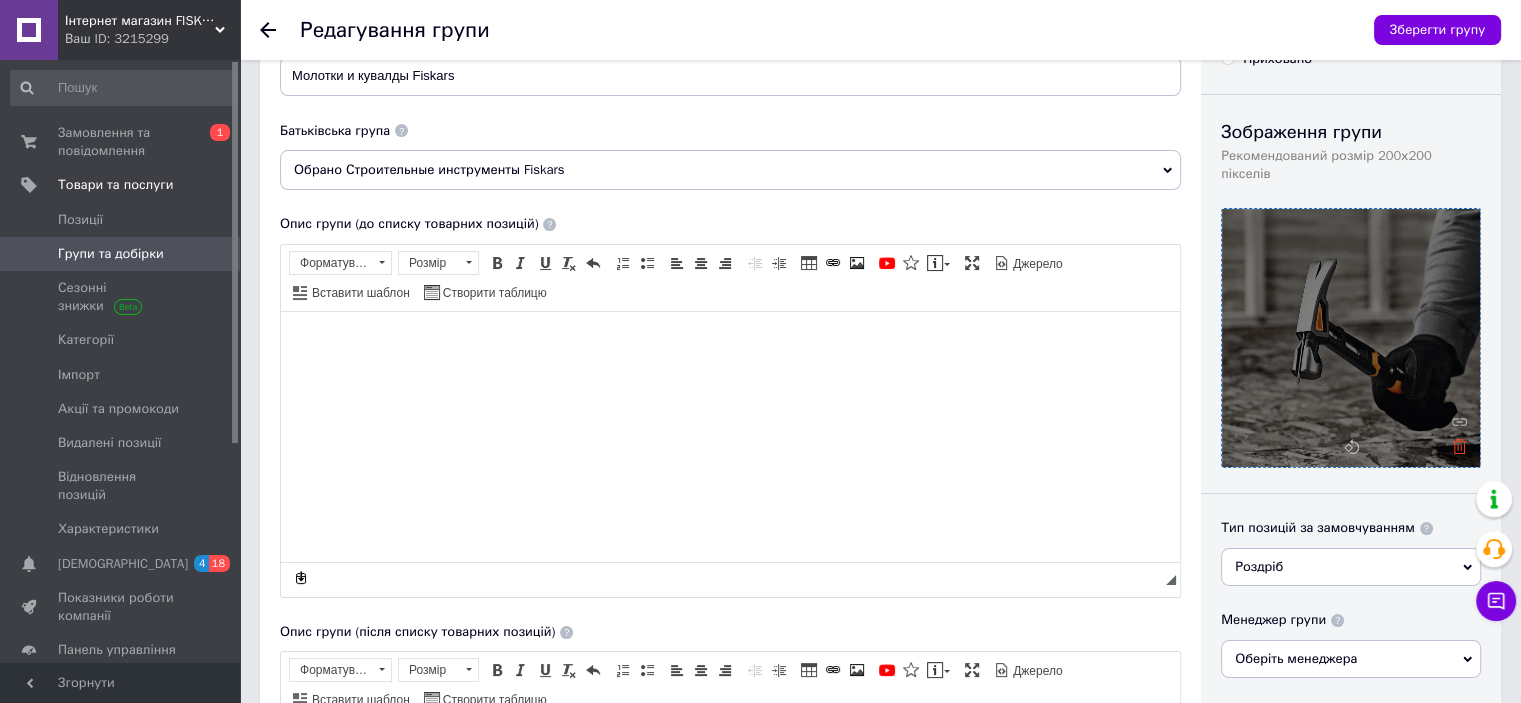 click 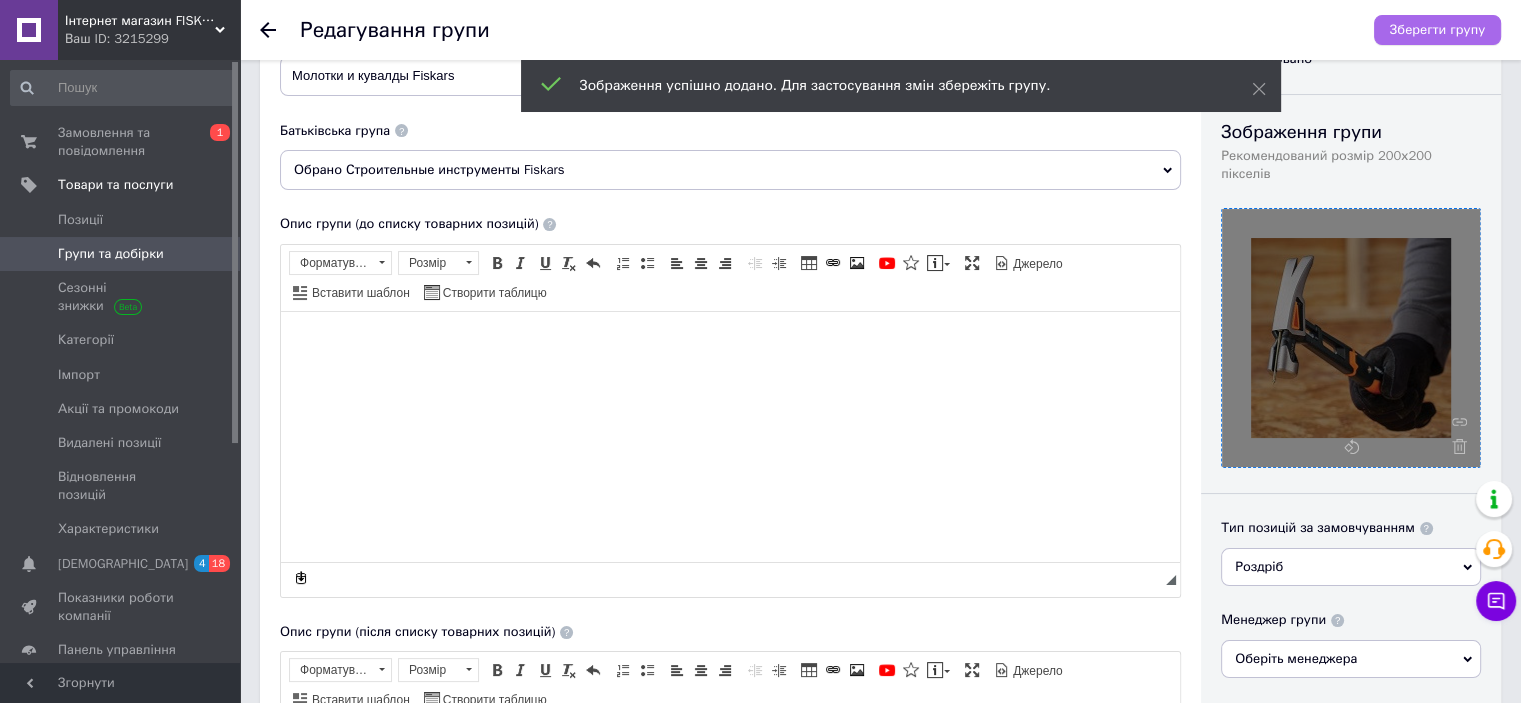click on "Зберегти групу" at bounding box center (1437, 30) 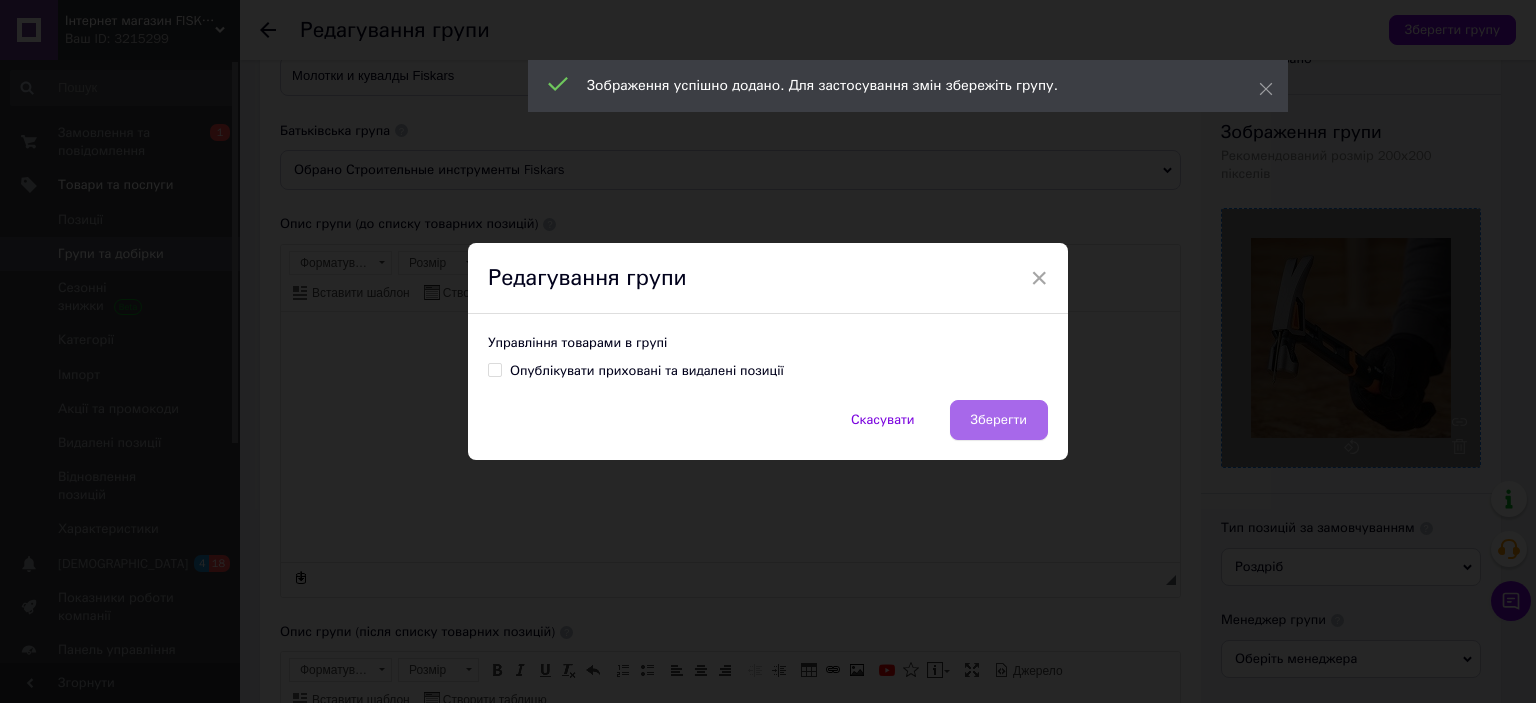 click on "Зберегти" at bounding box center (999, 420) 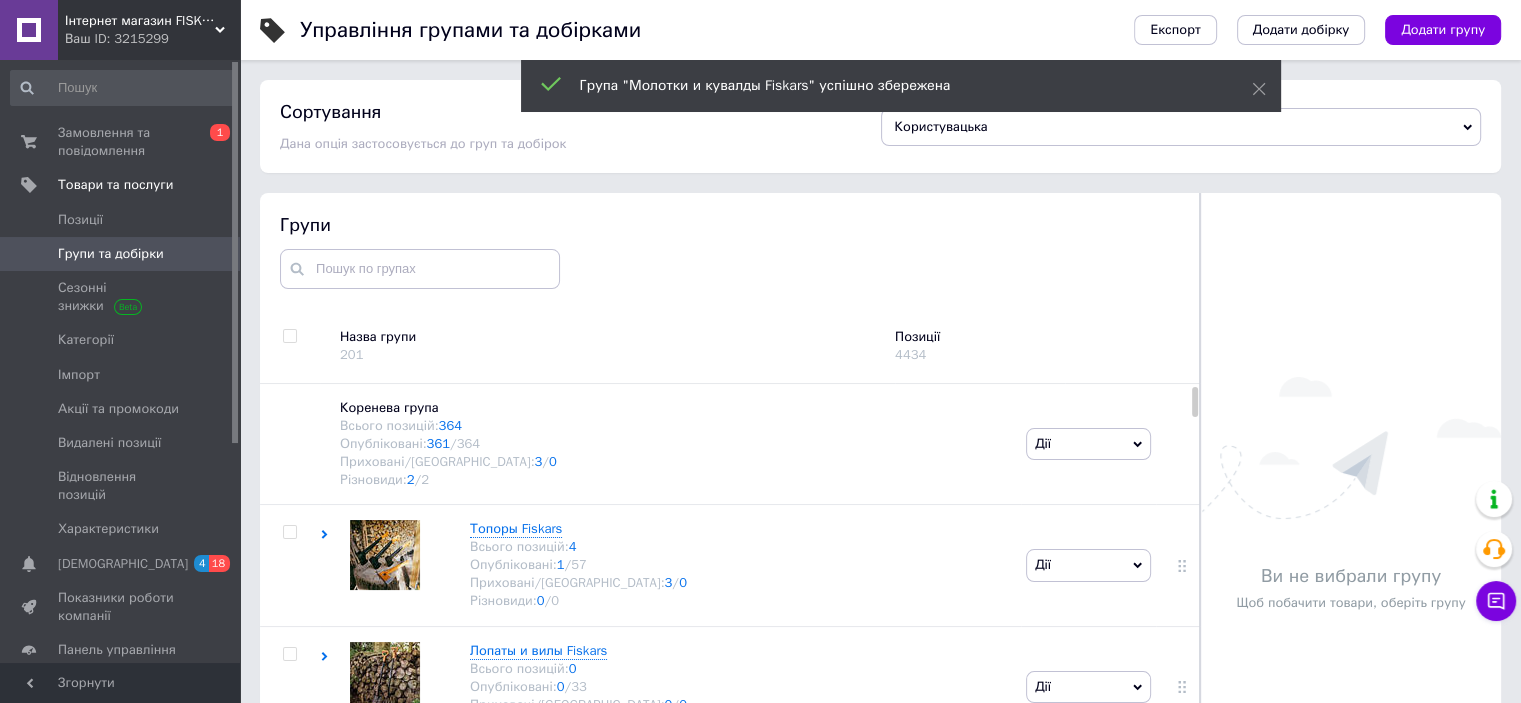 scroll, scrollTop: 57, scrollLeft: 0, axis: vertical 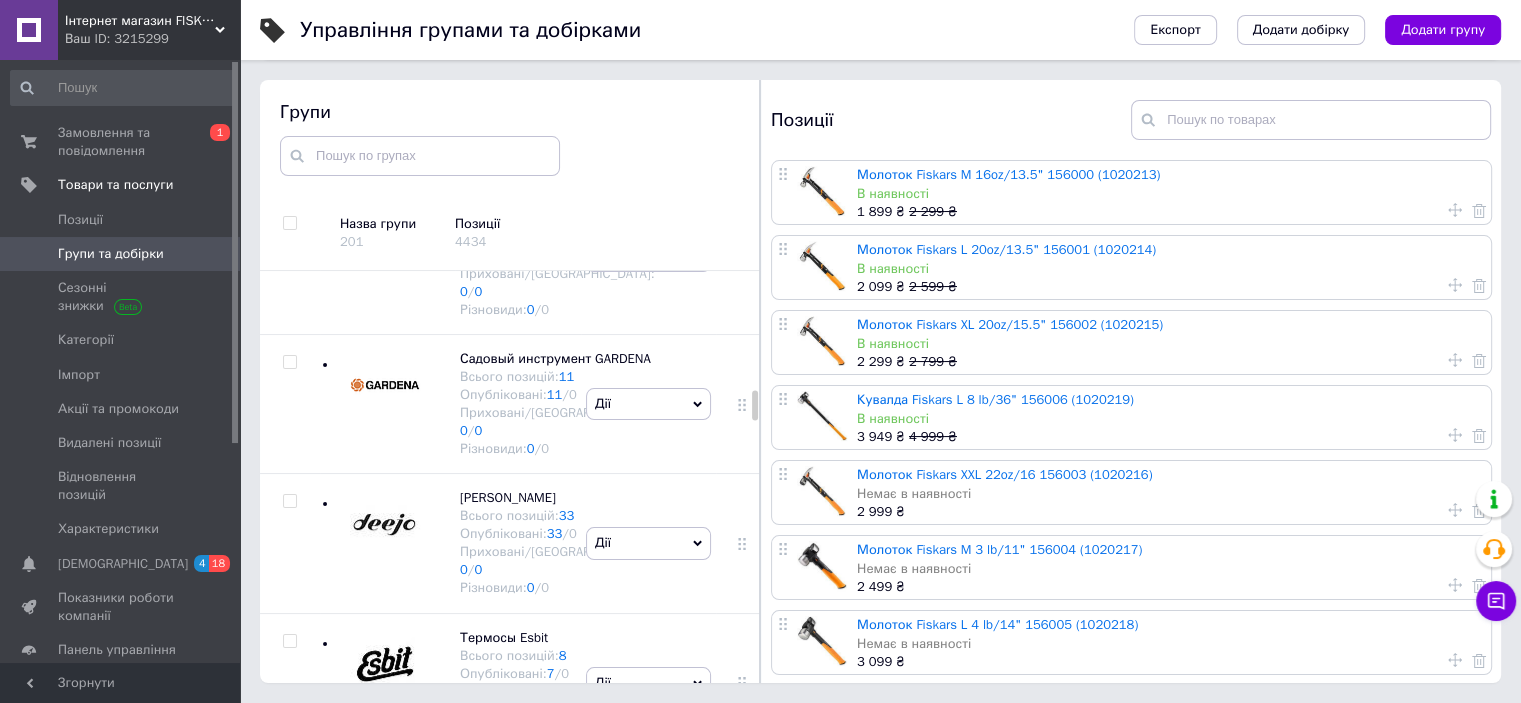 click at bounding box center (385, -471) 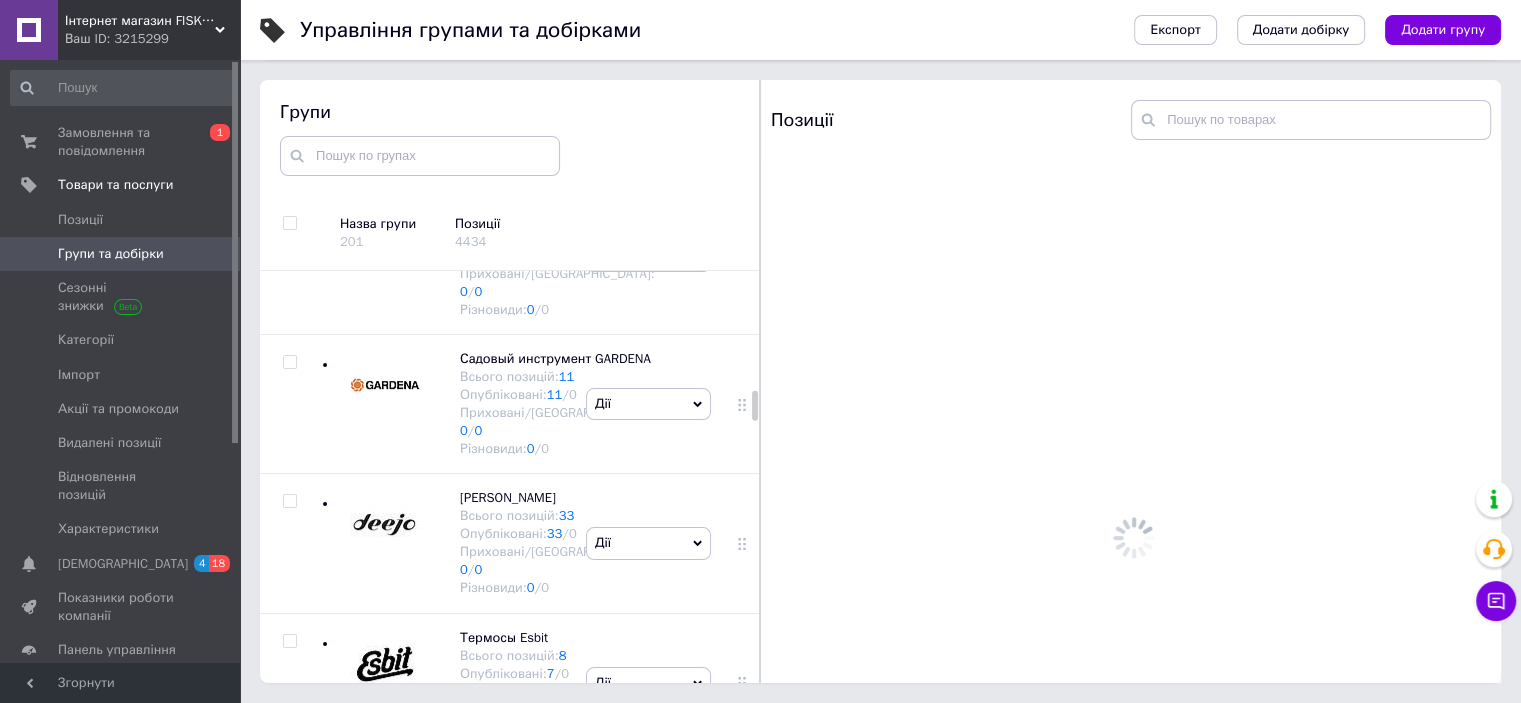 click on "Дії" at bounding box center (648, -452) 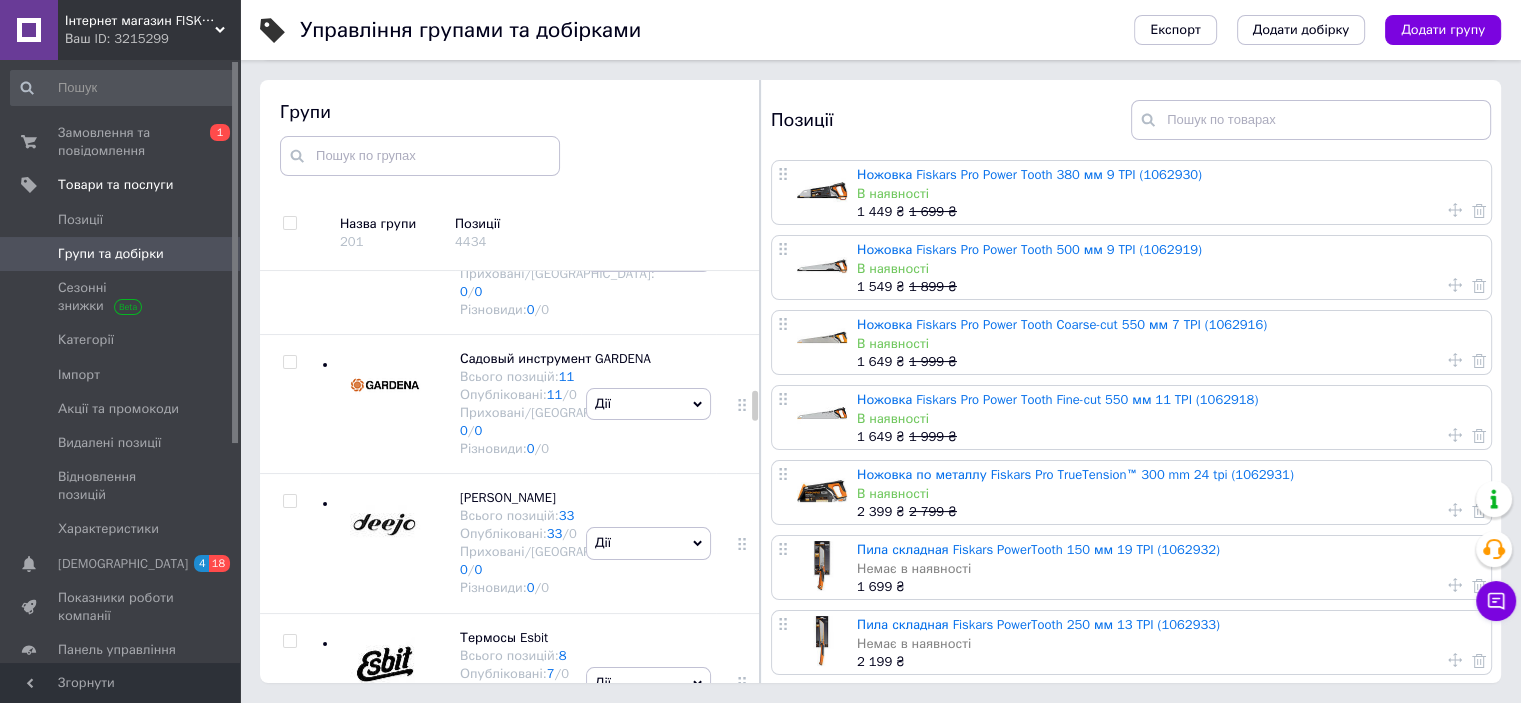 click on "Редагувати групу" at bounding box center (648, -358) 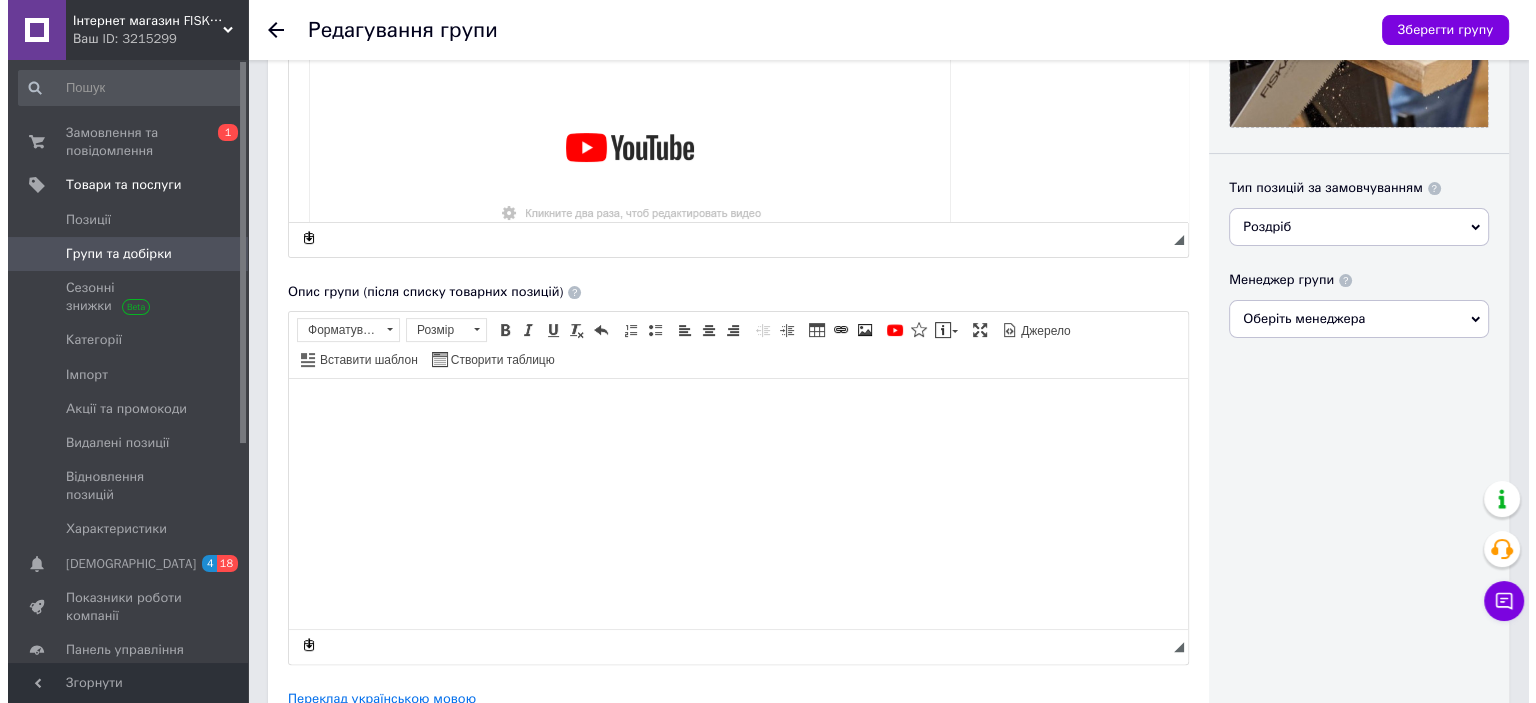 scroll, scrollTop: 666, scrollLeft: 0, axis: vertical 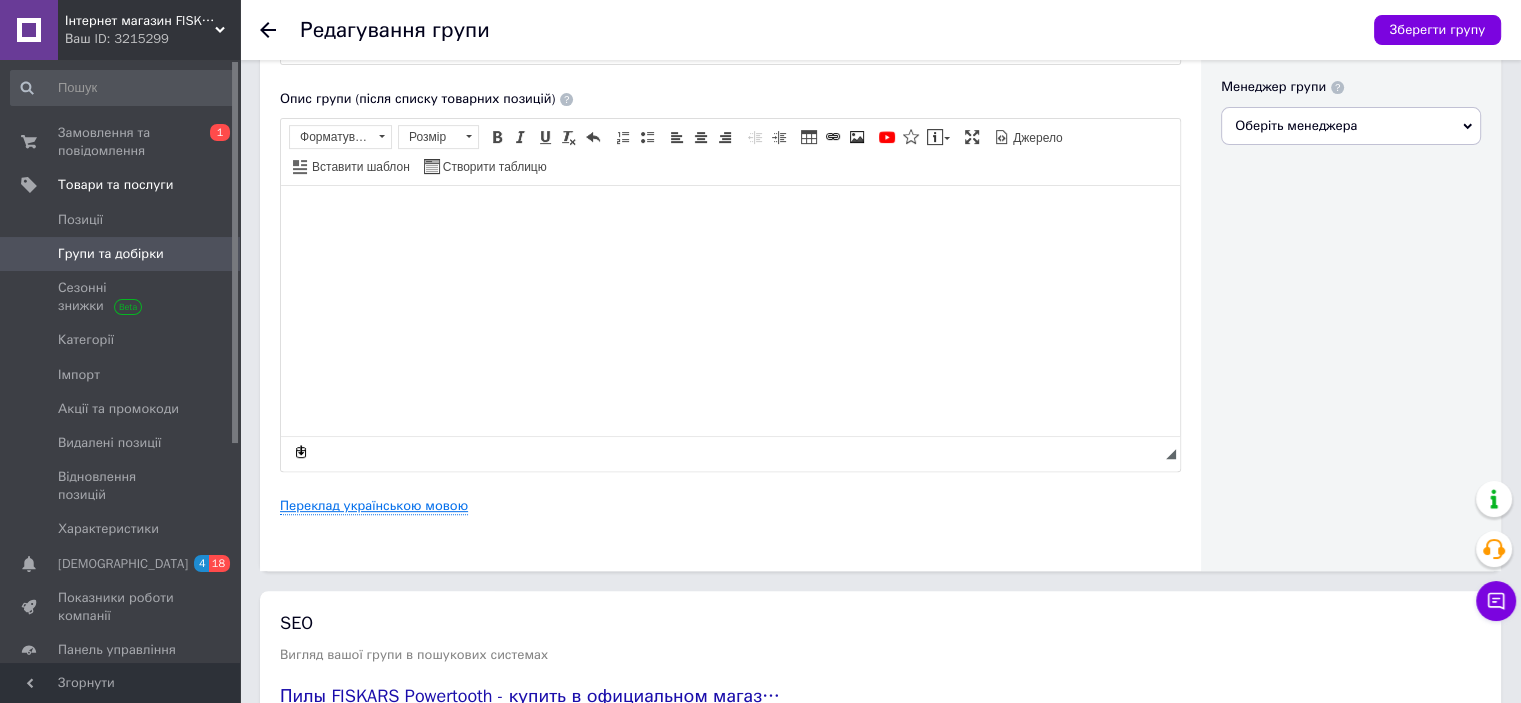 click on "Переклад українською мовою" at bounding box center [374, 506] 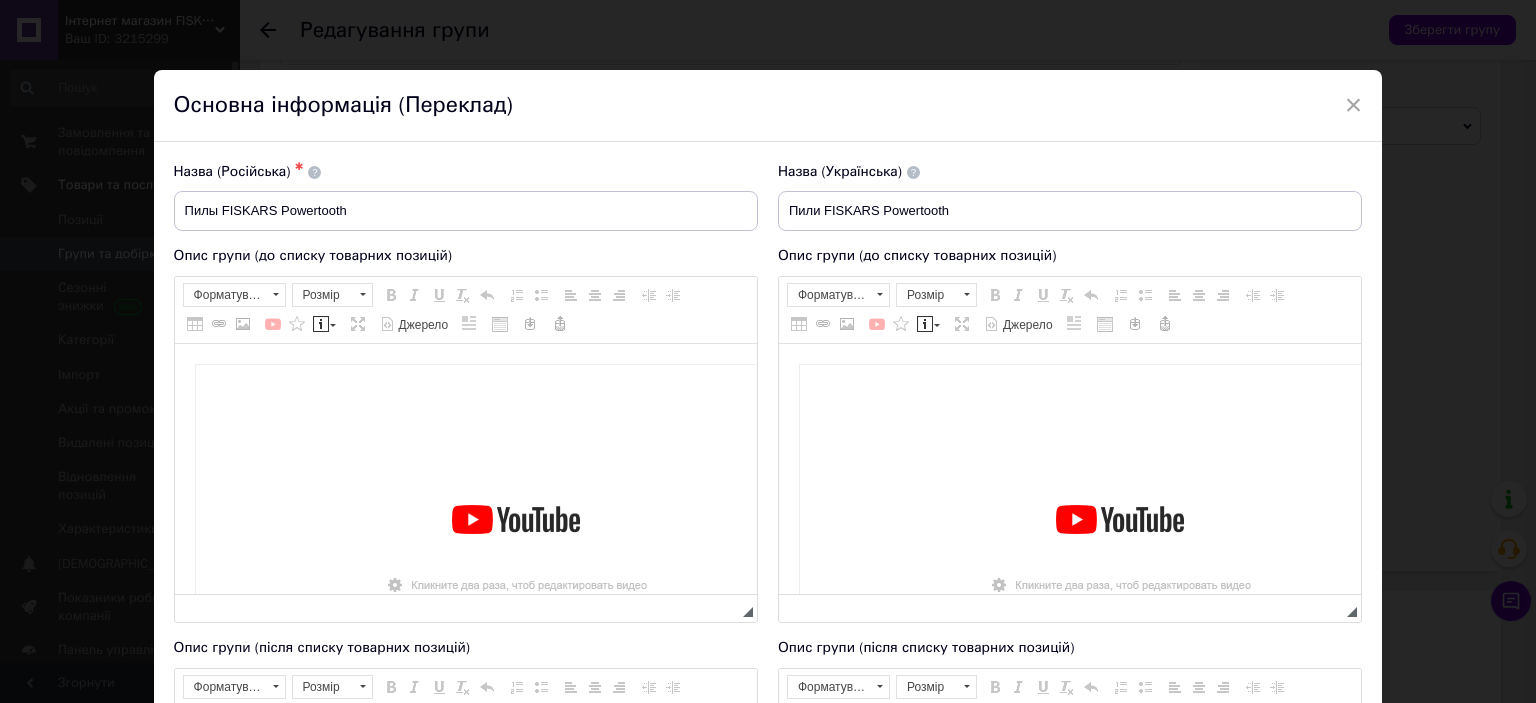 scroll, scrollTop: 0, scrollLeft: 0, axis: both 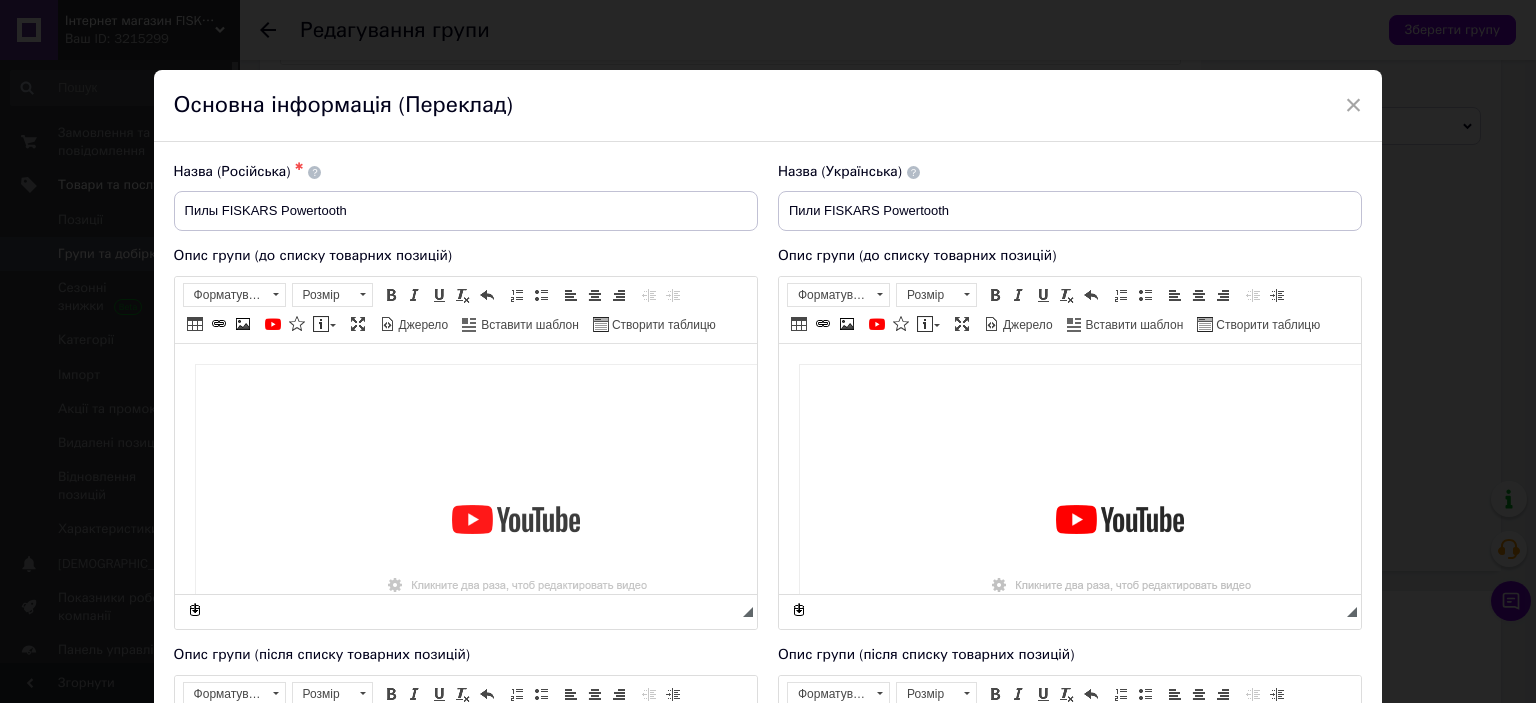 click at bounding box center [515, 544] 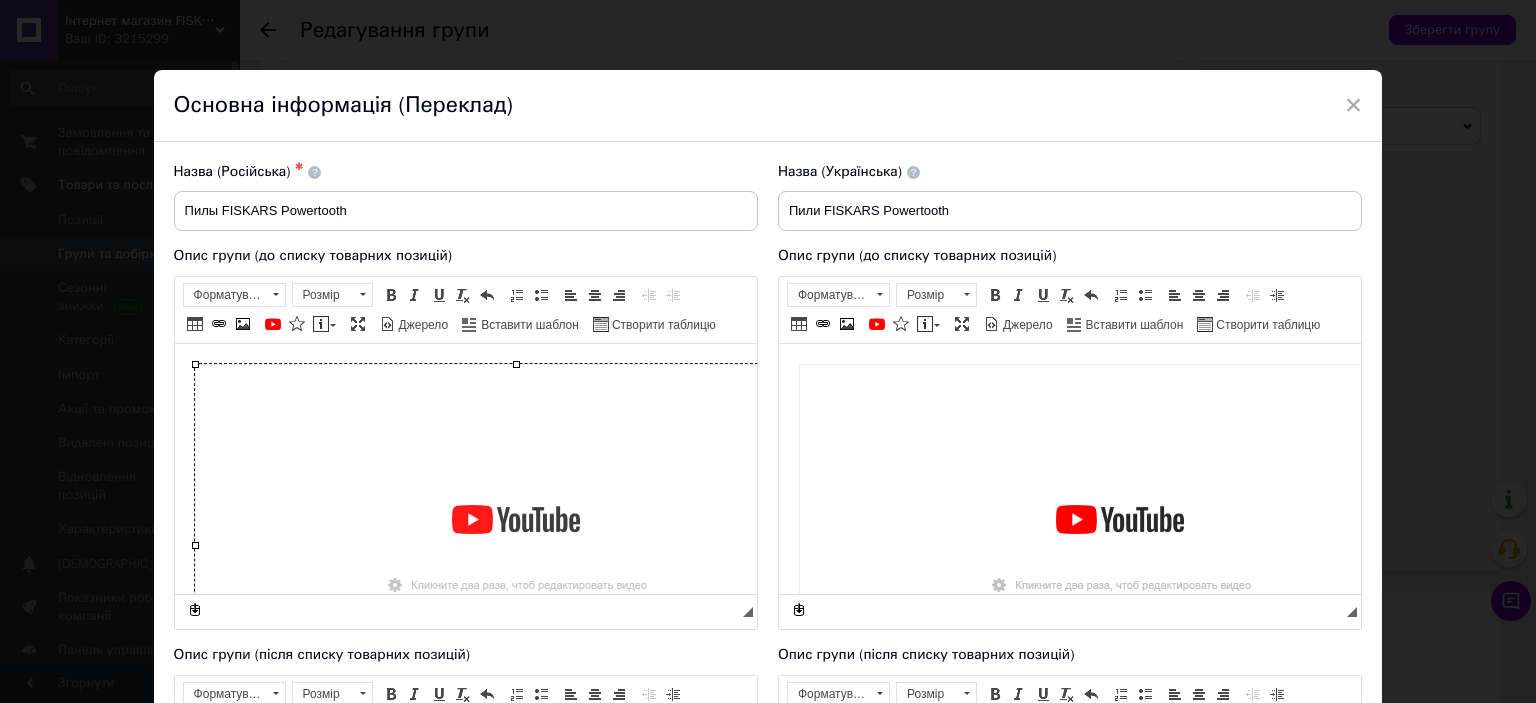 click at bounding box center (515, 544) 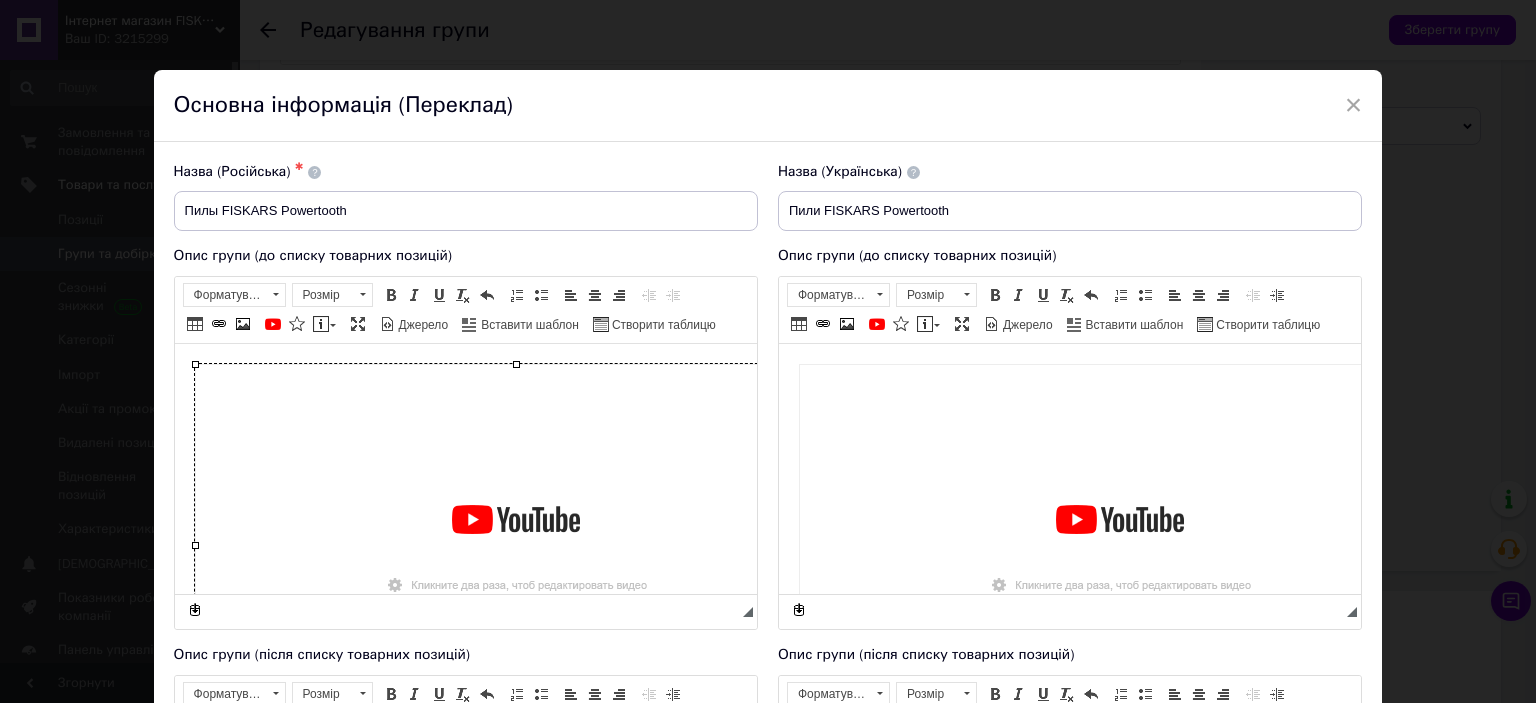 type 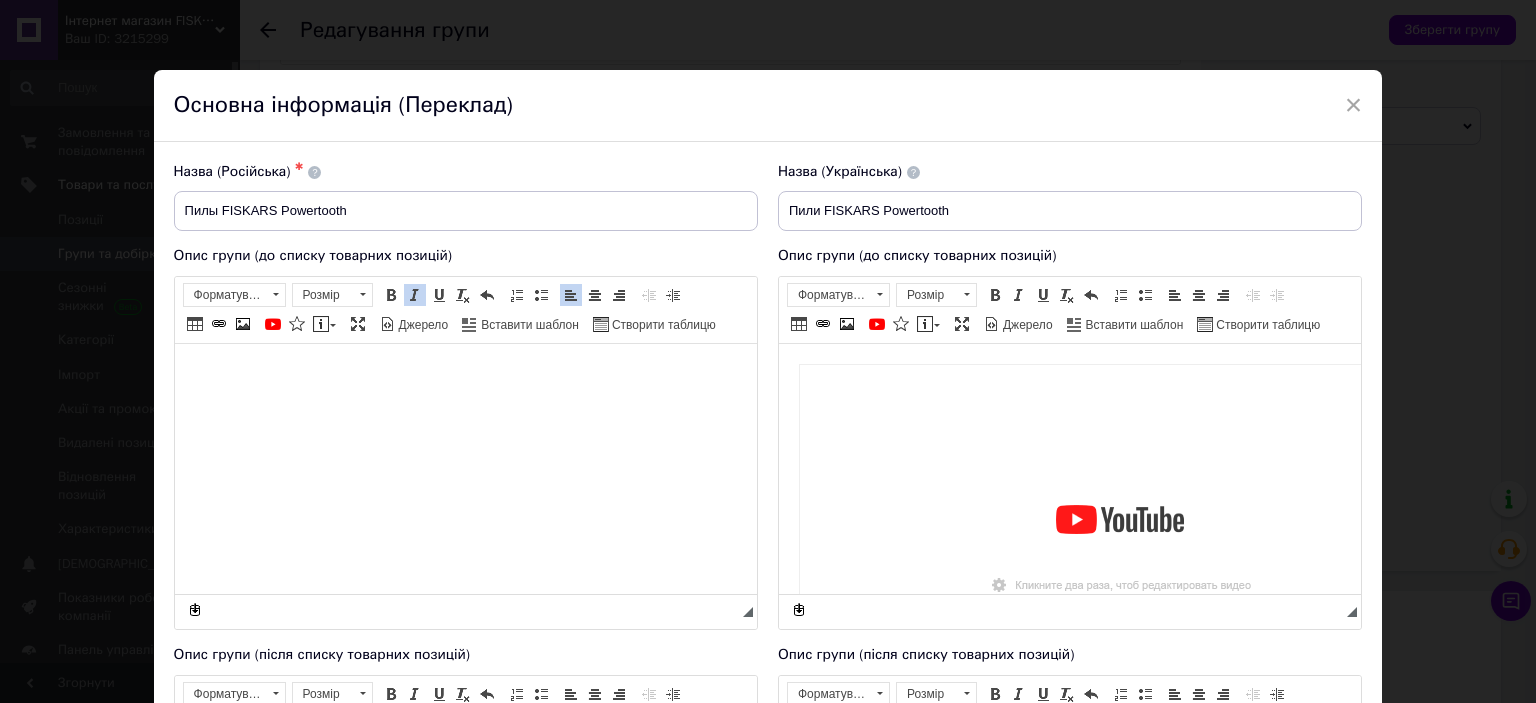 click at bounding box center (1119, 544) 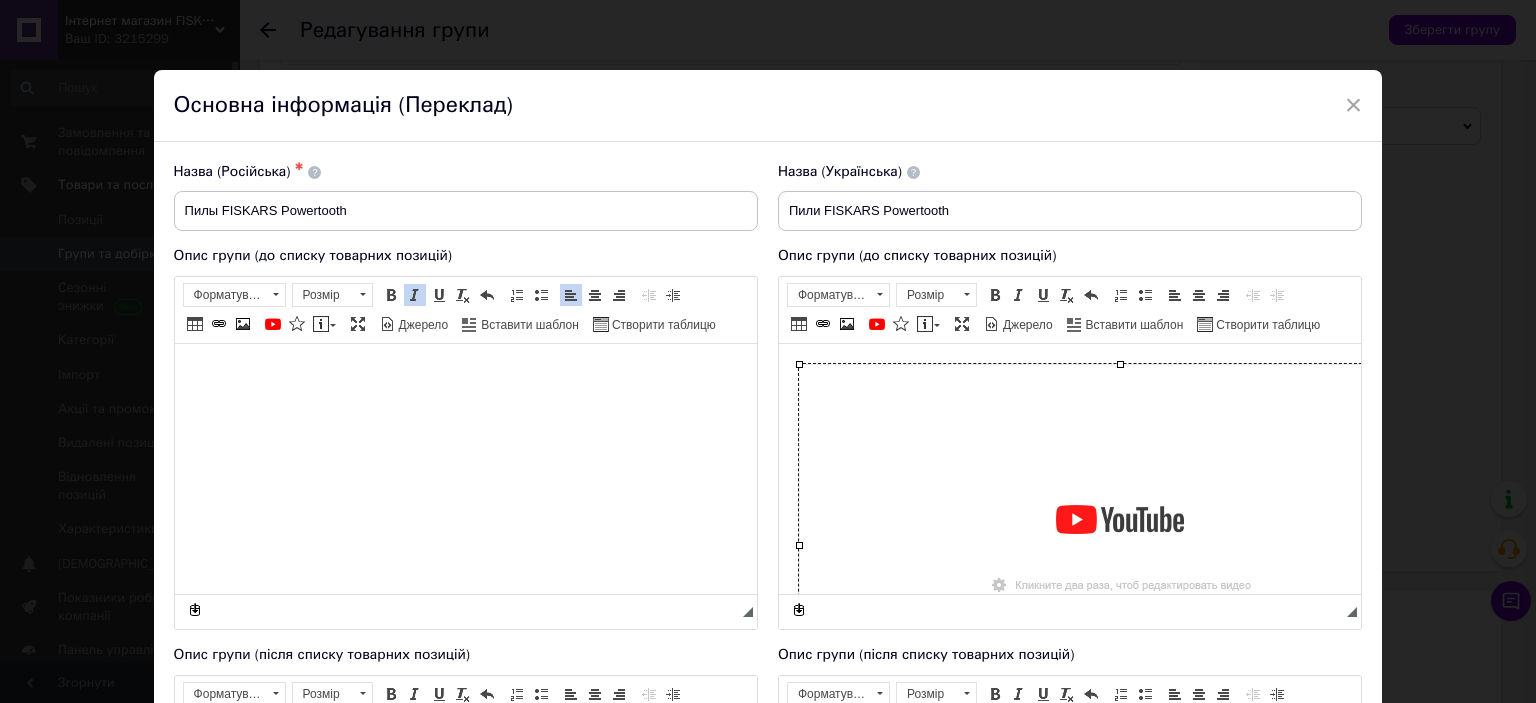 click at bounding box center (1119, 544) 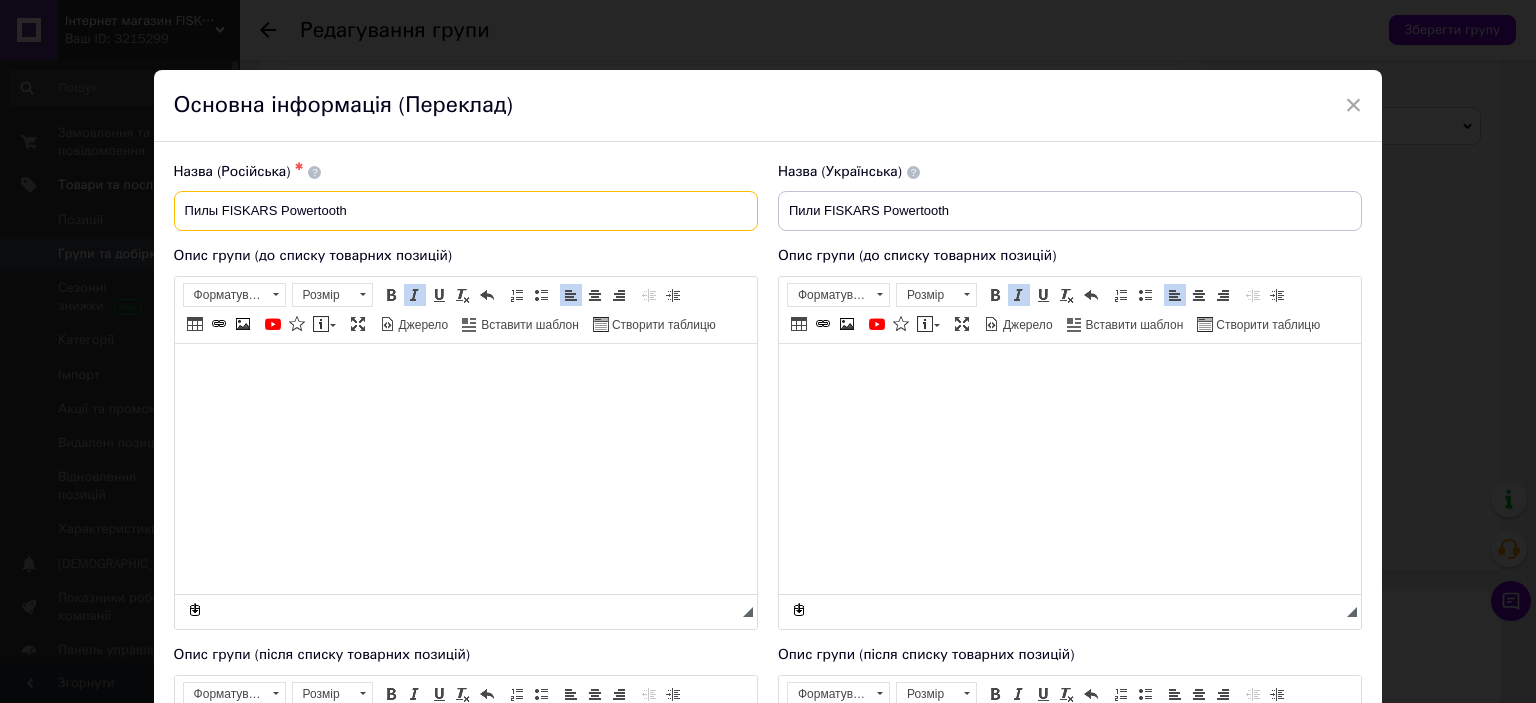 click on "Пилы FISKARS Powertooth" at bounding box center (466, 211) 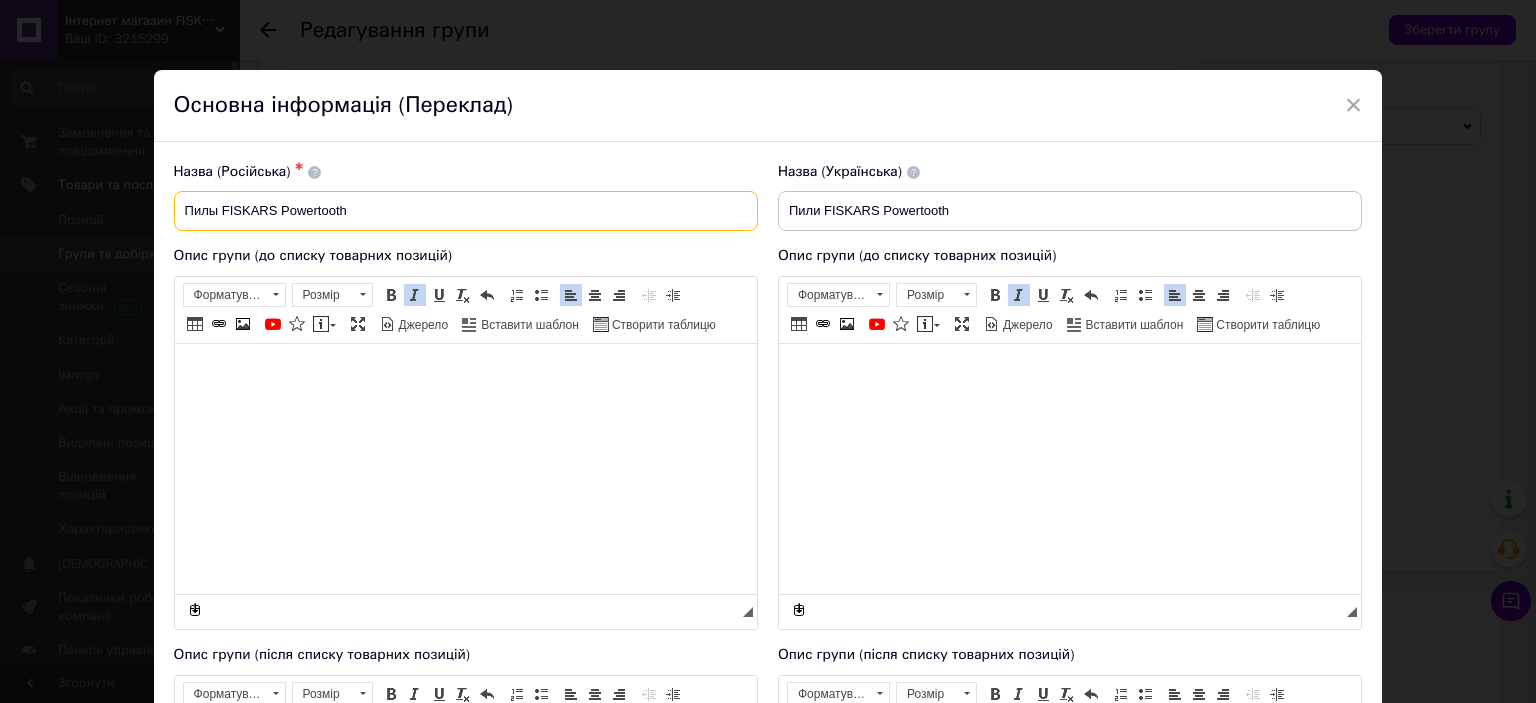 click on "Пилы FISKARS Powertooth" at bounding box center [466, 211] 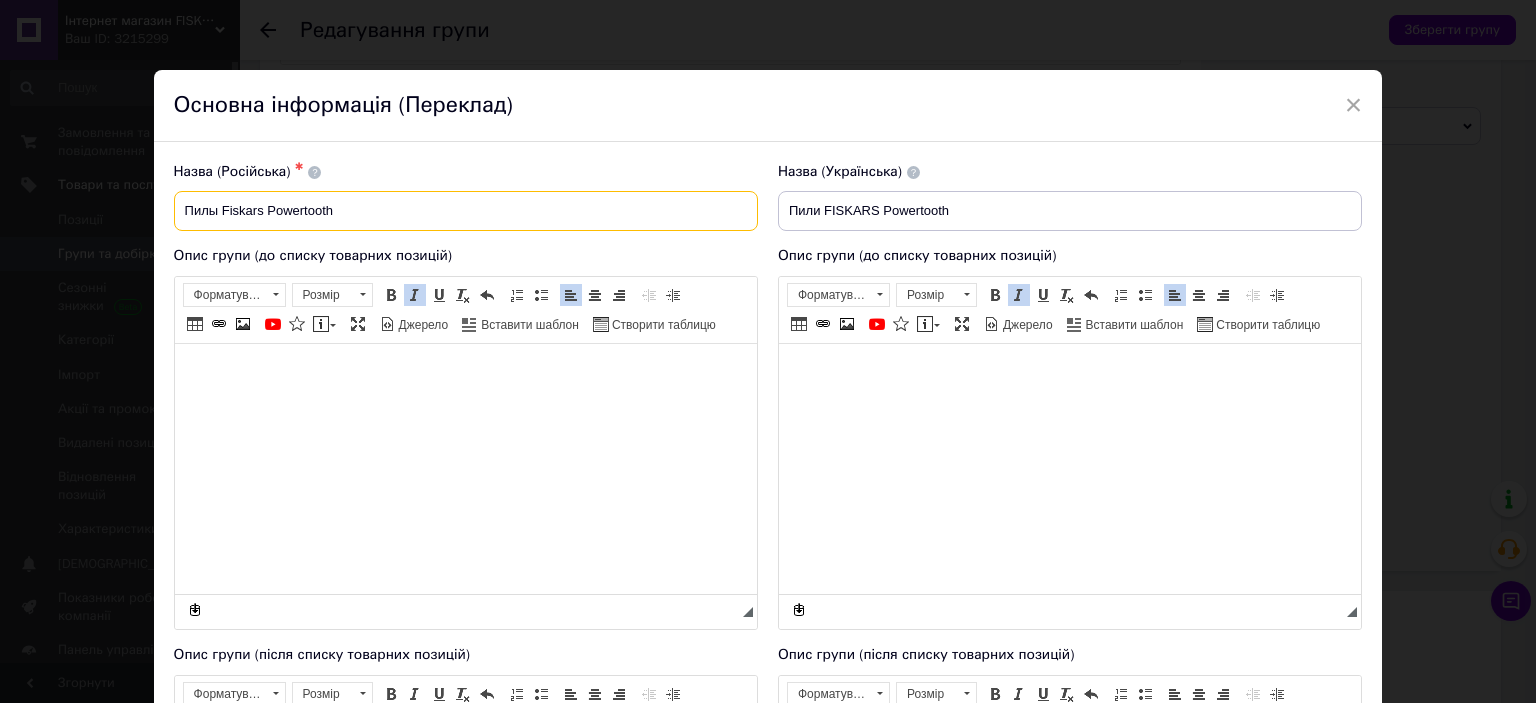 click on "Пилы Fiskars Powertooth" at bounding box center [466, 211] 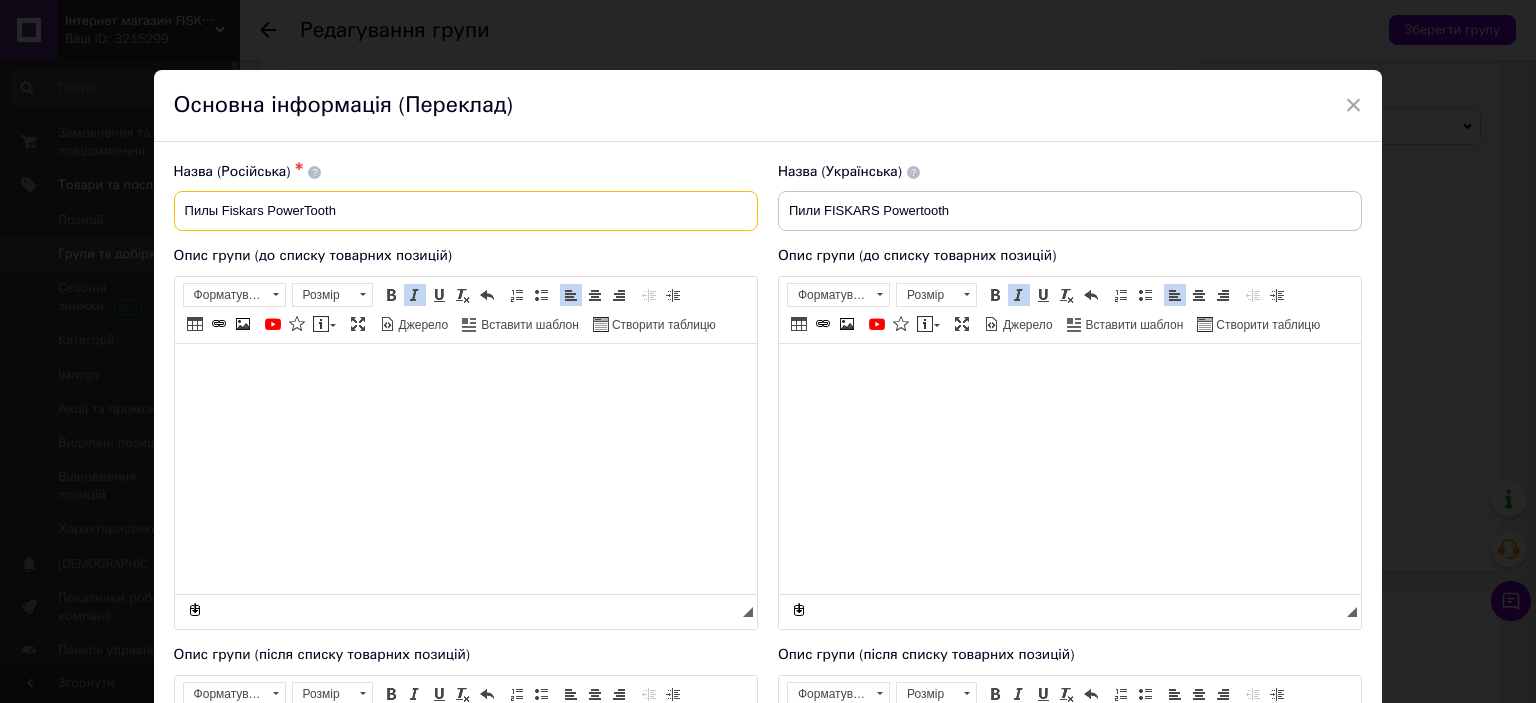 click on "Пилы Fiskars PowerTooth" at bounding box center (466, 211) 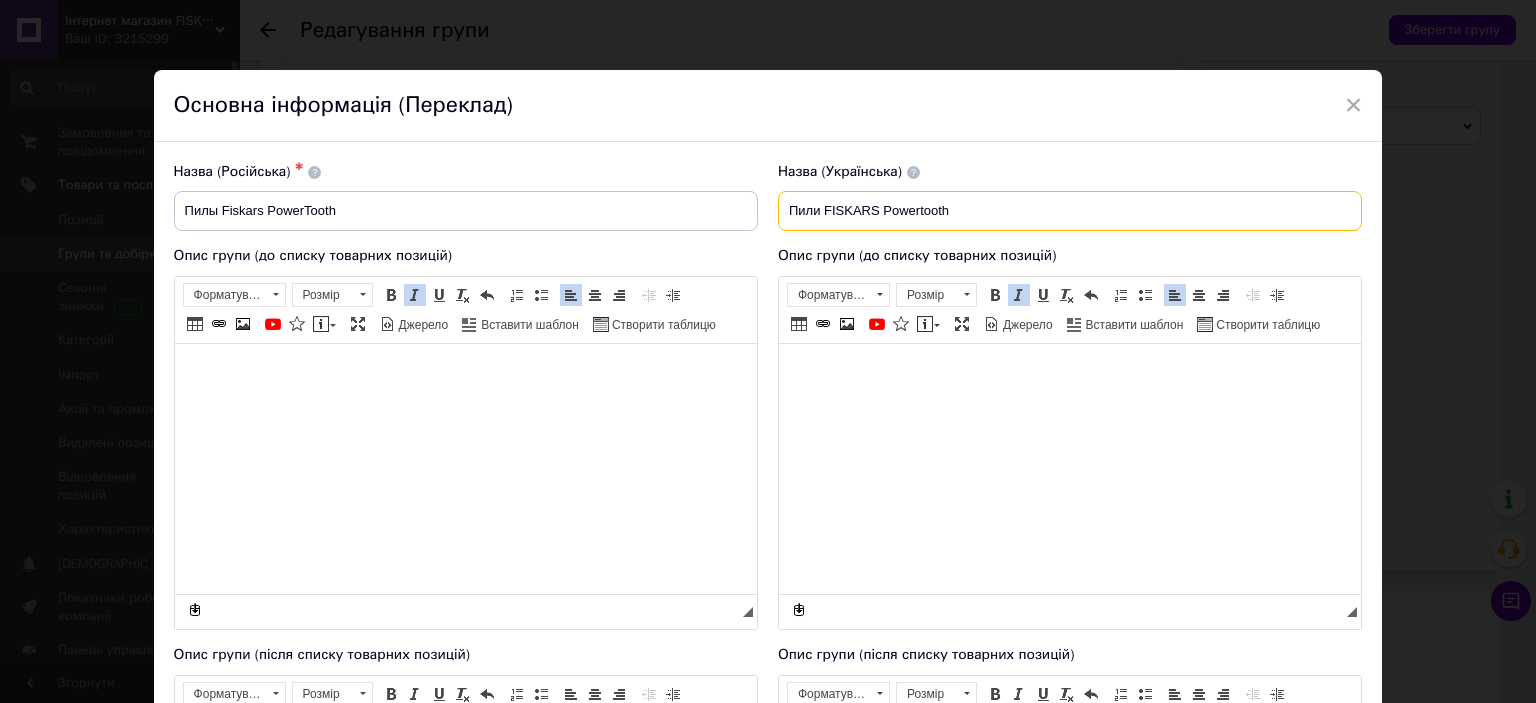 drag, startPoint x: 873, startPoint y: 211, endPoint x: 829, endPoint y: 211, distance: 44 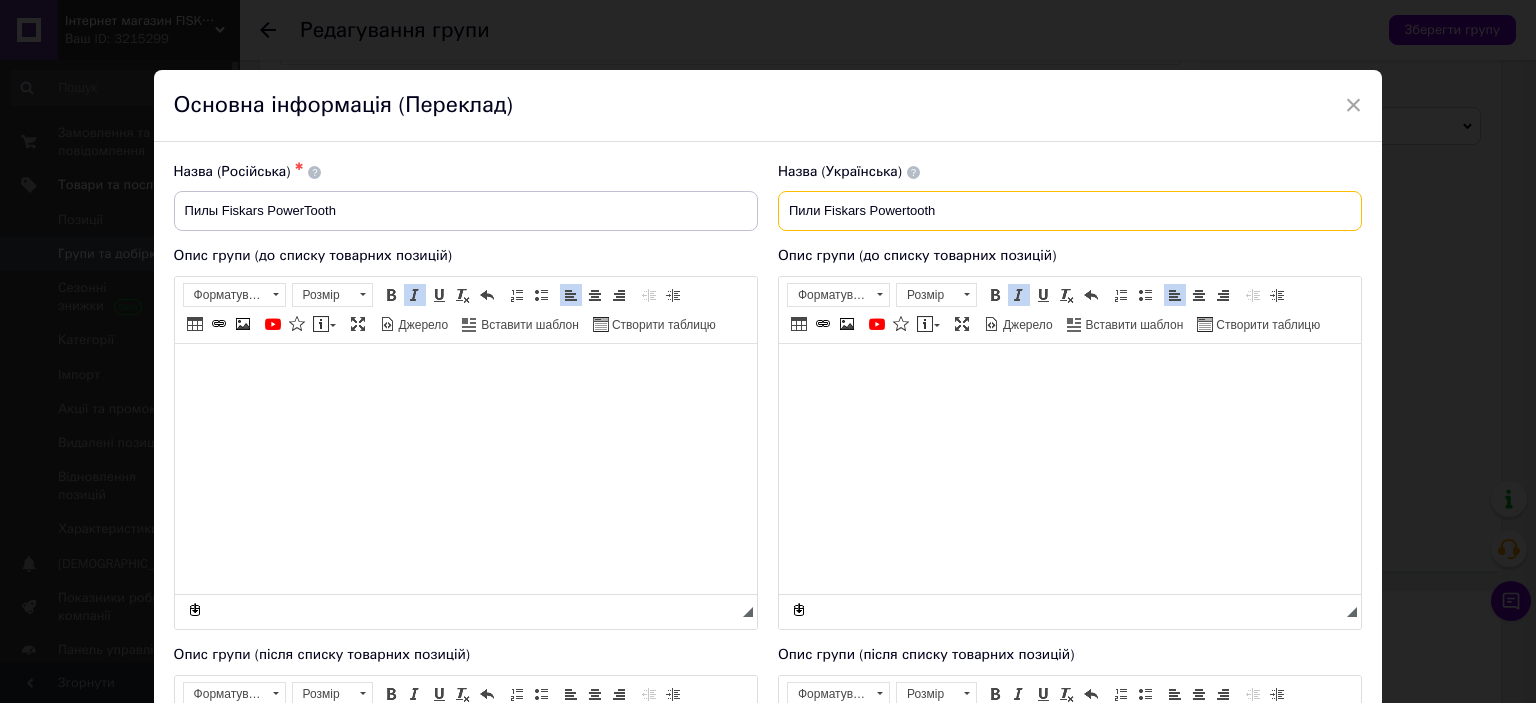 click on "Пили Fiskars Powertooth" at bounding box center (1070, 211) 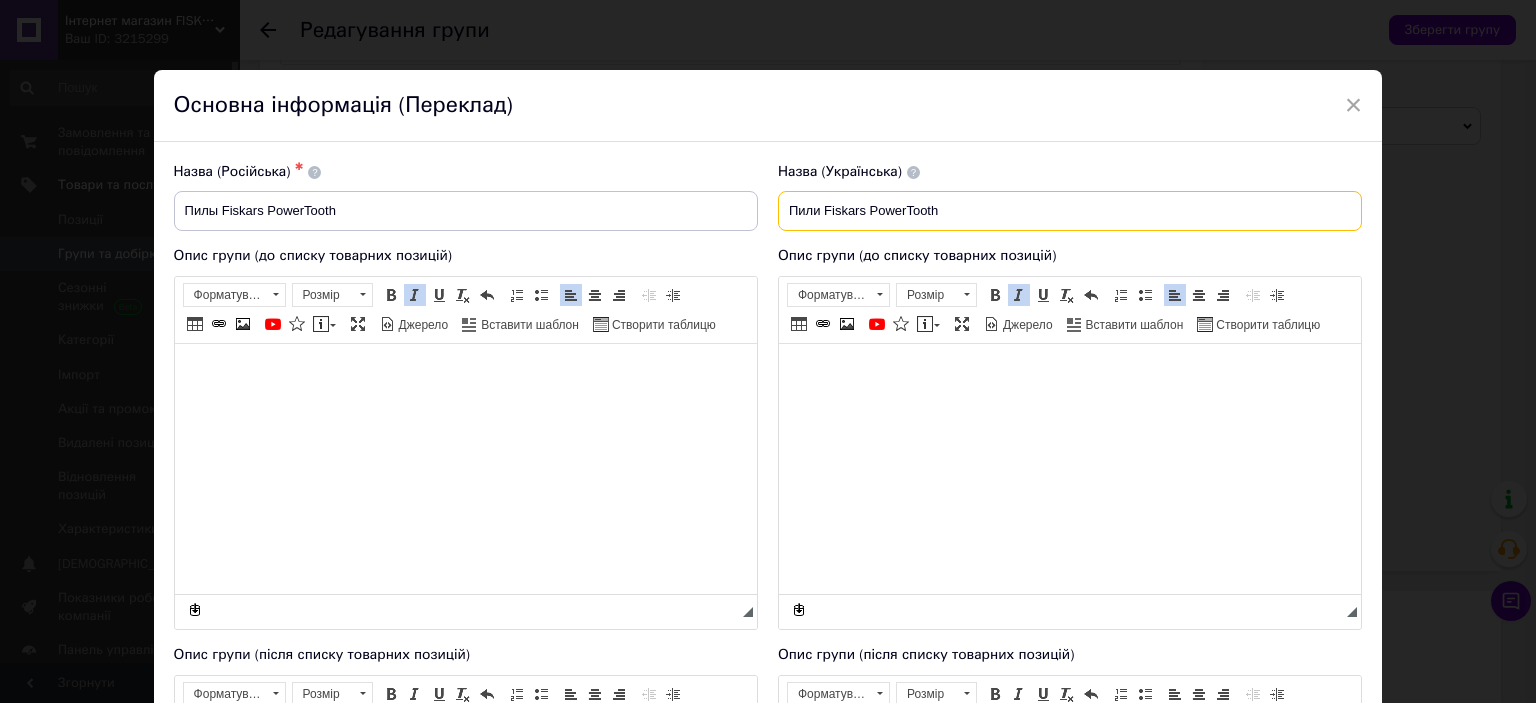 type on "Пили Fiskars PowerTooth" 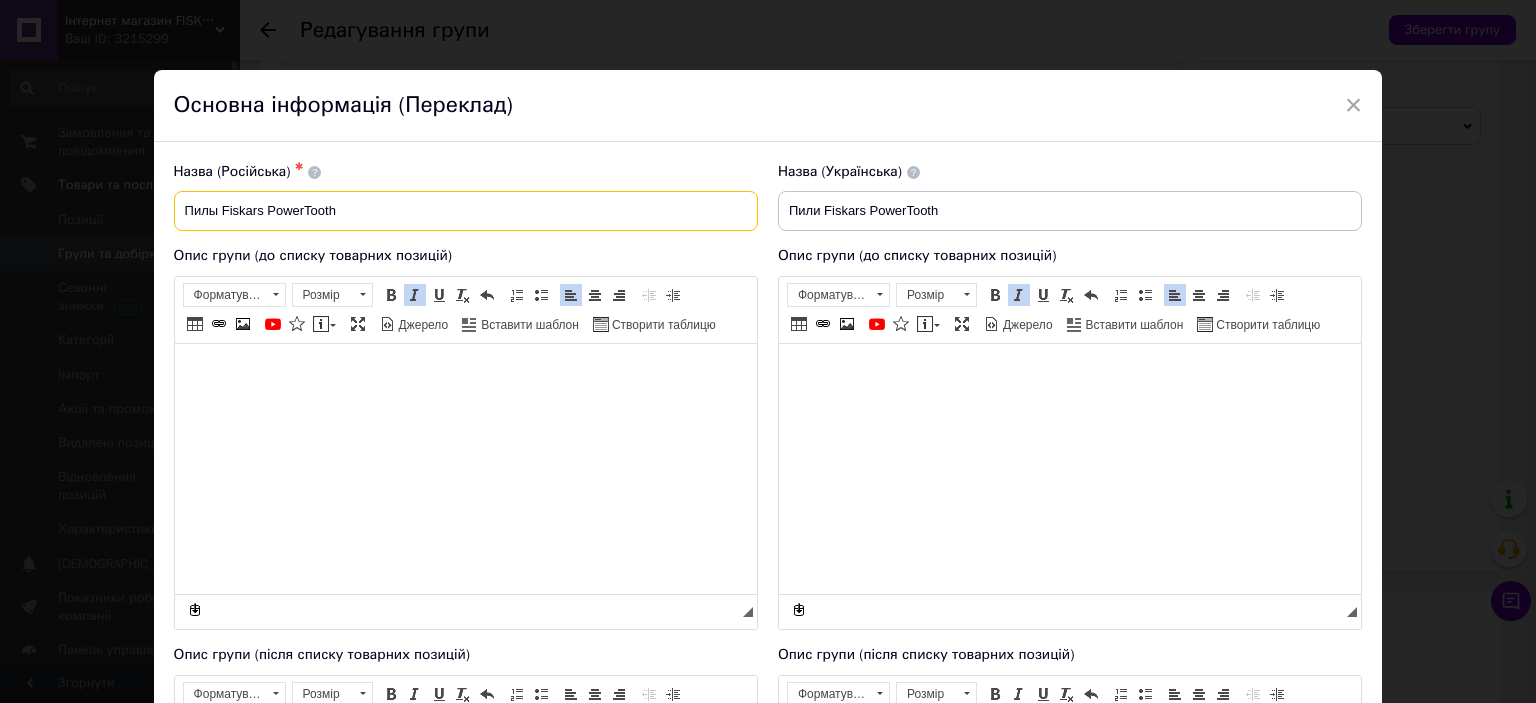 click on "Пилы Fiskars PowerTooth" at bounding box center (466, 211) 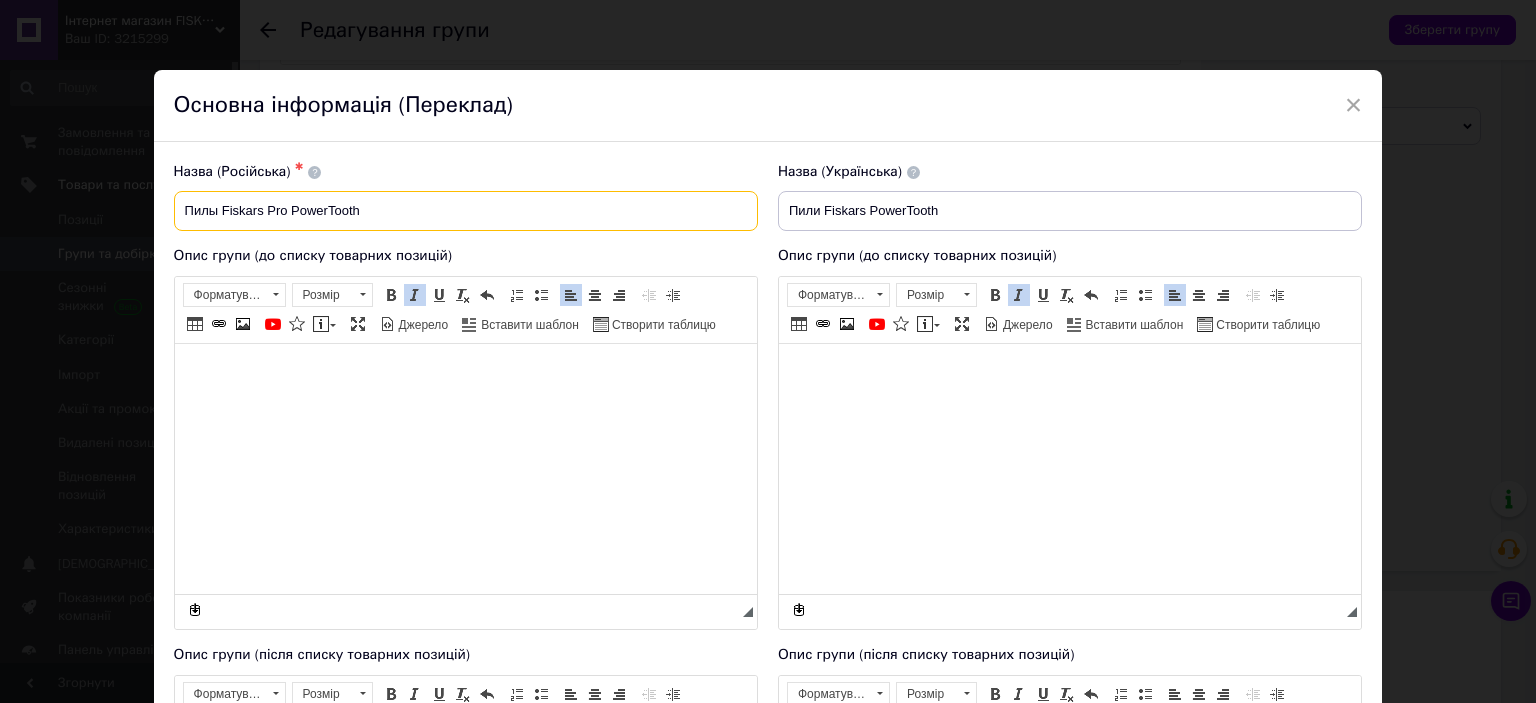 type on "Пилы Fiskars Pro PowerTooth" 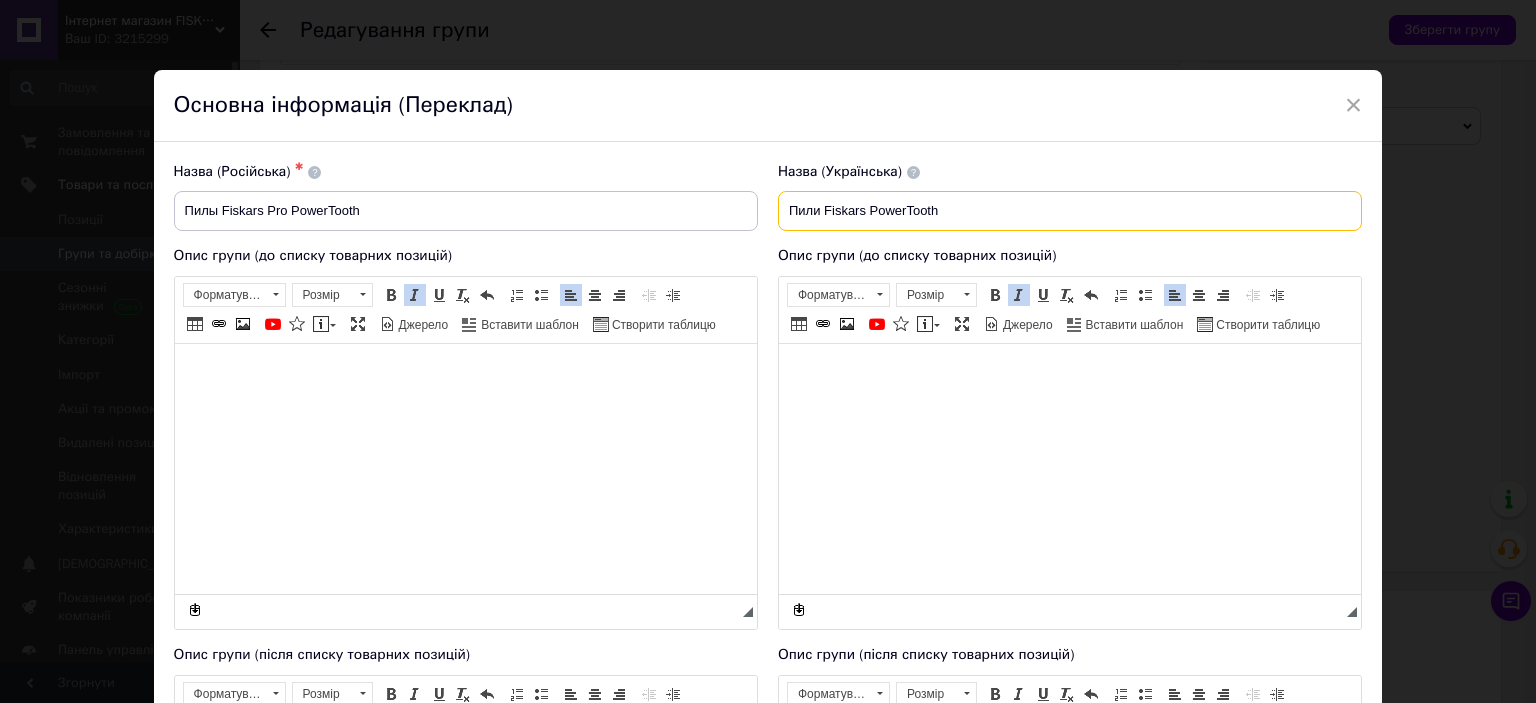 click on "Пили Fiskars PowerTooth" at bounding box center (1070, 211) 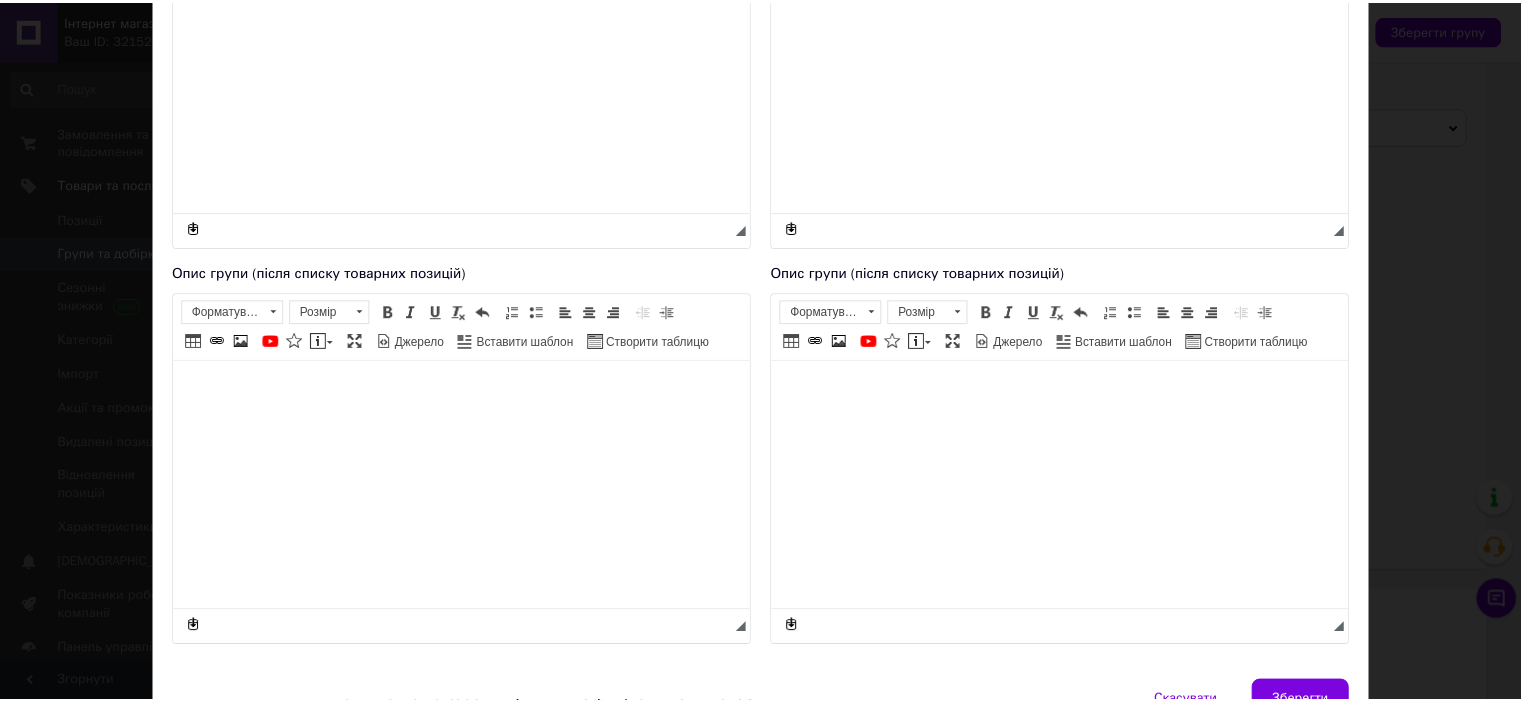 scroll, scrollTop: 485, scrollLeft: 0, axis: vertical 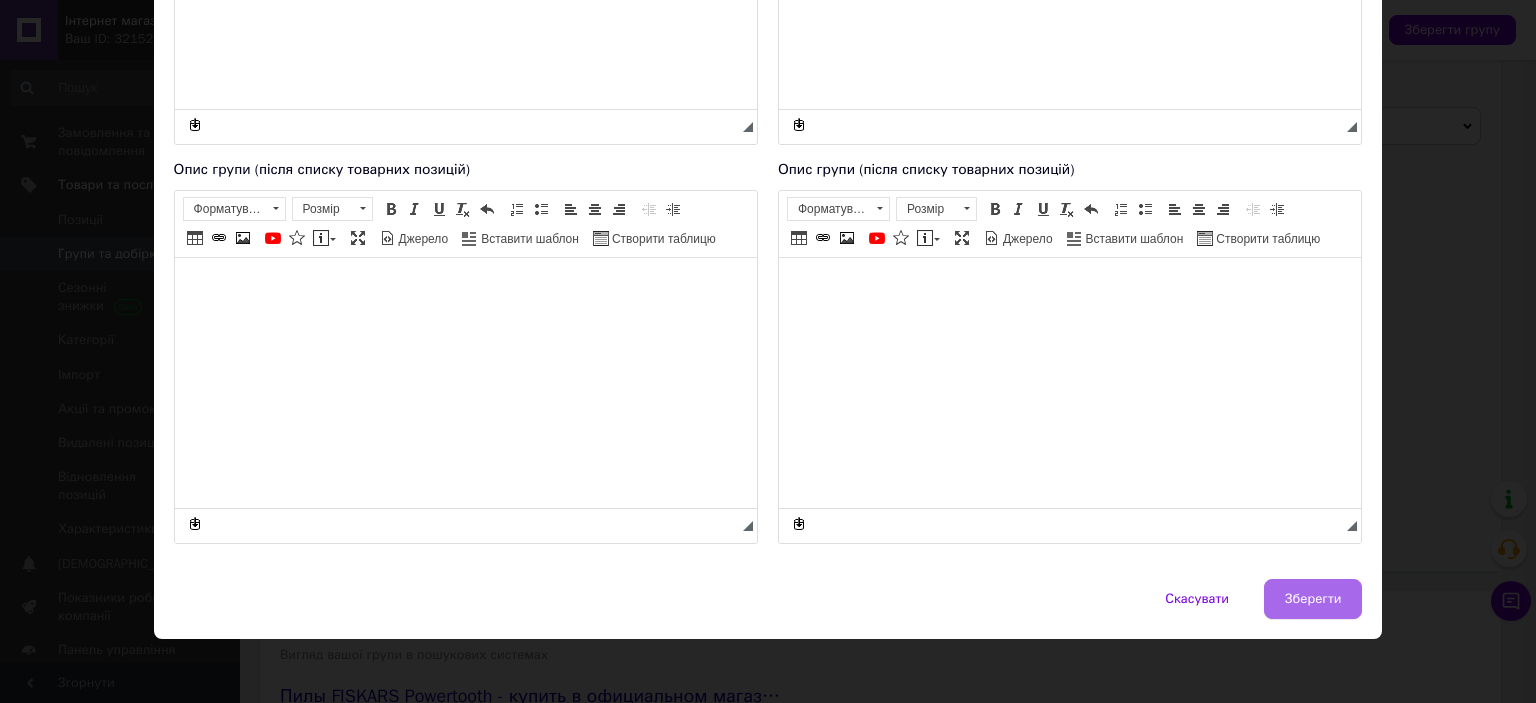 type on "Пили Fiskars Pro PowerTooth" 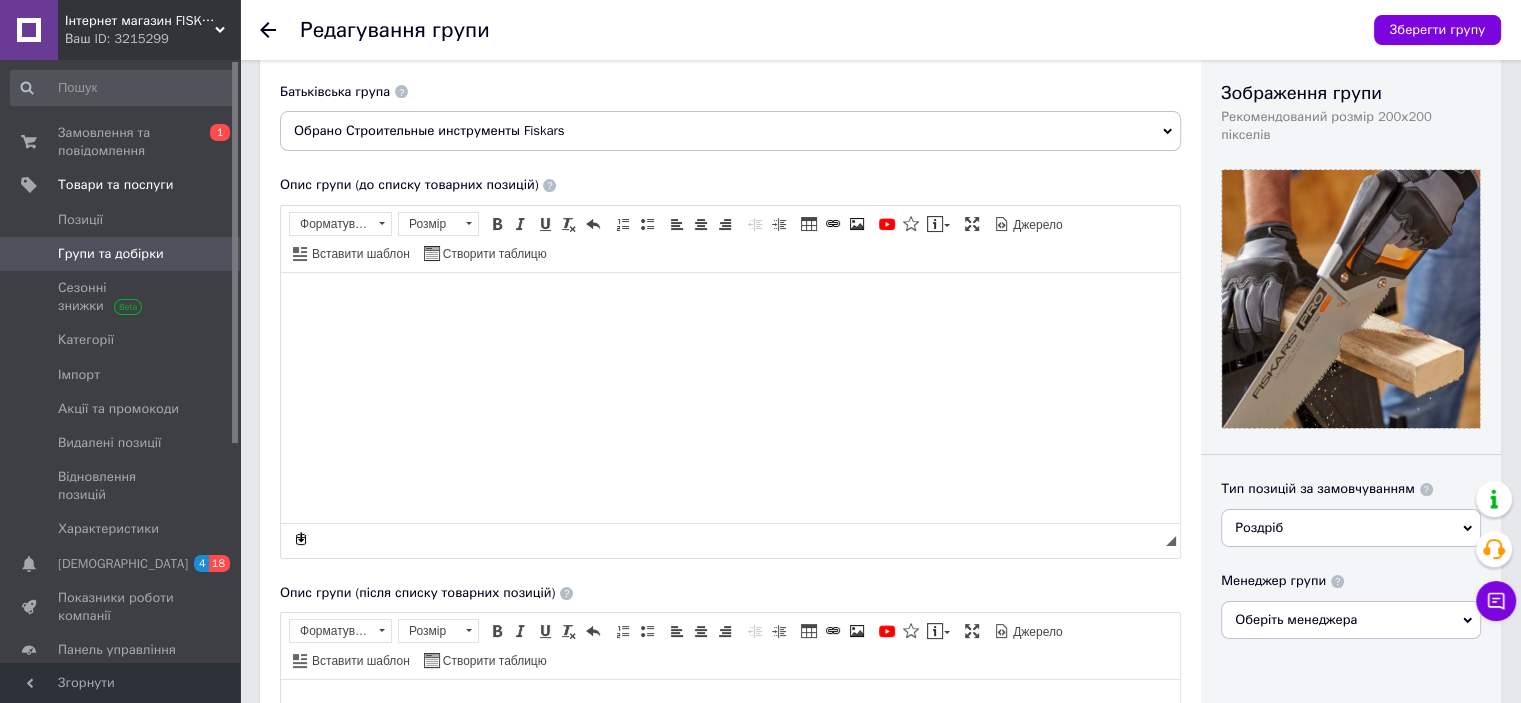 scroll, scrollTop: 133, scrollLeft: 0, axis: vertical 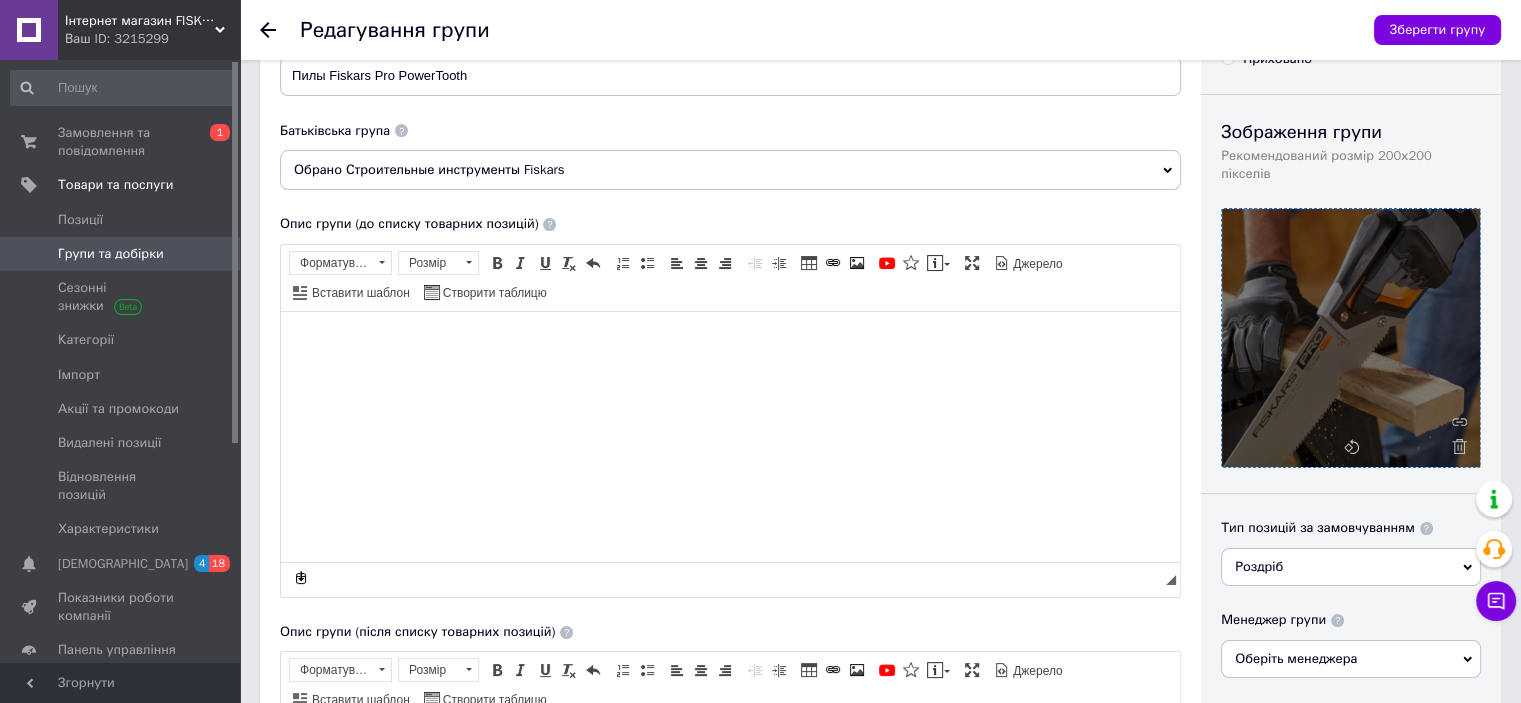 click at bounding box center [1351, 338] 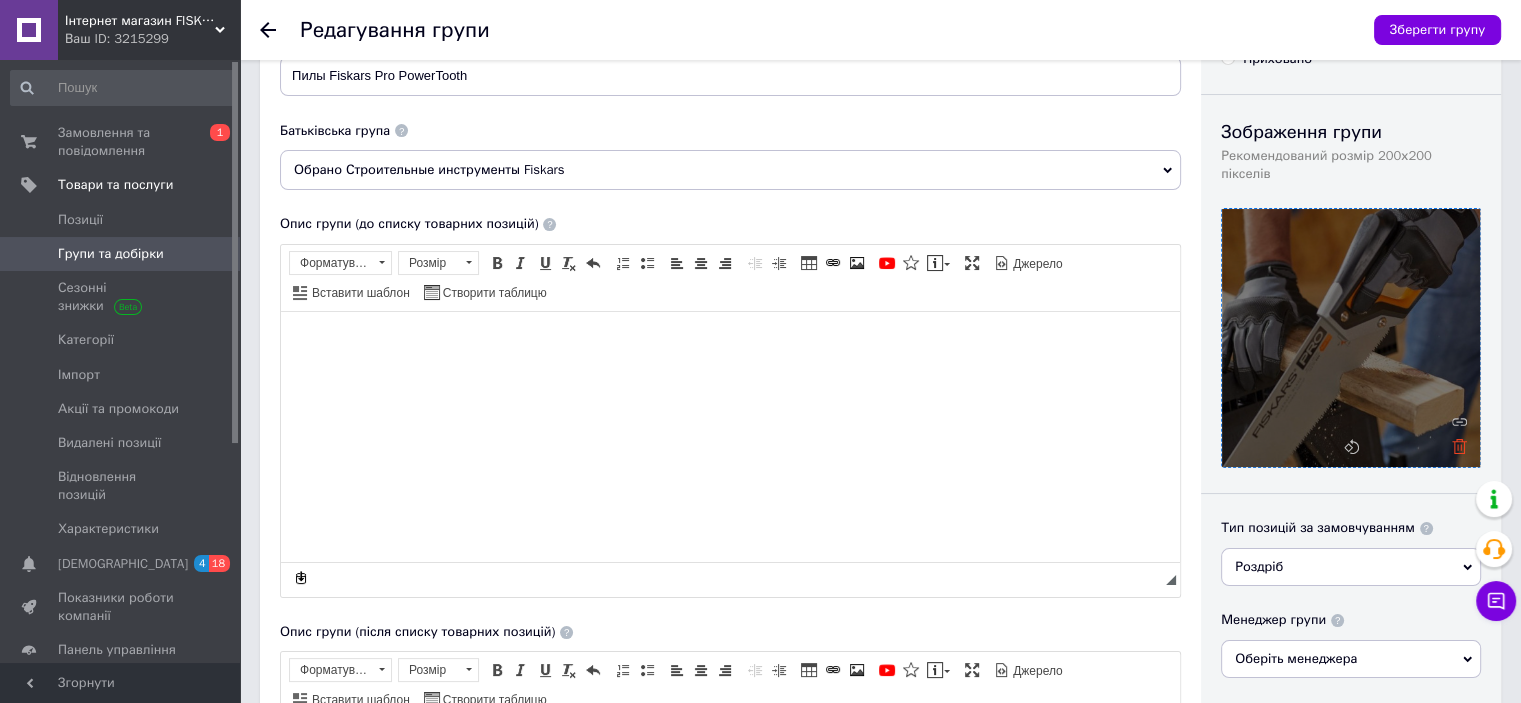 click 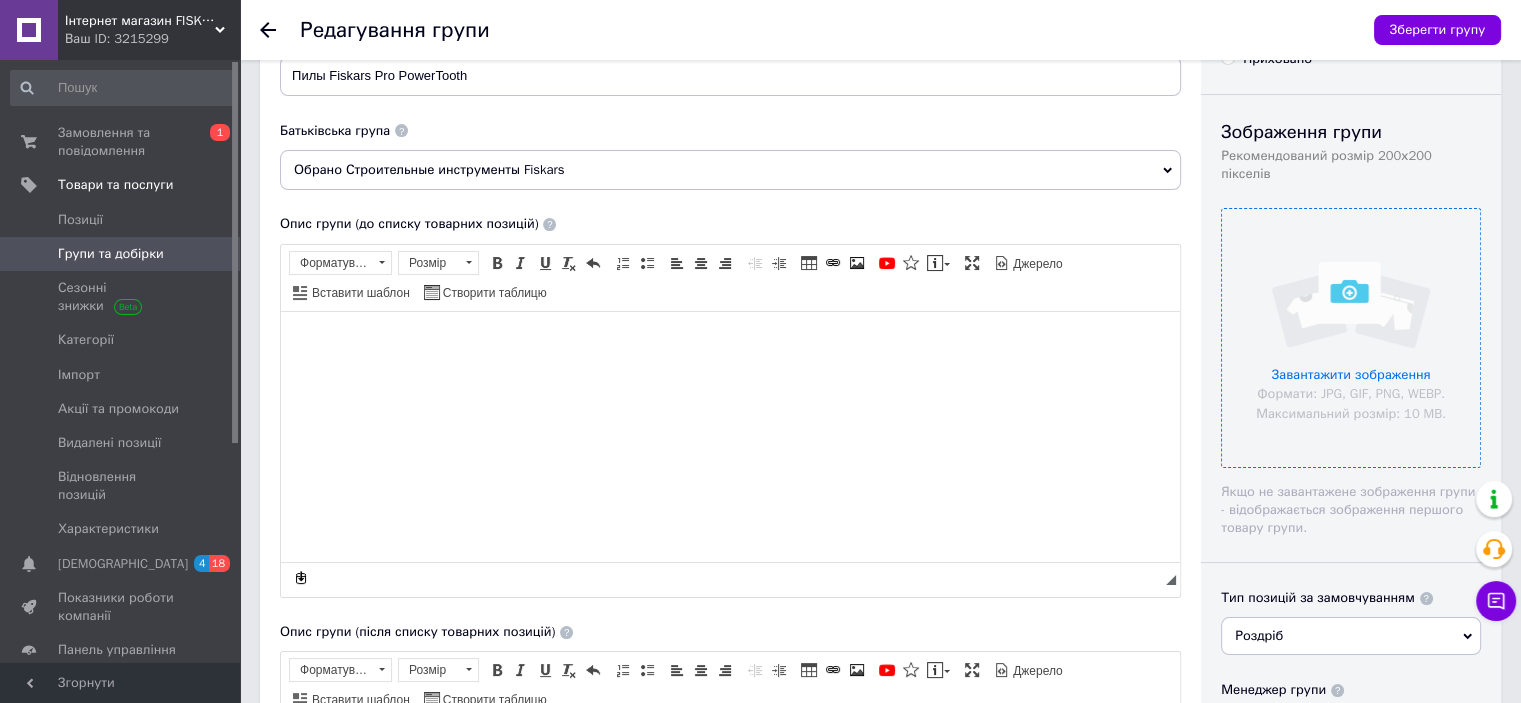 click at bounding box center (1351, 338) 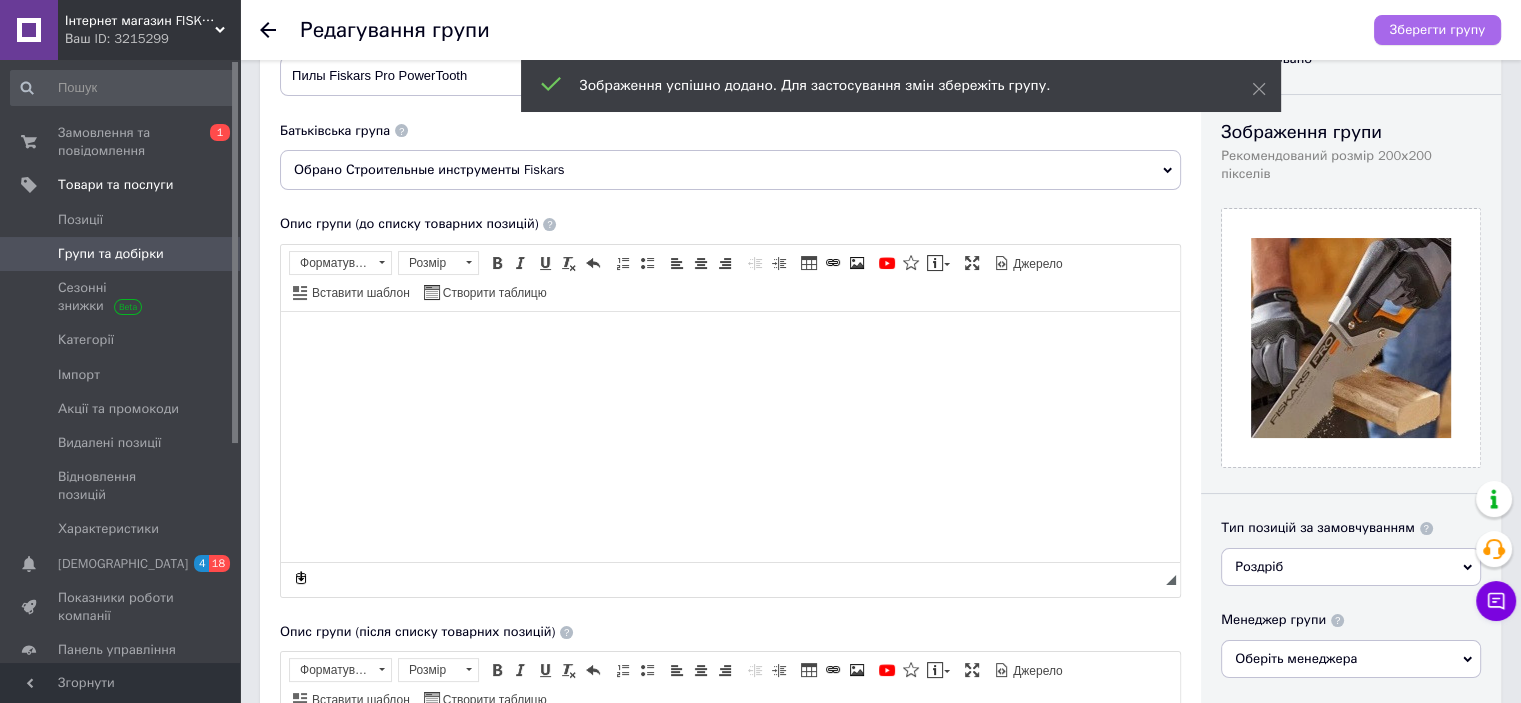 click on "Зберегти групу" at bounding box center [1437, 30] 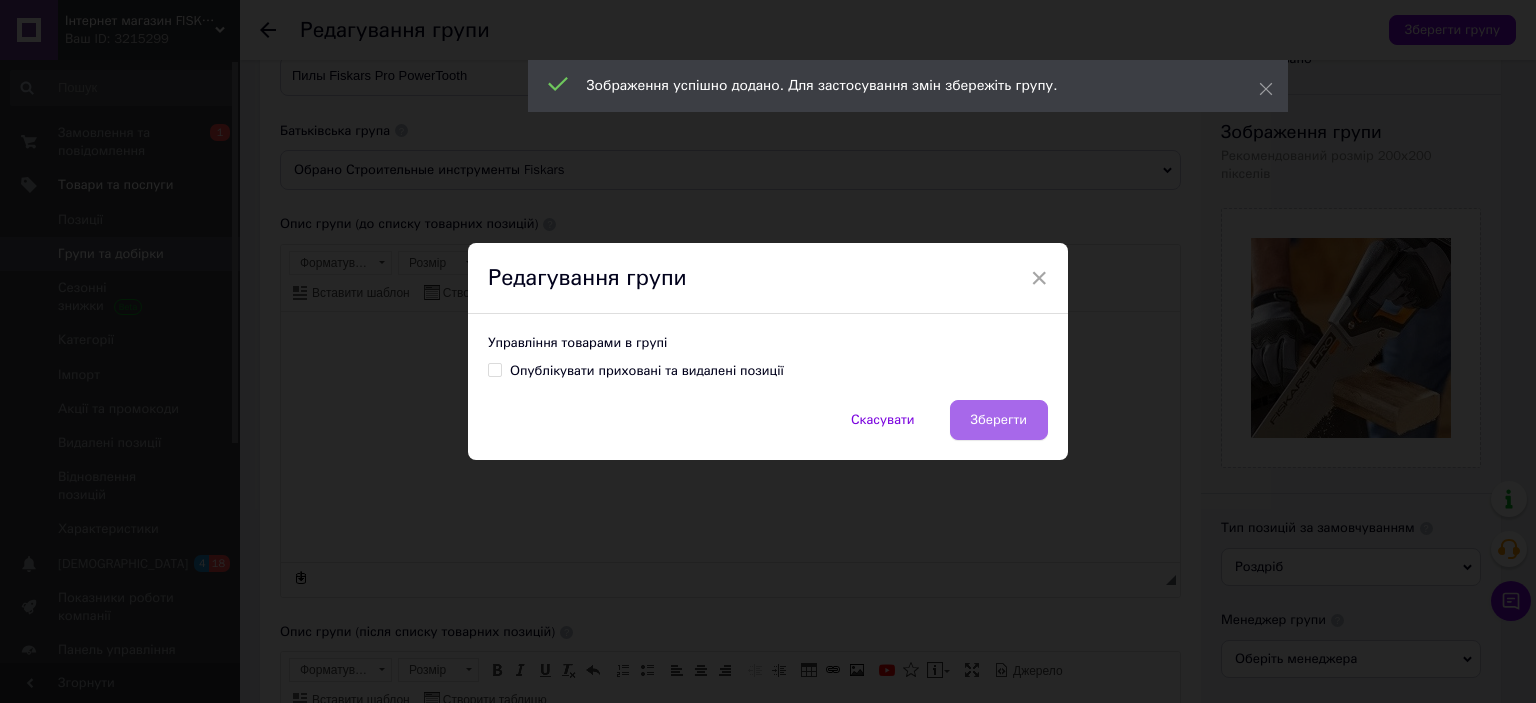 click on "Зберегти" at bounding box center [999, 420] 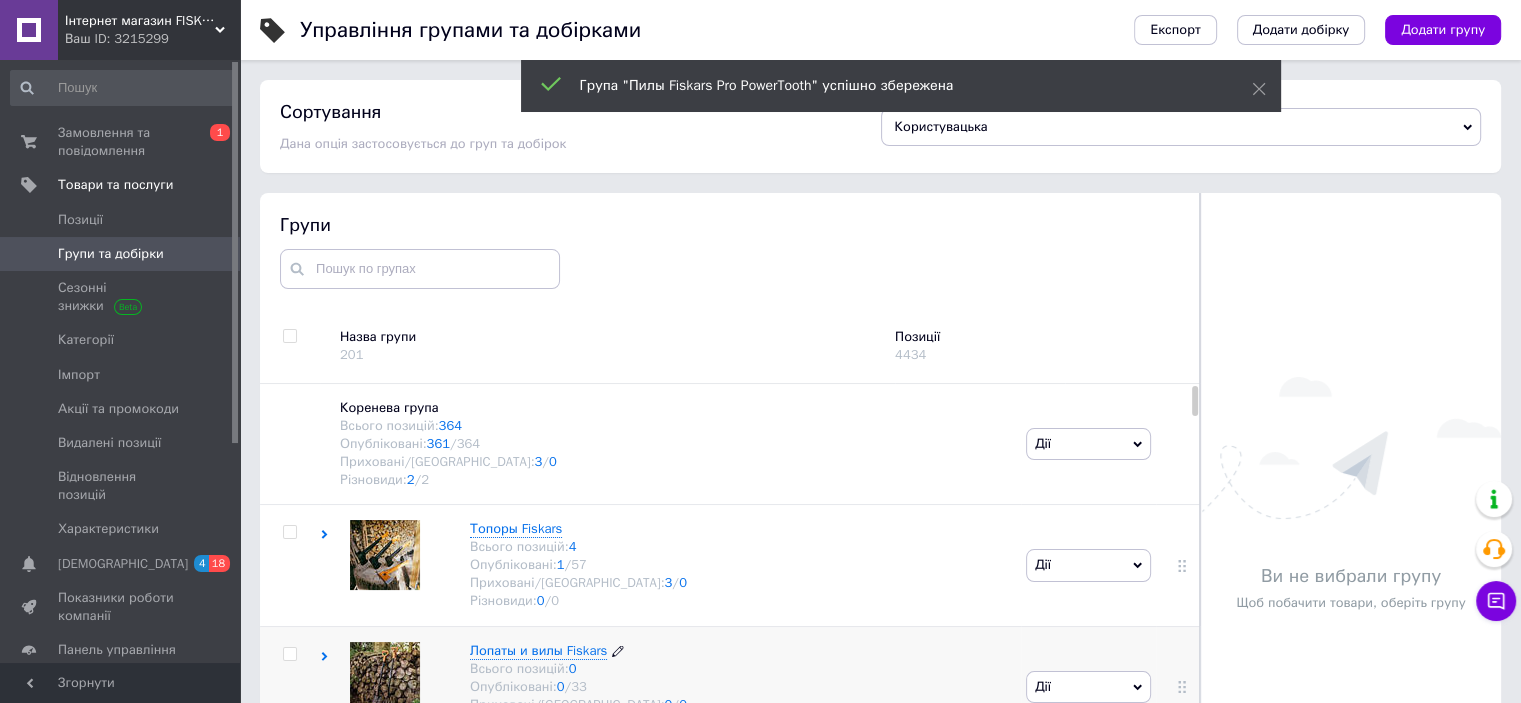 scroll, scrollTop: 73, scrollLeft: 0, axis: vertical 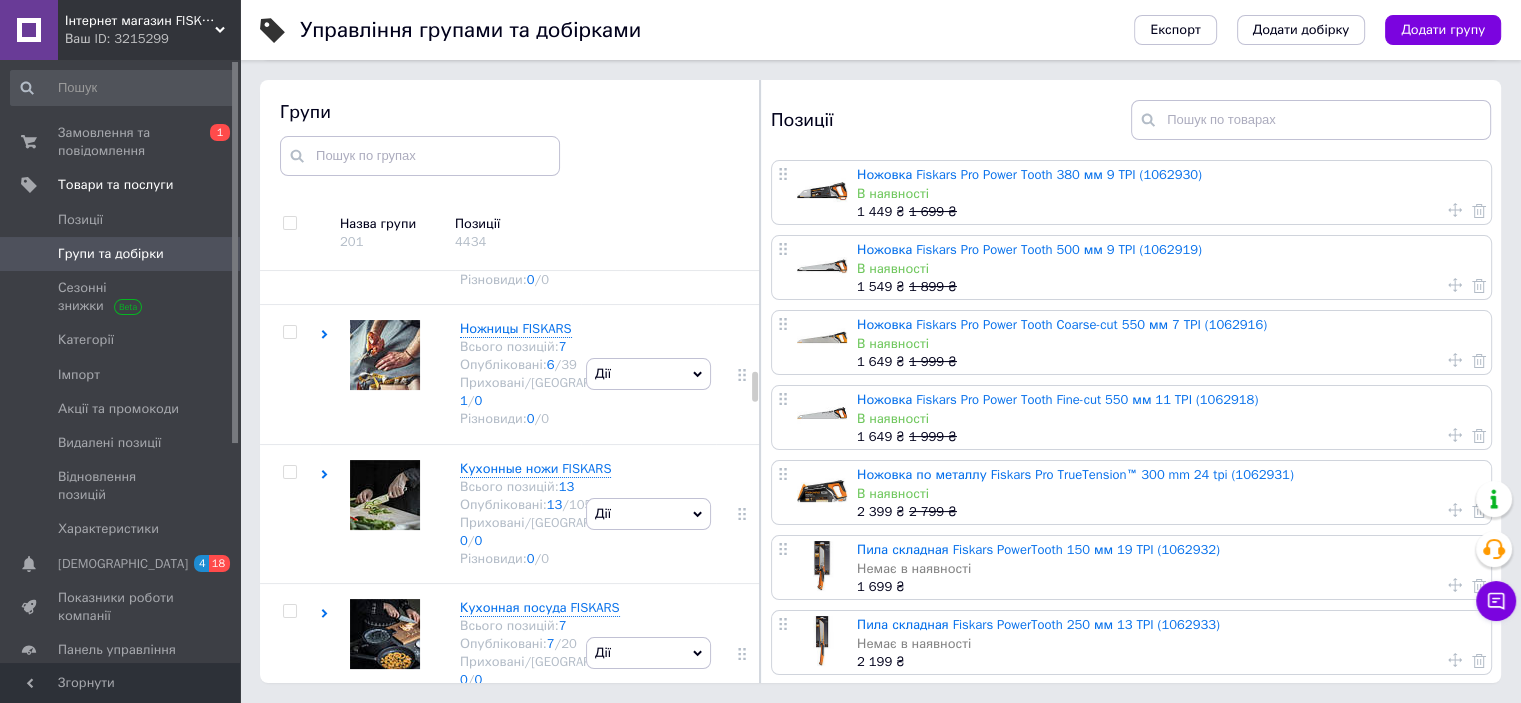 click at bounding box center [385, -364] 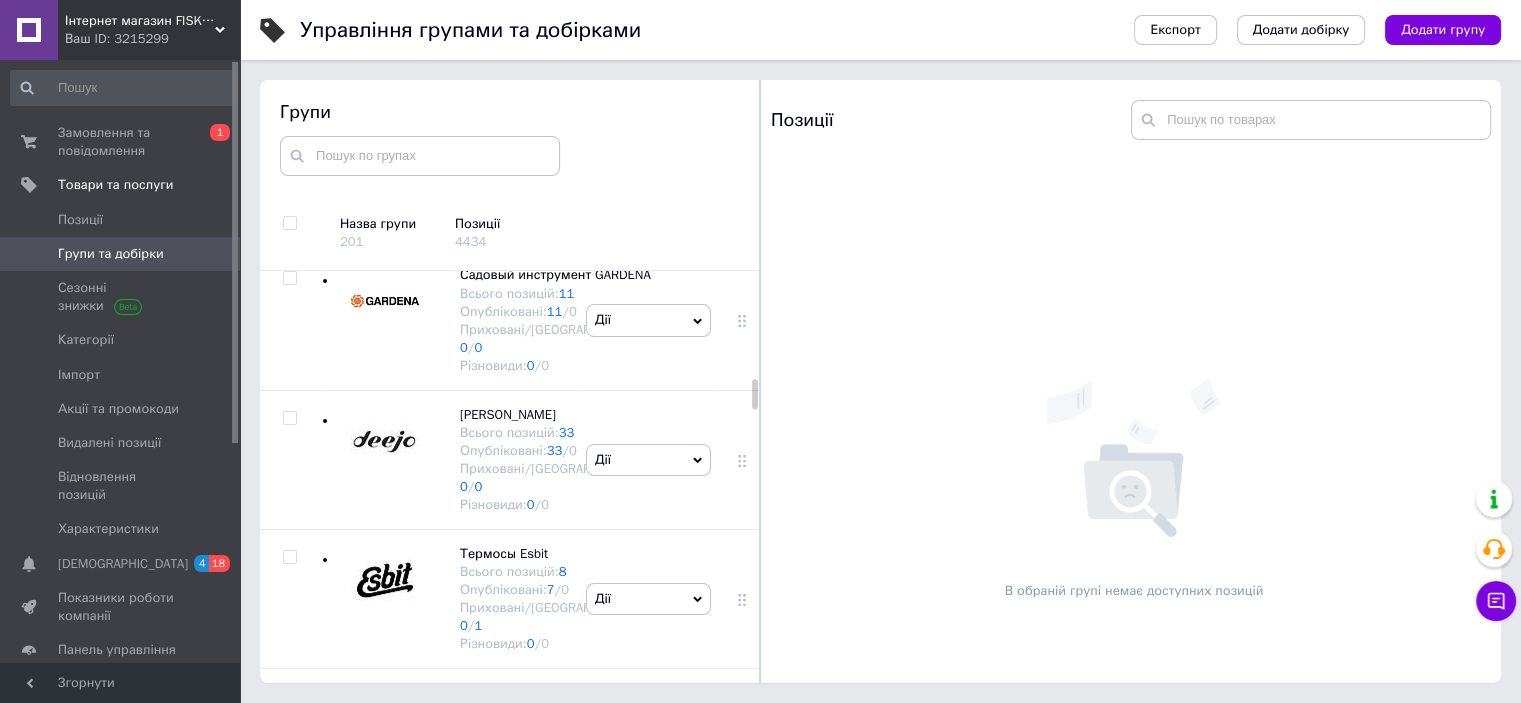 scroll, scrollTop: 2812, scrollLeft: 0, axis: vertical 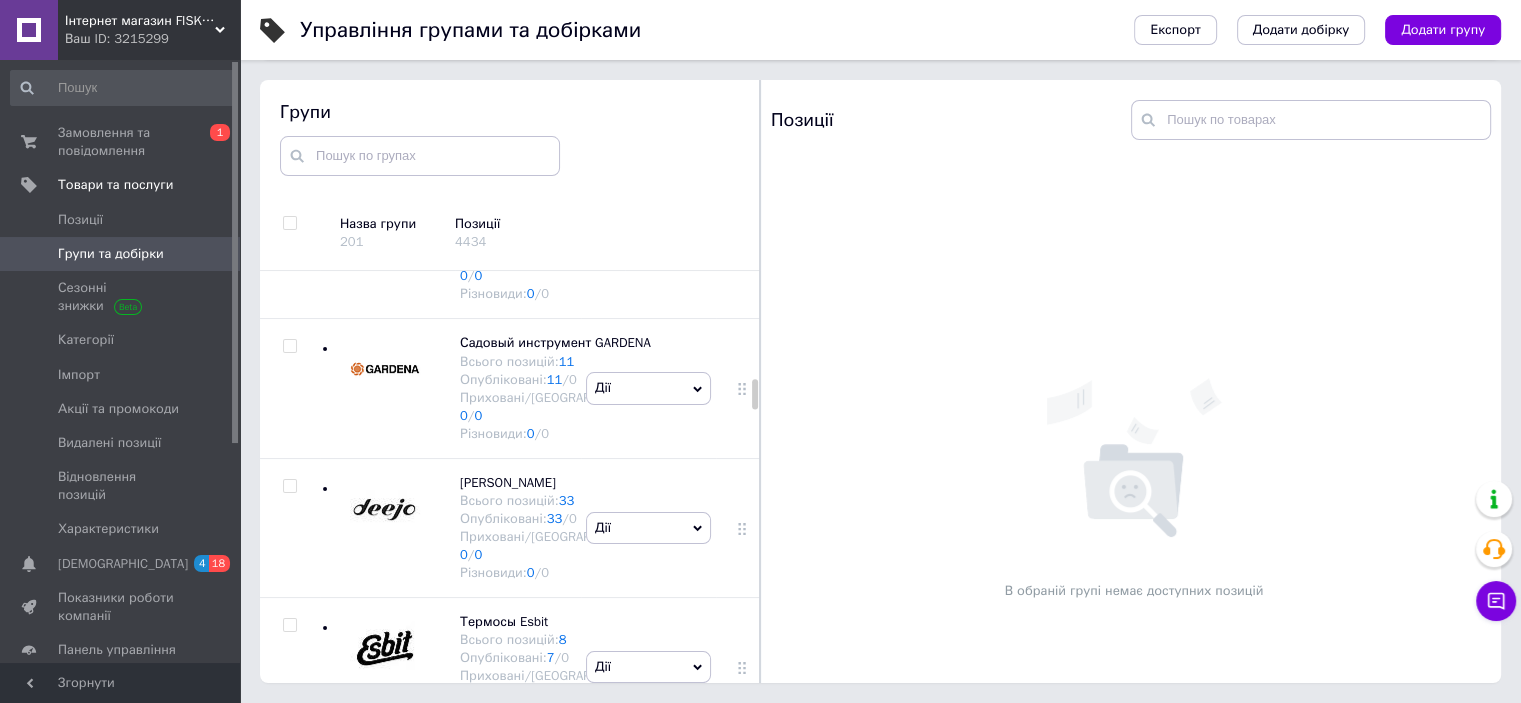 click at bounding box center [385, -364] 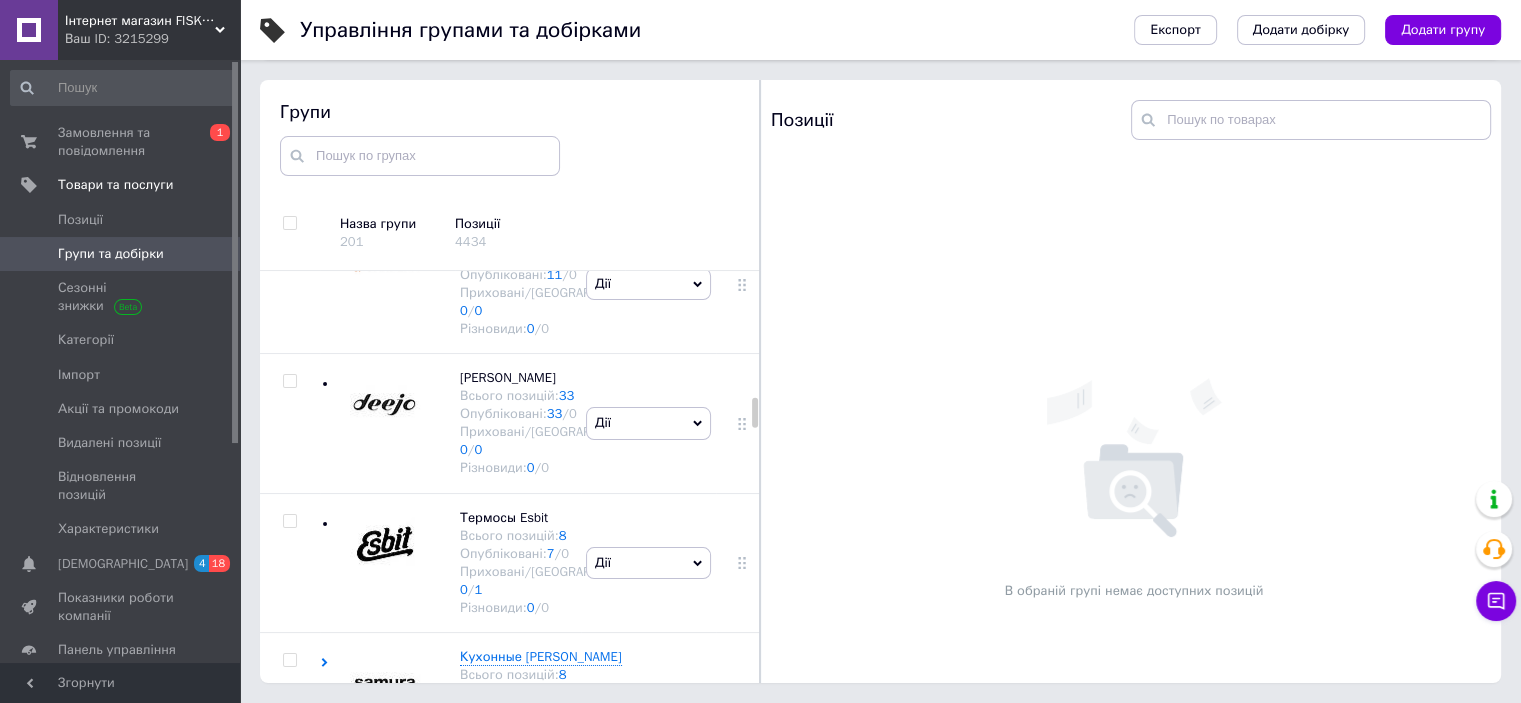 scroll, scrollTop: 3612, scrollLeft: 0, axis: vertical 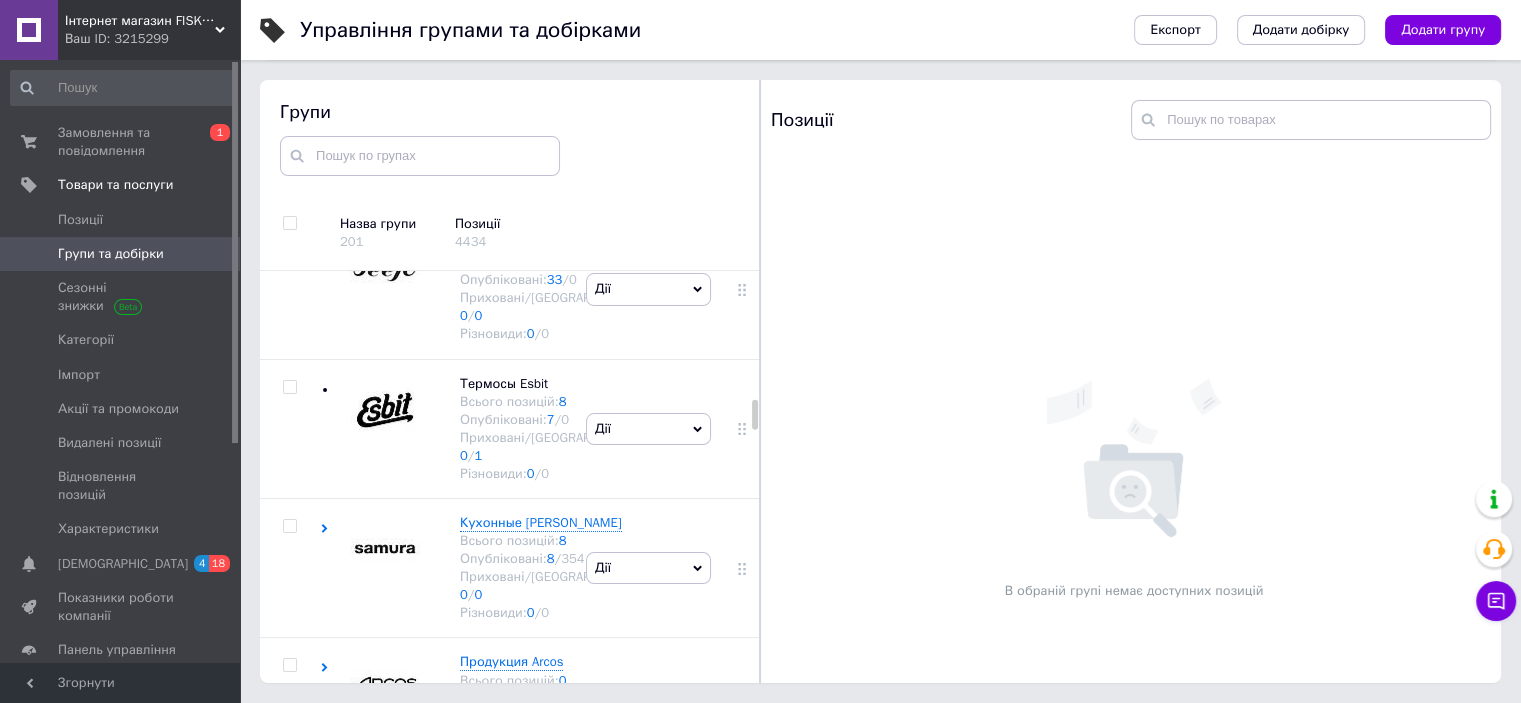 click at bounding box center [385, -584] 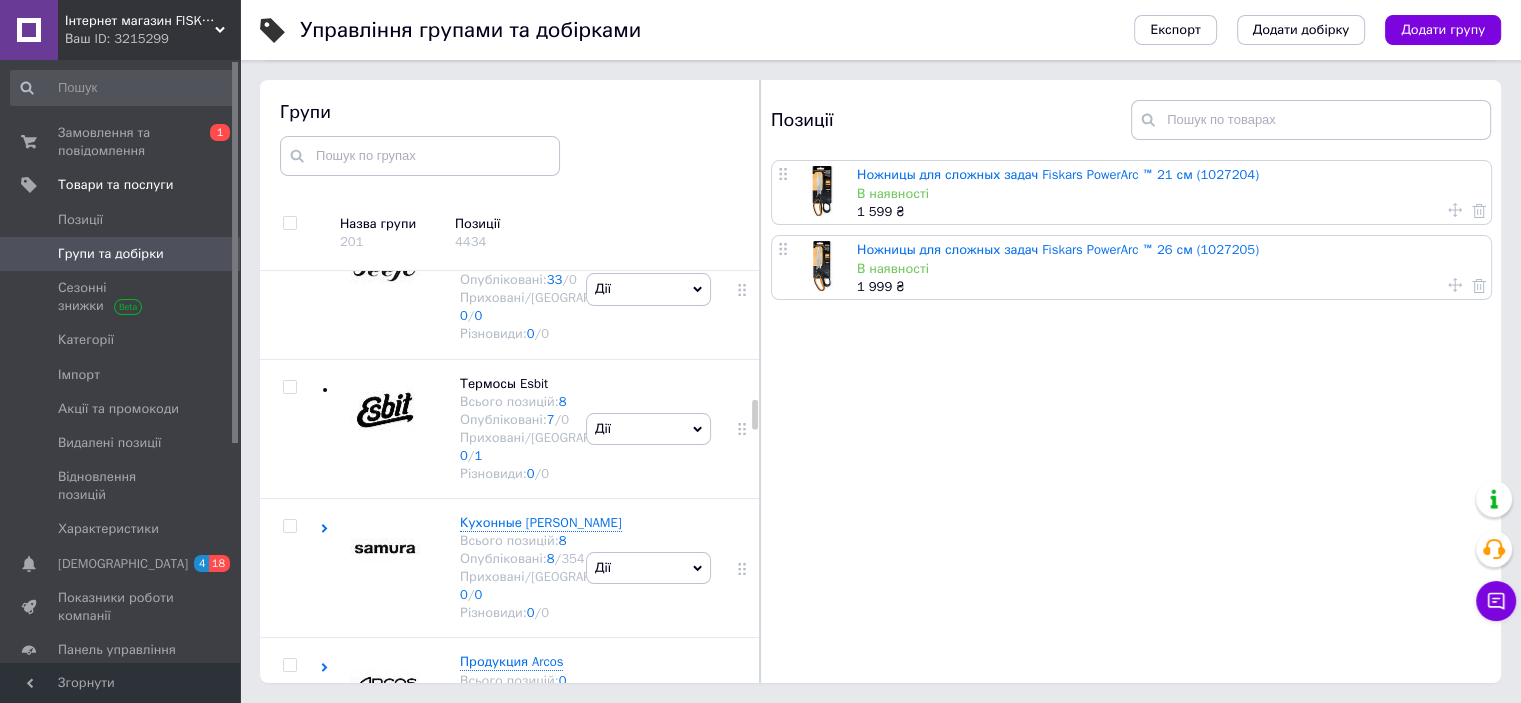 click on "Дії" at bounding box center [648, -566] 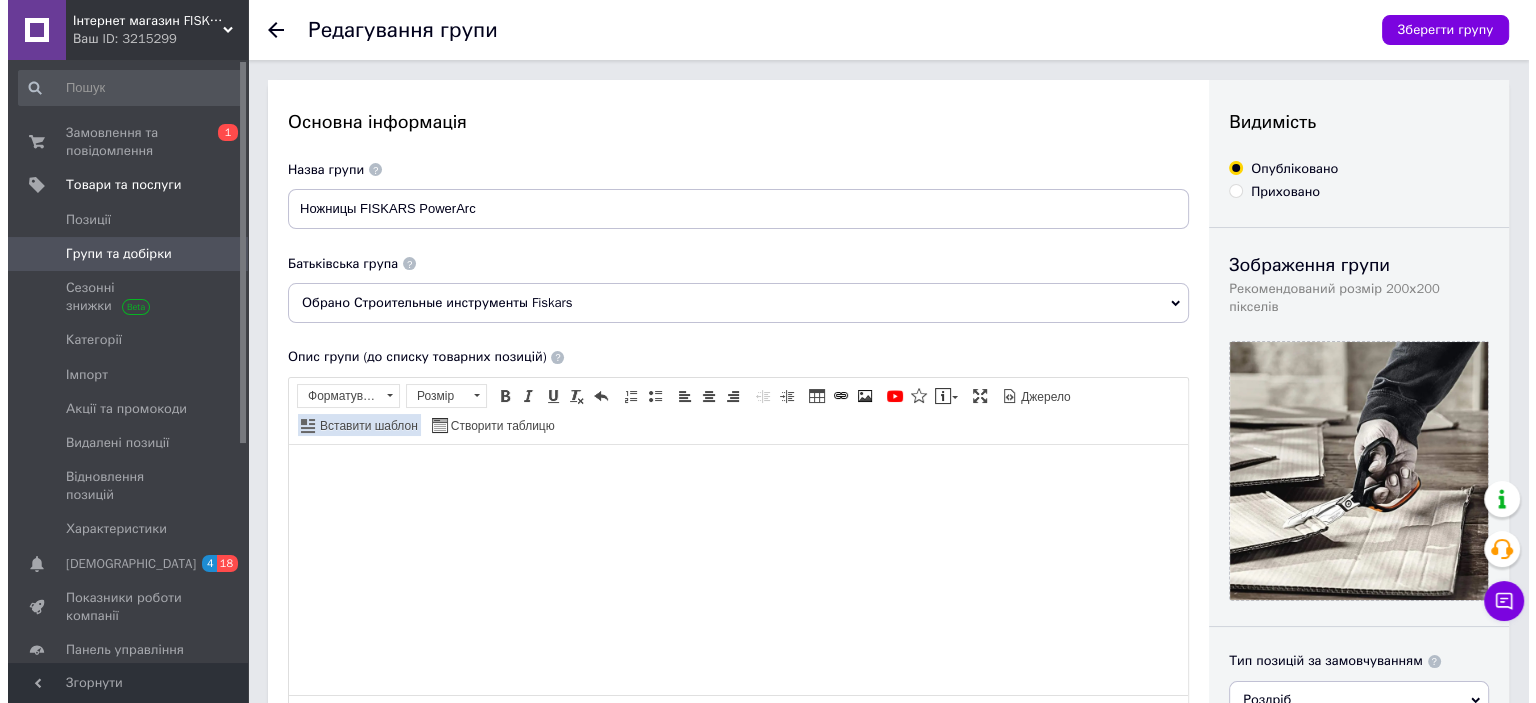 scroll, scrollTop: 666, scrollLeft: 0, axis: vertical 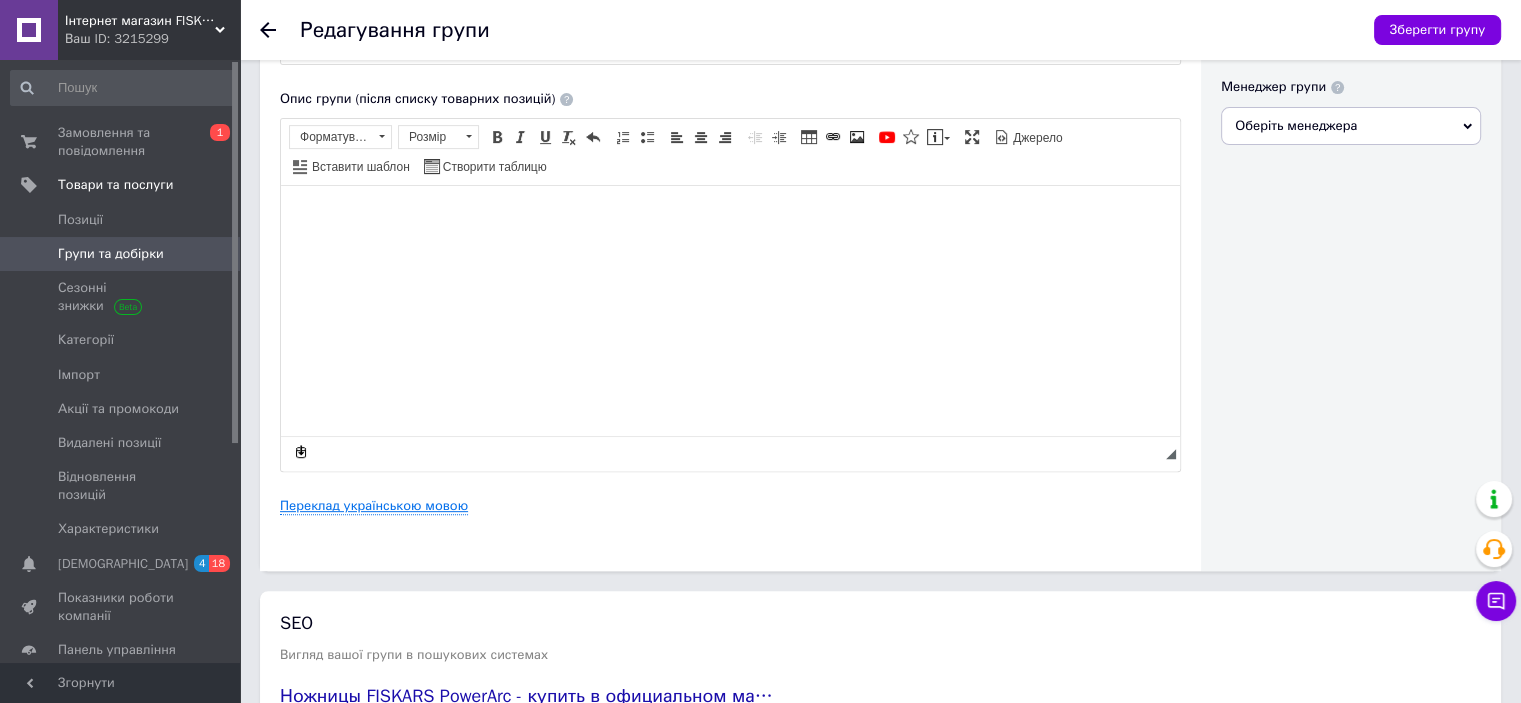 click on "Переклад українською мовою" at bounding box center (374, 506) 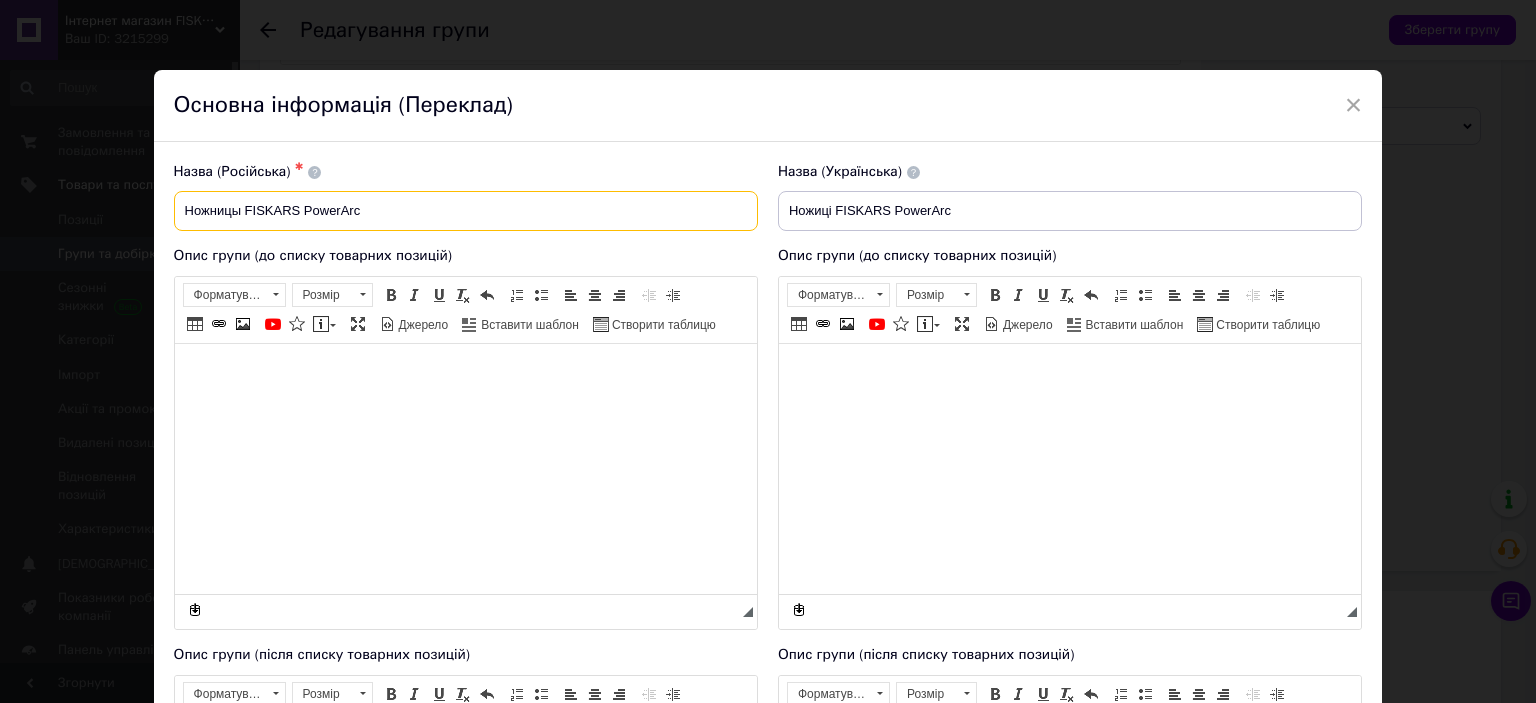drag, startPoint x: 296, startPoint y: 212, endPoint x: 250, endPoint y: 212, distance: 46 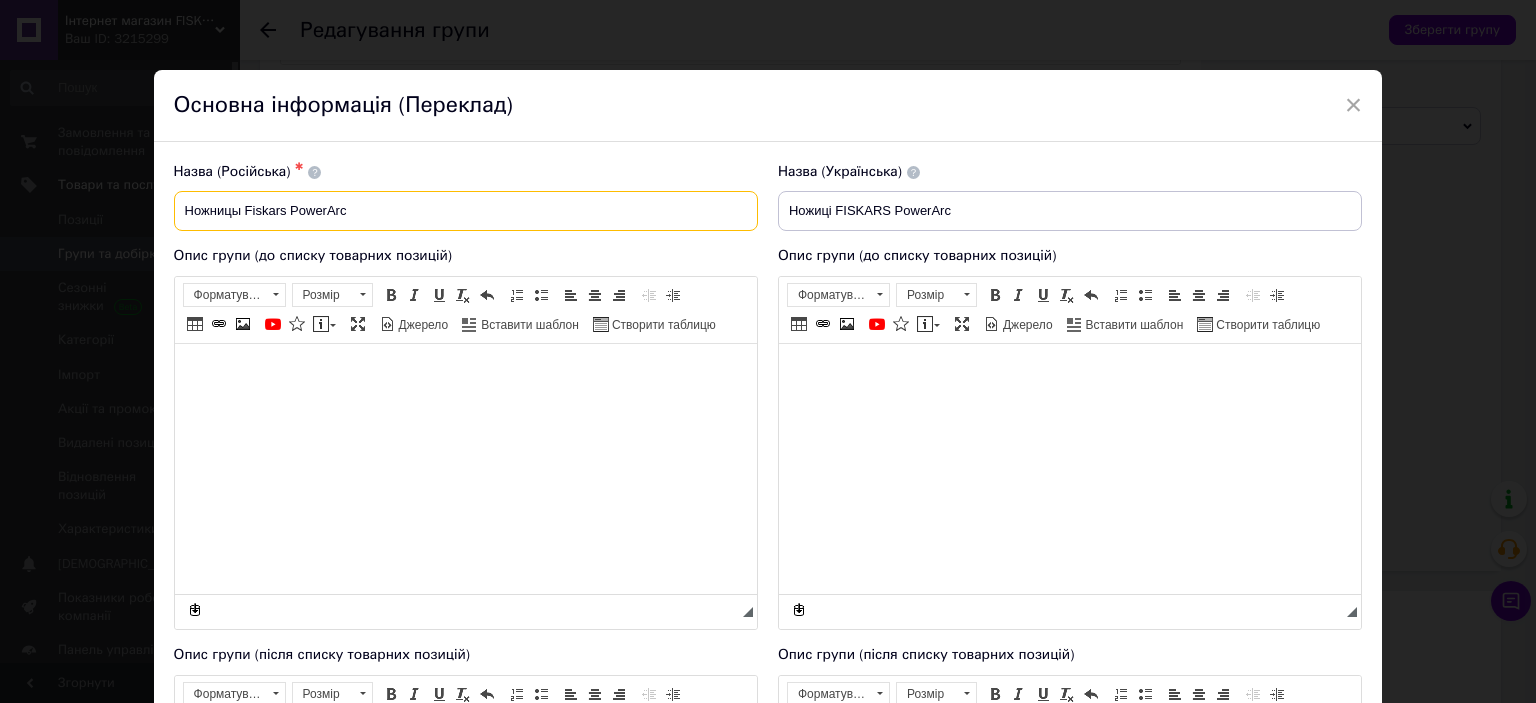 type on "Ножницы Fiskars PowerArc" 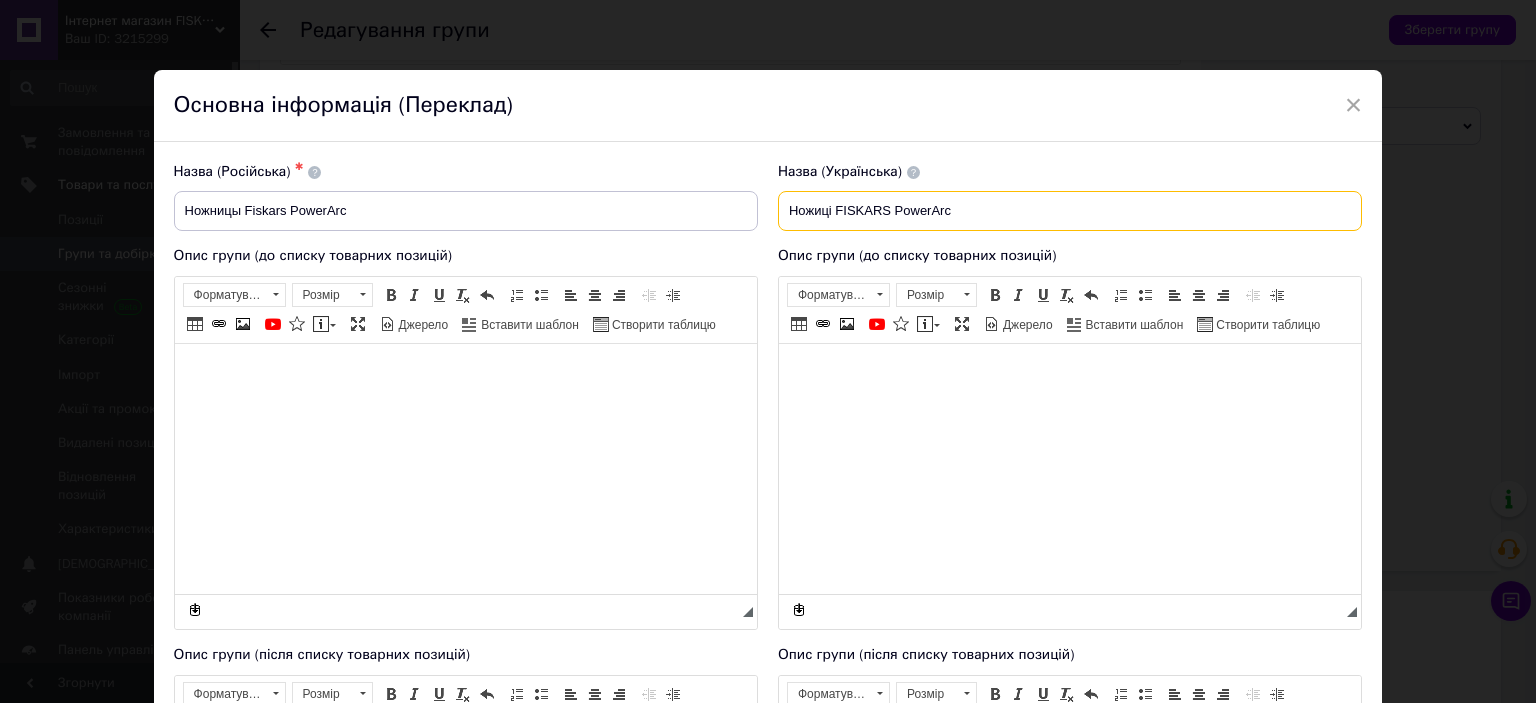 drag, startPoint x: 884, startPoint y: 207, endPoint x: 841, endPoint y: 215, distance: 43.737854 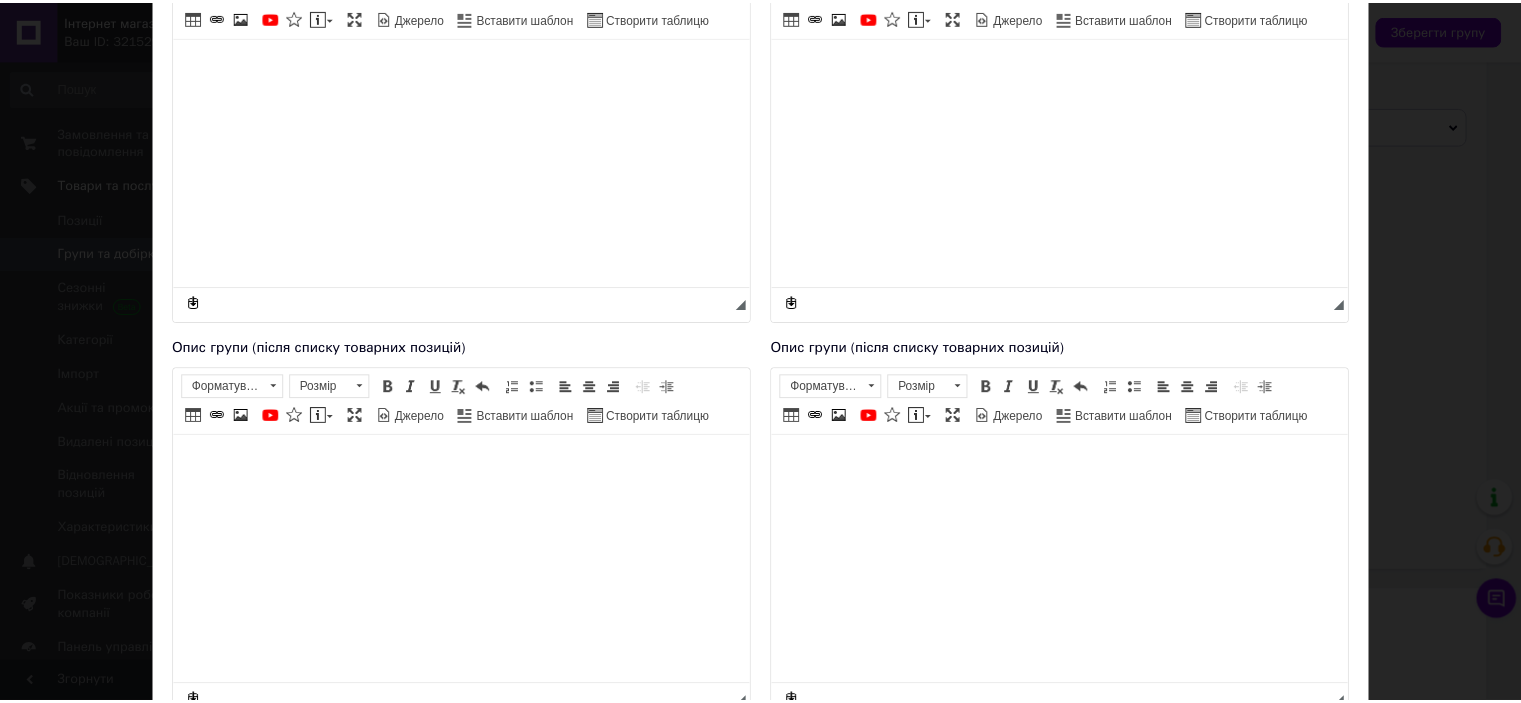 scroll, scrollTop: 485, scrollLeft: 0, axis: vertical 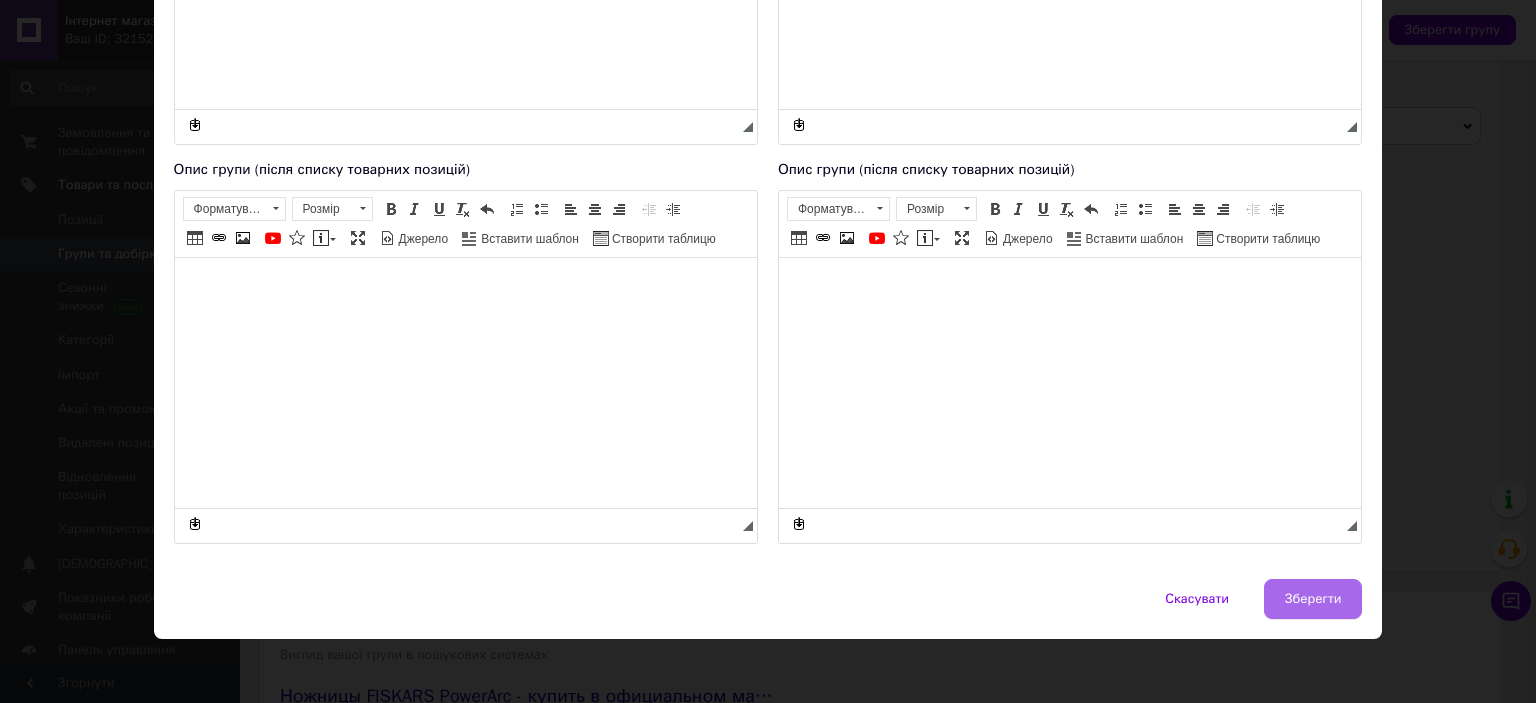 type on "Ножиці Fiskars PowerArc" 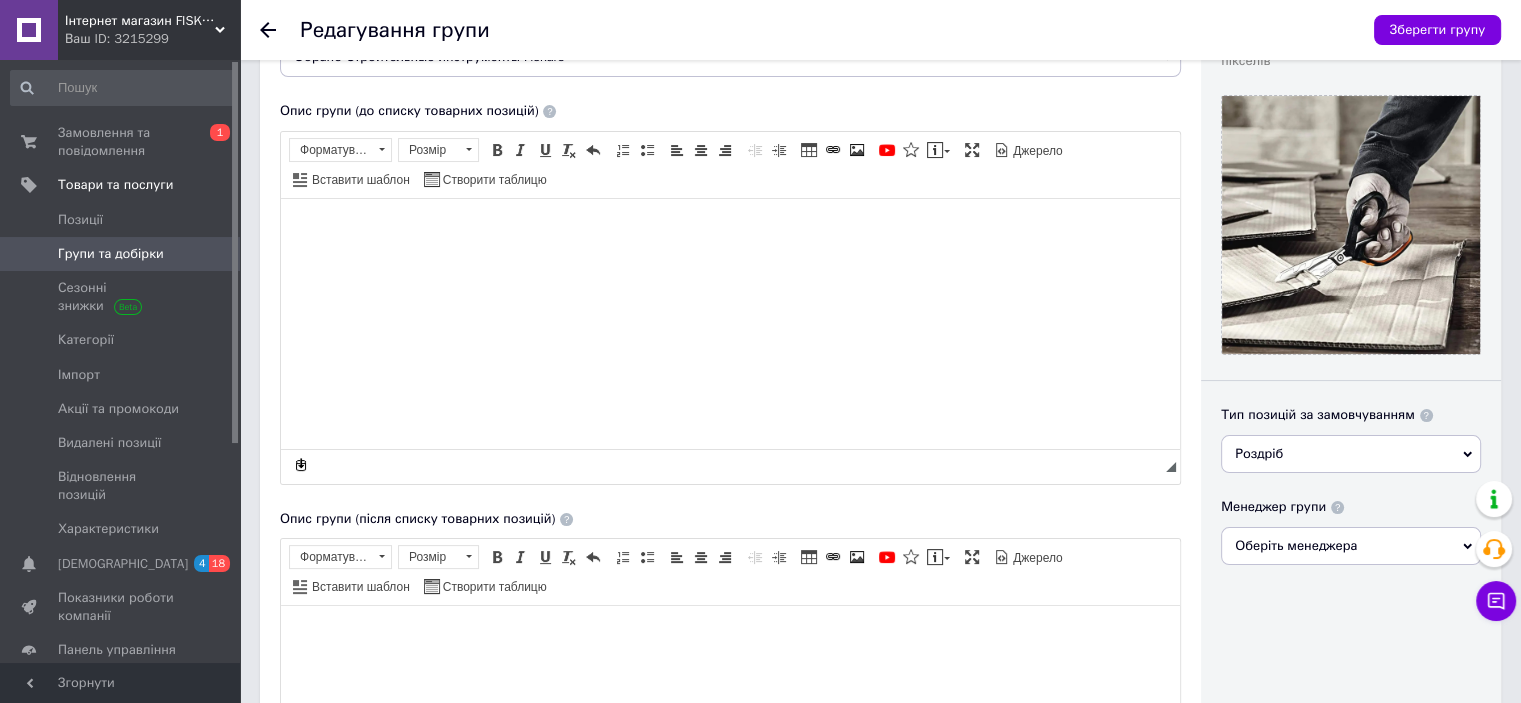 scroll, scrollTop: 266, scrollLeft: 0, axis: vertical 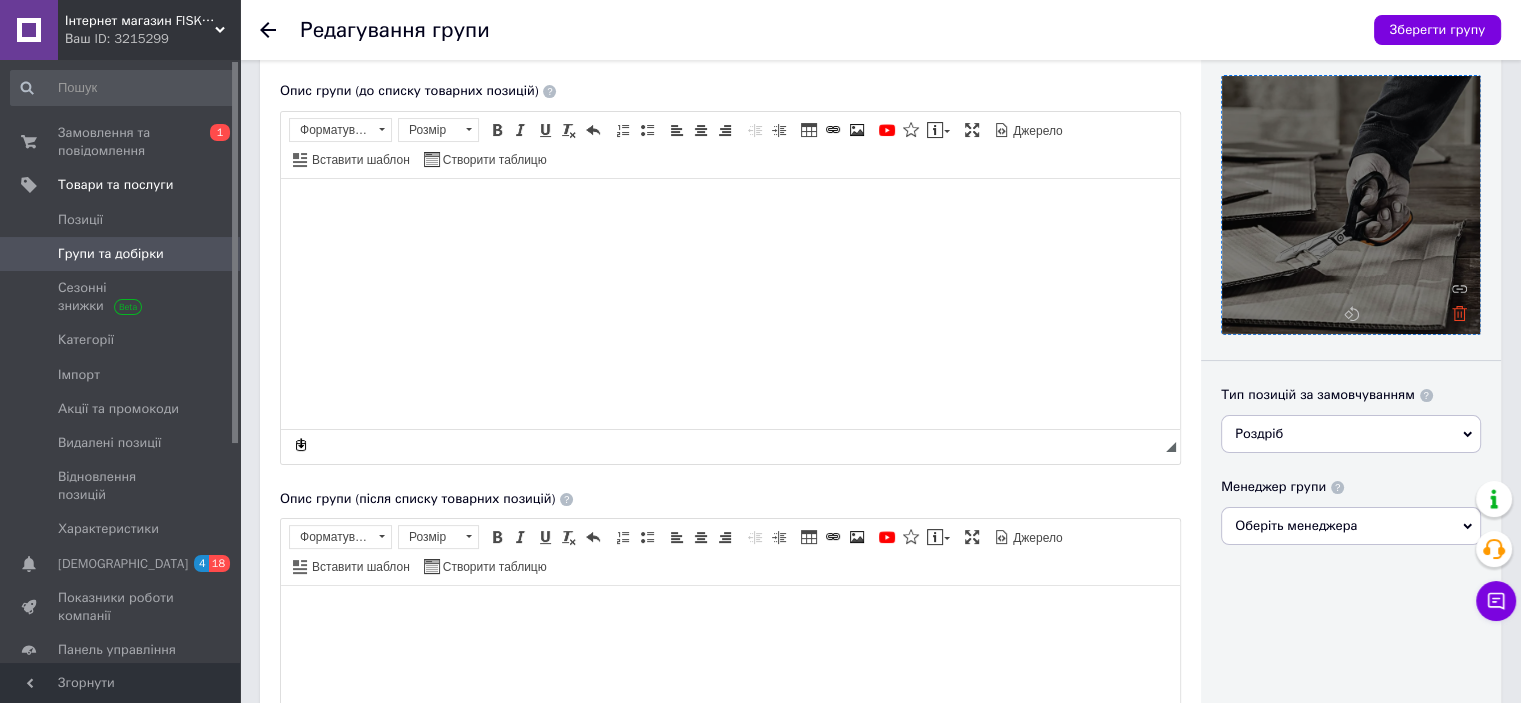 click 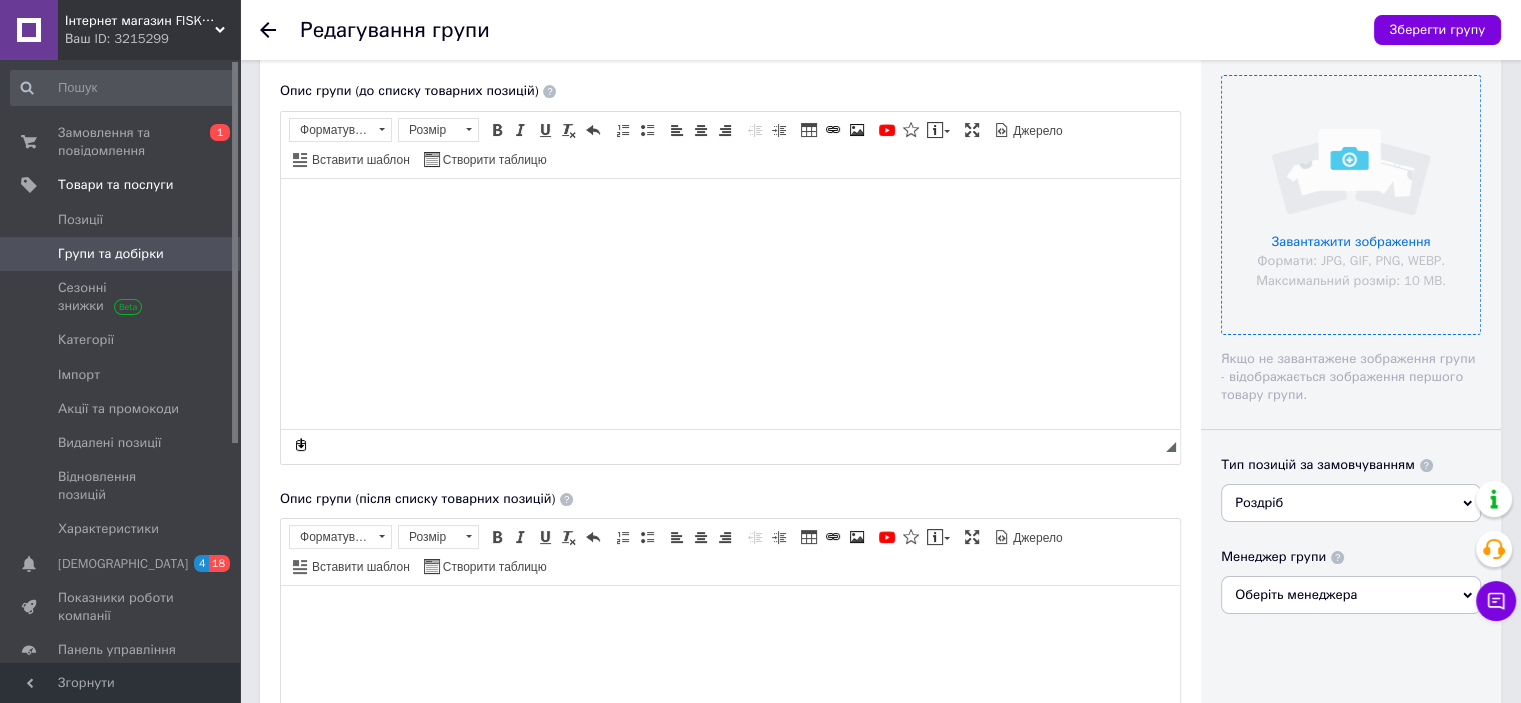 click at bounding box center (1351, 205) 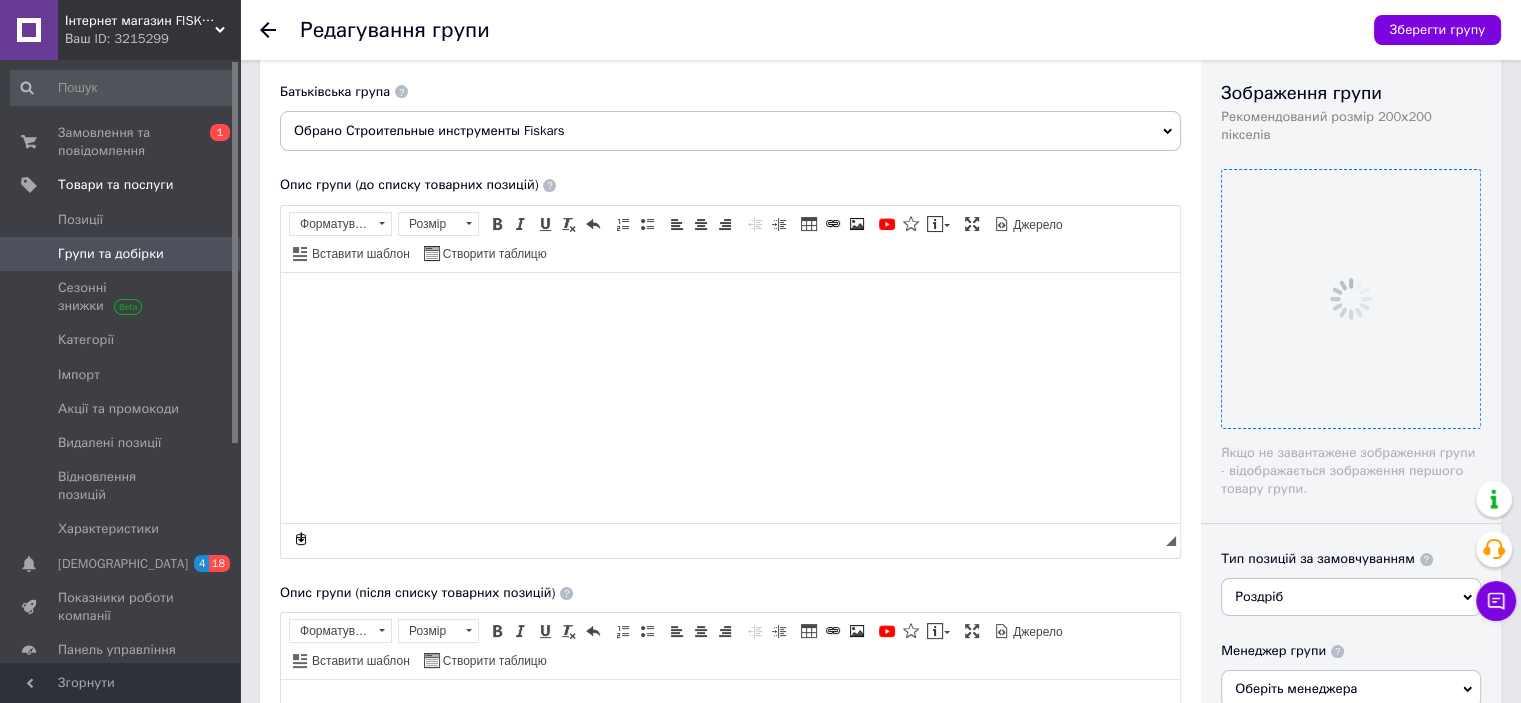 scroll, scrollTop: 133, scrollLeft: 0, axis: vertical 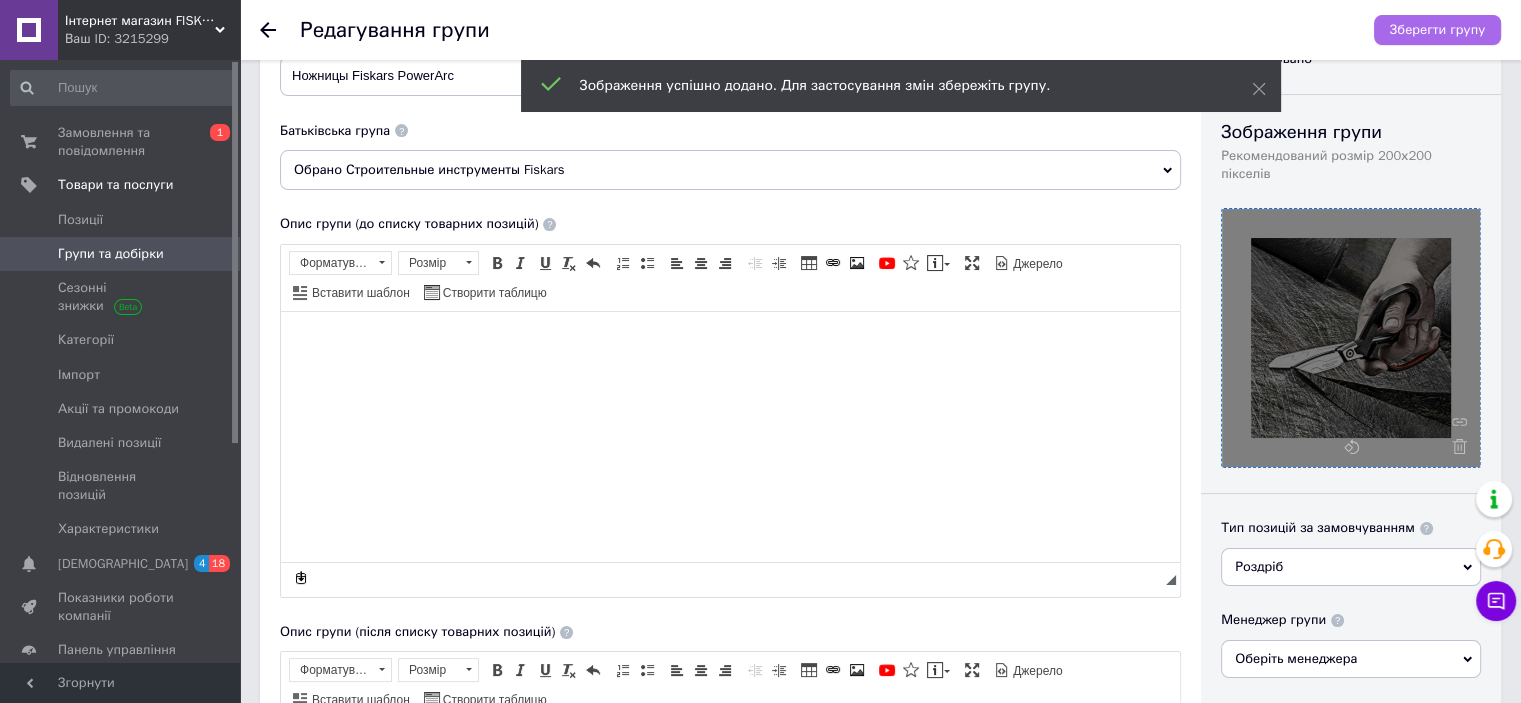 click on "Зберегти групу" at bounding box center [1437, 30] 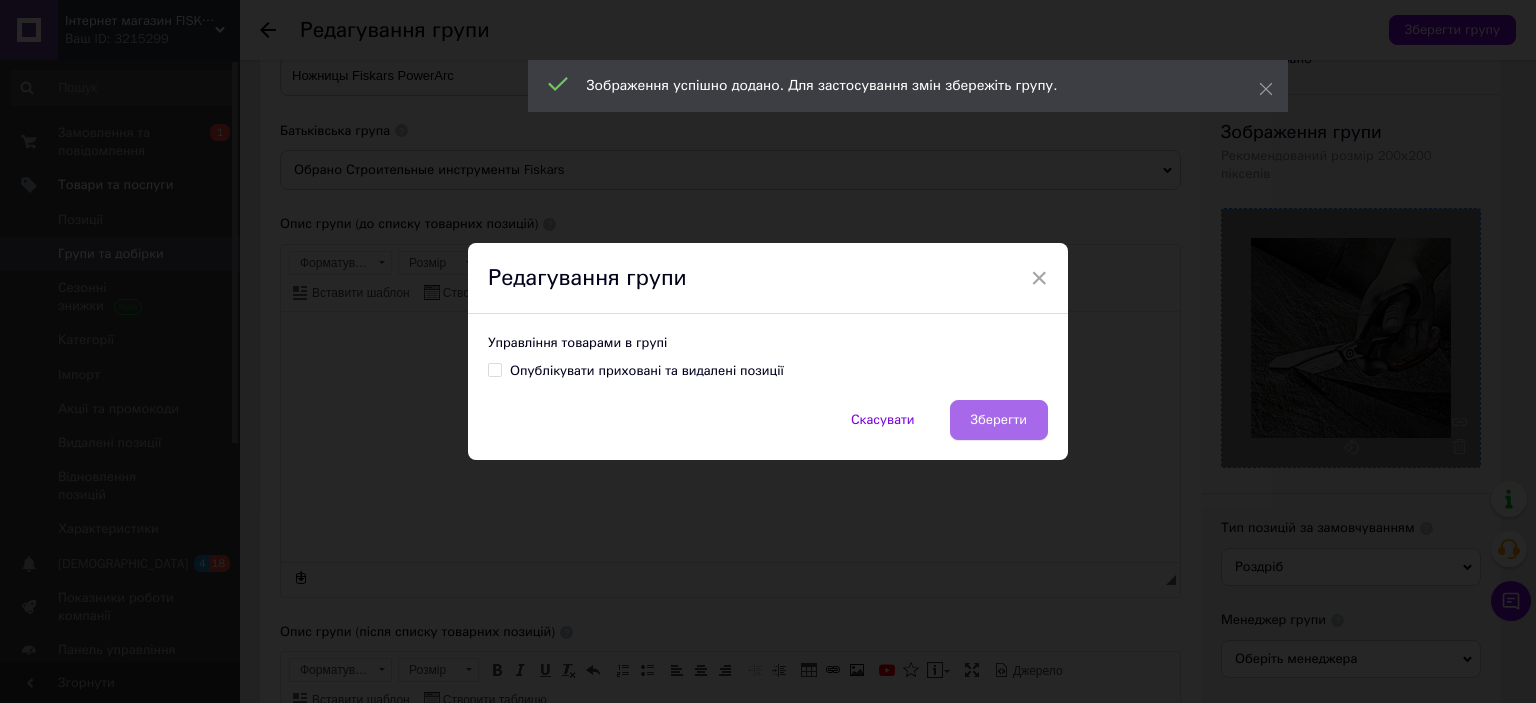 click on "Зберегти" at bounding box center (999, 420) 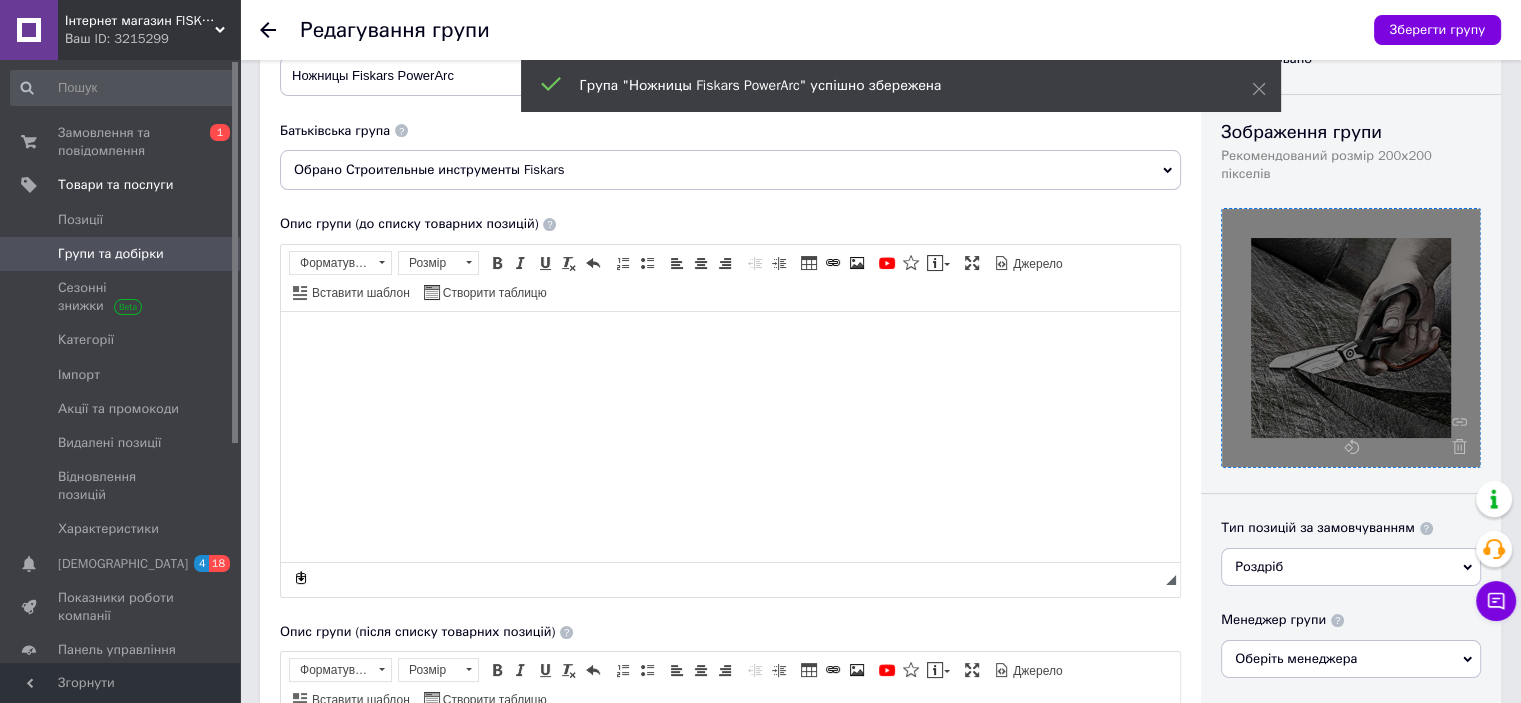 click 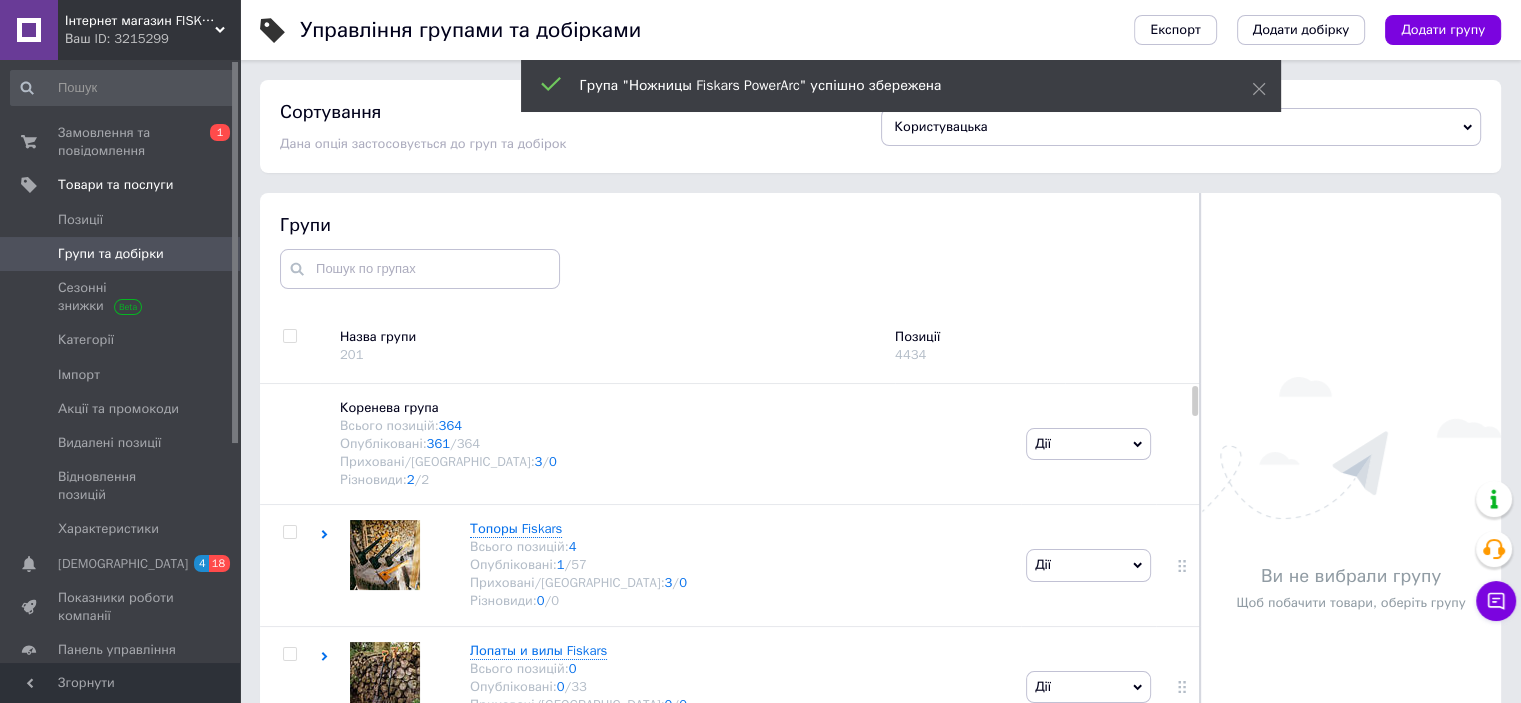 scroll, scrollTop: 73, scrollLeft: 0, axis: vertical 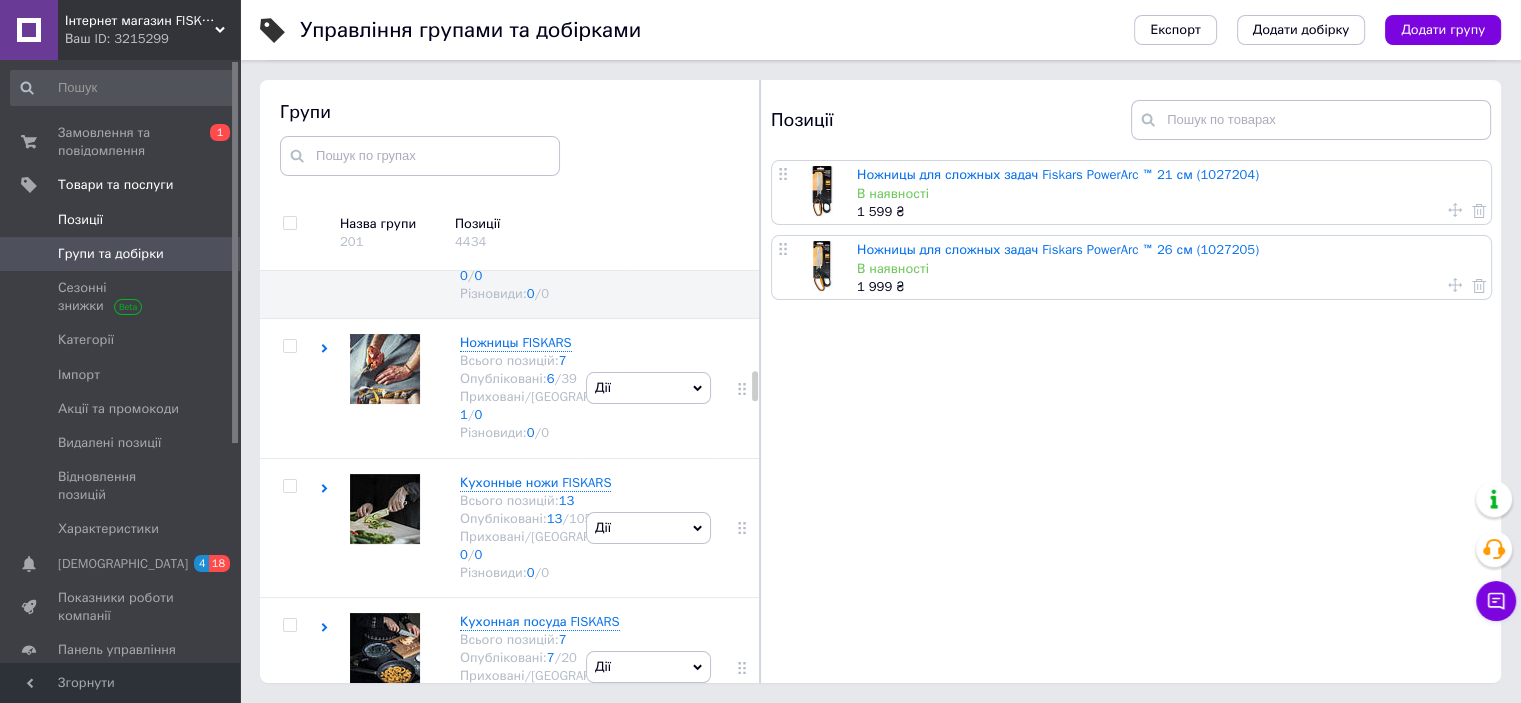 click on "Позиції" at bounding box center [121, 220] 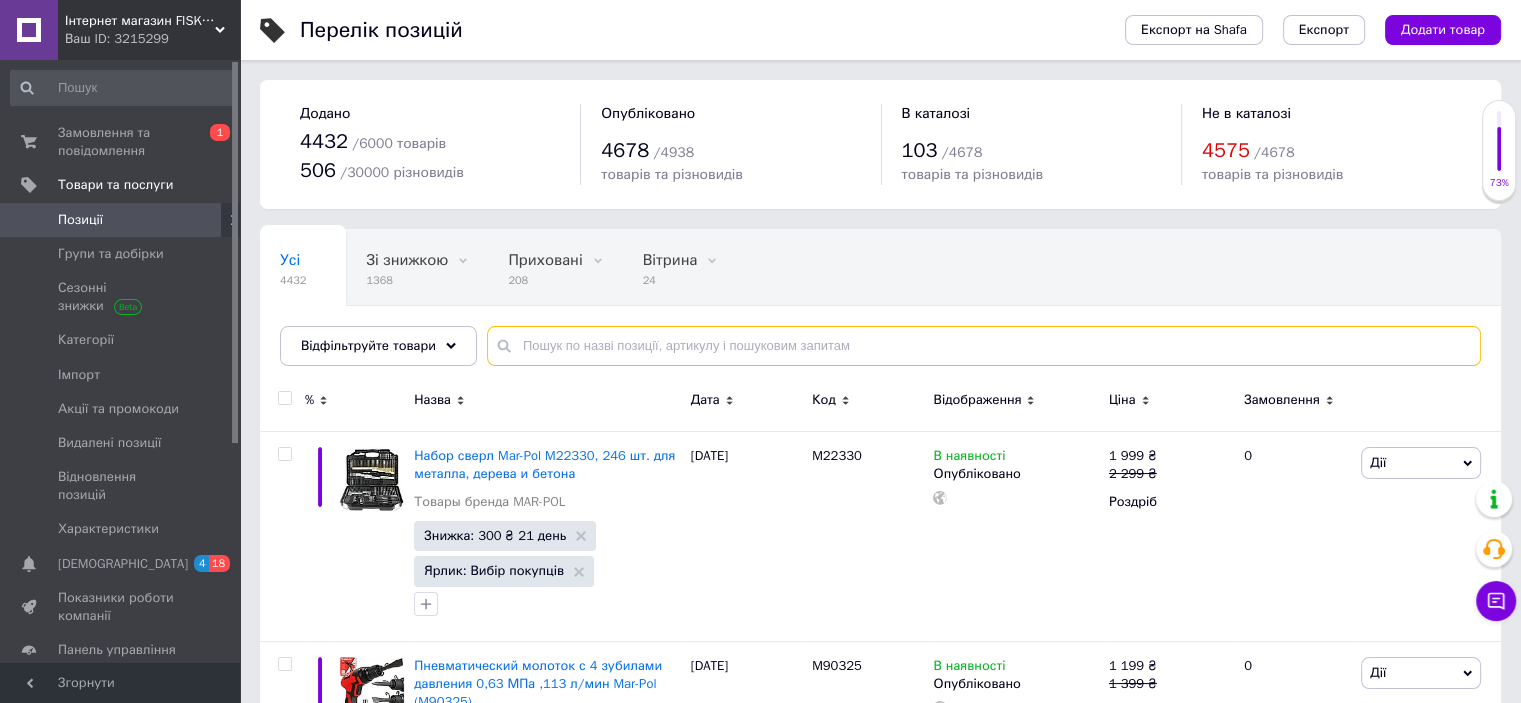 click at bounding box center (984, 346) 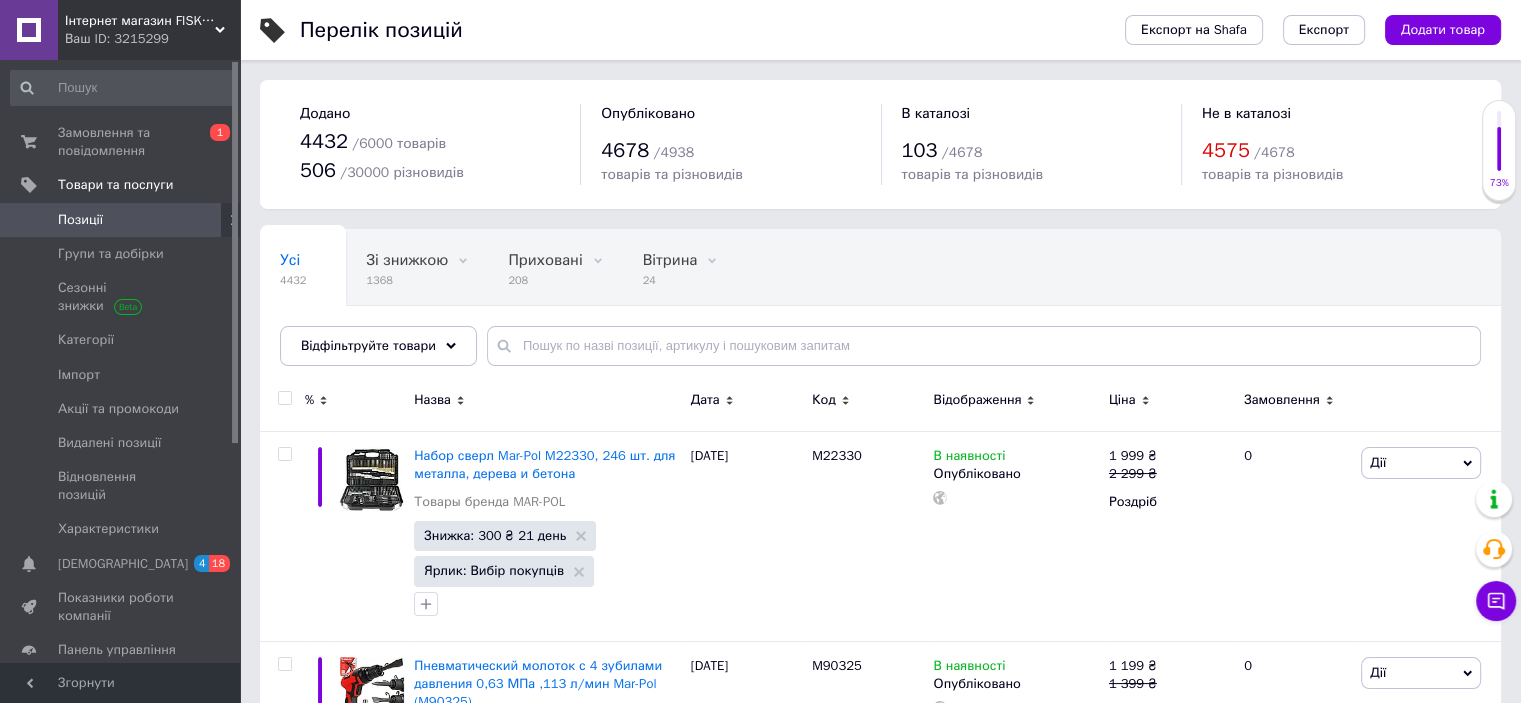 click on "Ваш ID: 3215299" at bounding box center (152, 39) 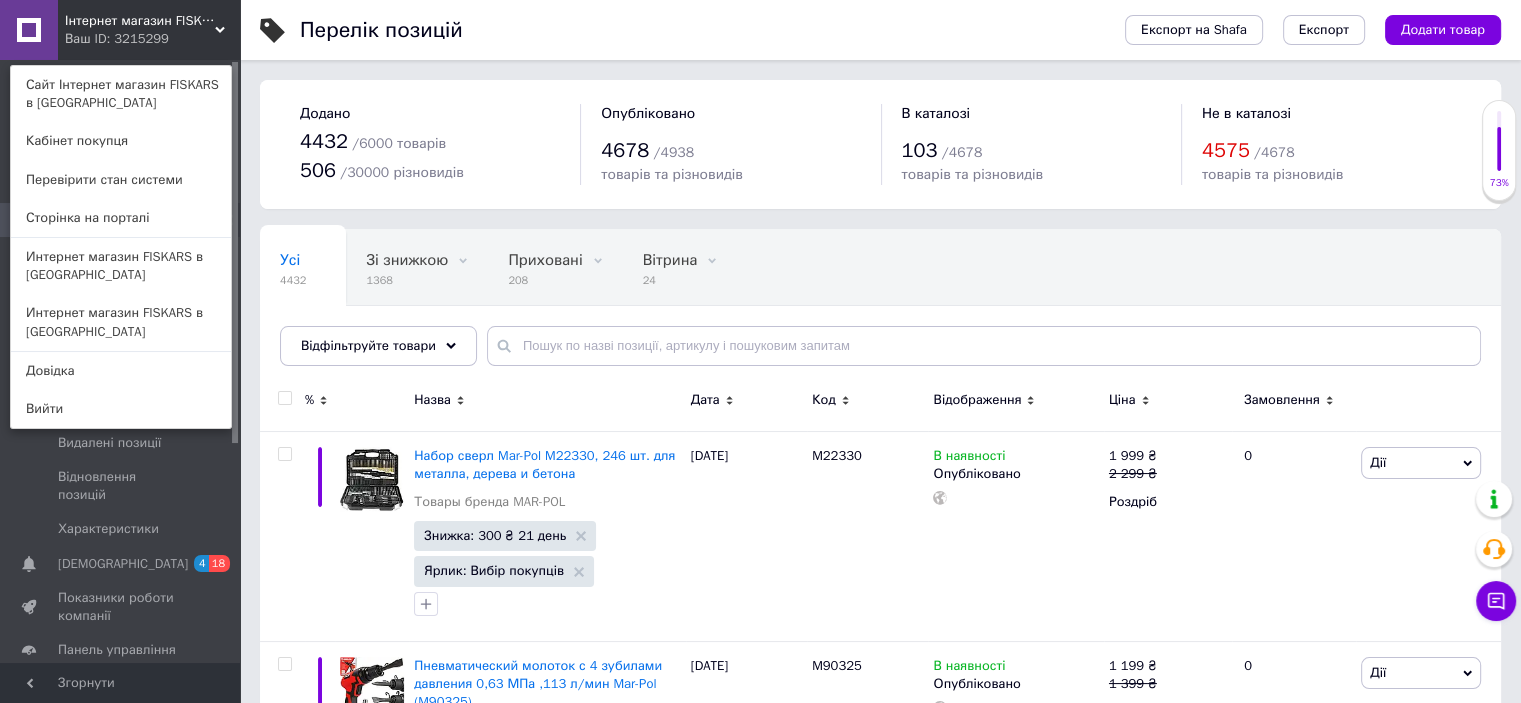 click on "Інтернет магазин FISKARS в [GEOGRAPHIC_DATA] Ваш ID: 3215299 Сайт Інтернет магазин FISKARS в [GEOGRAPHIC_DATA] Кабінет покупця Перевірити стан системи Сторінка на порталі Интернет магазин FISKARS в [GEOGRAPHIC_DATA] Интернет магазин FISKARS в [GEOGRAPHIC_DATA] Довідка Вийти" at bounding box center [120, 30] 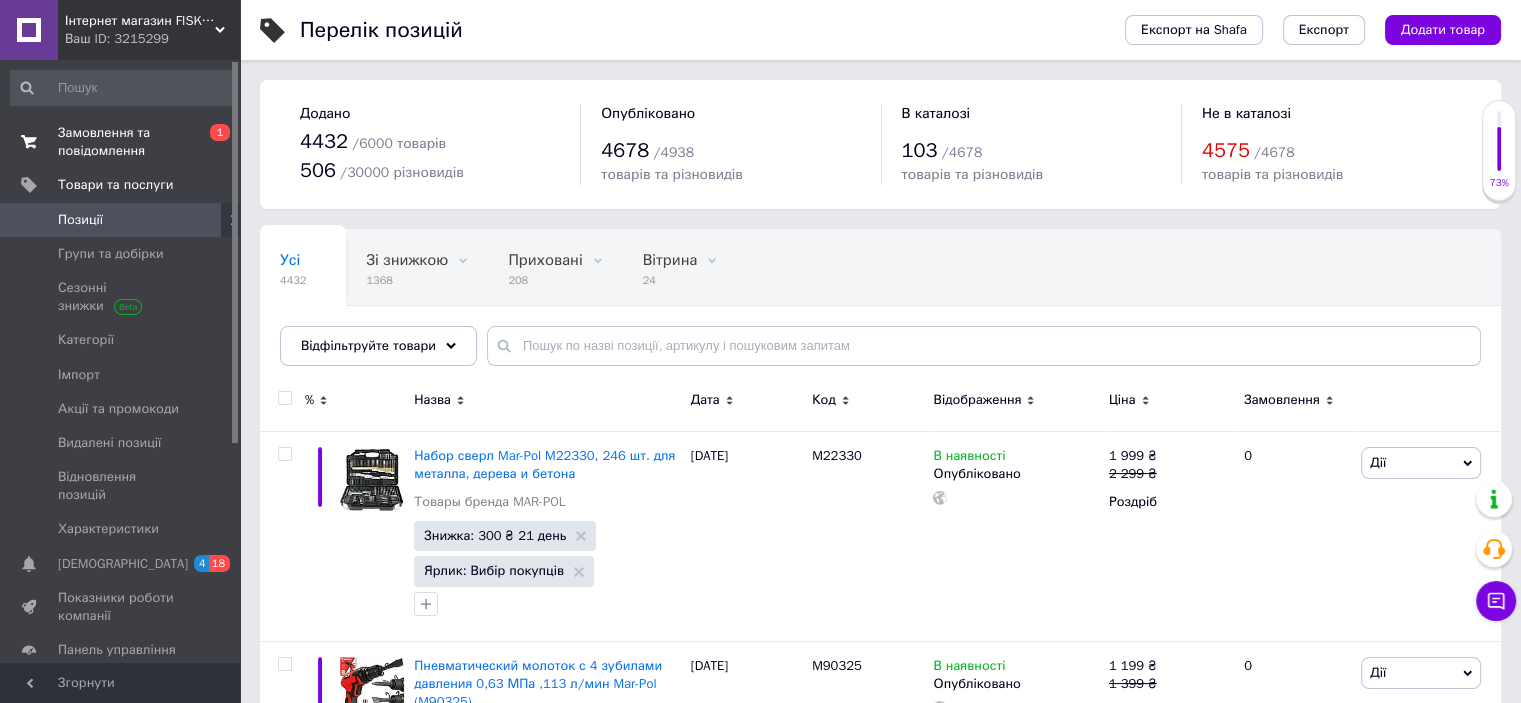 click on "Замовлення та повідомлення" at bounding box center (121, 142) 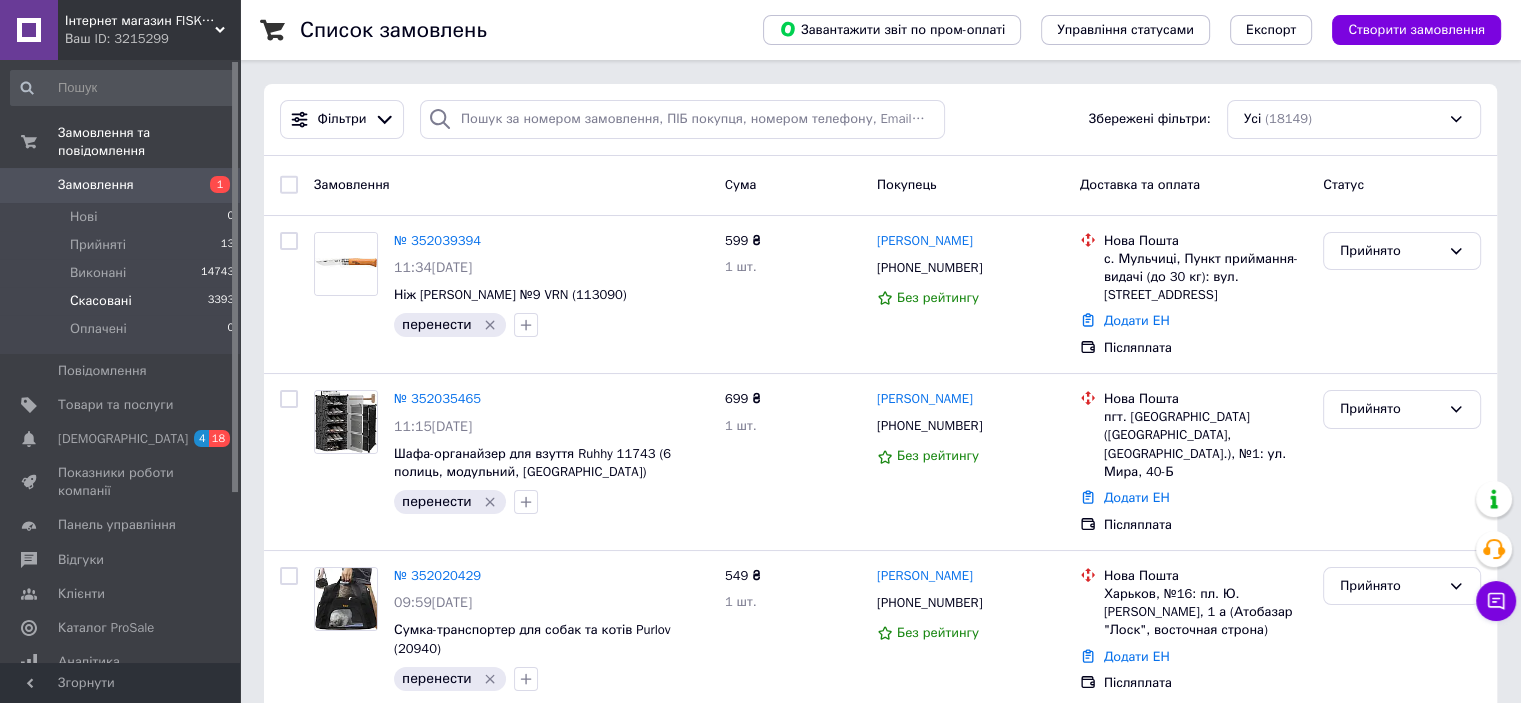 click on "Скасовані" at bounding box center [101, 301] 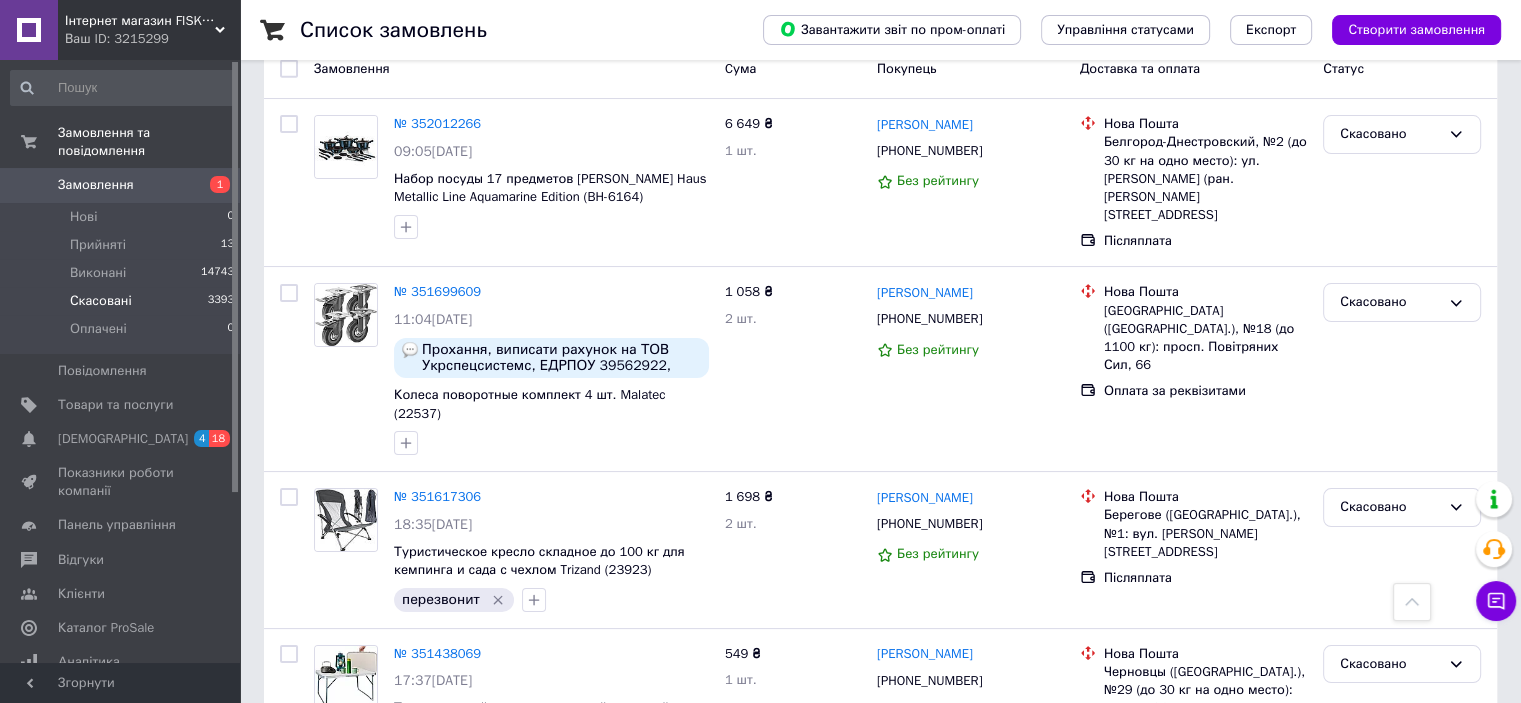 scroll, scrollTop: 0, scrollLeft: 0, axis: both 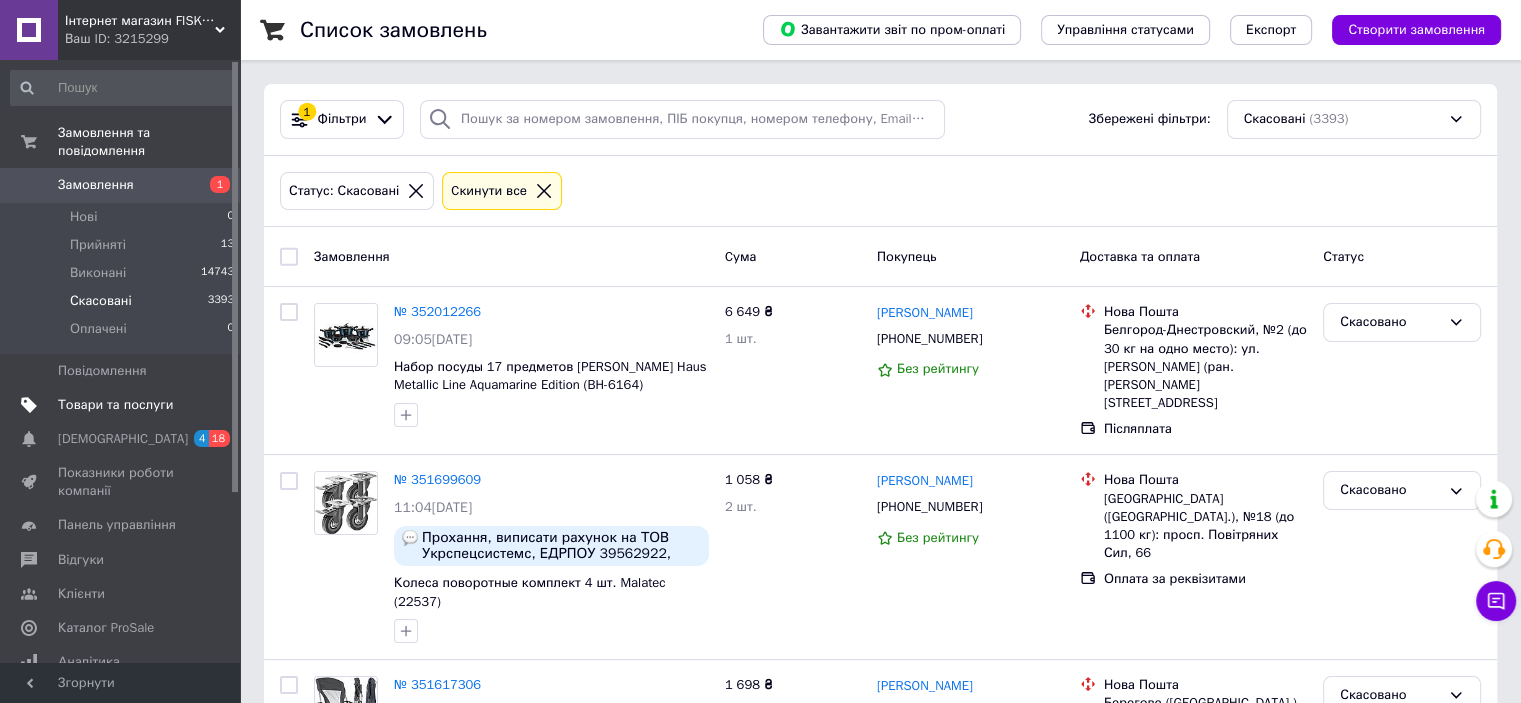 click on "Товари та послуги" at bounding box center (115, 405) 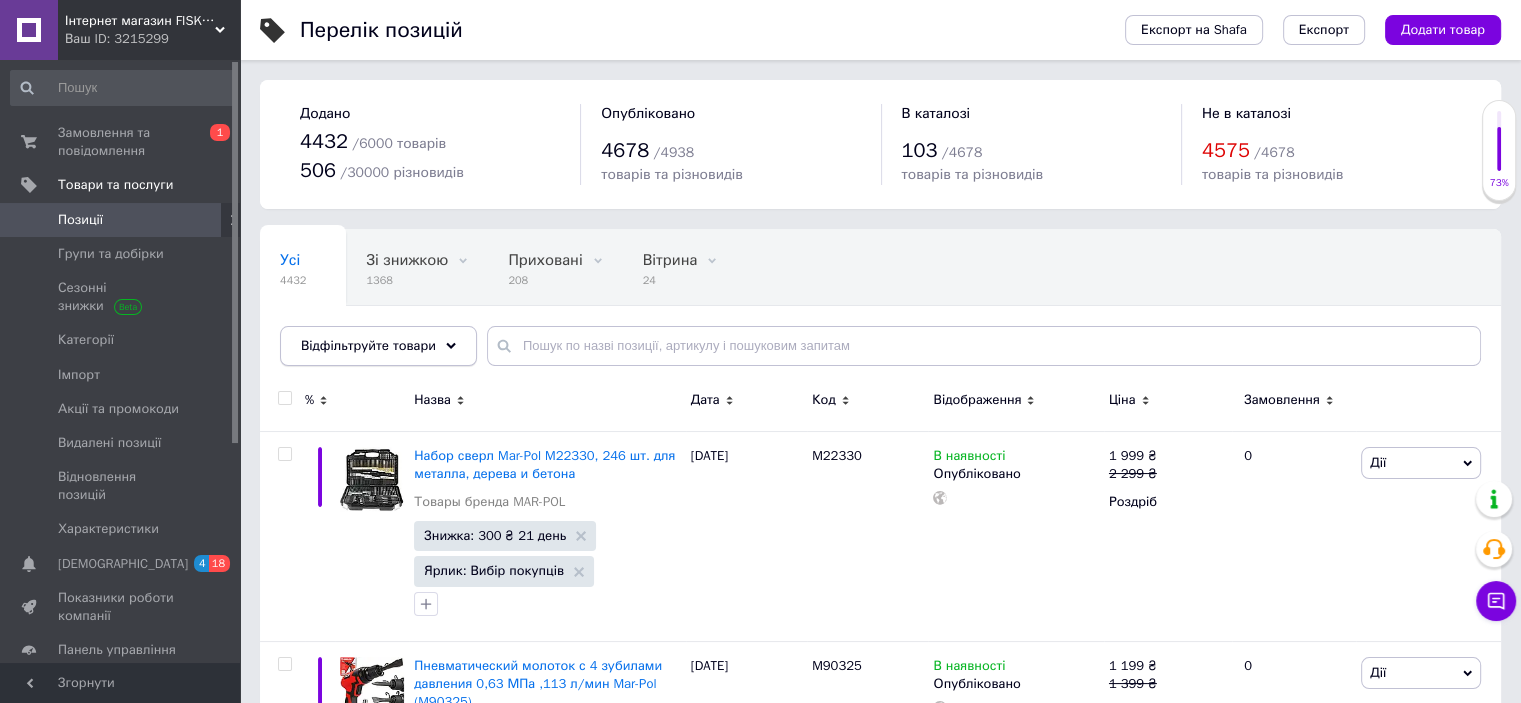 click 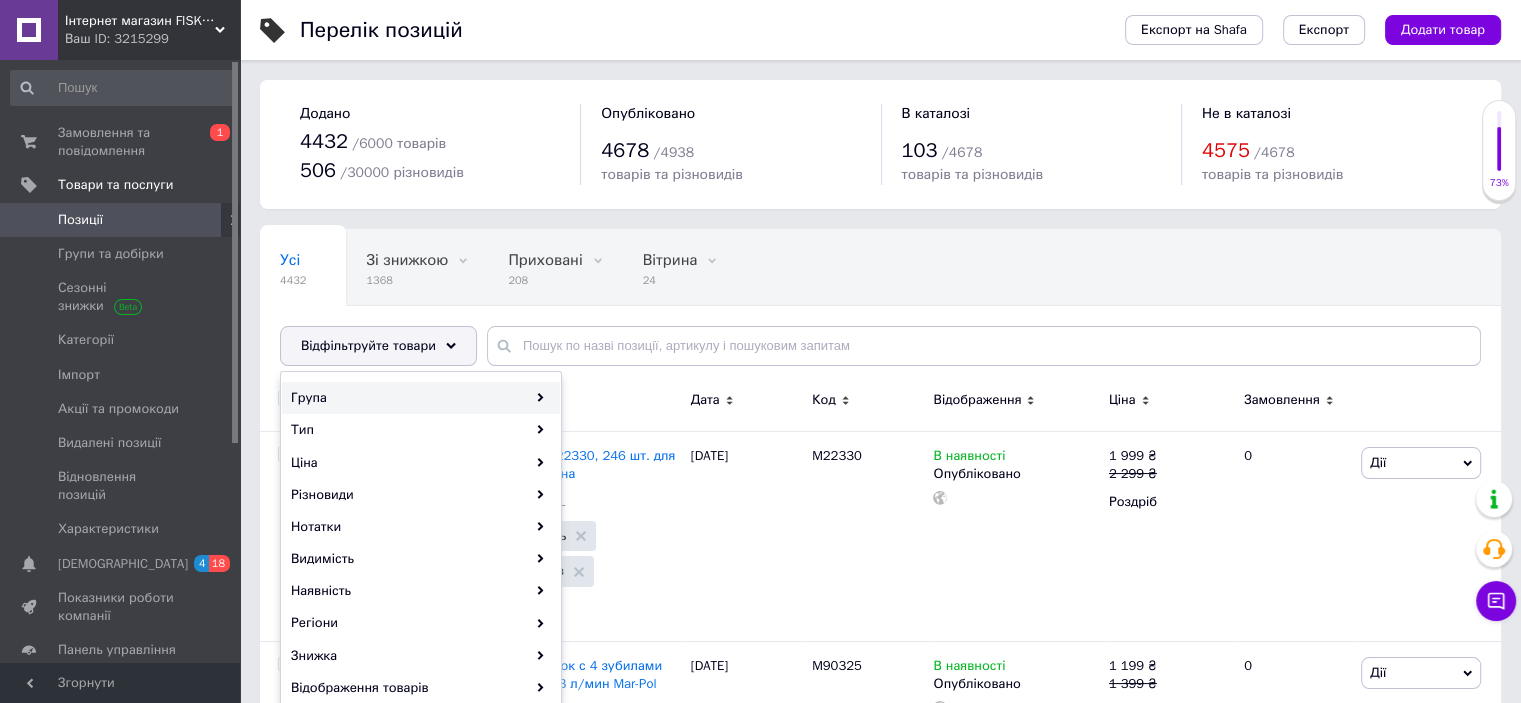 click on "Група" at bounding box center (421, 398) 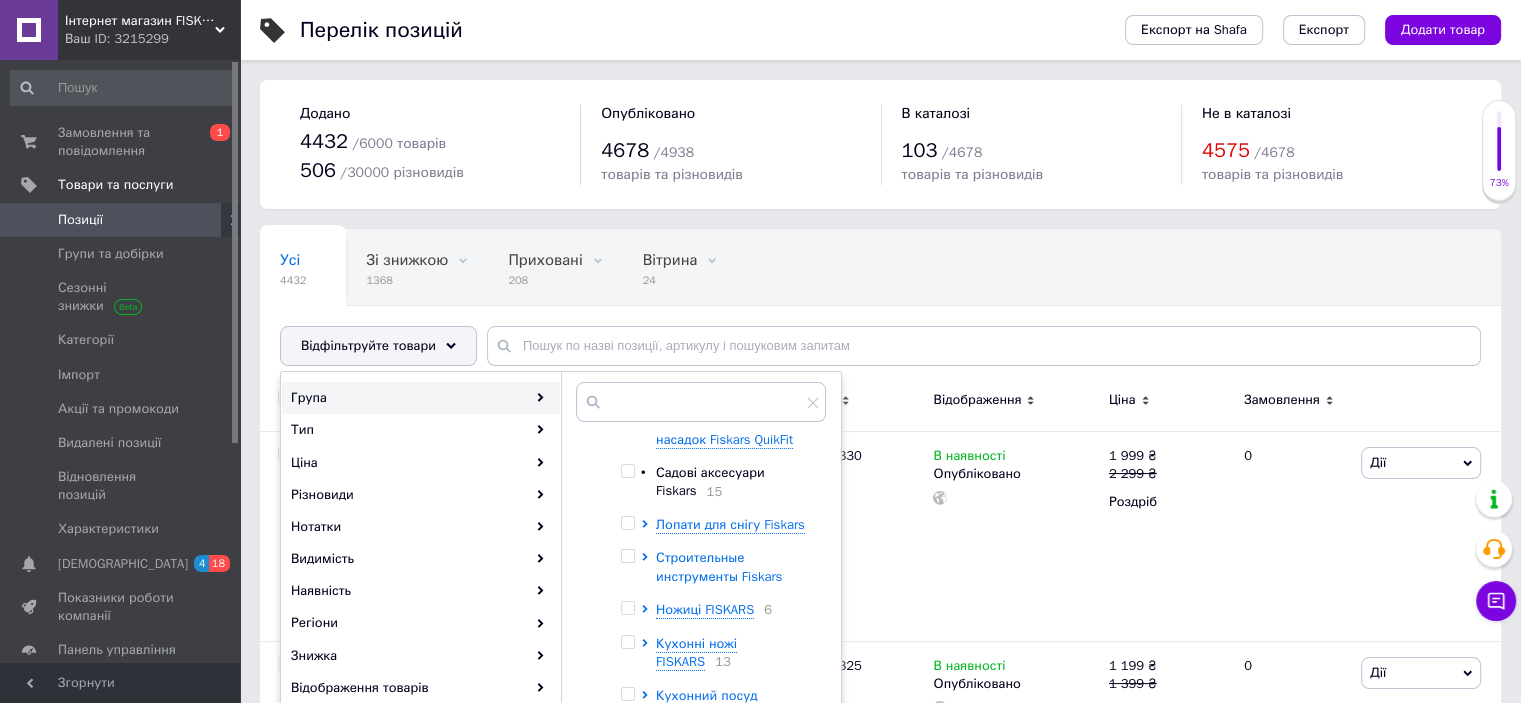 scroll, scrollTop: 533, scrollLeft: 0, axis: vertical 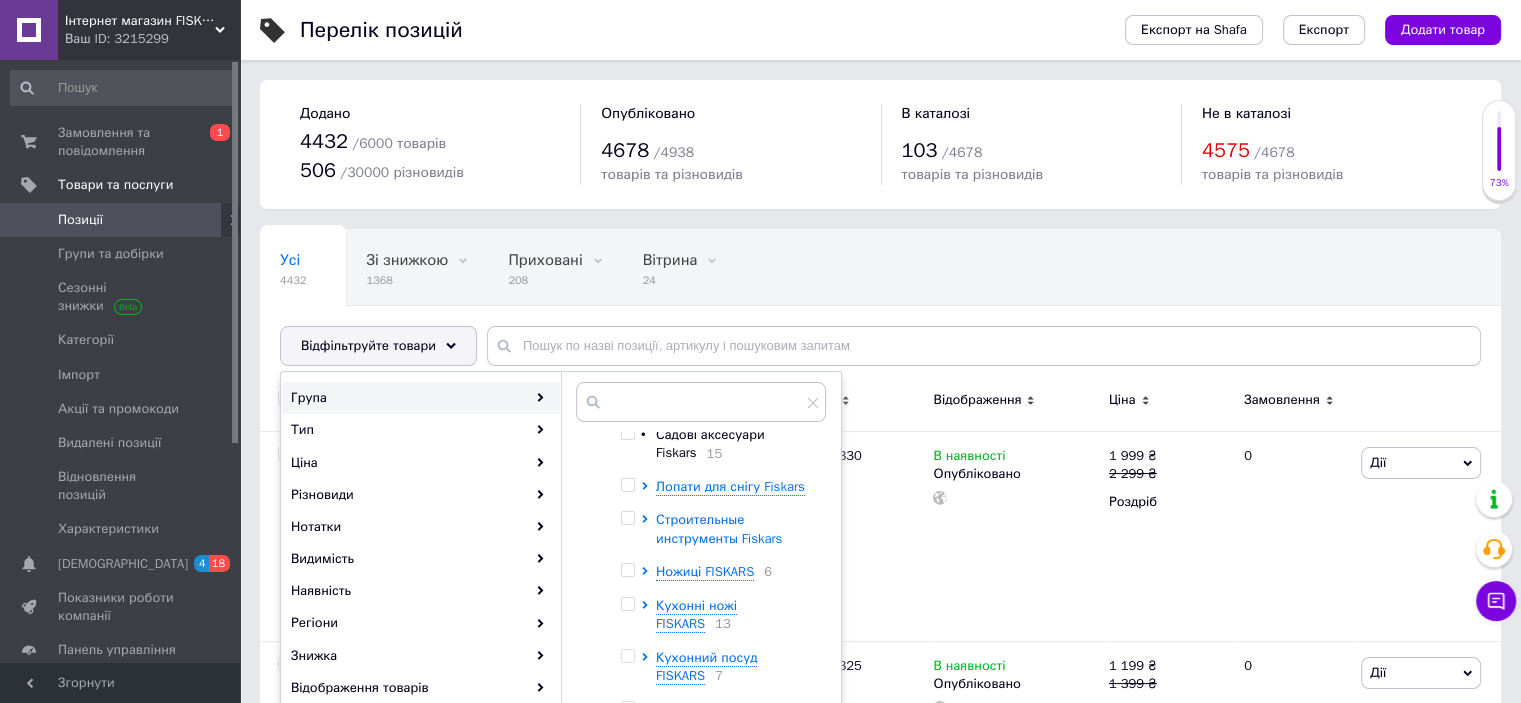 click on "Строительные инструменты Fiskars" at bounding box center (719, 528) 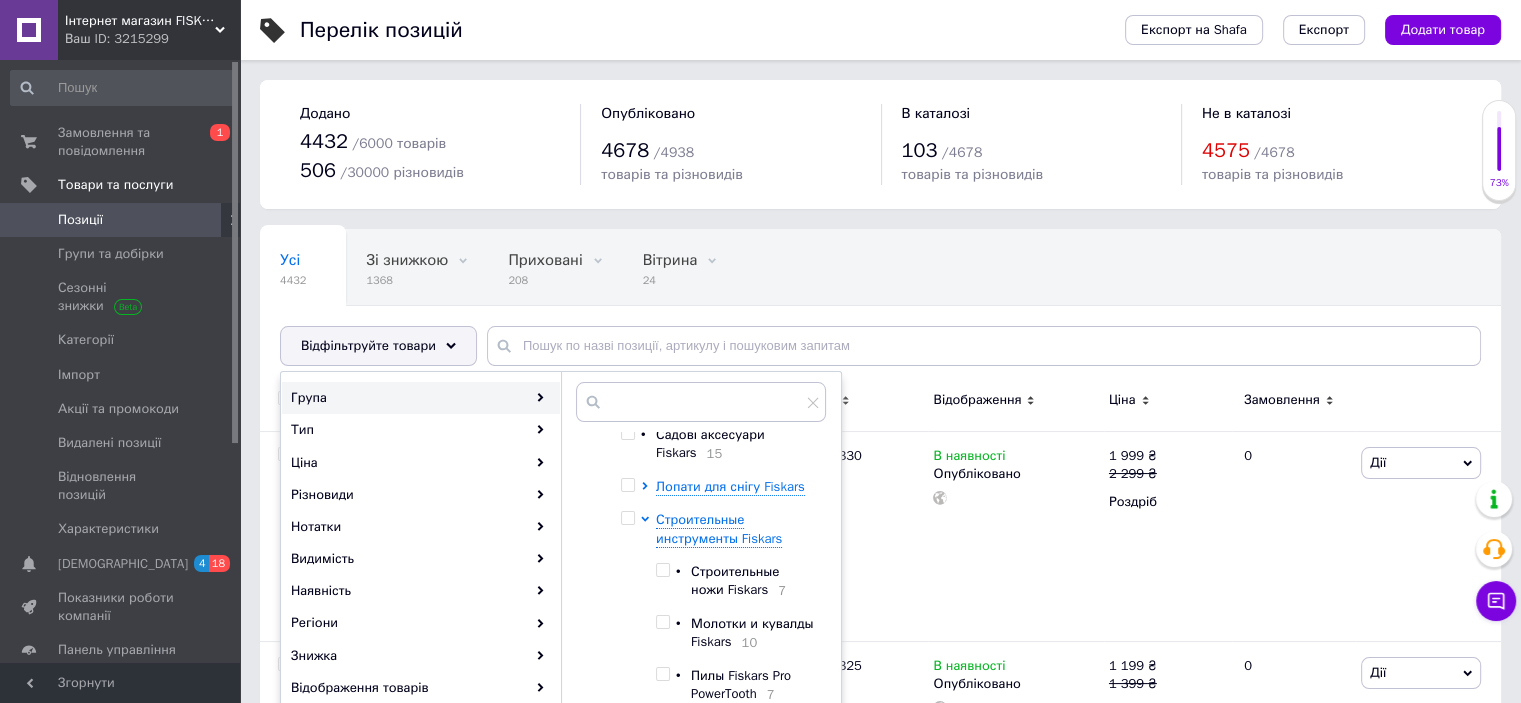 click at bounding box center [662, 570] 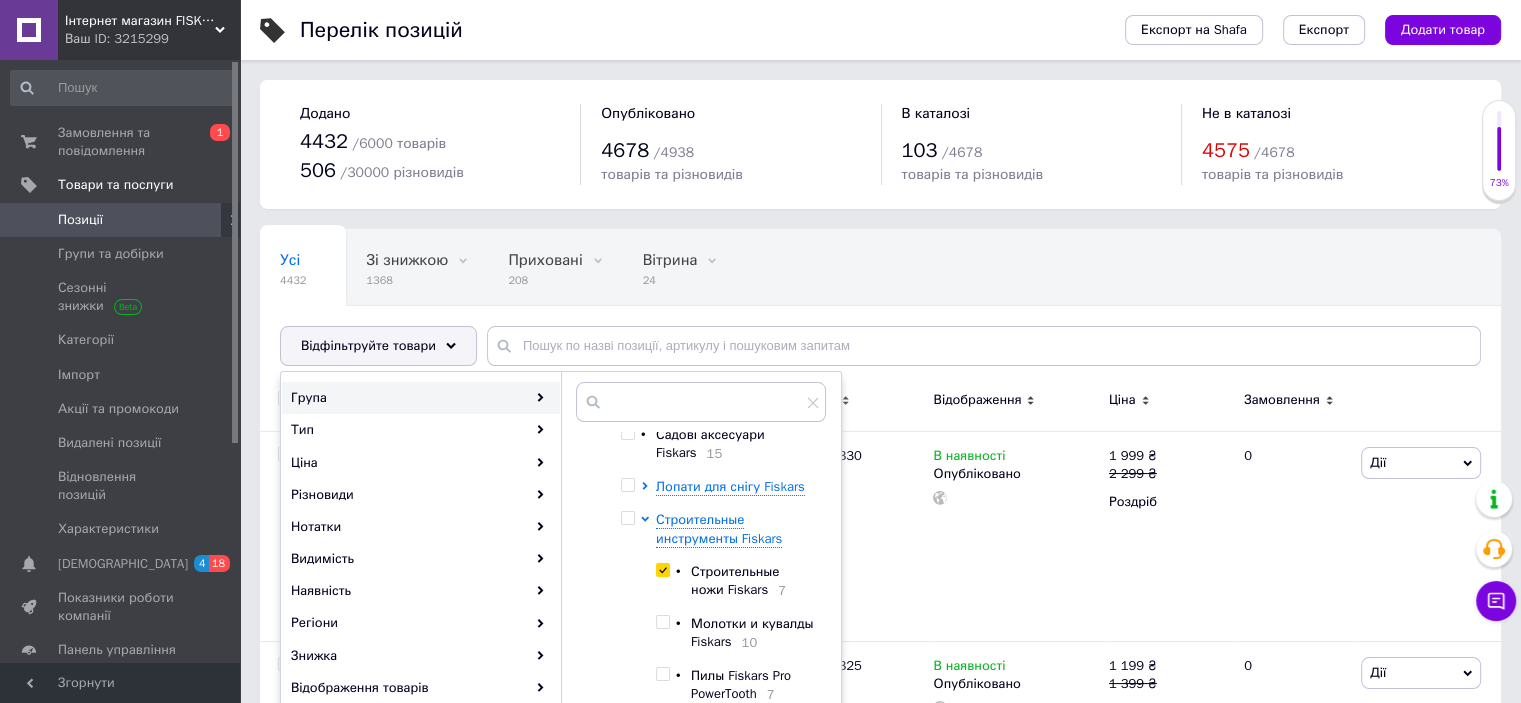 checkbox on "true" 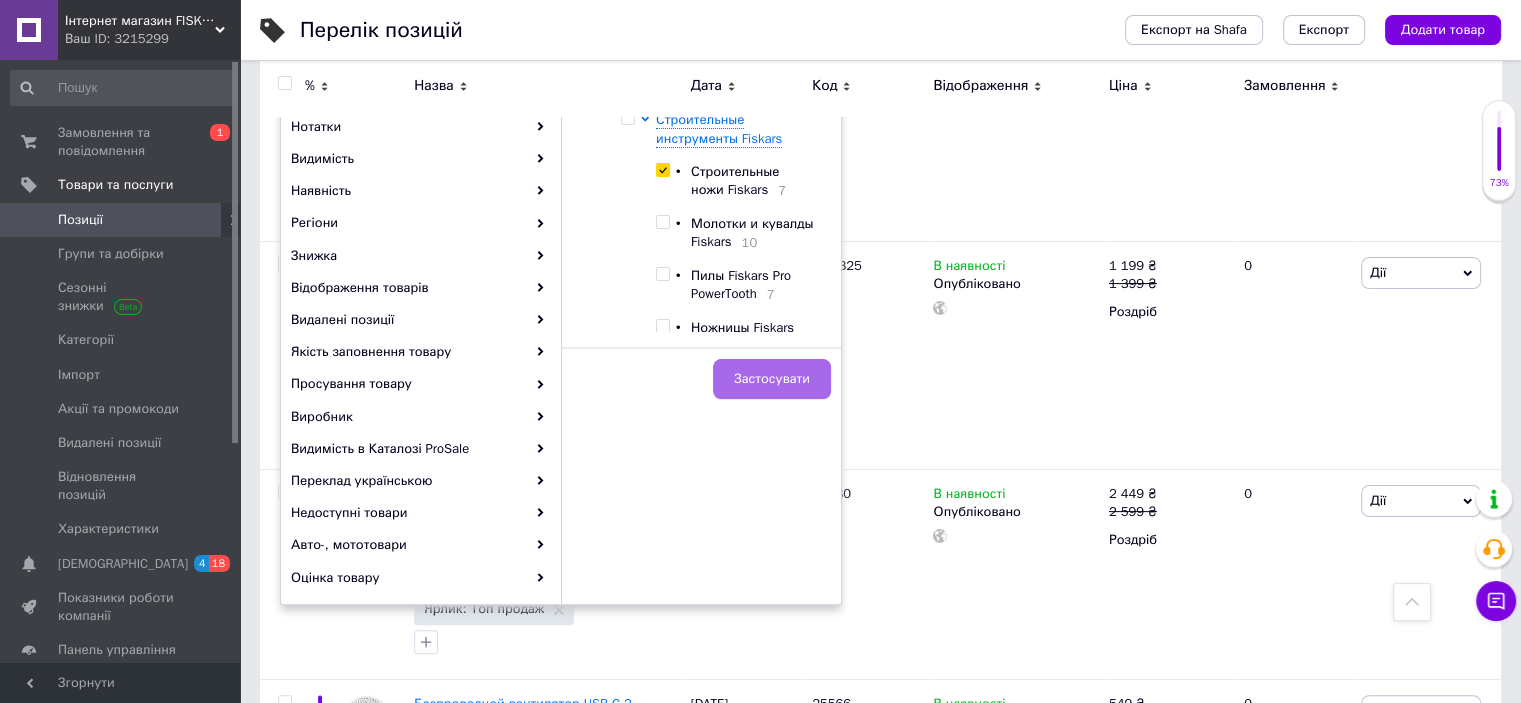 click on "Застосувати" at bounding box center (772, 379) 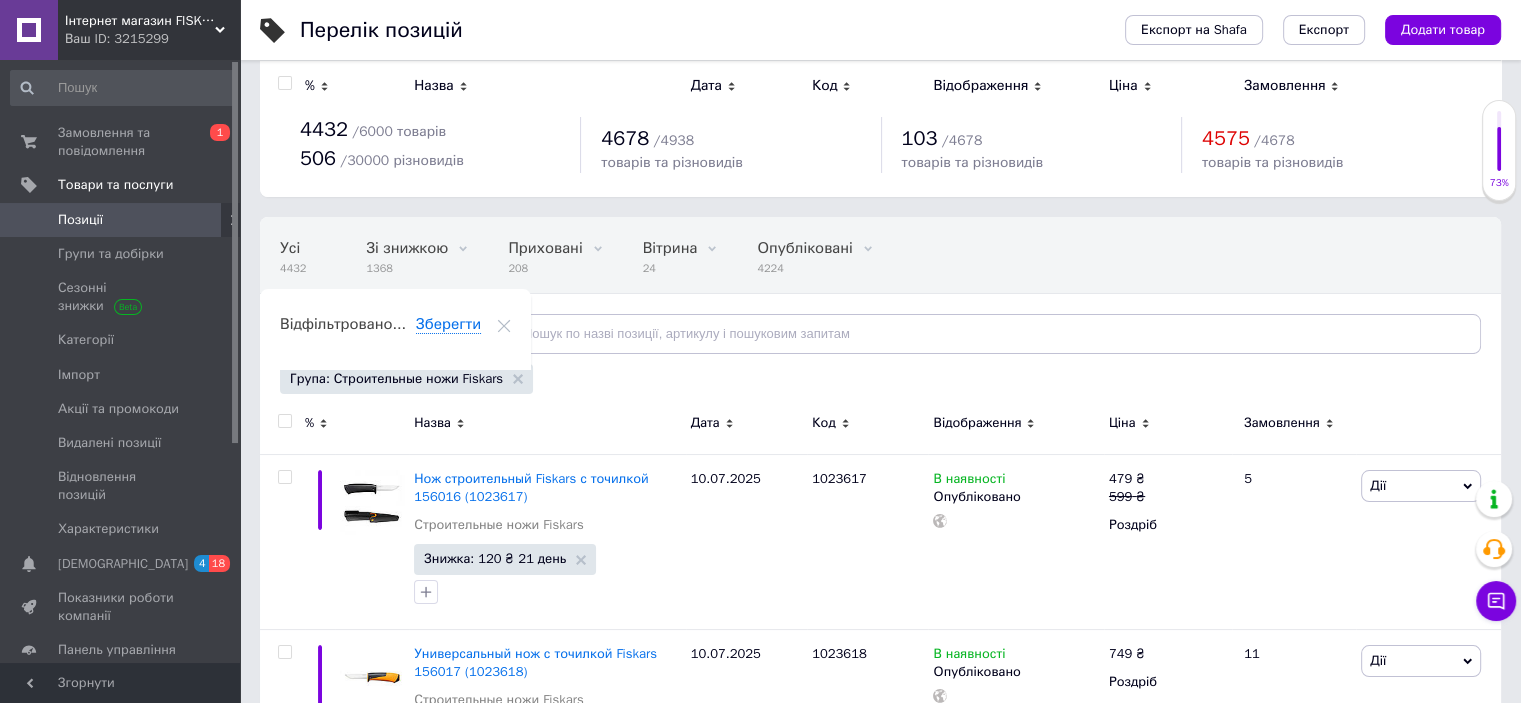 scroll, scrollTop: 0, scrollLeft: 0, axis: both 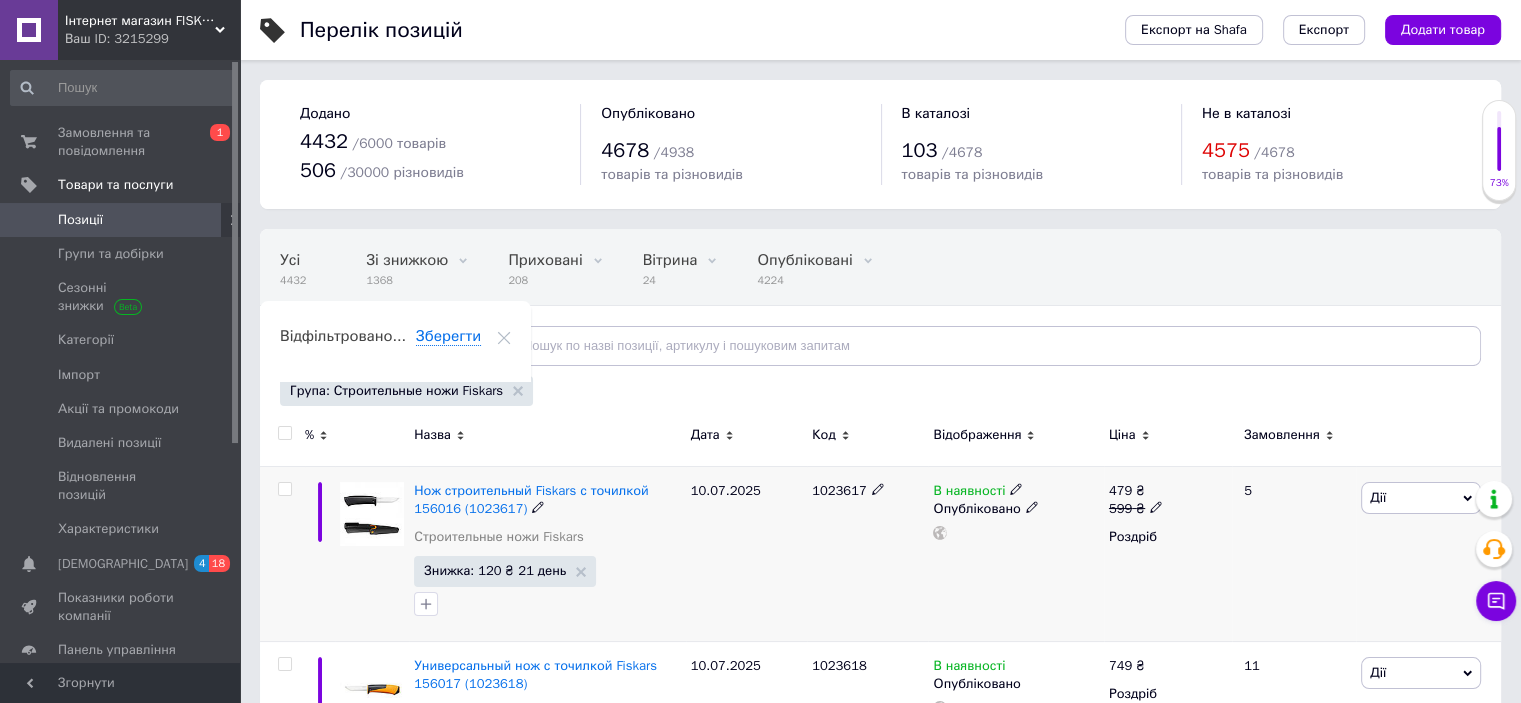 click on "1023617" at bounding box center (839, 490) 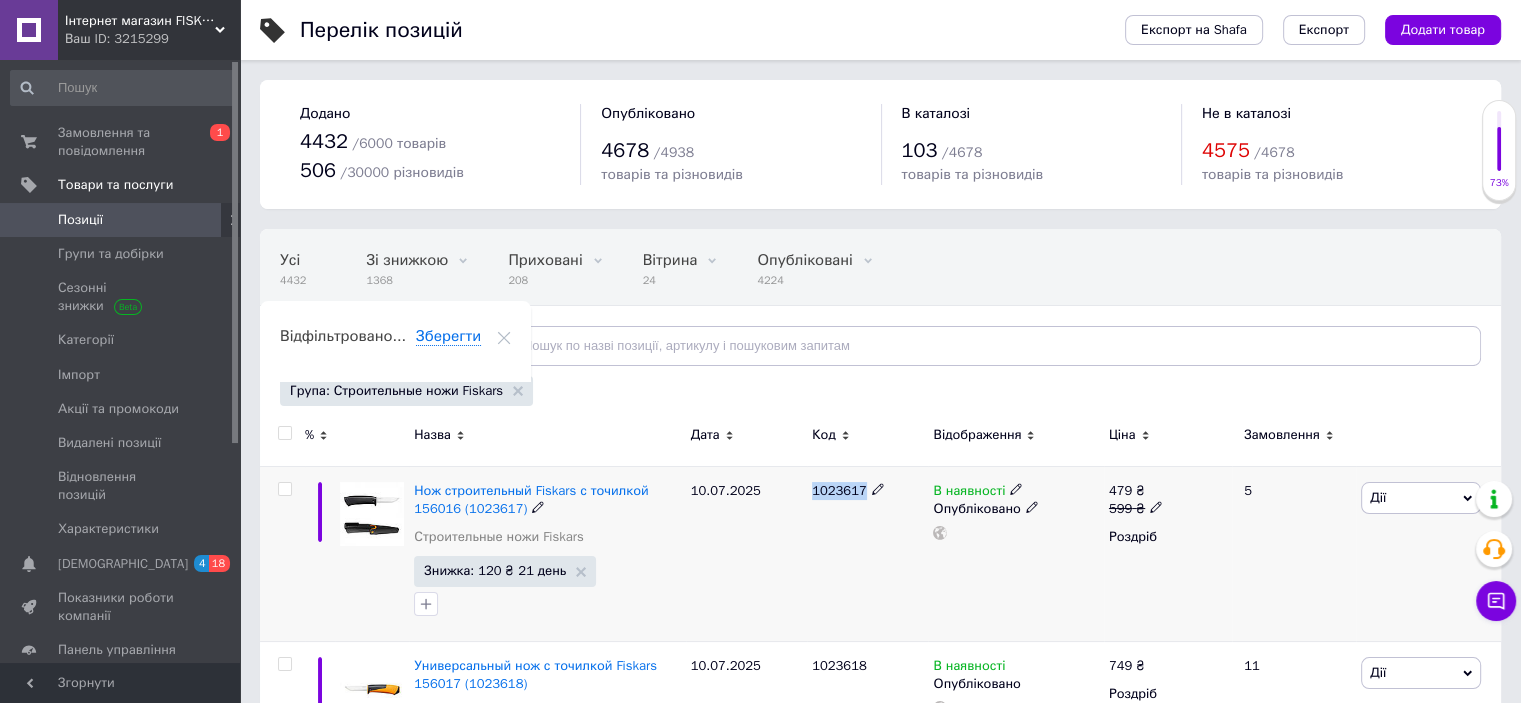 click on "1023617" at bounding box center (839, 490) 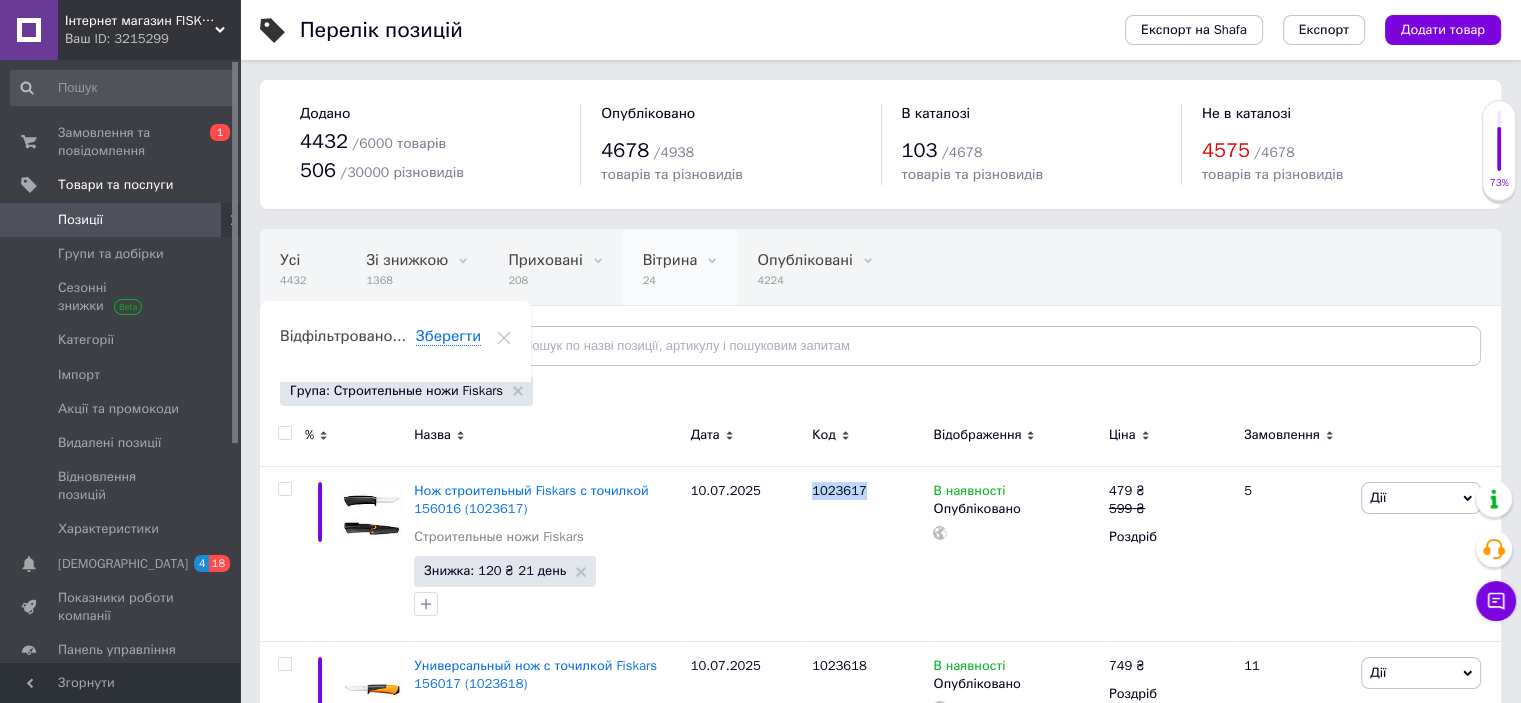 scroll, scrollTop: 266, scrollLeft: 0, axis: vertical 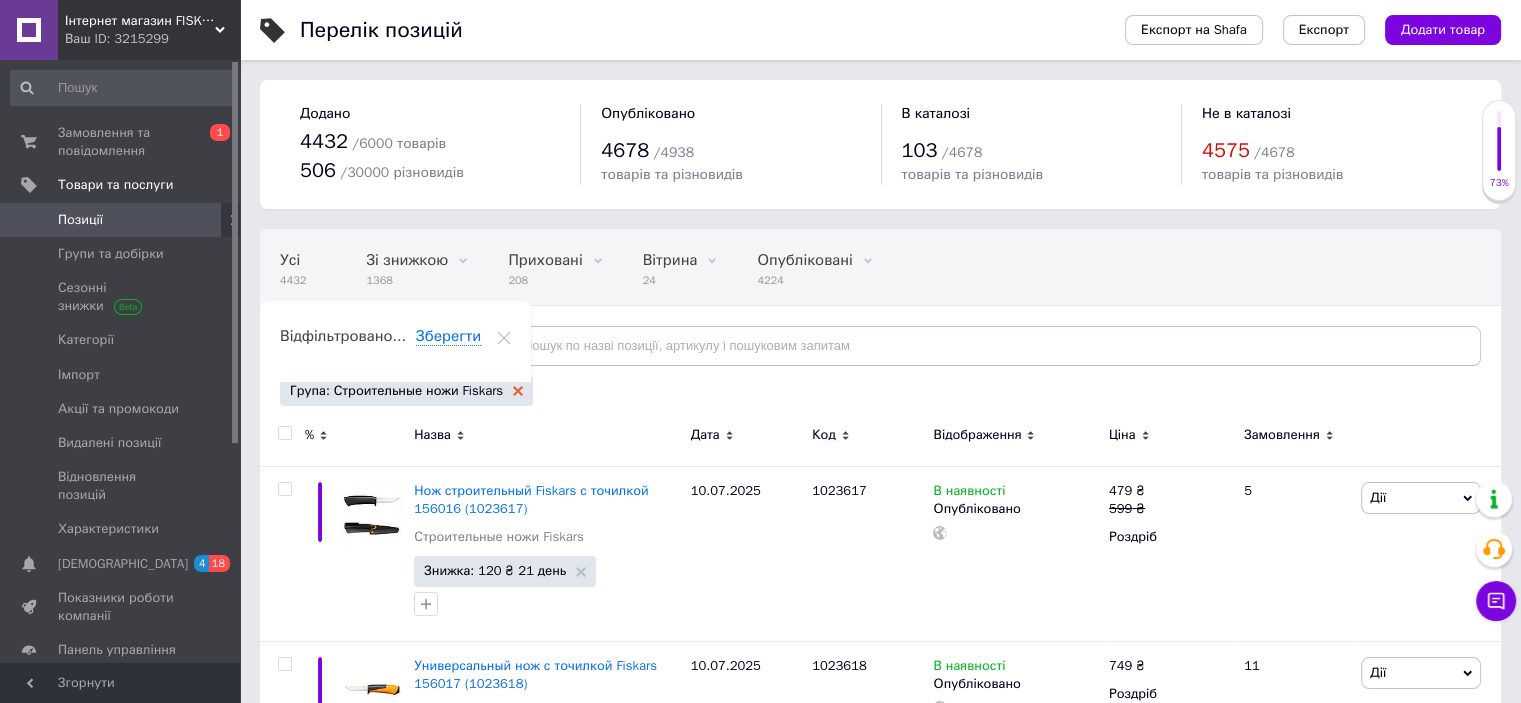 click 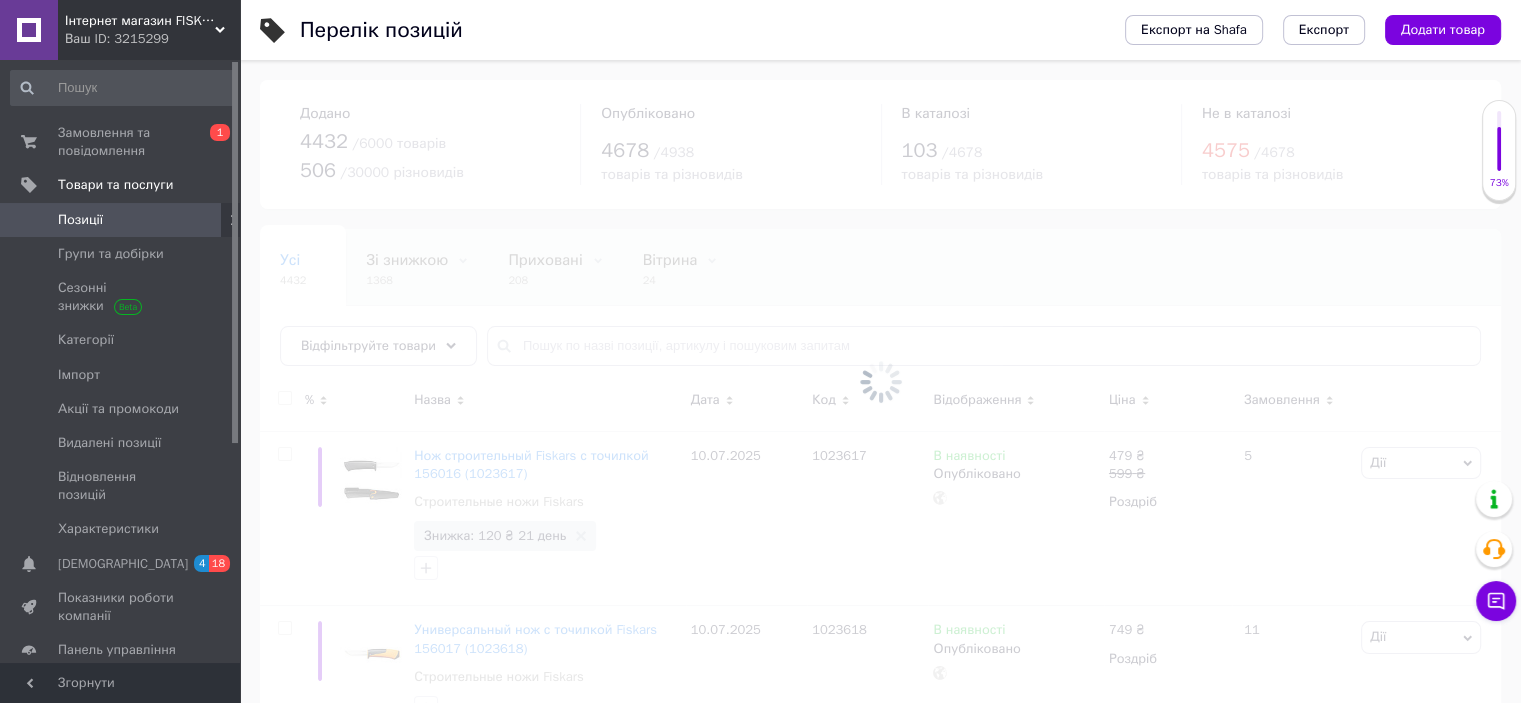 click at bounding box center [880, 381] 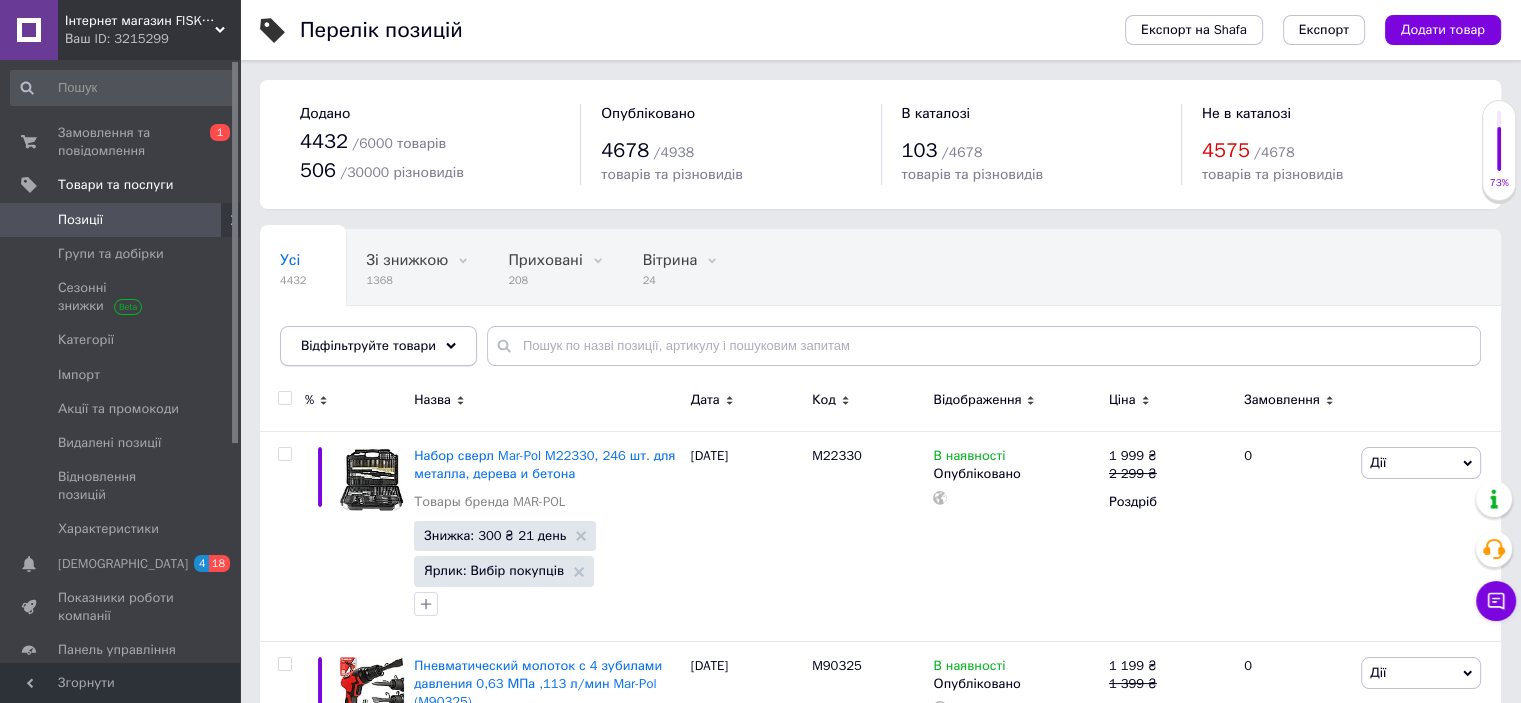 click on "Відфільтруйте товари" at bounding box center (378, 346) 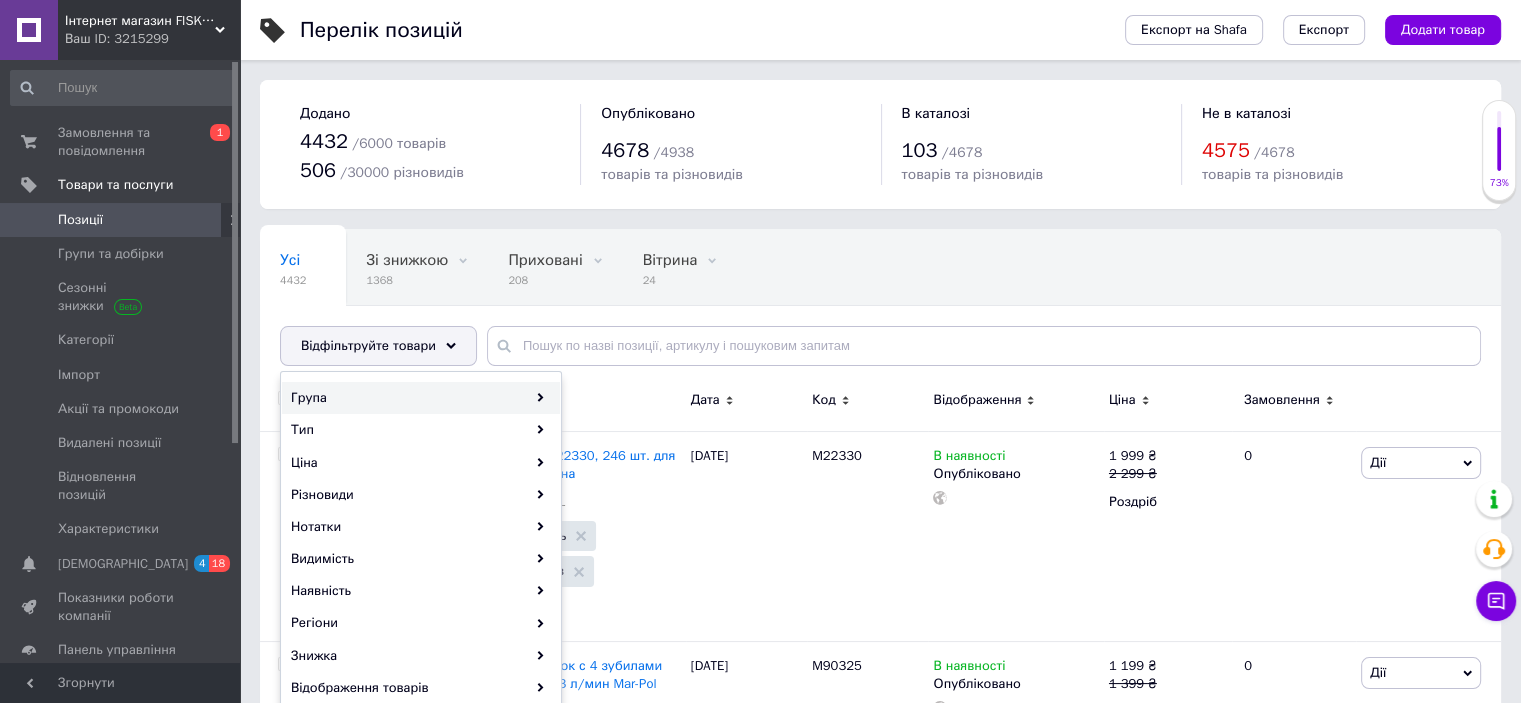 click on "Група" at bounding box center (421, 398) 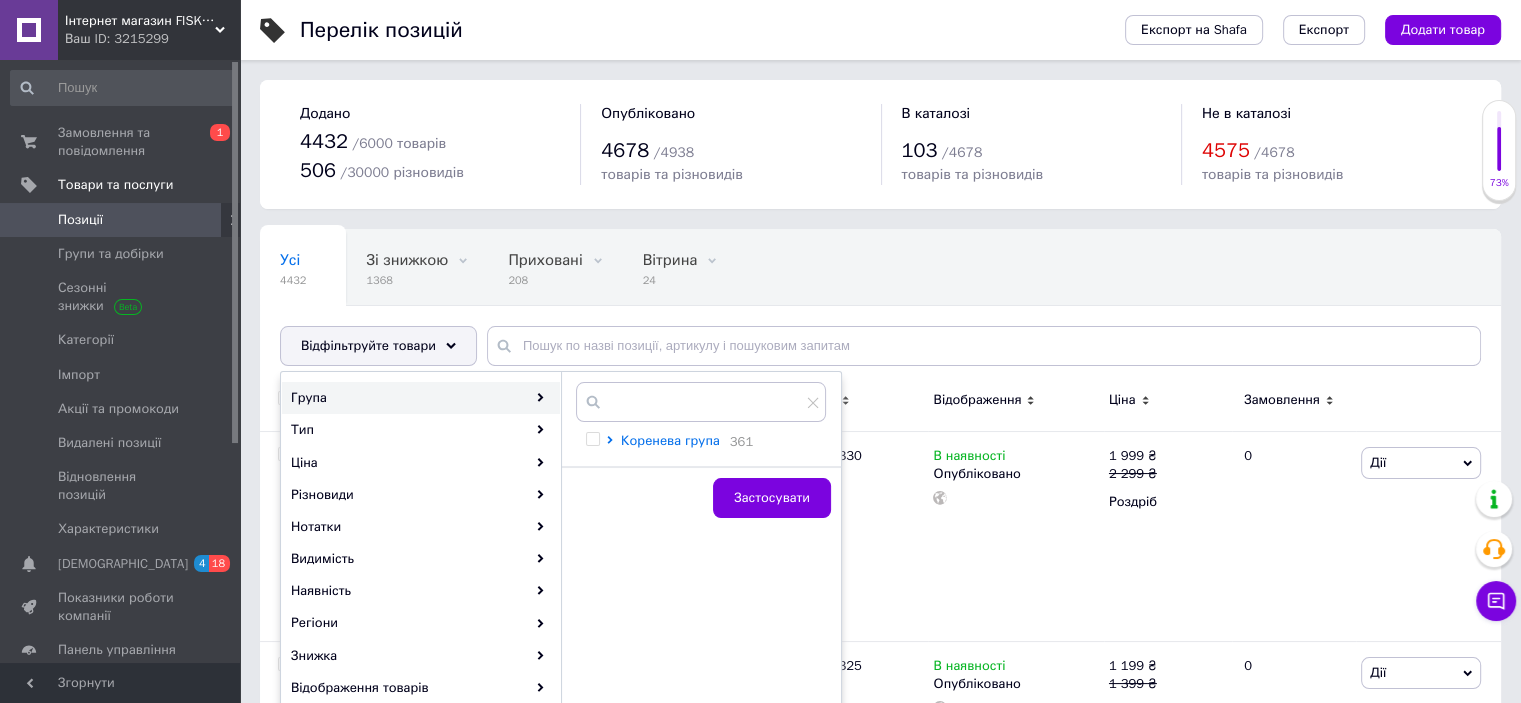 click on "Коренева група" at bounding box center (670, 440) 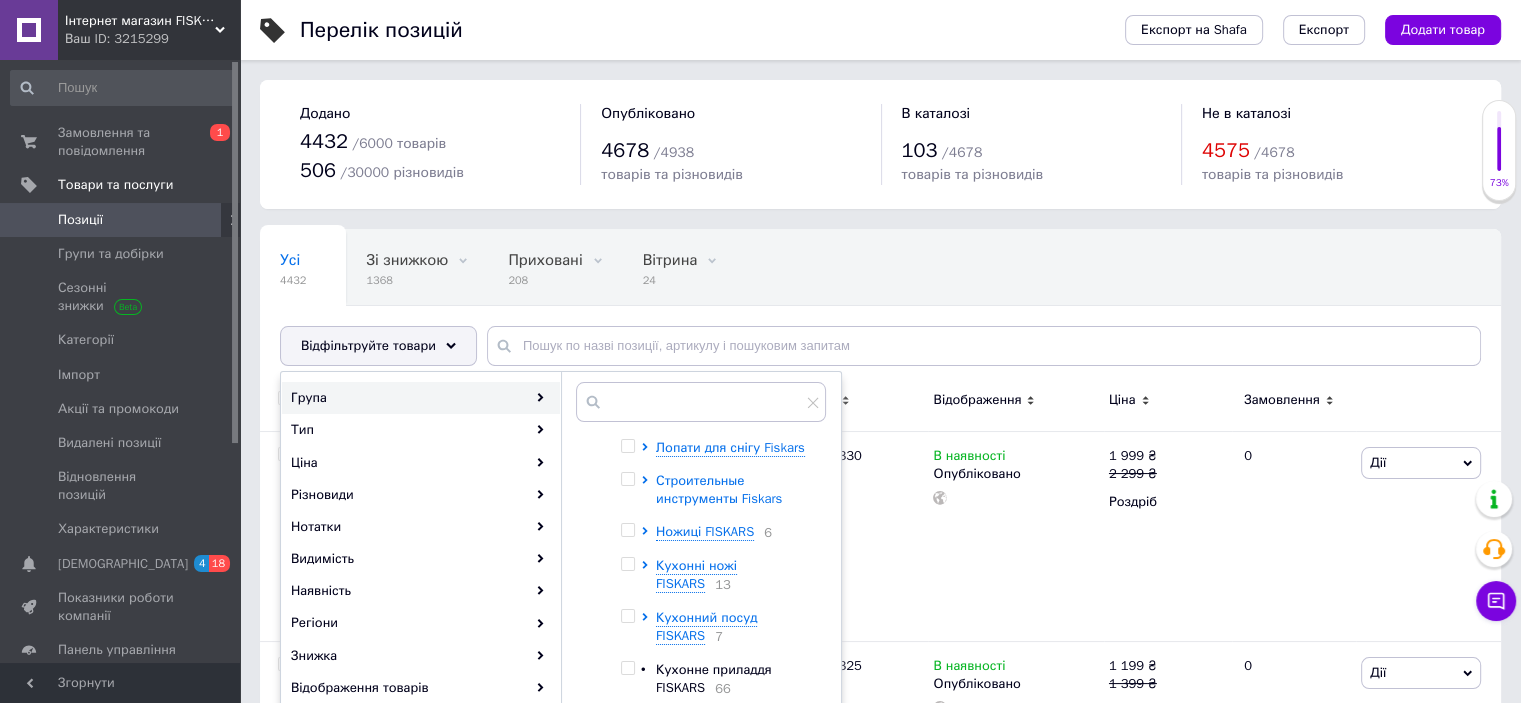 scroll, scrollTop: 591, scrollLeft: 0, axis: vertical 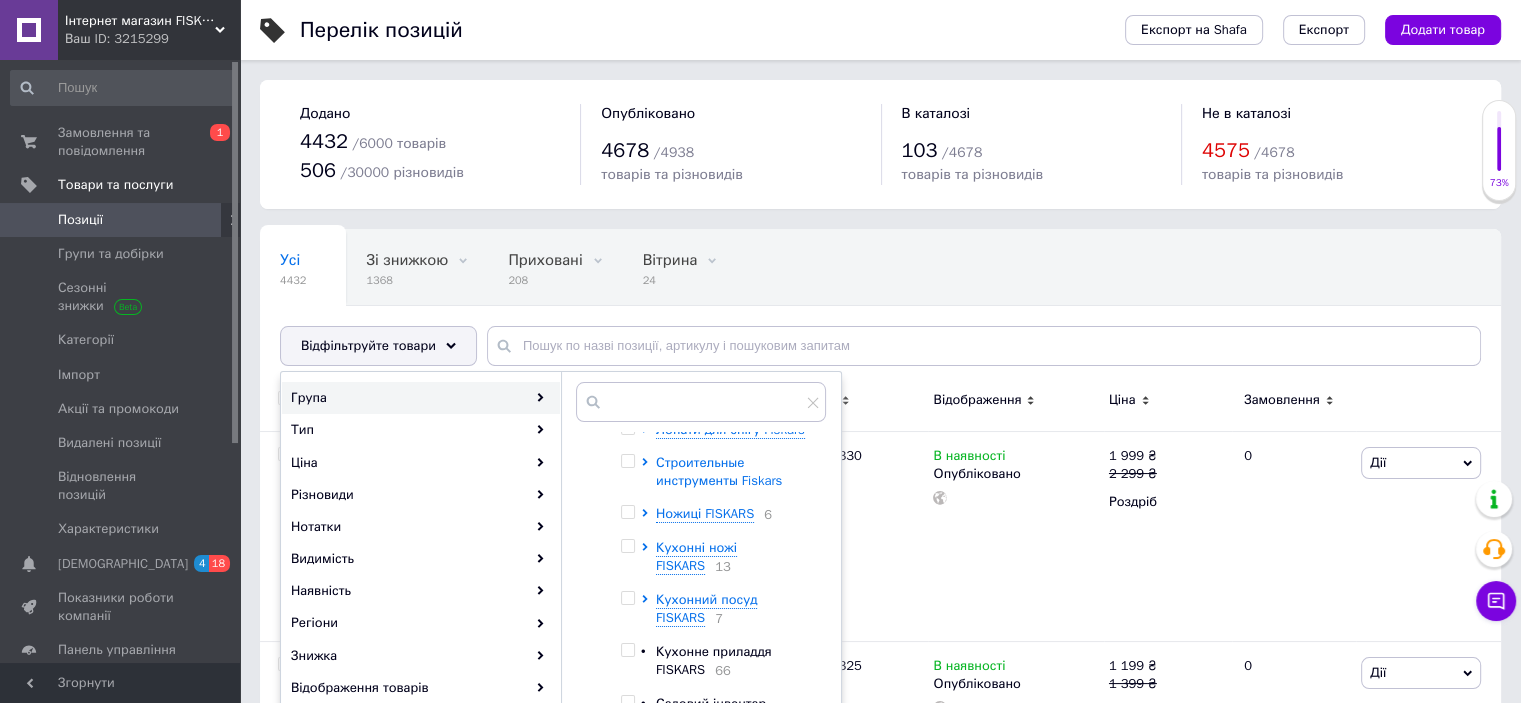 click on "Строительные инструменты Fiskars" at bounding box center (719, 471) 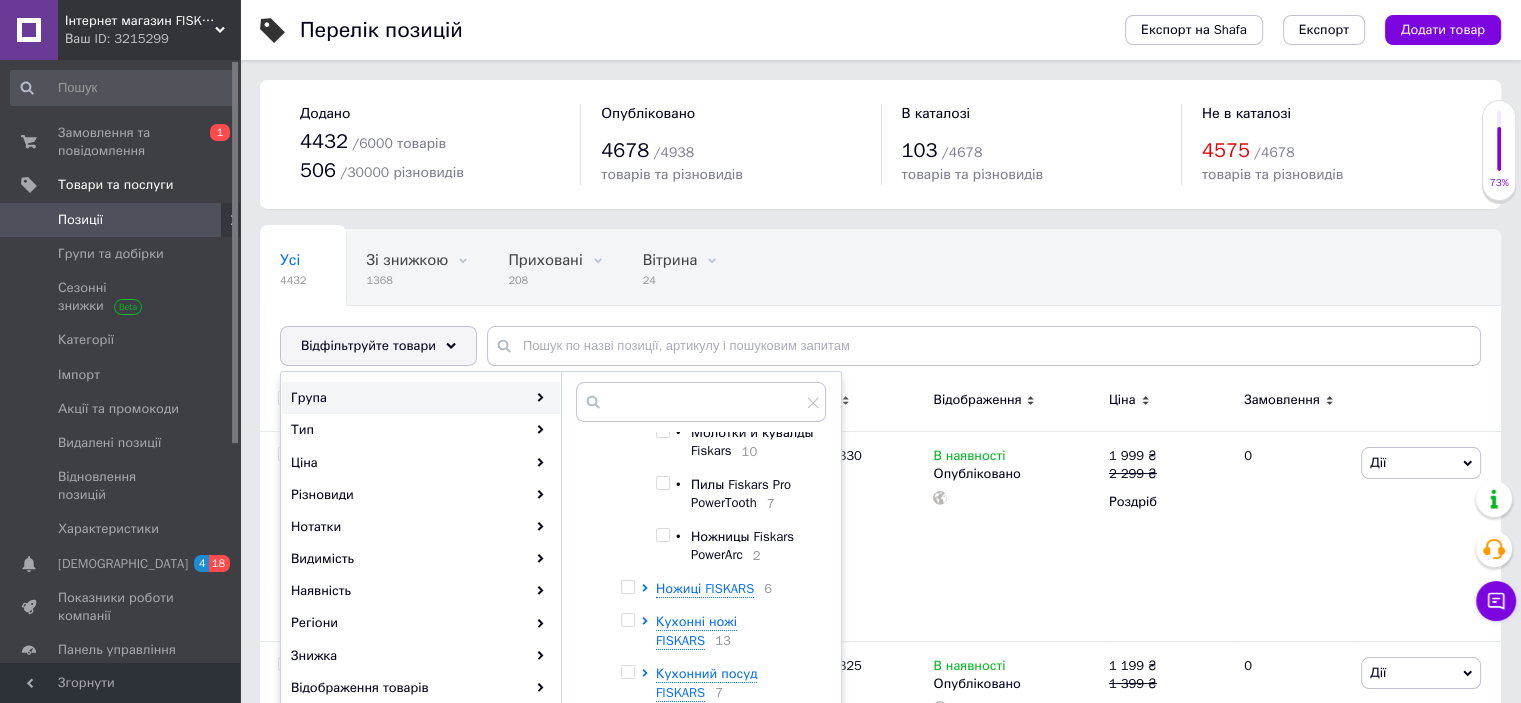 scroll, scrollTop: 591, scrollLeft: 0, axis: vertical 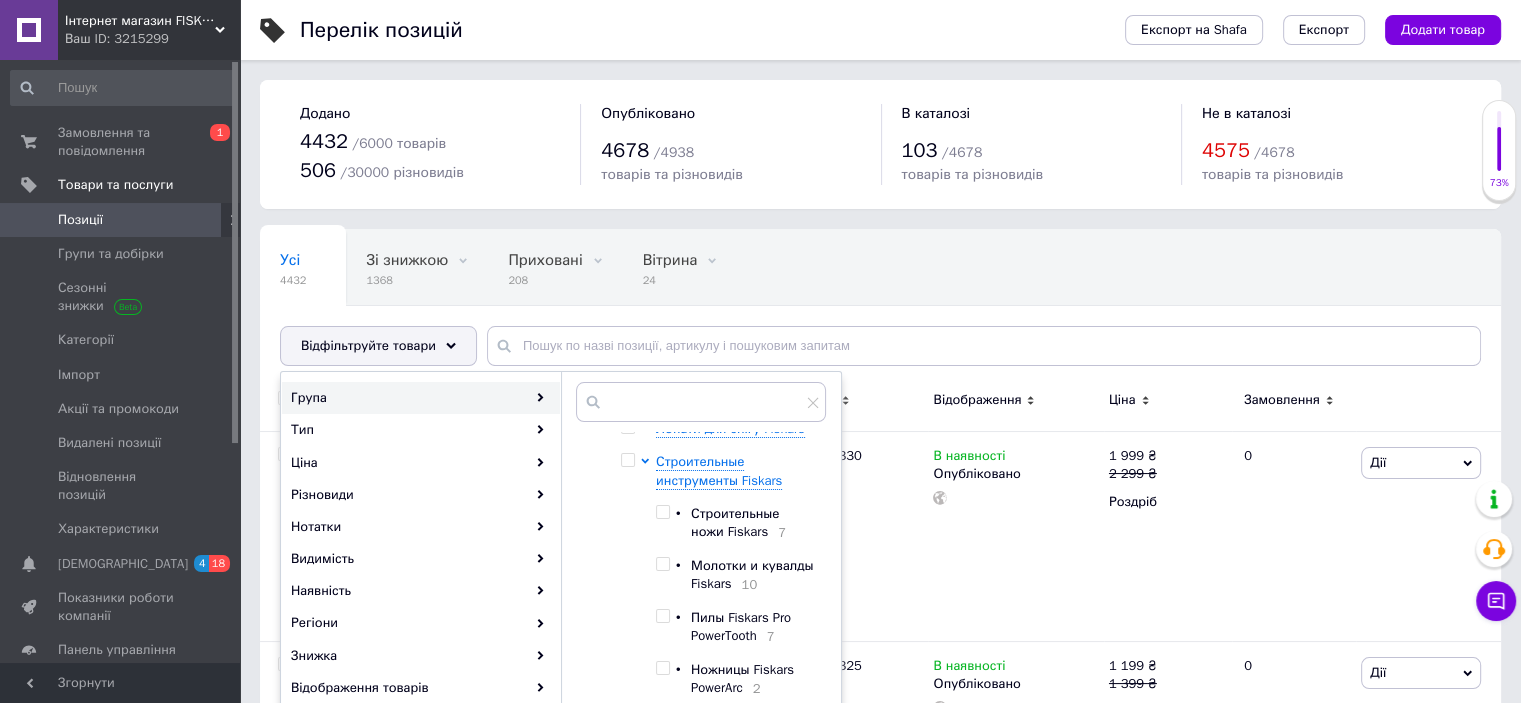 click at bounding box center [662, 564] 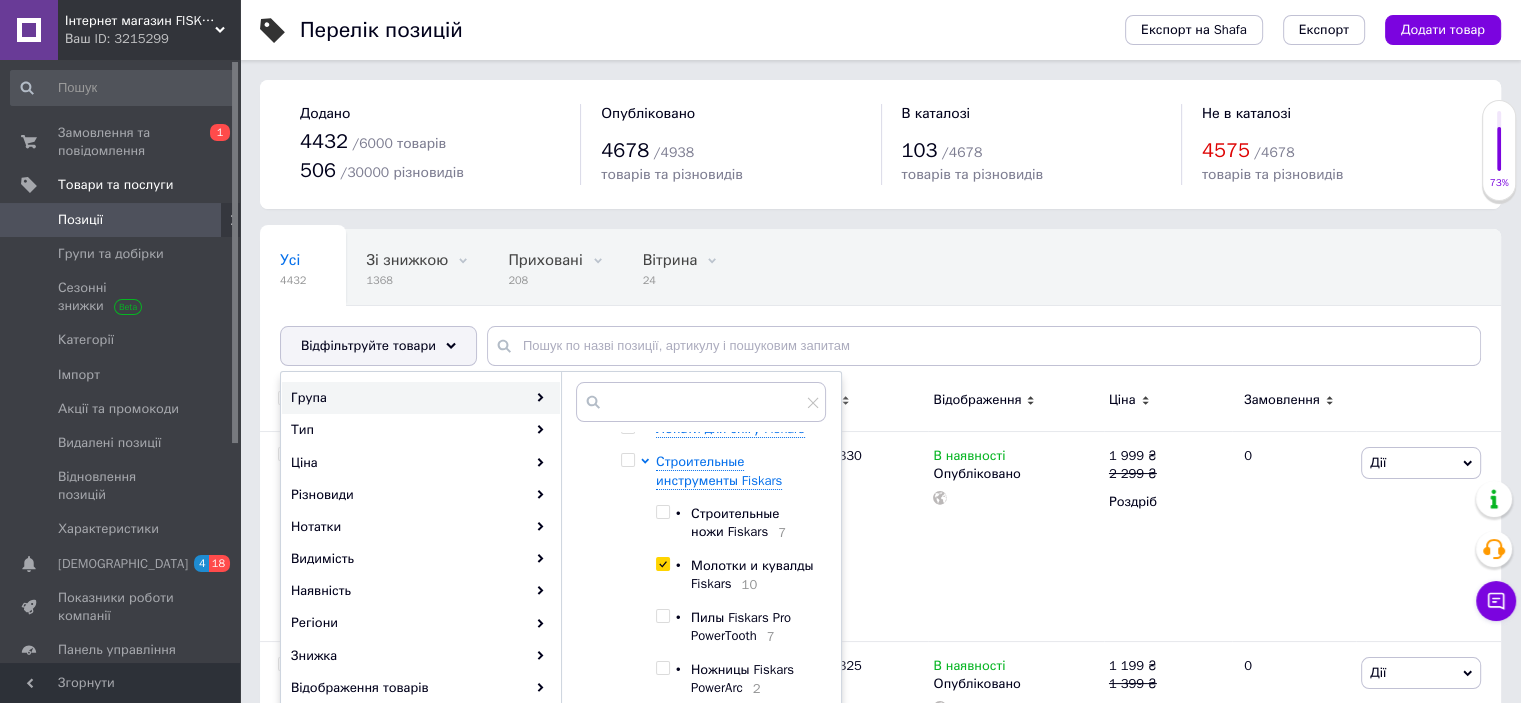 checkbox on "true" 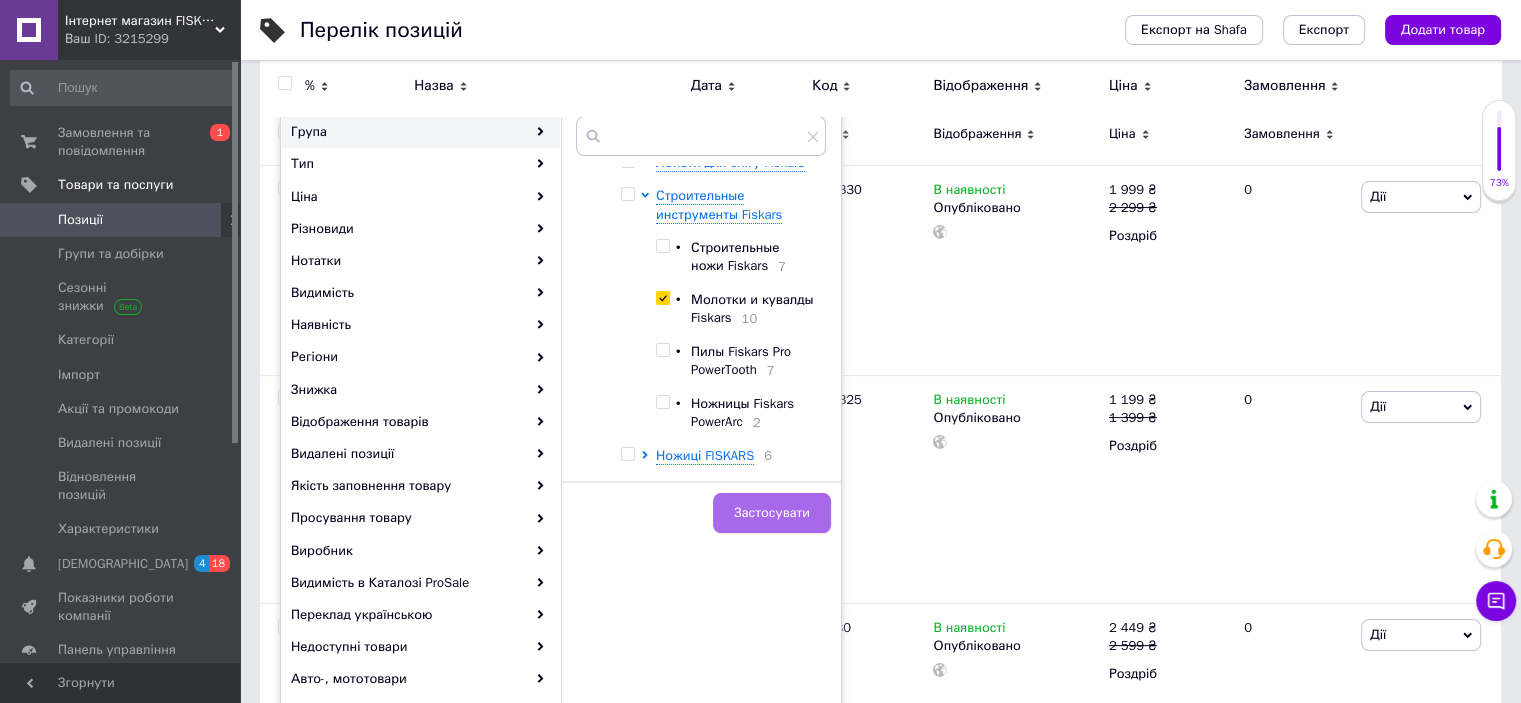 click on "Застосувати" at bounding box center (772, 513) 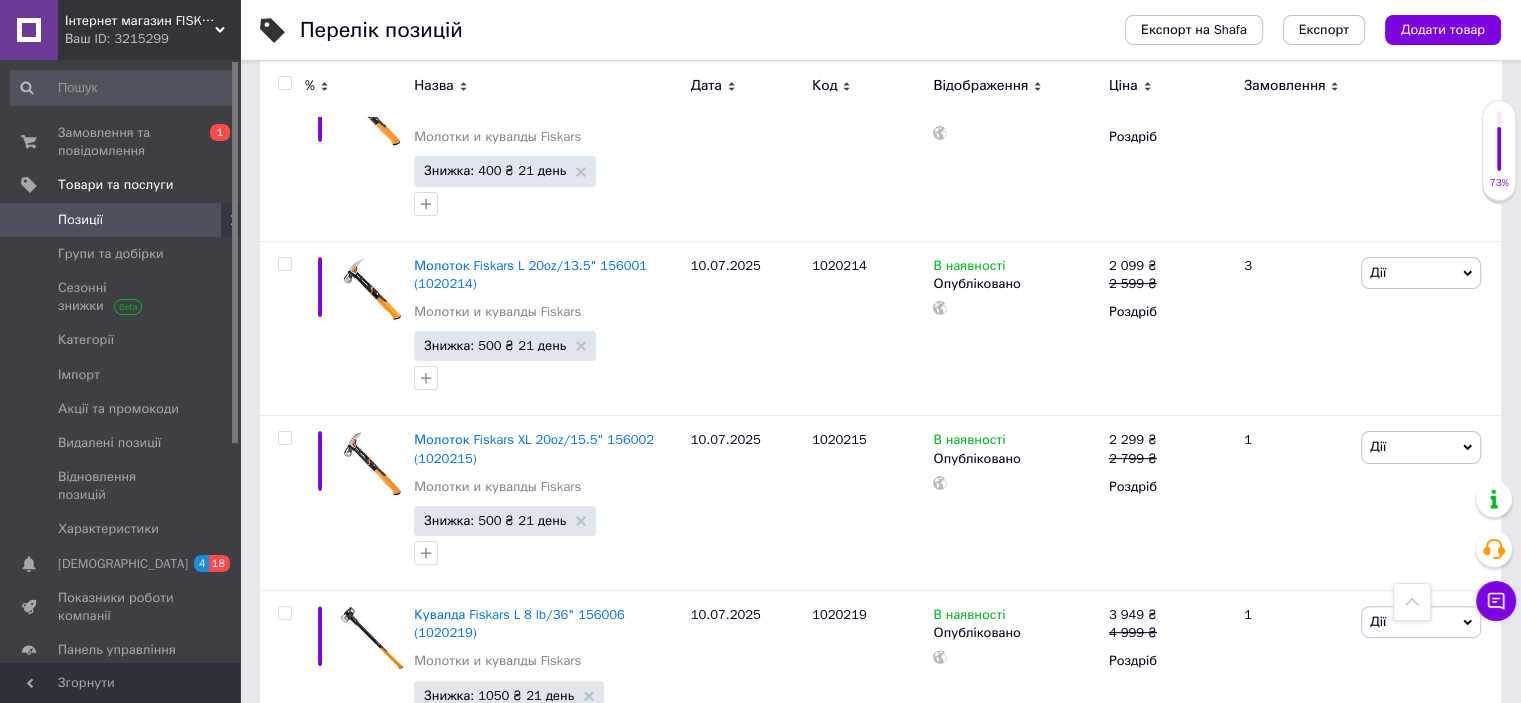 scroll, scrollTop: 266, scrollLeft: 0, axis: vertical 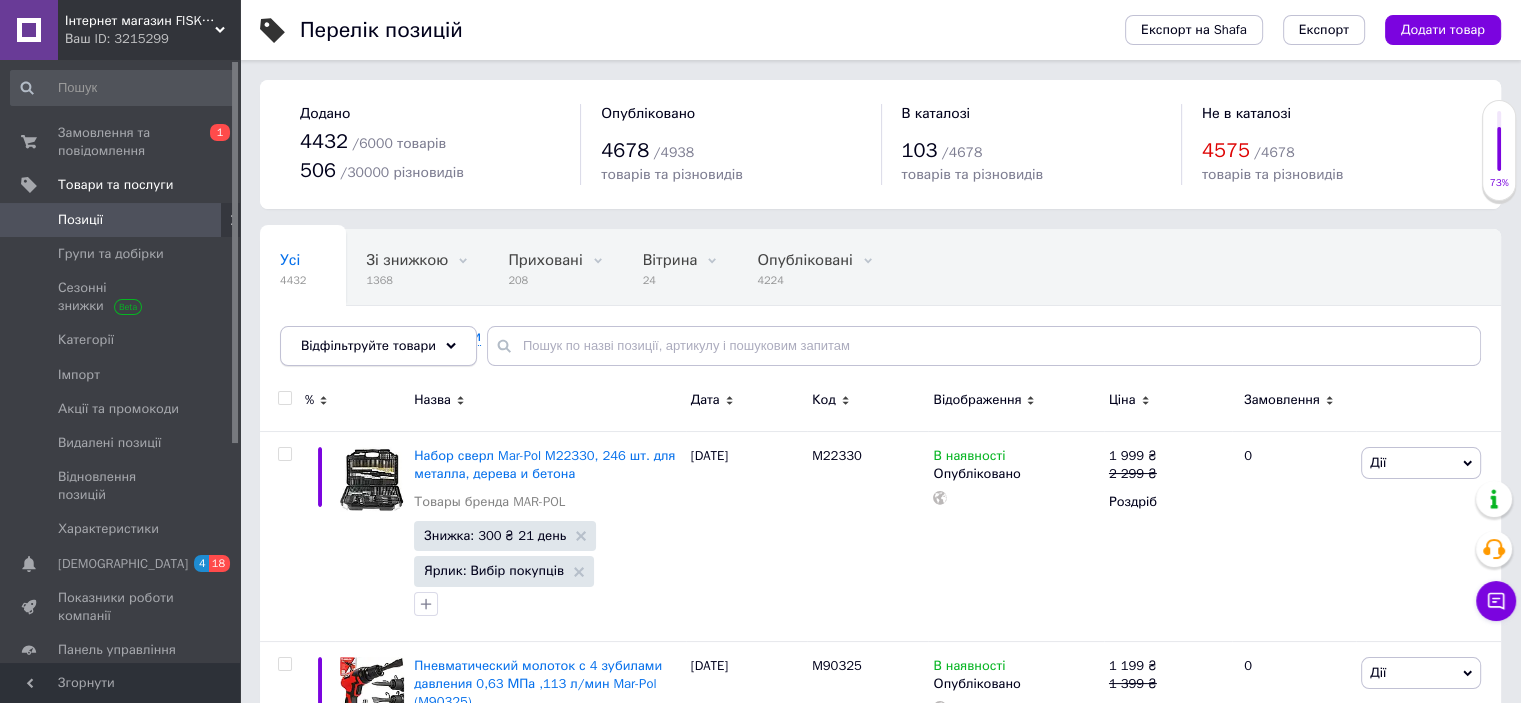 click 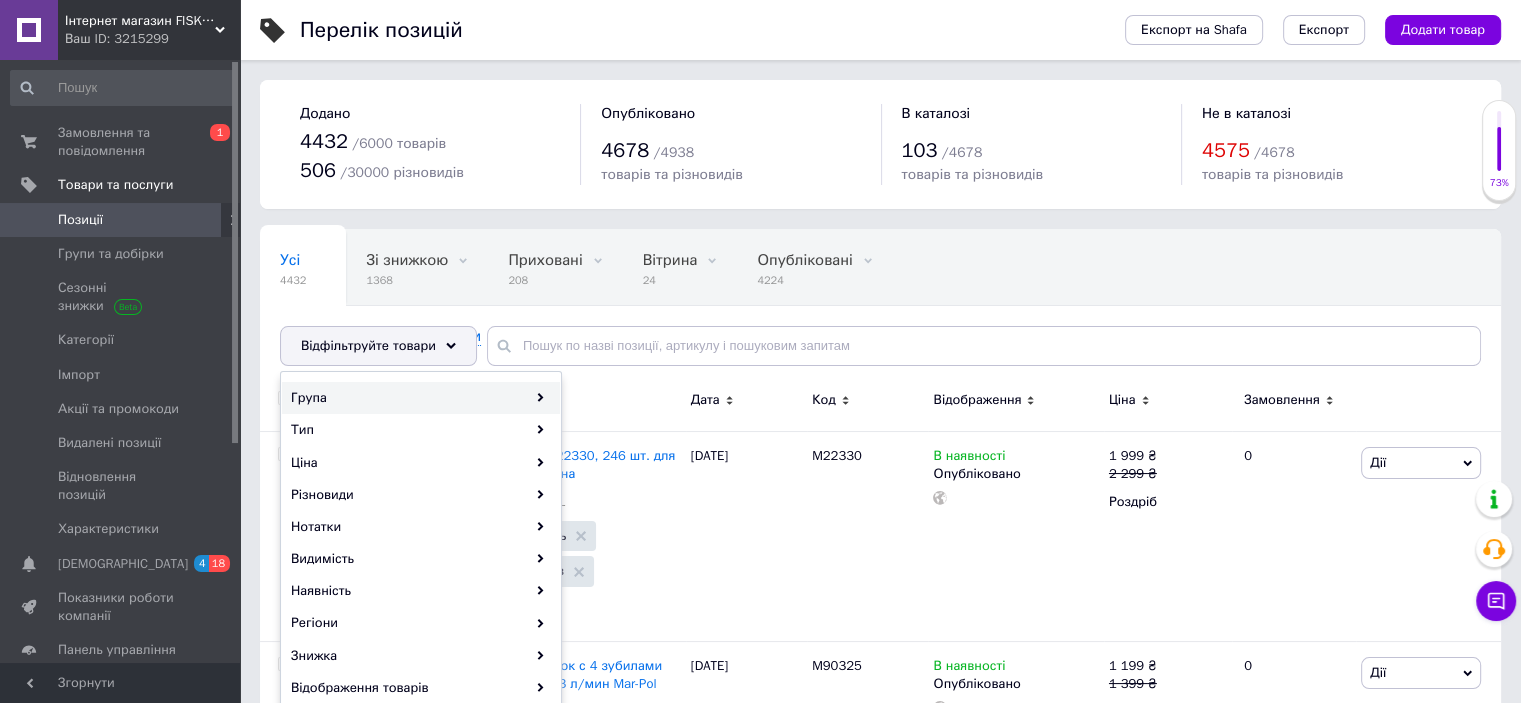 click on "Група" at bounding box center [421, 398] 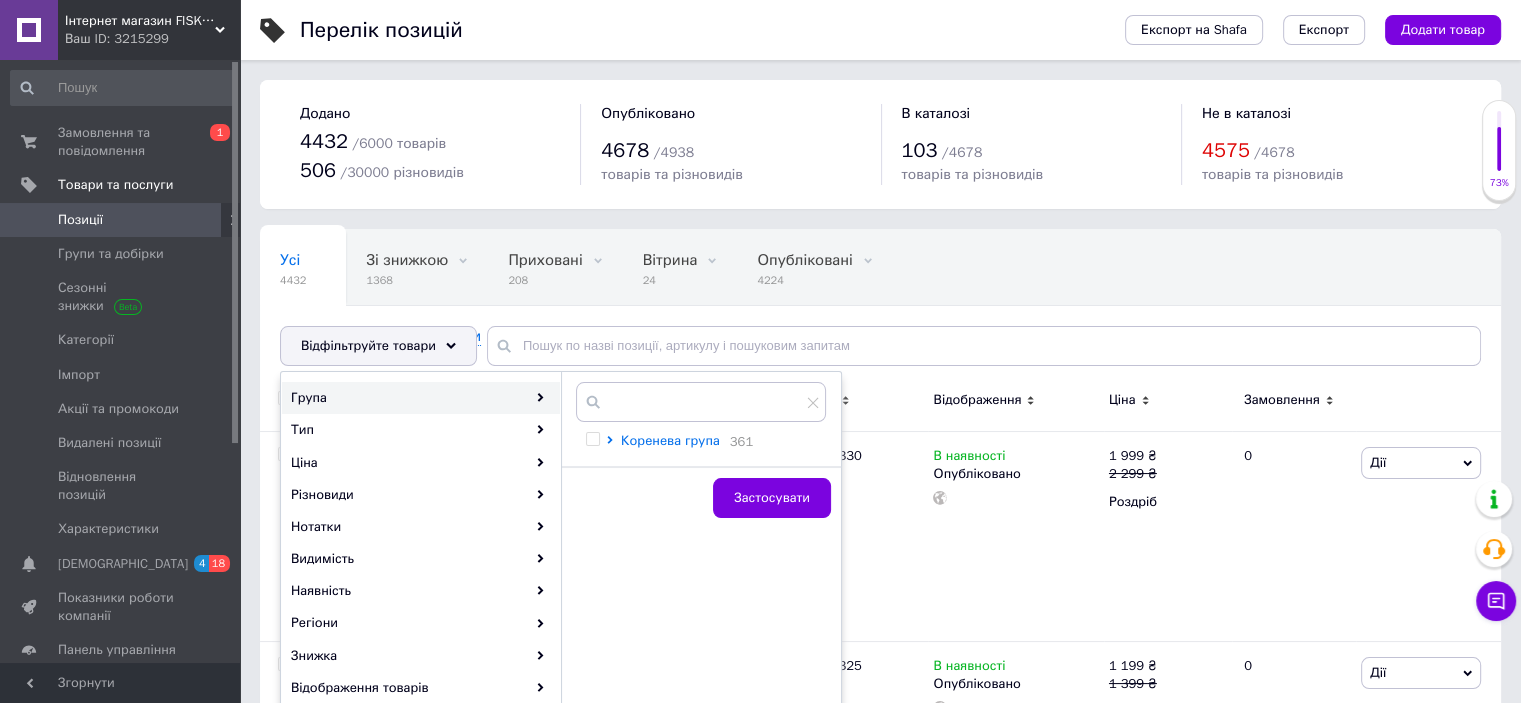 click on "Коренева група" at bounding box center [670, 440] 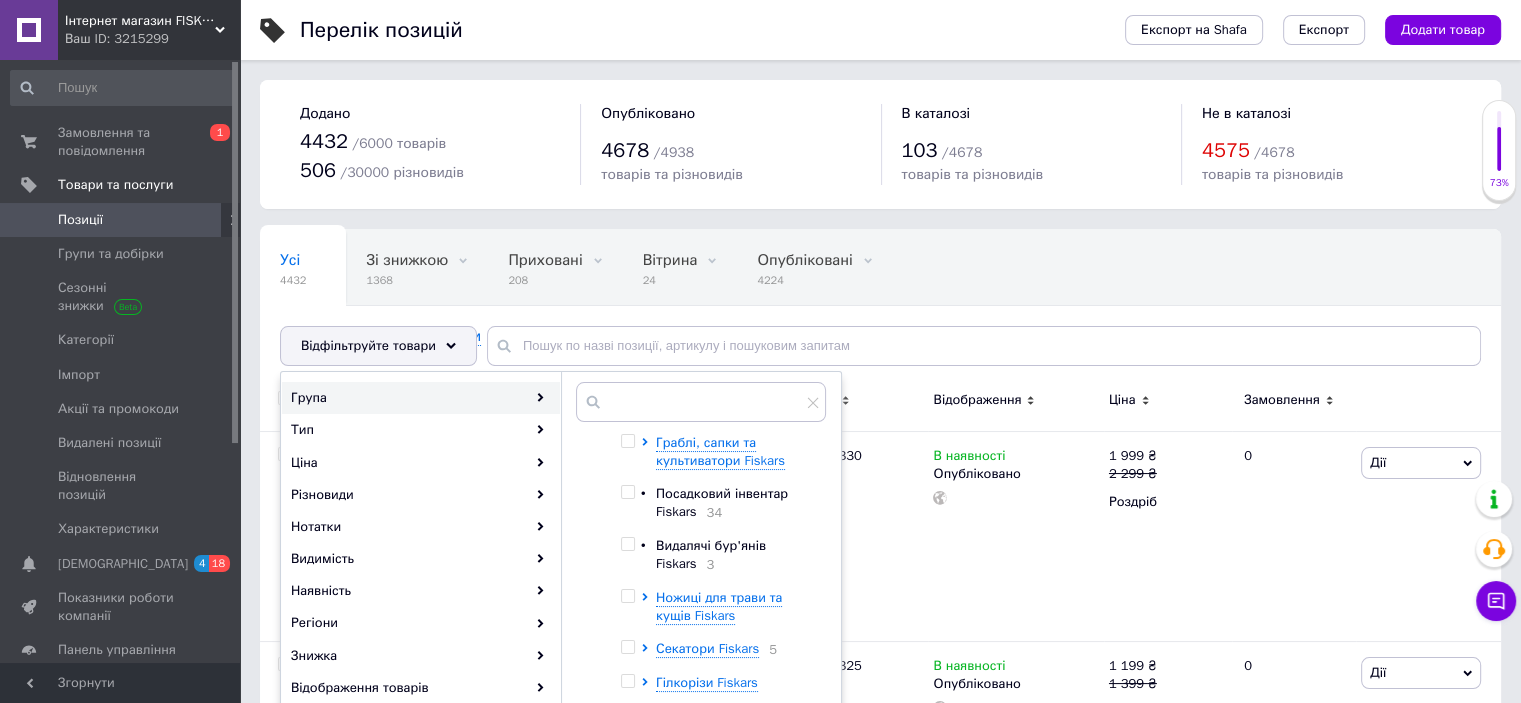 scroll, scrollTop: 400, scrollLeft: 0, axis: vertical 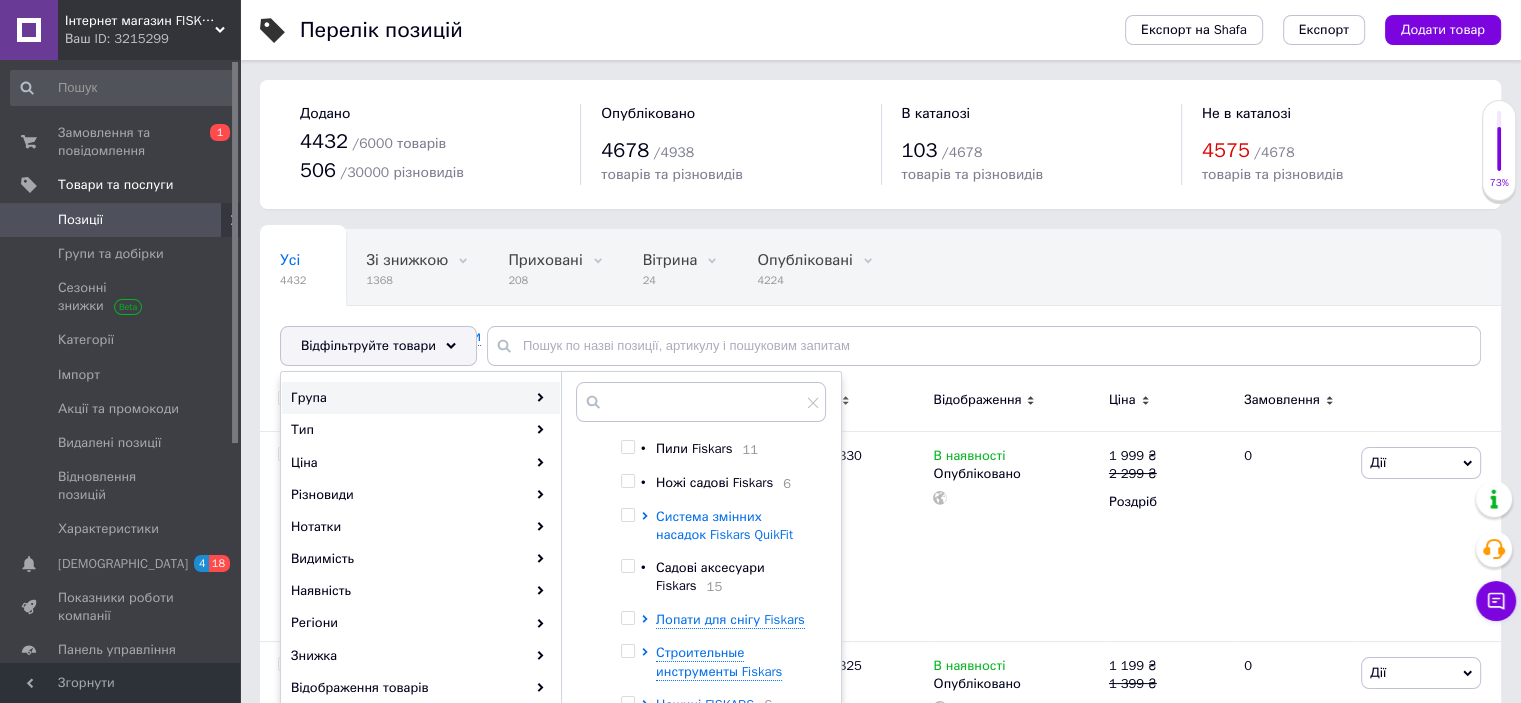 click on "Система змінних насадок Fiskars QuikFit" at bounding box center [724, 525] 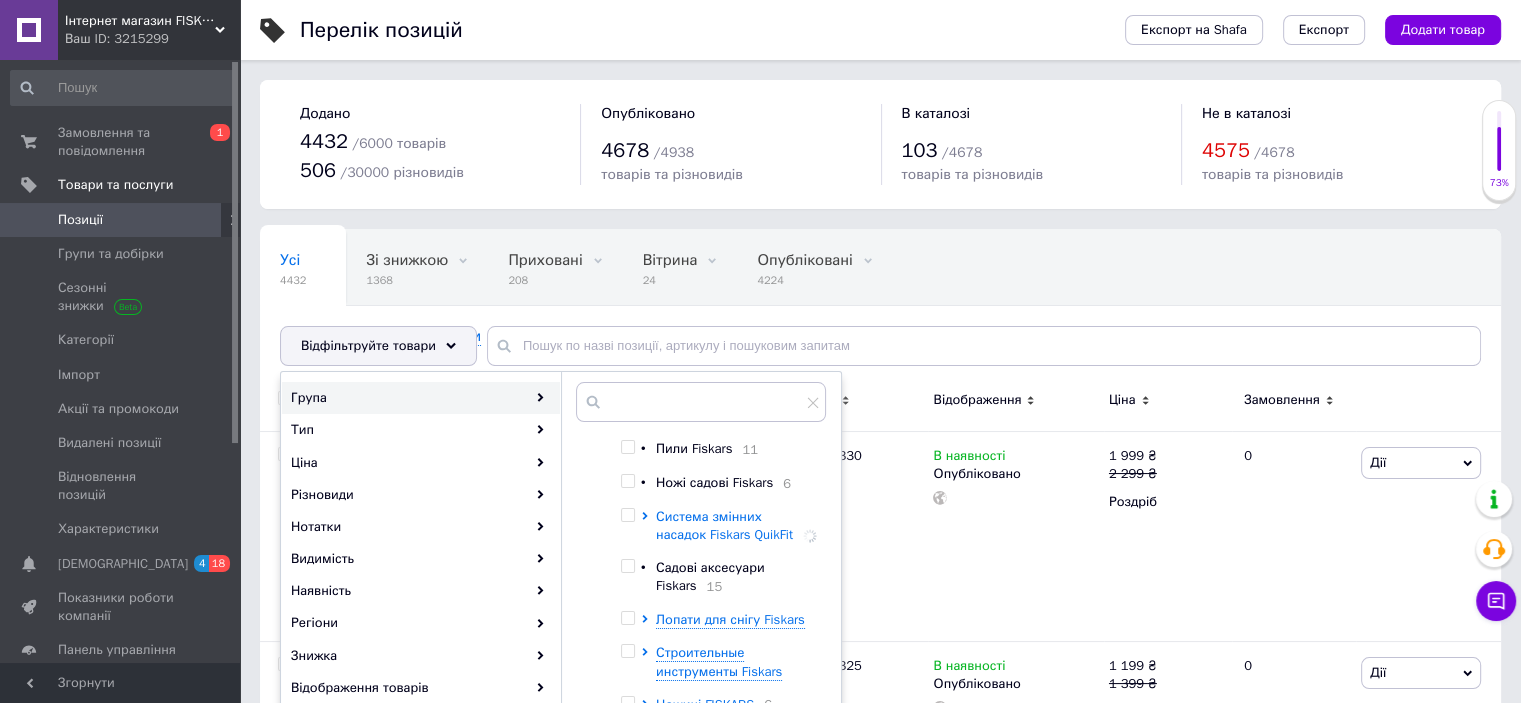 click on "Система змінних насадок Fiskars QuikFit" at bounding box center (724, 525) 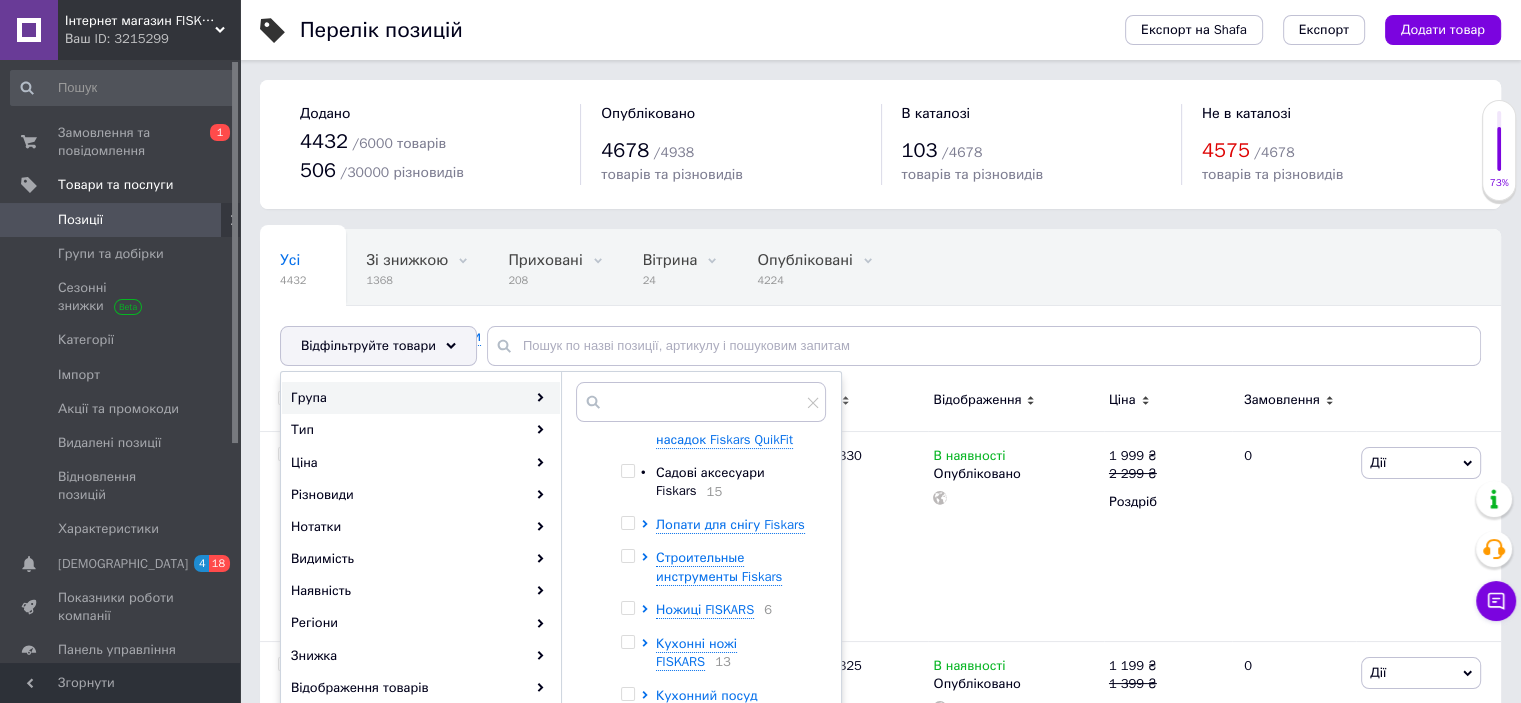 scroll, scrollTop: 533, scrollLeft: 0, axis: vertical 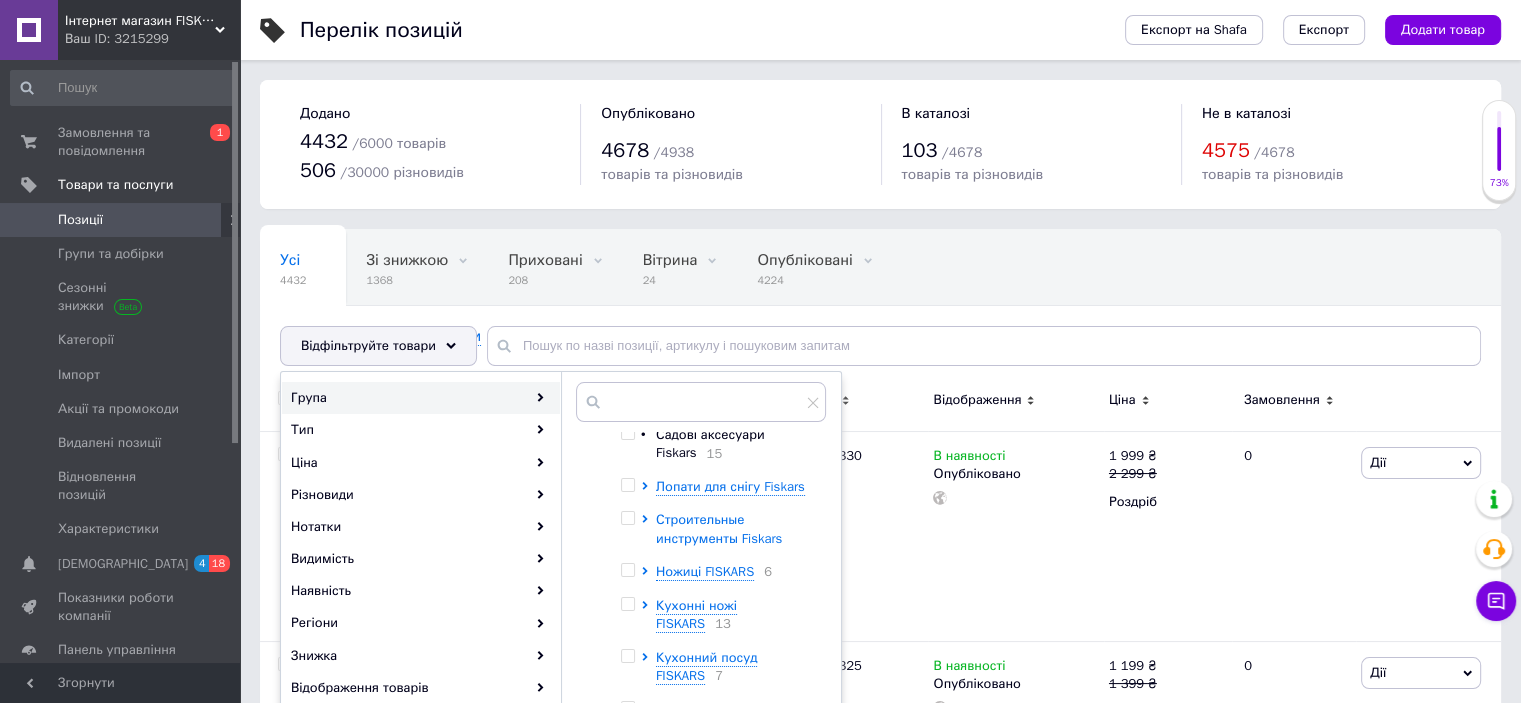 click on "Строительные инструменты Fiskars" at bounding box center [719, 528] 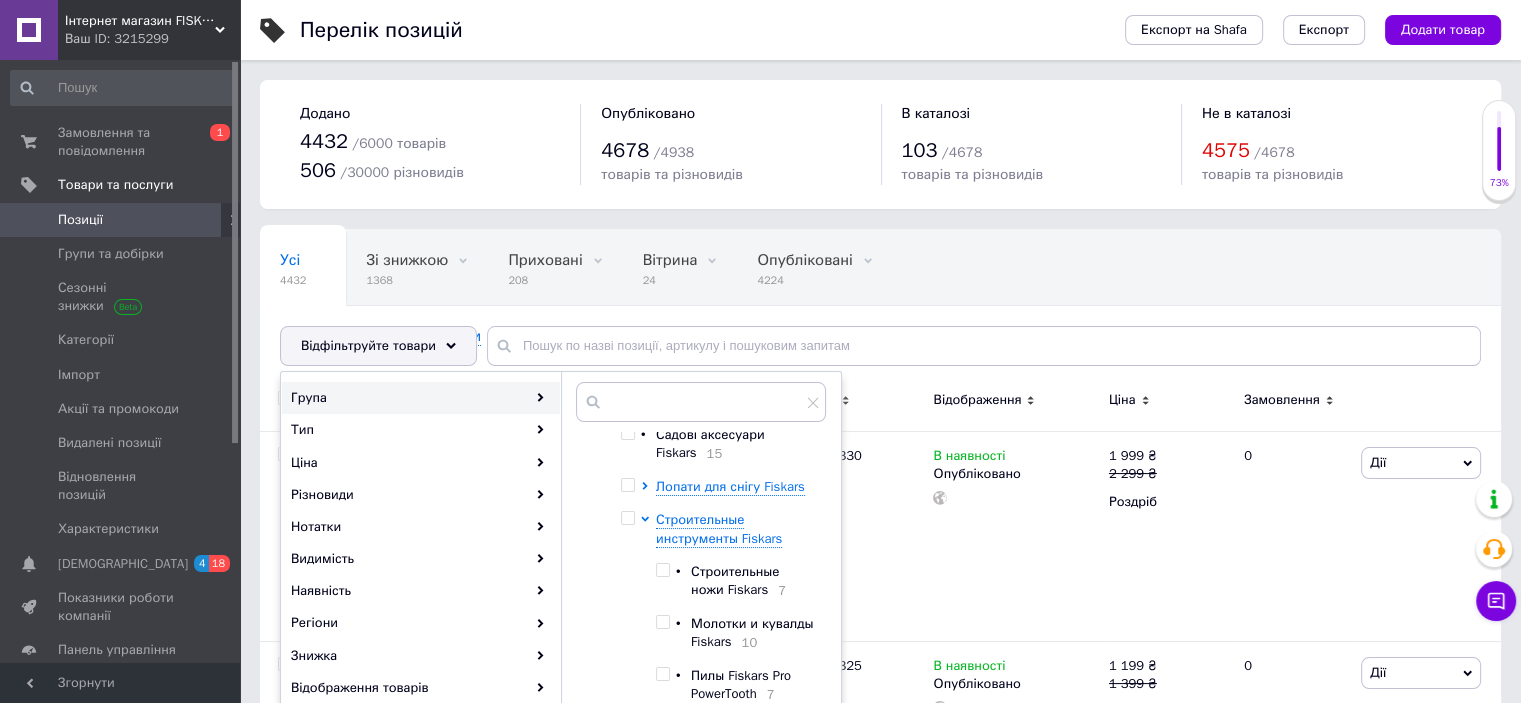 click at bounding box center [662, 570] 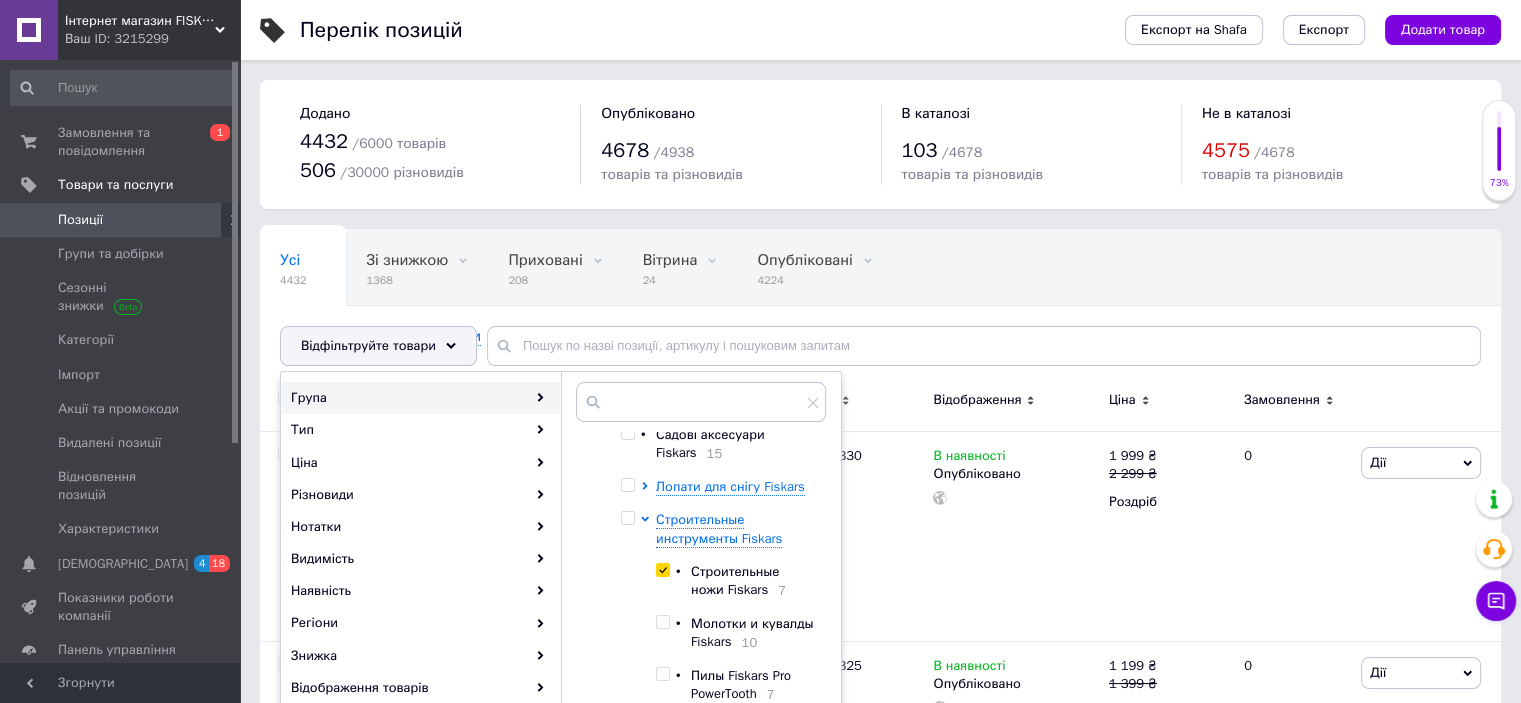 checkbox on "true" 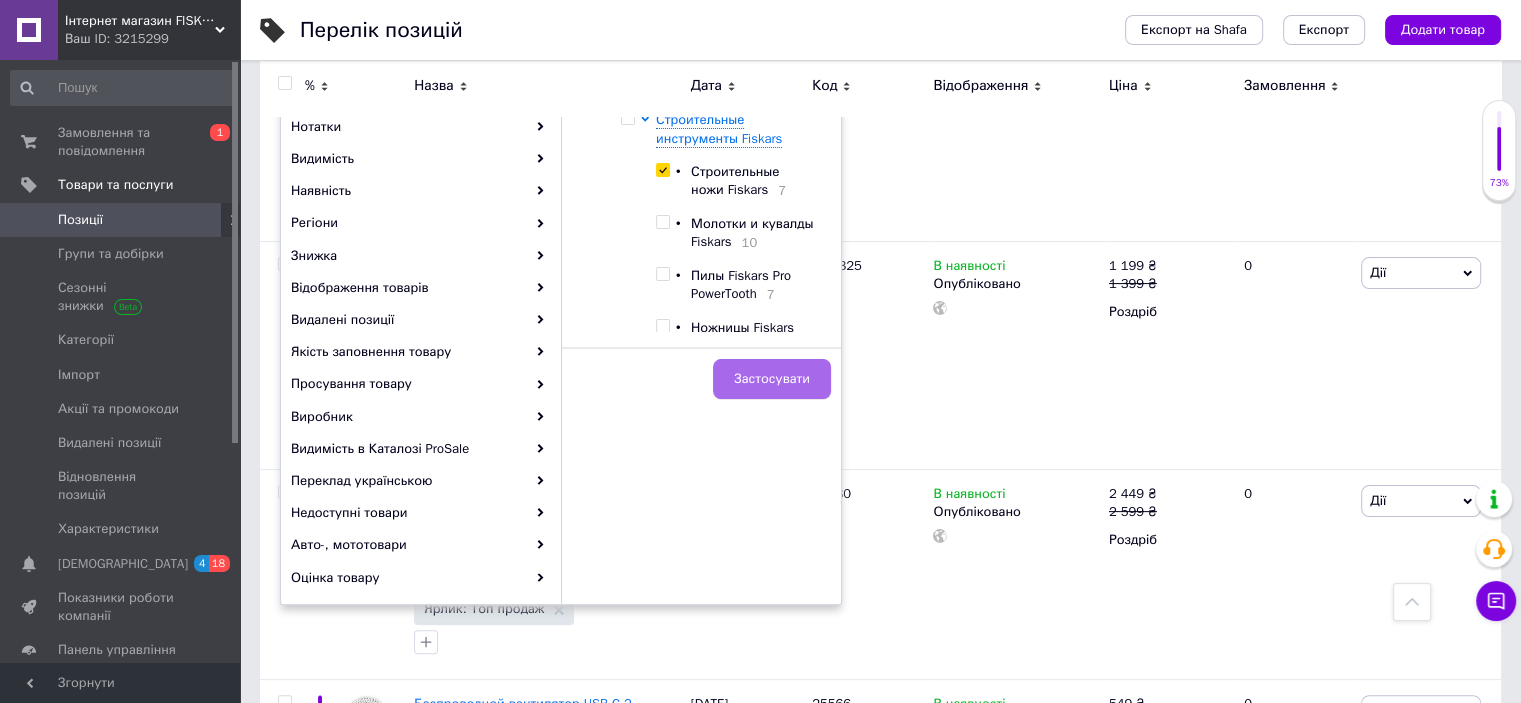 click on "Застосувати" at bounding box center (772, 379) 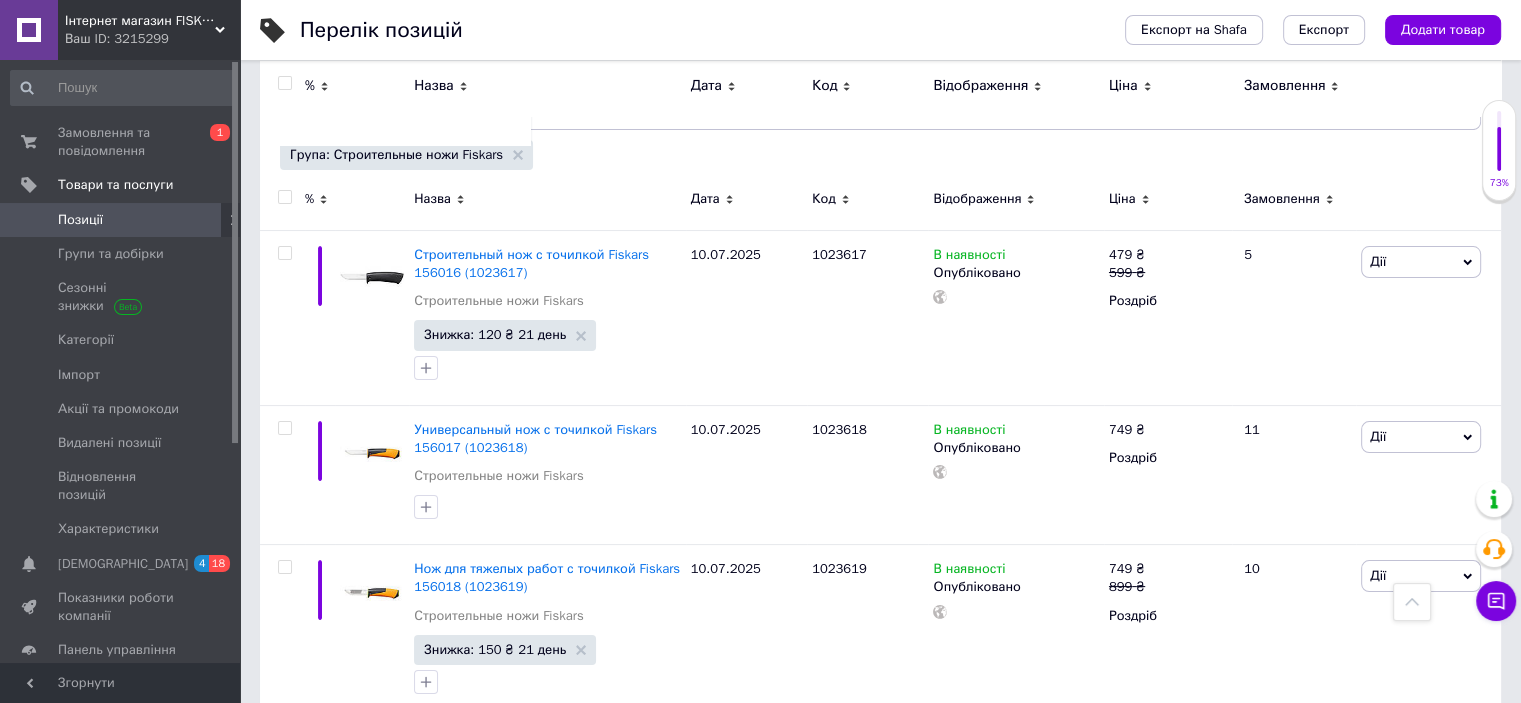 scroll, scrollTop: 0, scrollLeft: 0, axis: both 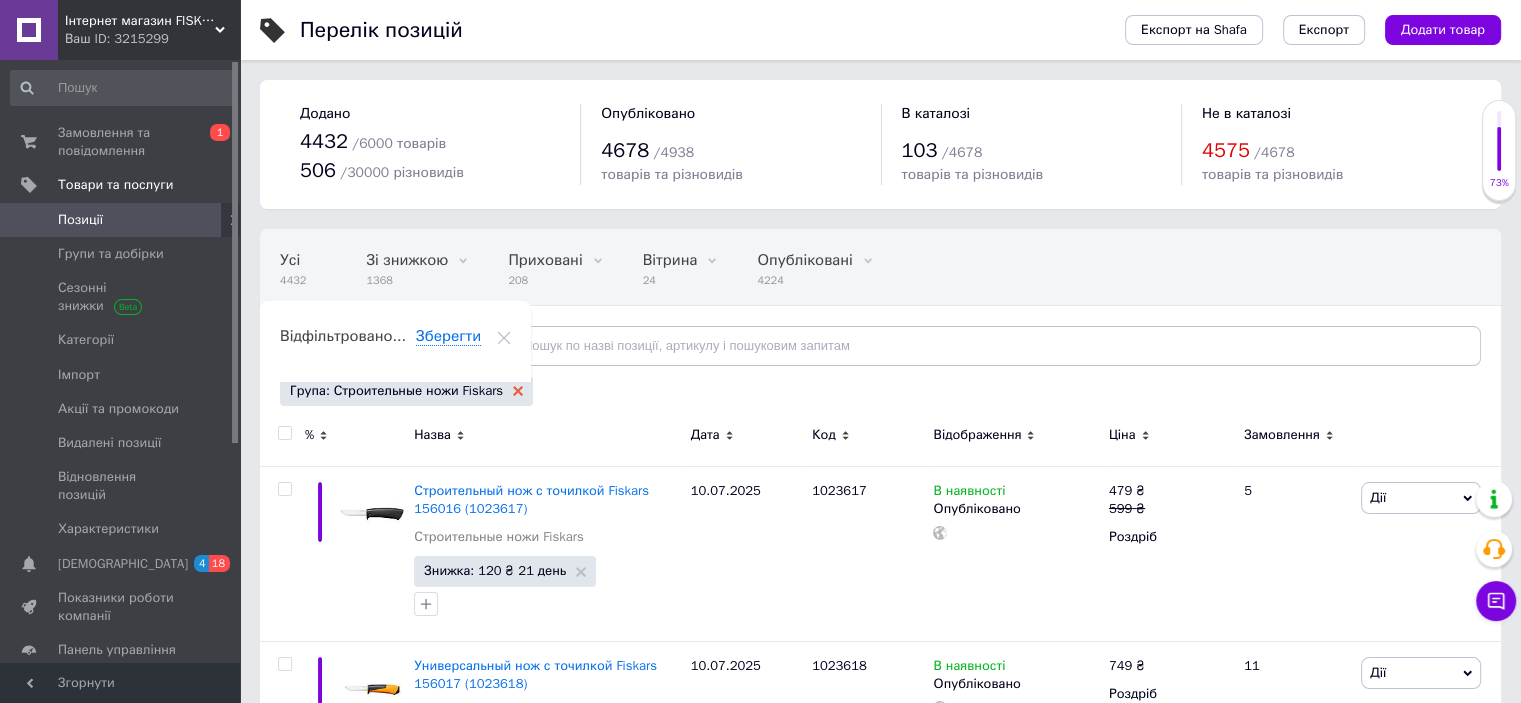 click 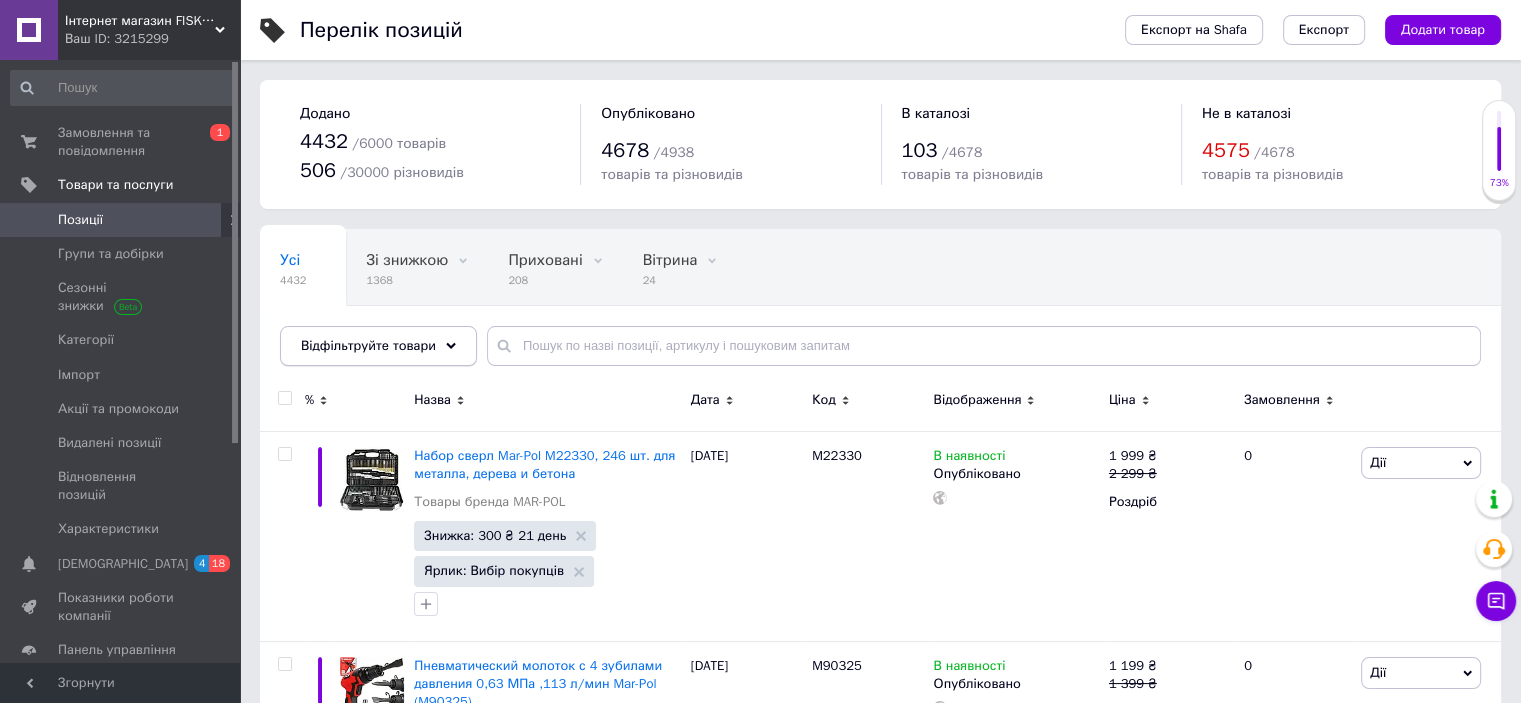 click on "Відфільтруйте товари" at bounding box center [378, 346] 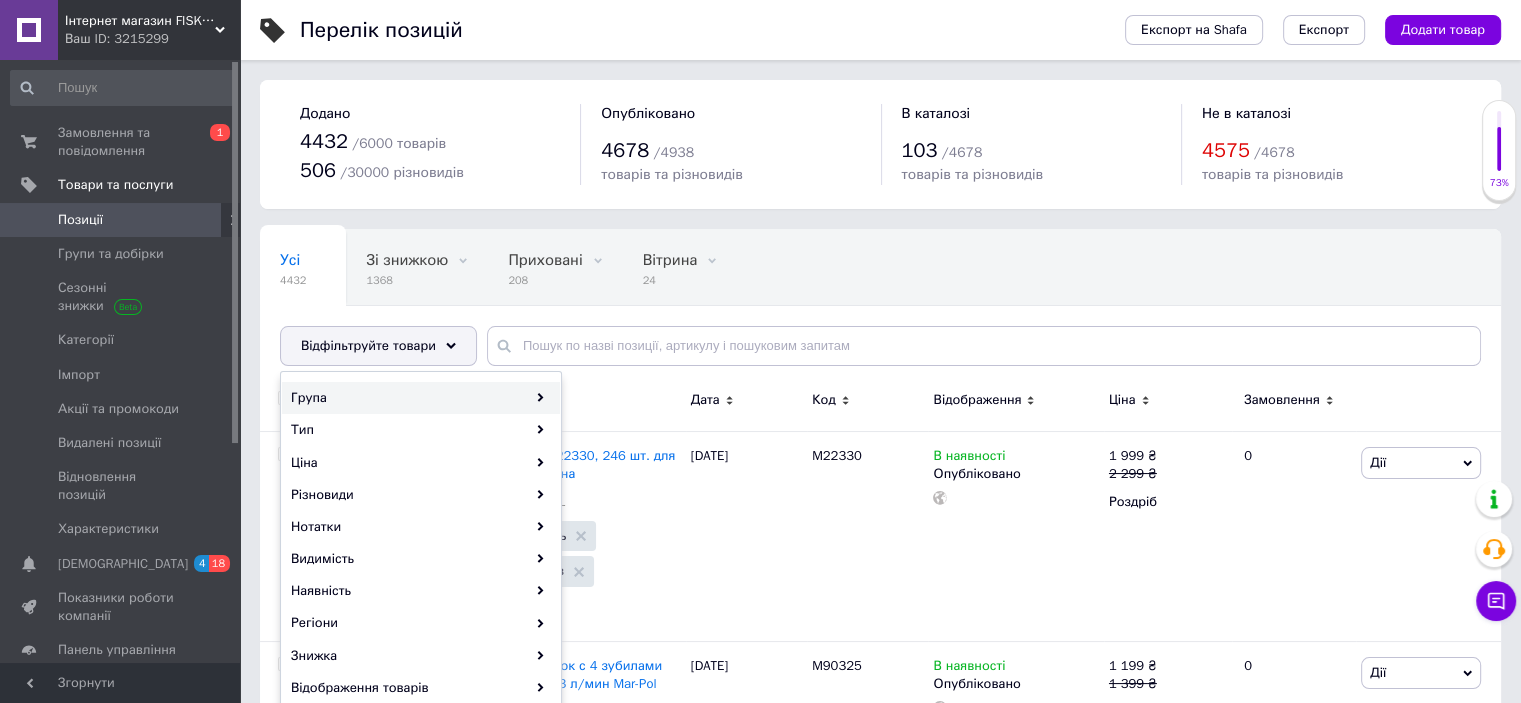 click on "Група" at bounding box center (421, 398) 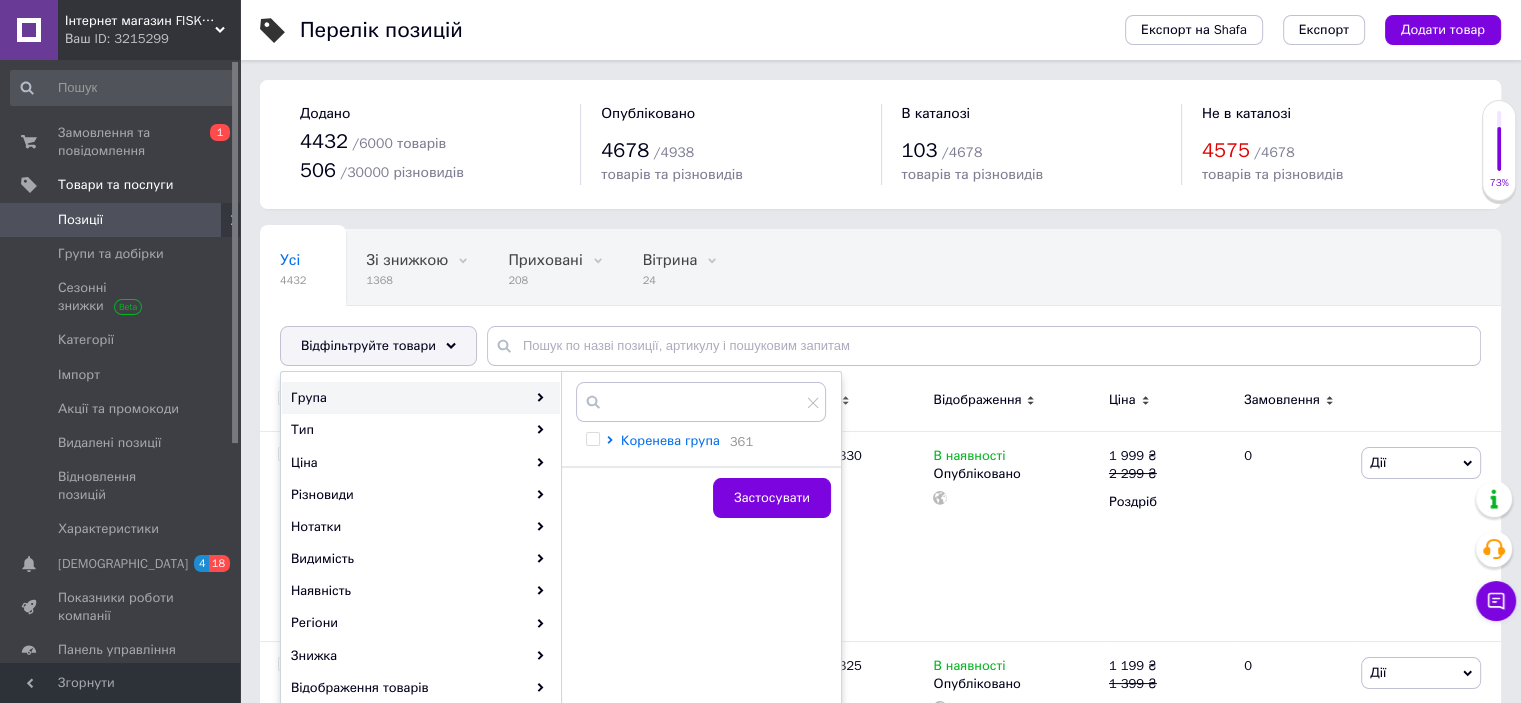 click on "Коренева група" at bounding box center (670, 440) 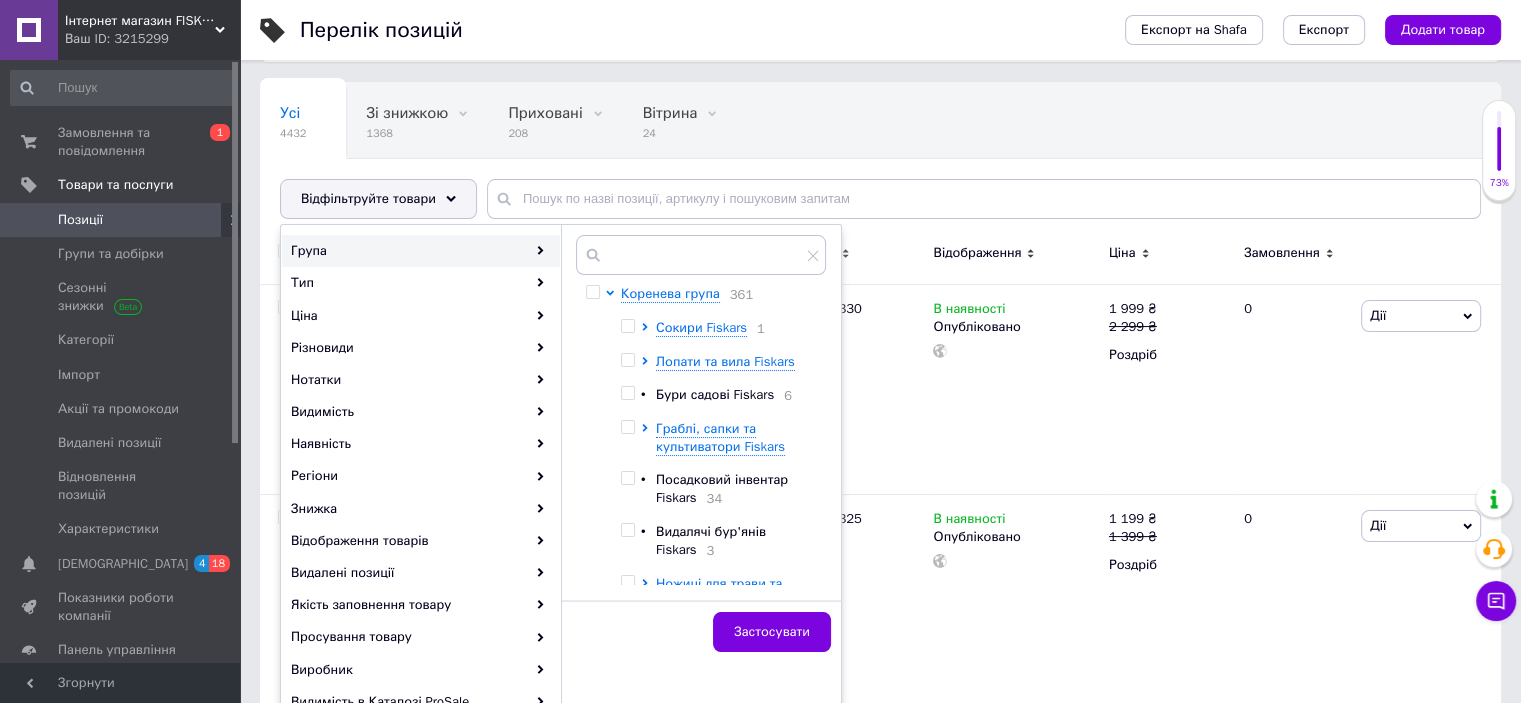 scroll, scrollTop: 266, scrollLeft: 0, axis: vertical 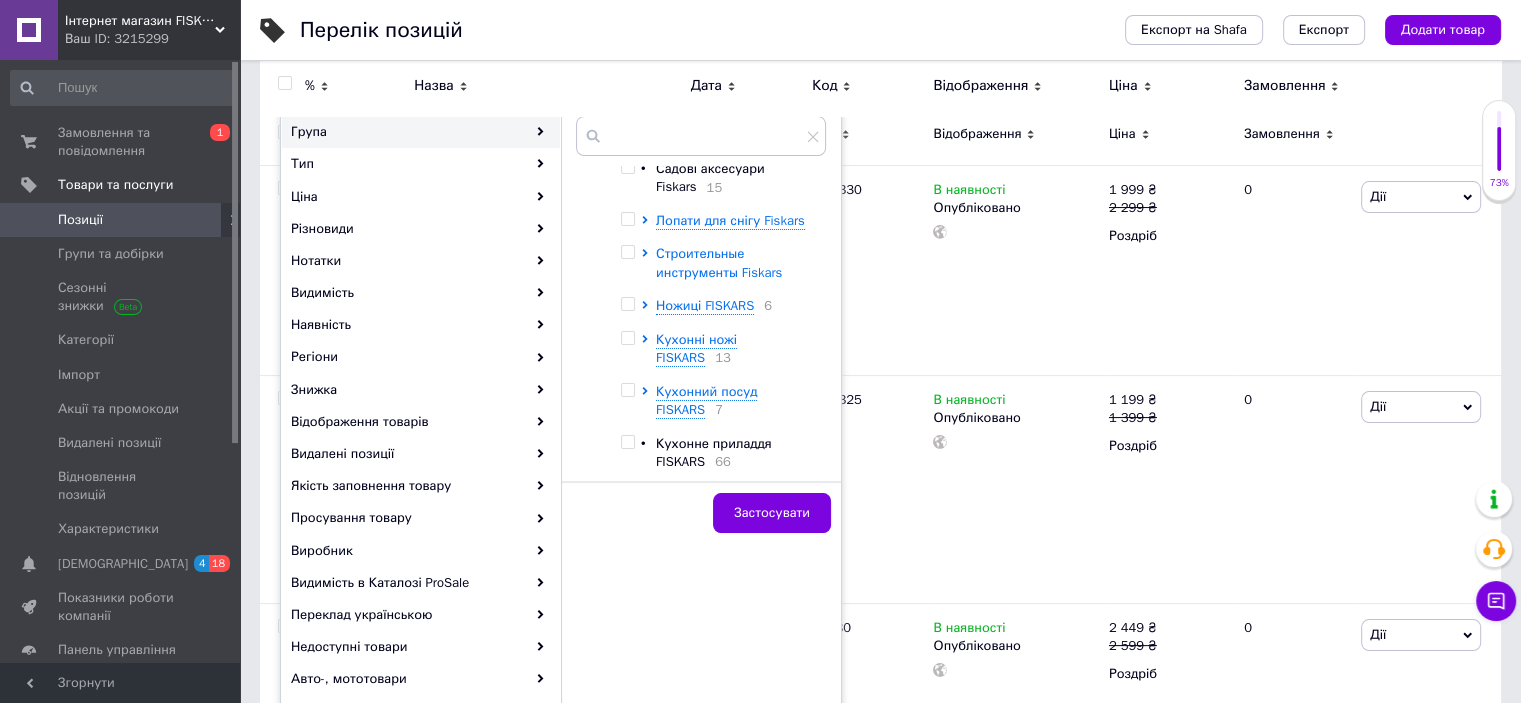 click on "Строительные инструменты Fiskars" at bounding box center (719, 262) 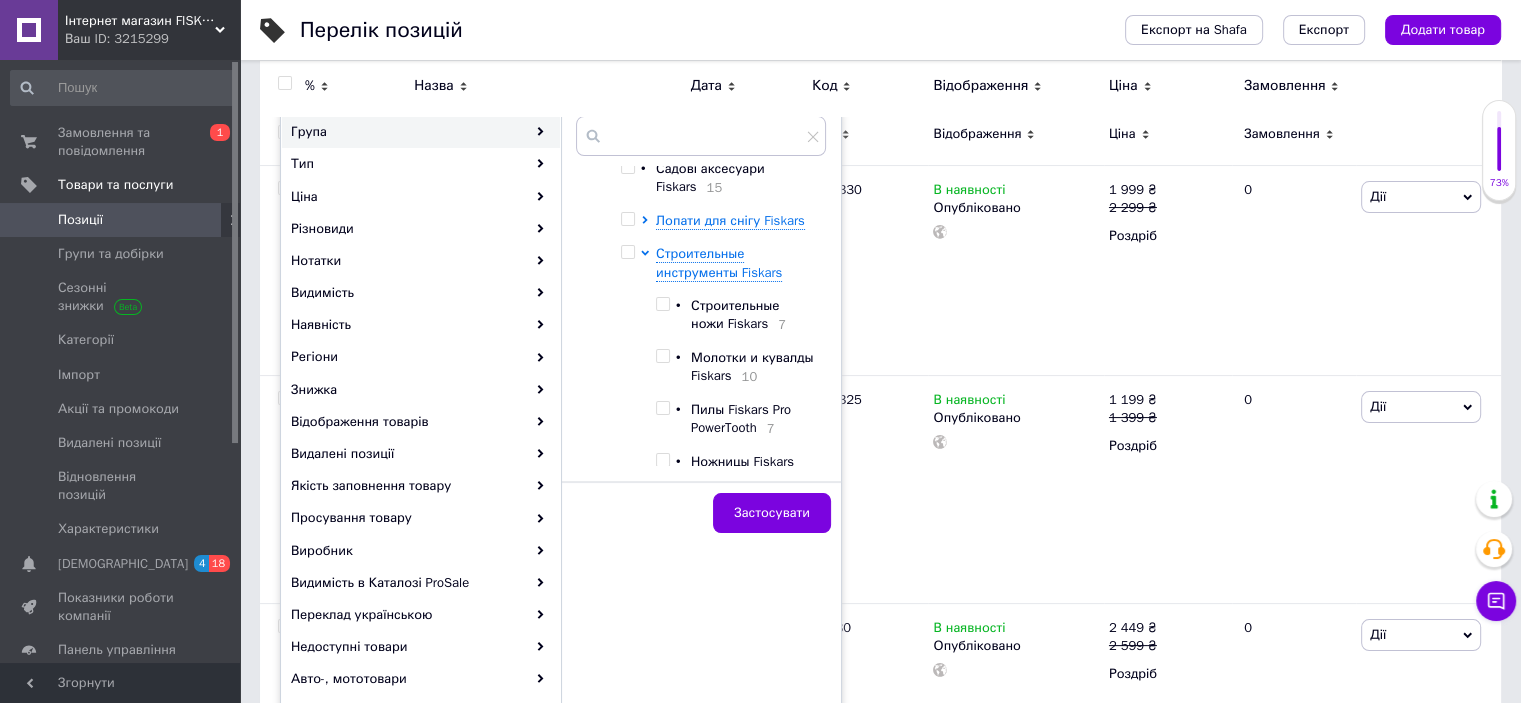 click at bounding box center (662, 356) 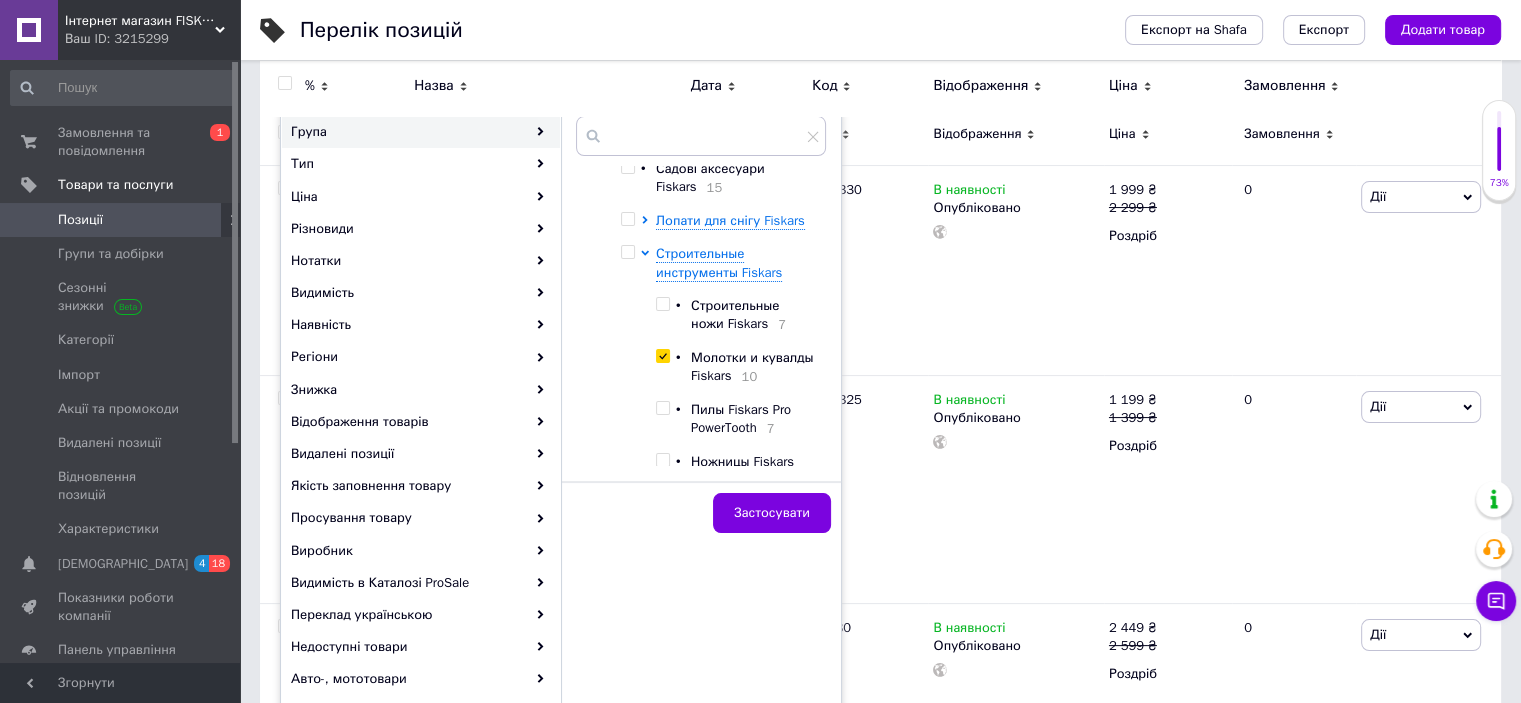 checkbox on "true" 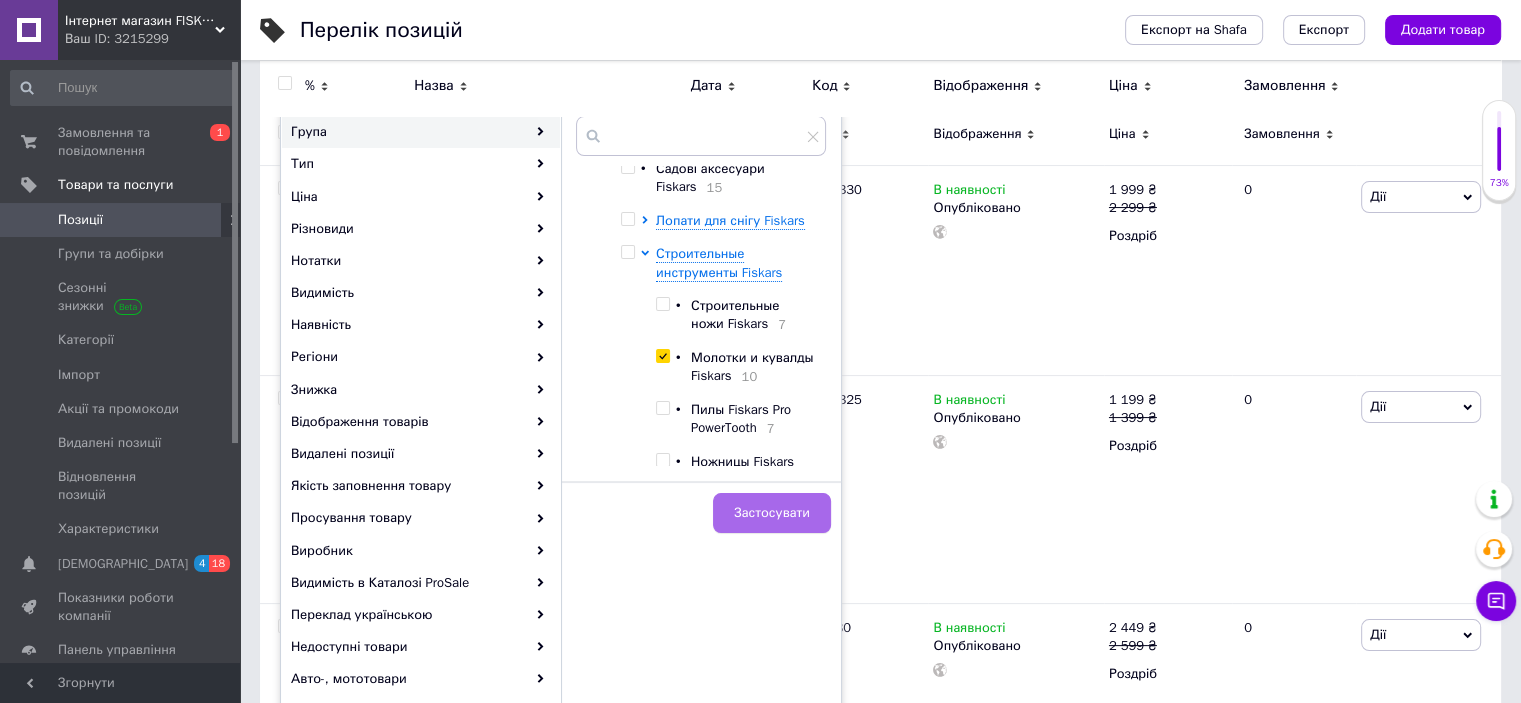 click on "Застосувати" at bounding box center [772, 513] 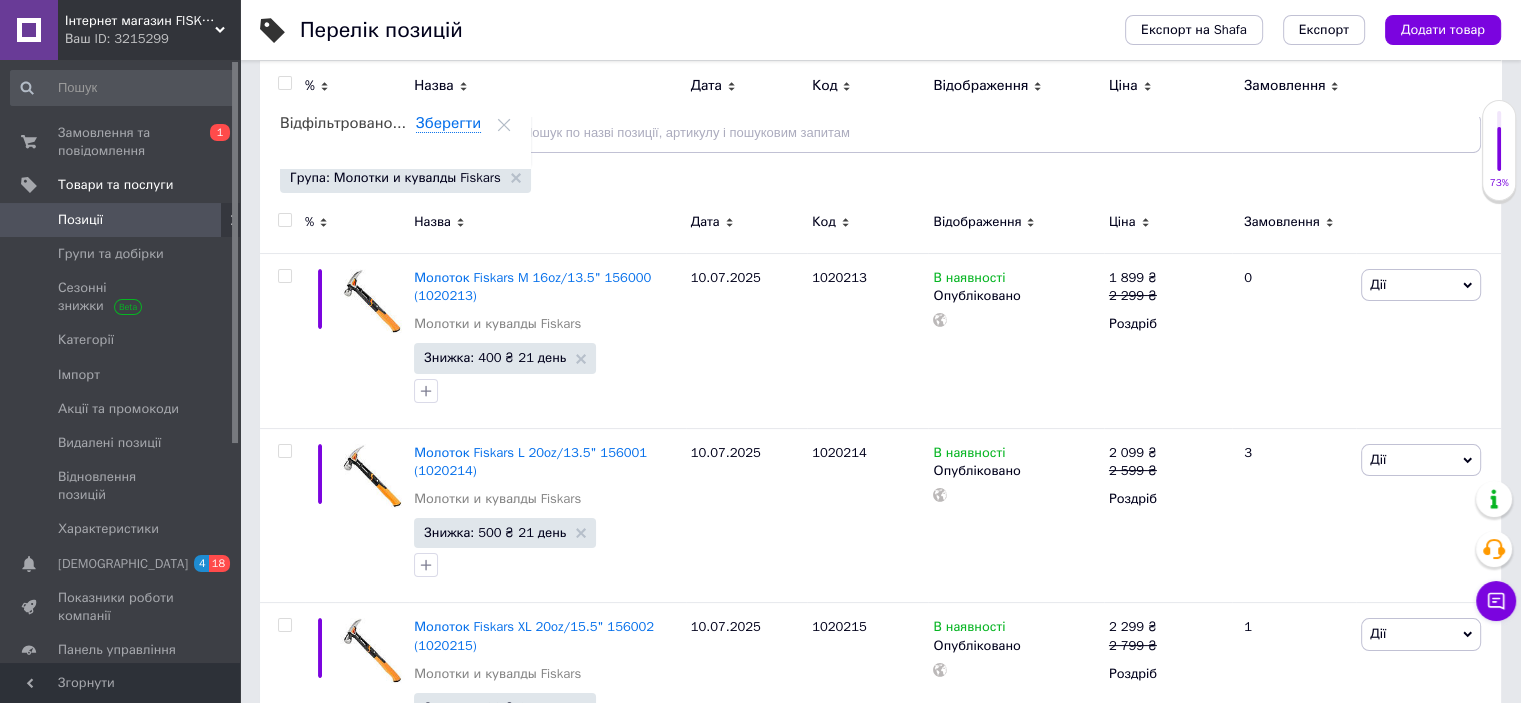 scroll, scrollTop: 133, scrollLeft: 0, axis: vertical 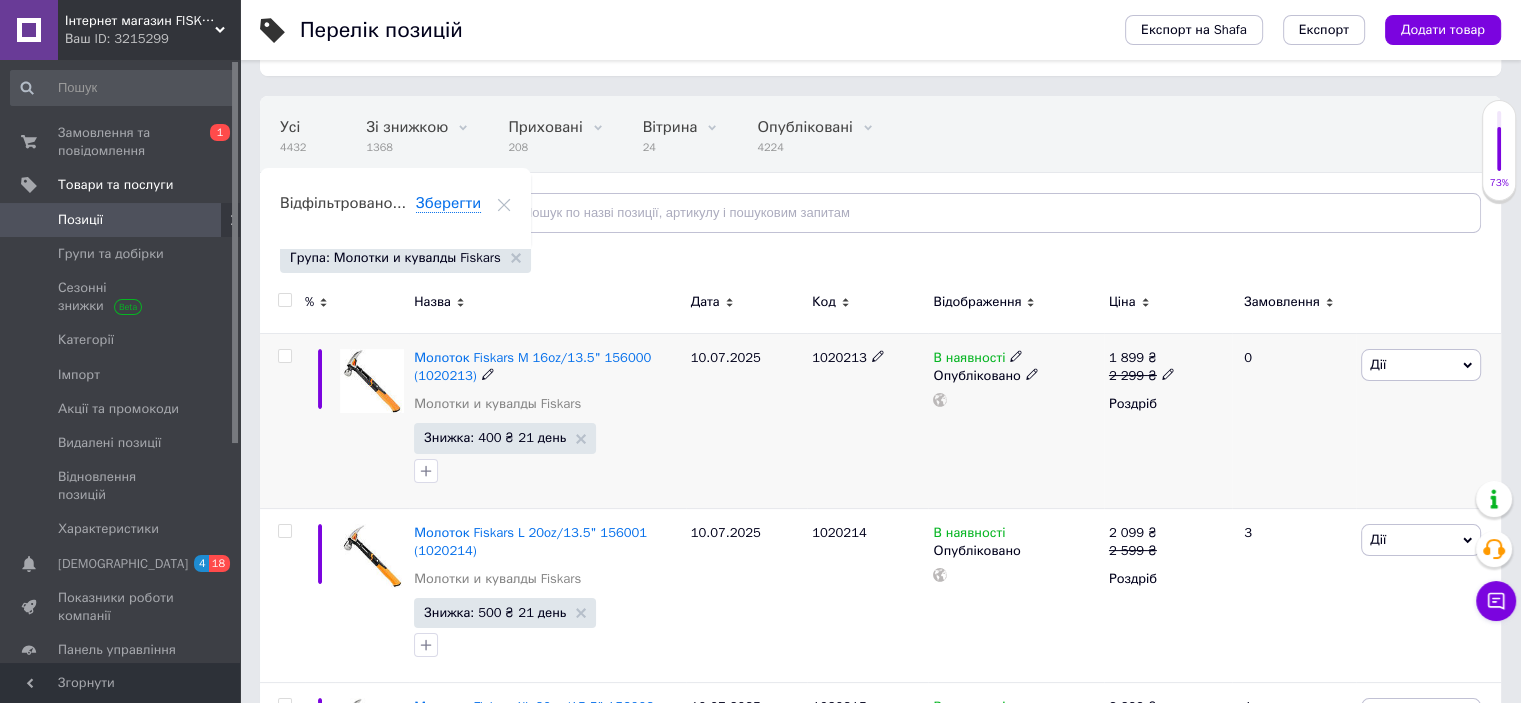 click on "1020213" at bounding box center [839, 357] 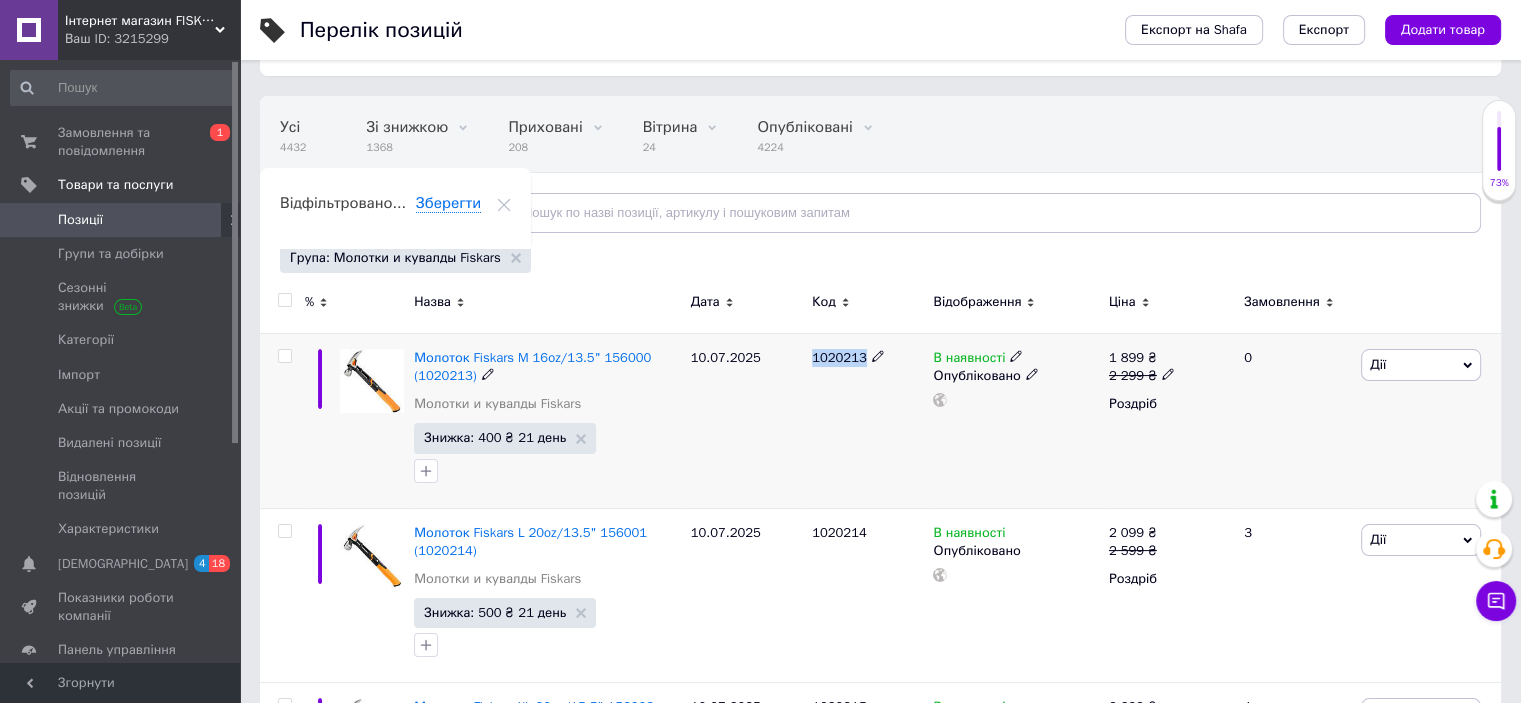 click on "1020213" at bounding box center [839, 357] 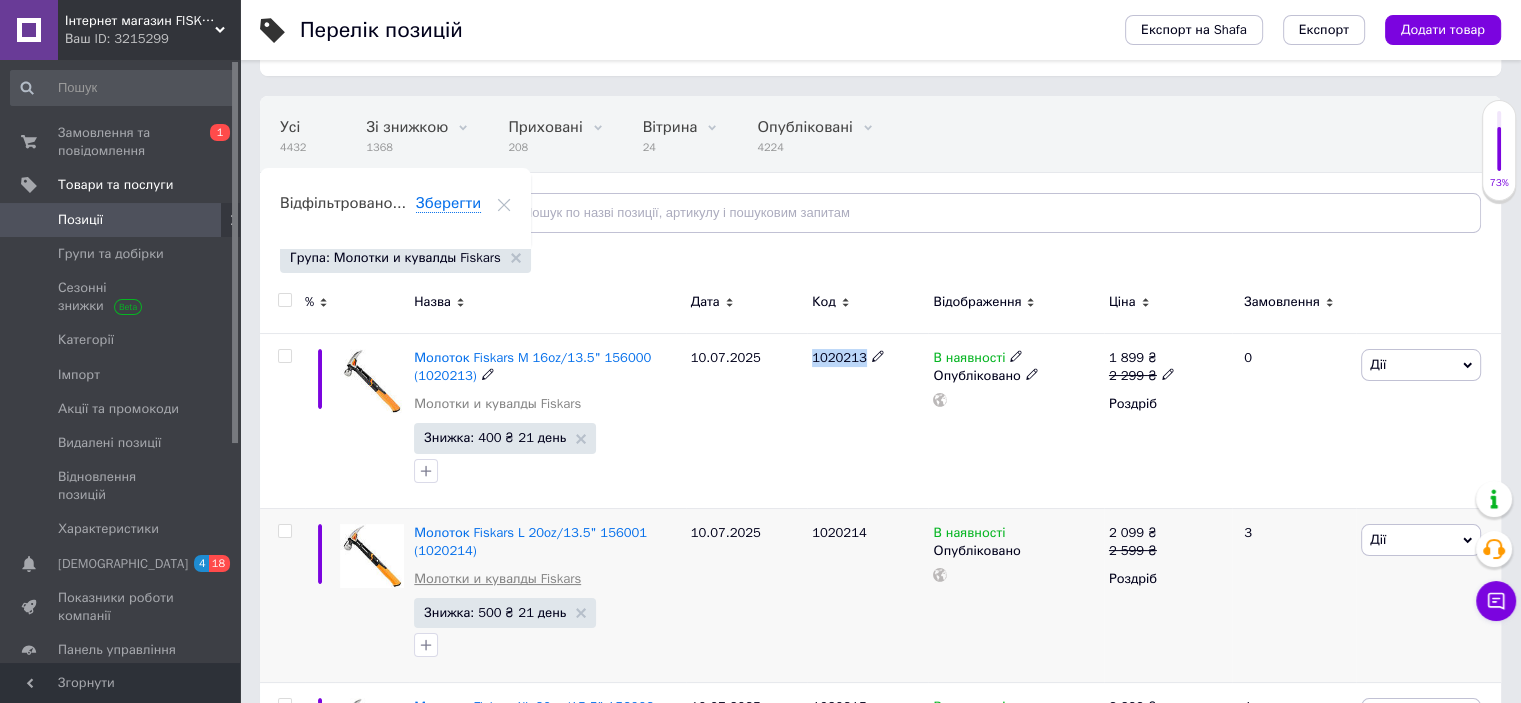 scroll, scrollTop: 400, scrollLeft: 0, axis: vertical 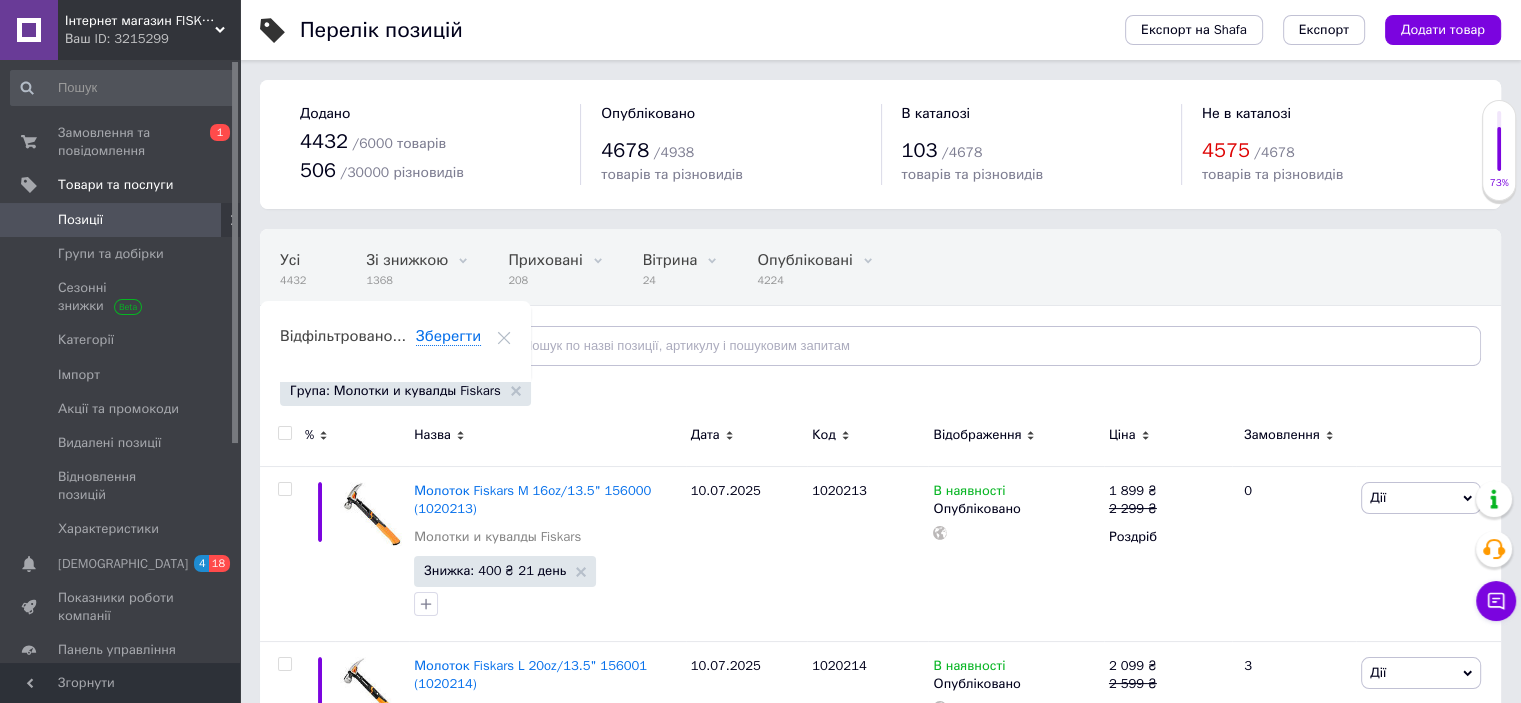 click on "Група: Молотки и кувалды Fiskars" at bounding box center [405, 391] 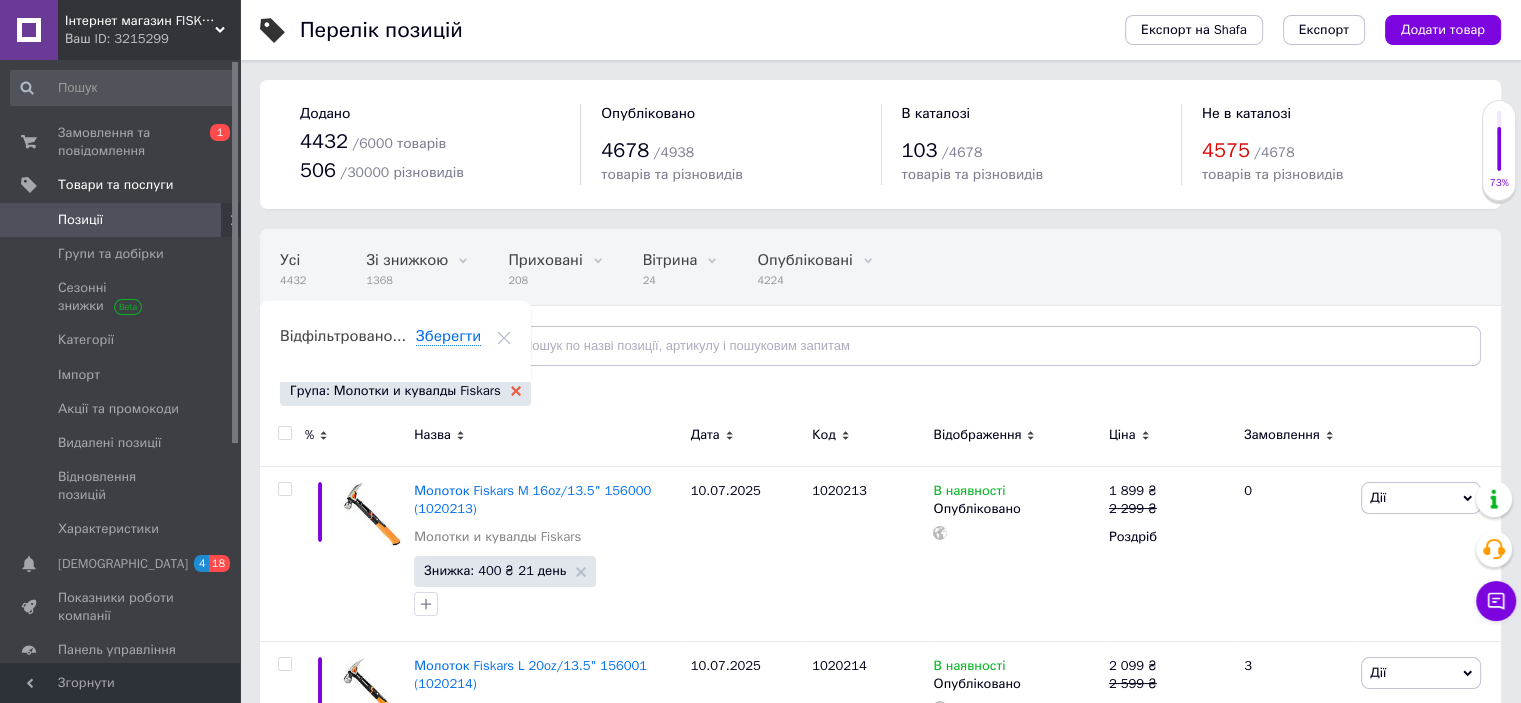 click 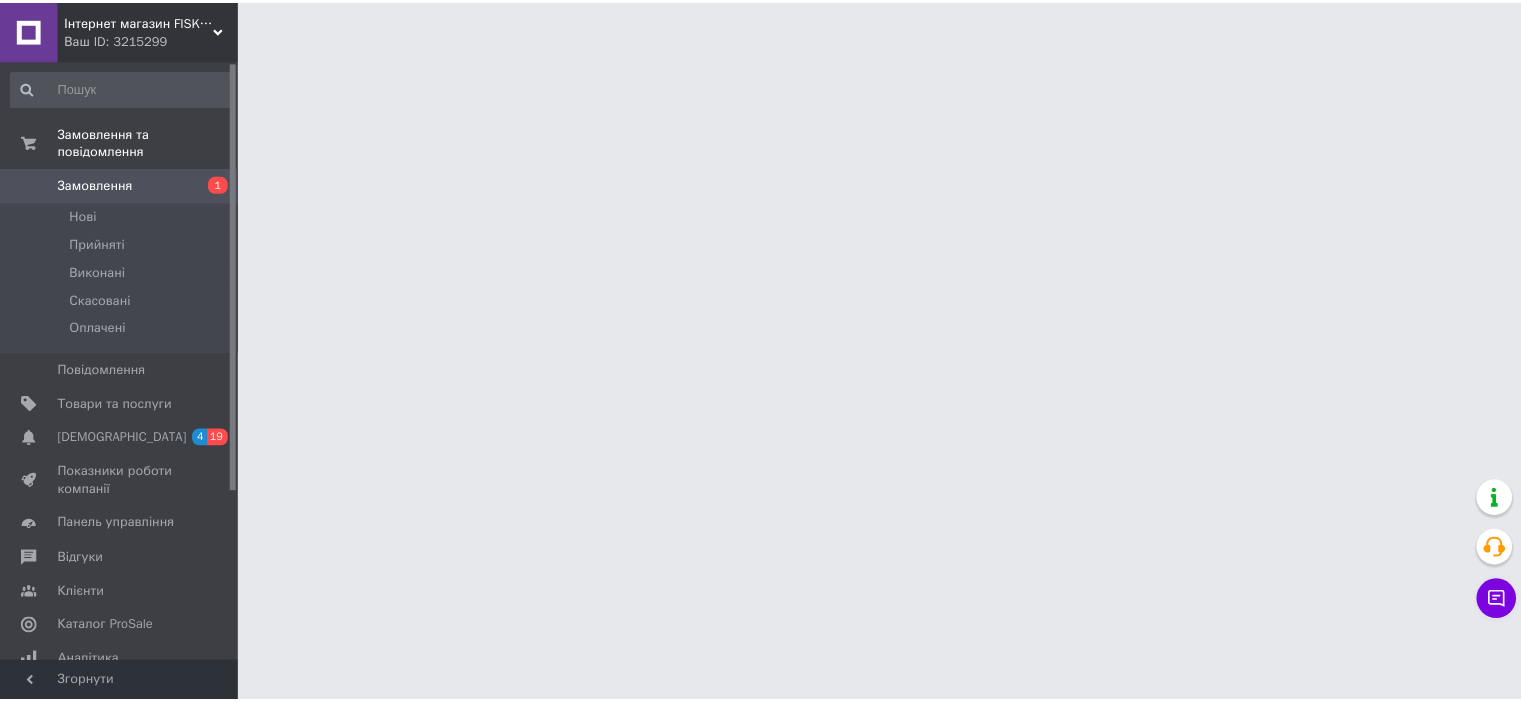 scroll, scrollTop: 0, scrollLeft: 0, axis: both 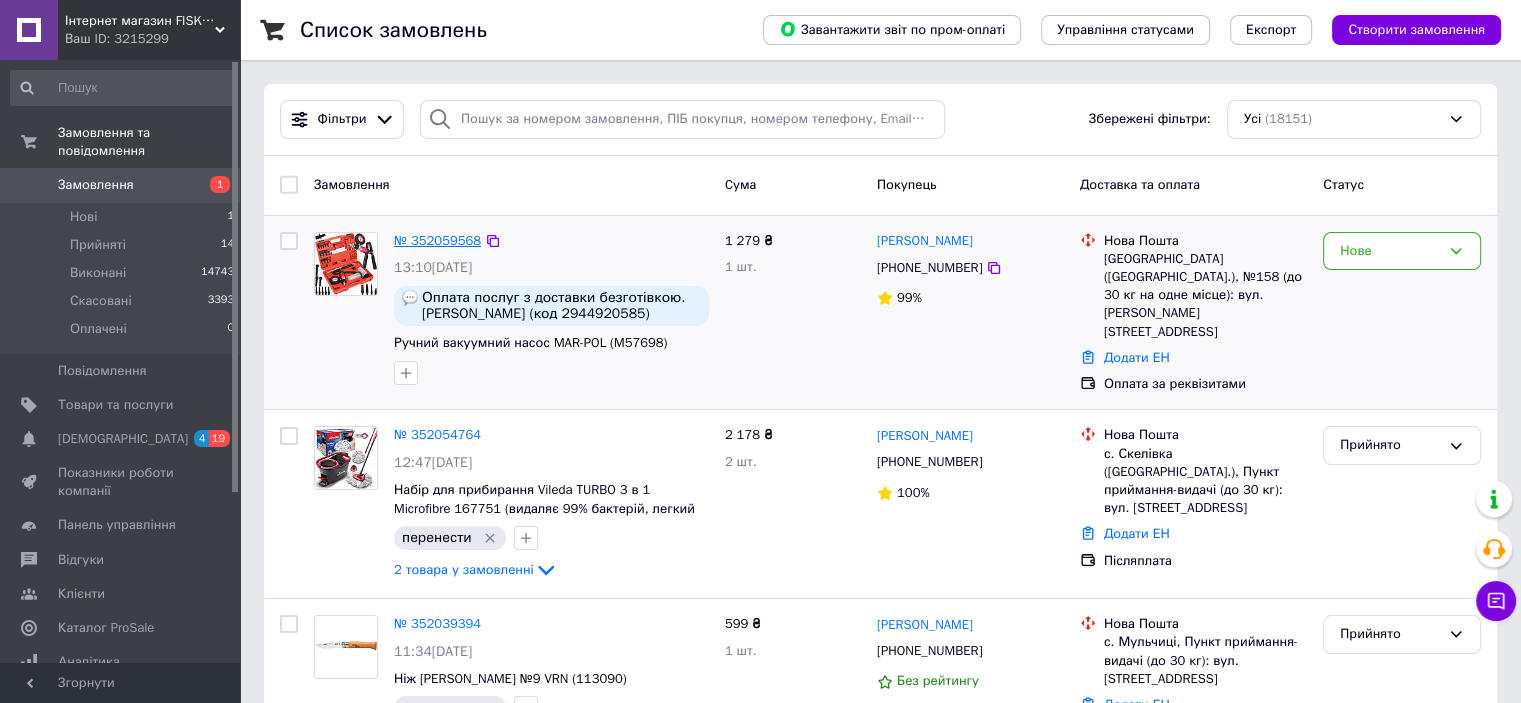 click on "№ 352059568" at bounding box center [437, 240] 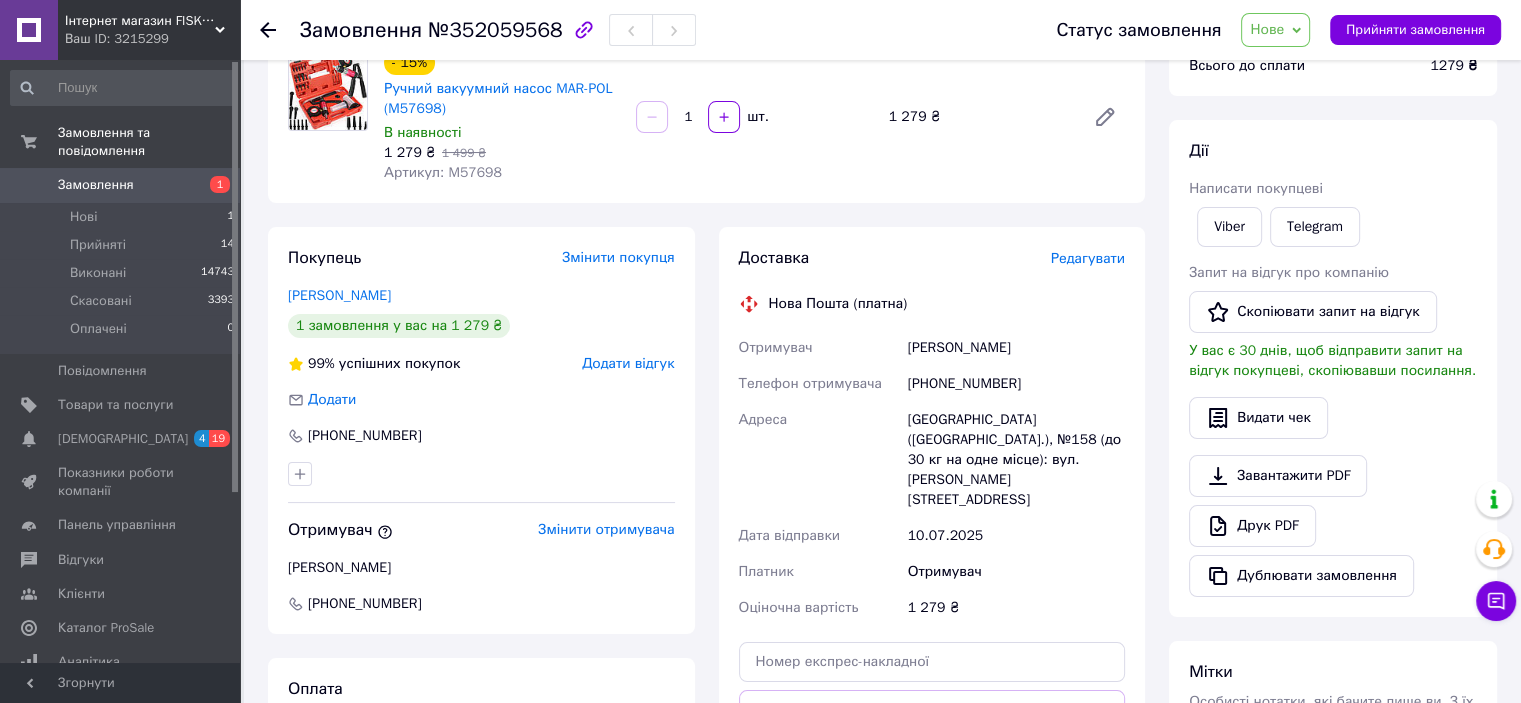 scroll, scrollTop: 0, scrollLeft: 0, axis: both 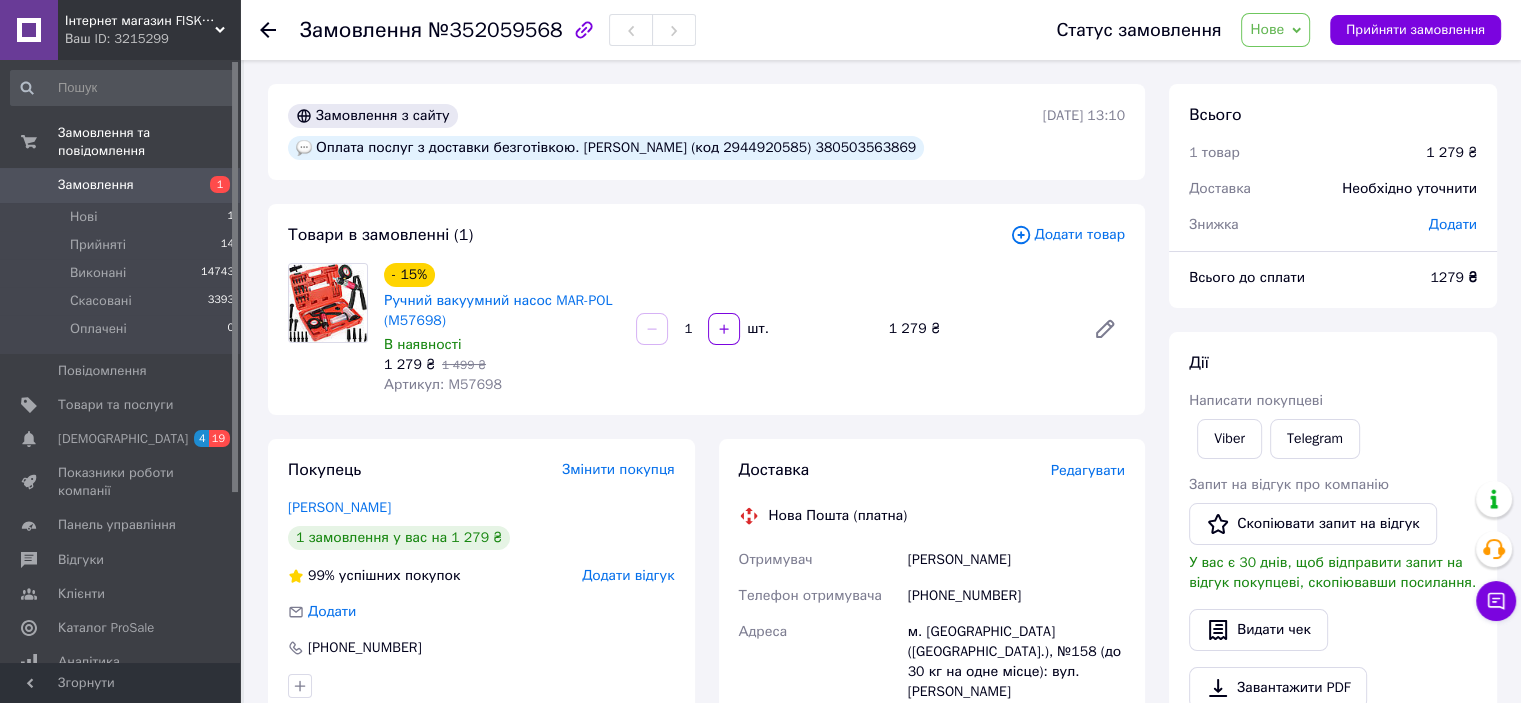 click on "Артикул: M57698" at bounding box center [443, 384] 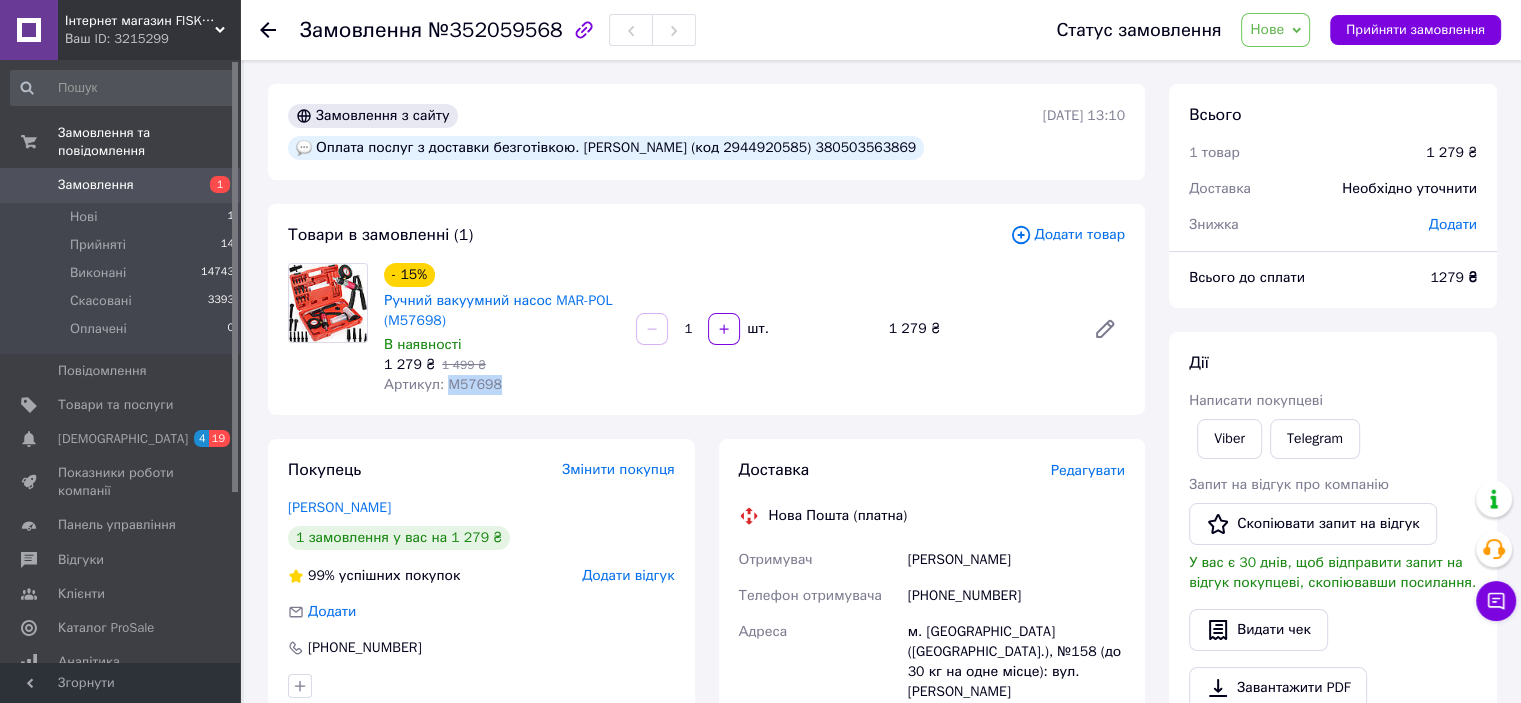 click on "Артикул: M57698" at bounding box center [443, 384] 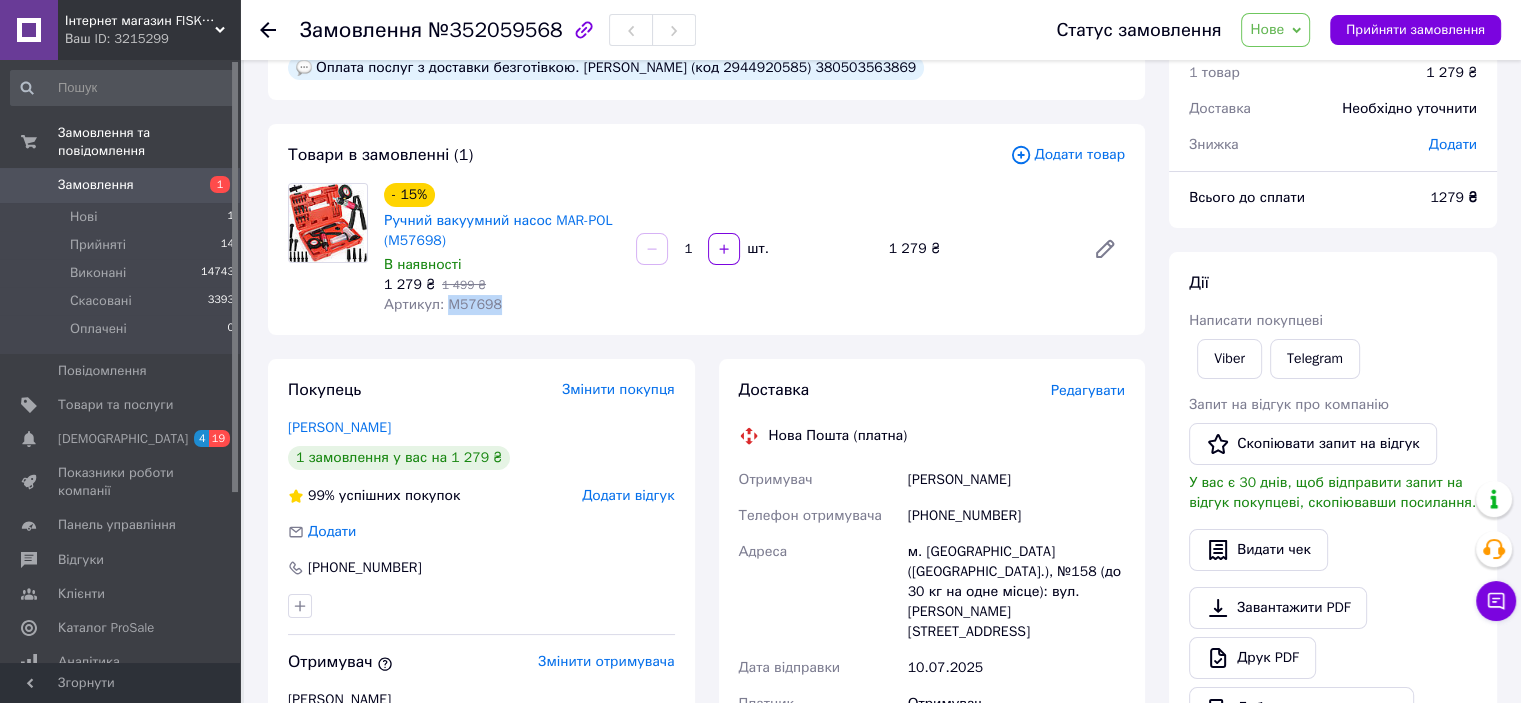 scroll, scrollTop: 0, scrollLeft: 0, axis: both 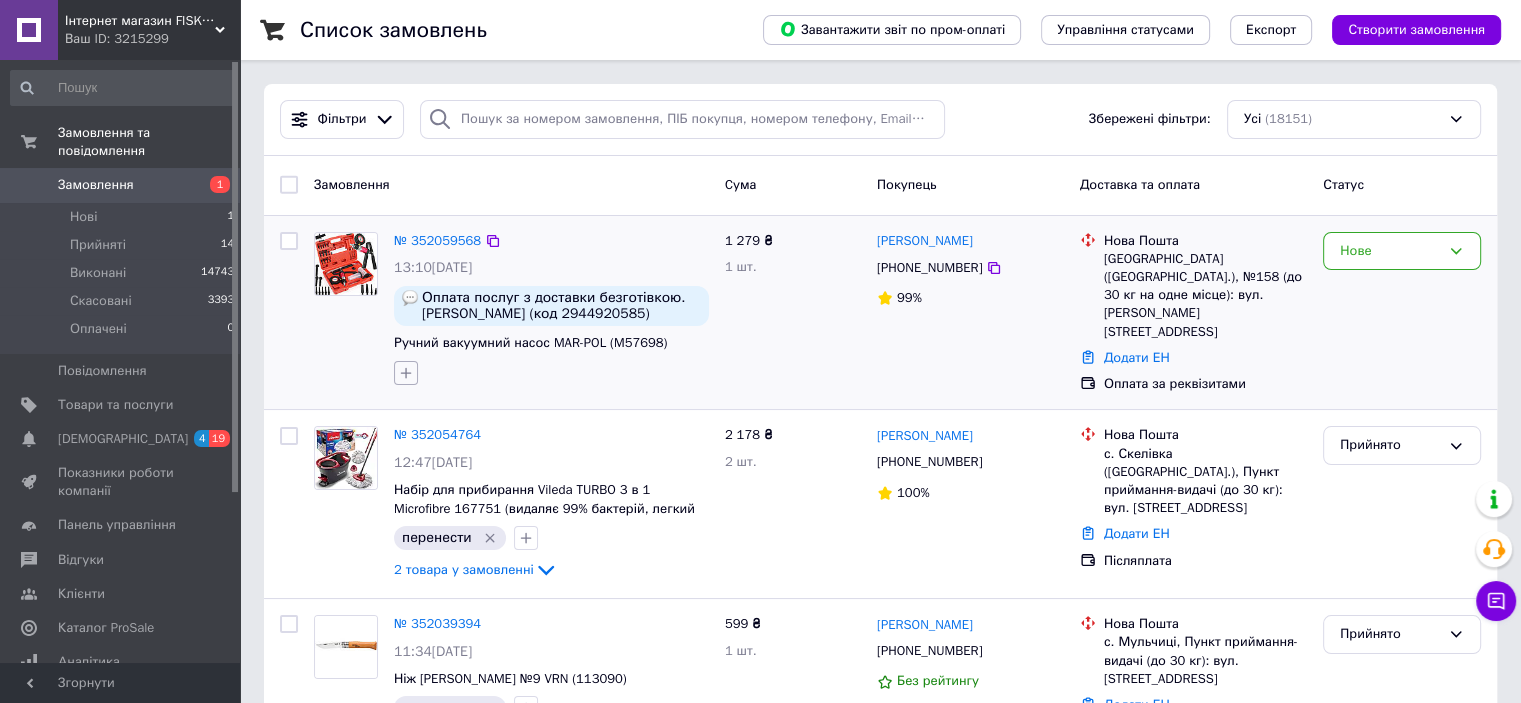 click 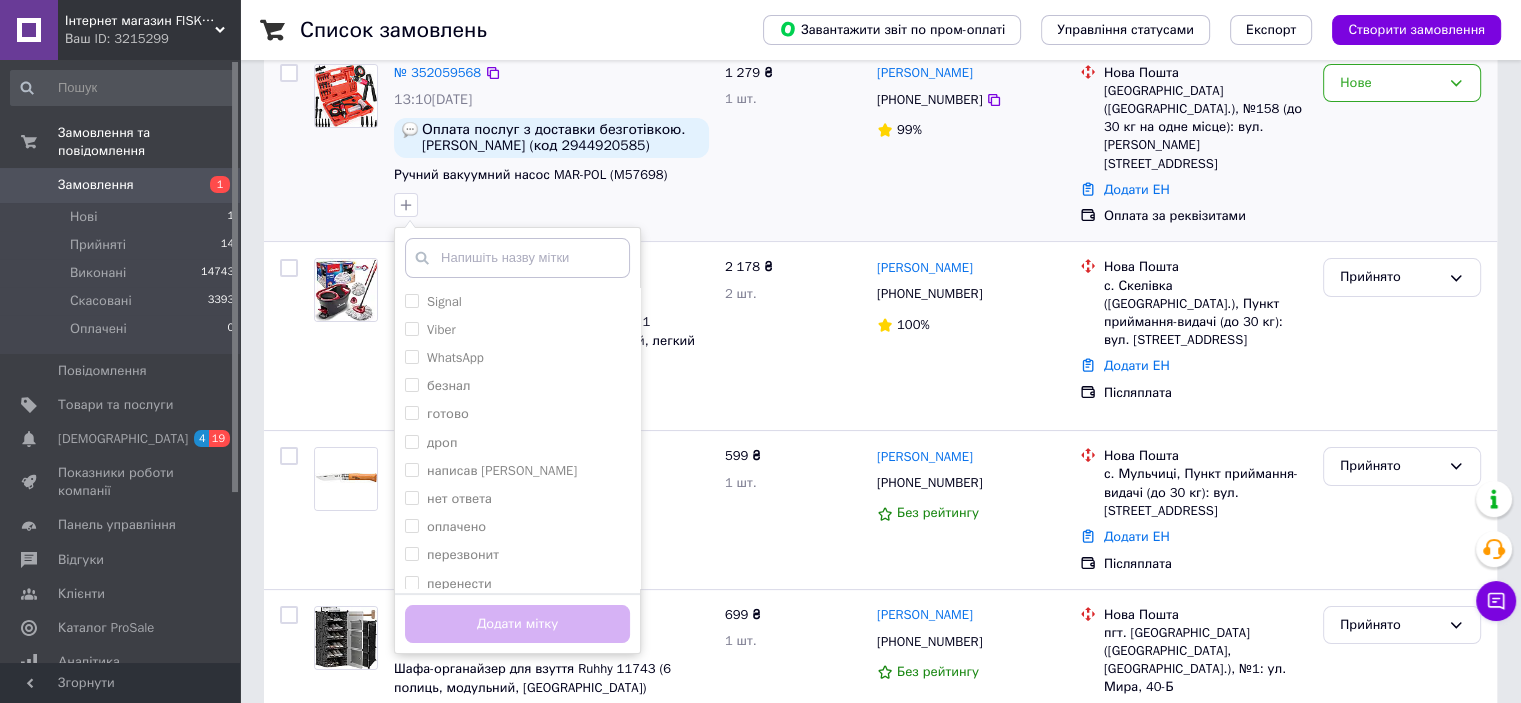 scroll, scrollTop: 266, scrollLeft: 0, axis: vertical 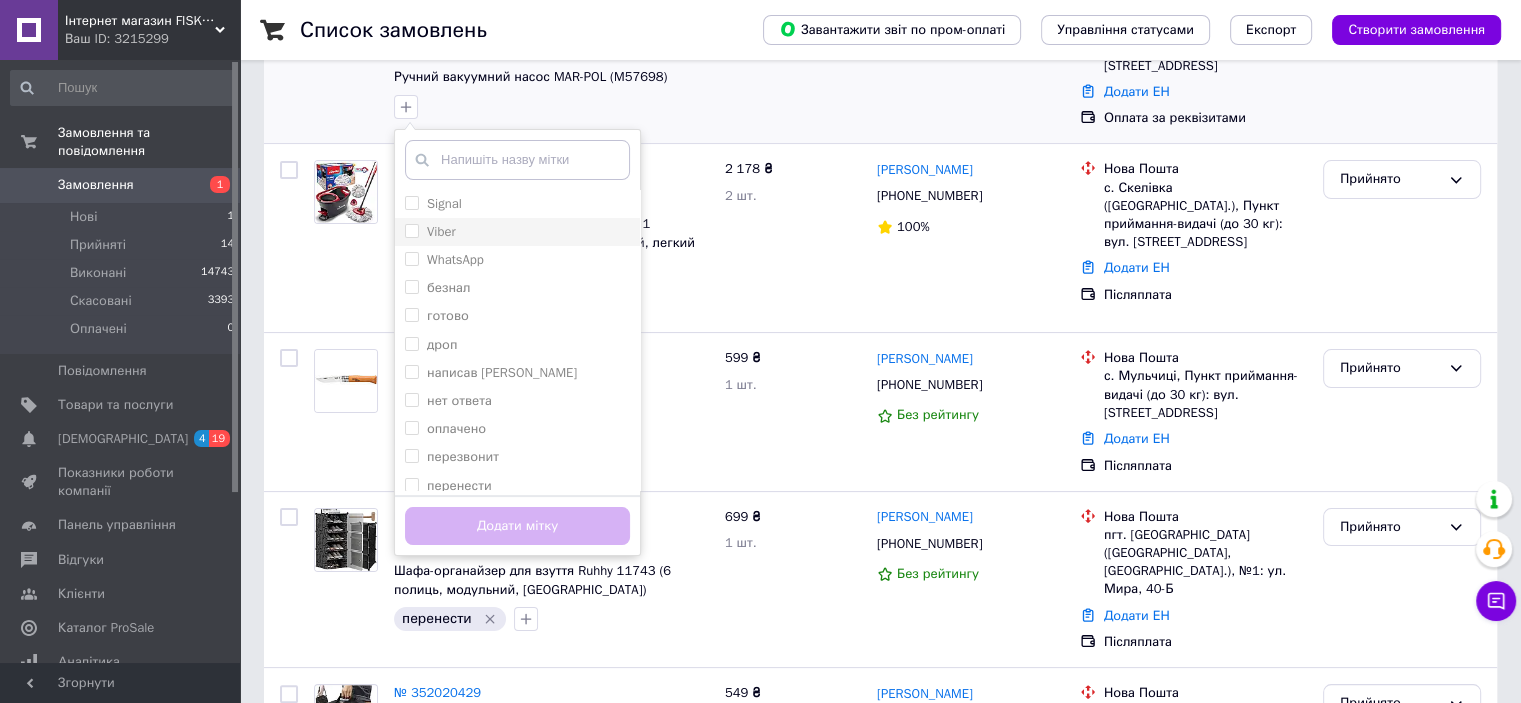 click on "Viber" at bounding box center [411, 230] 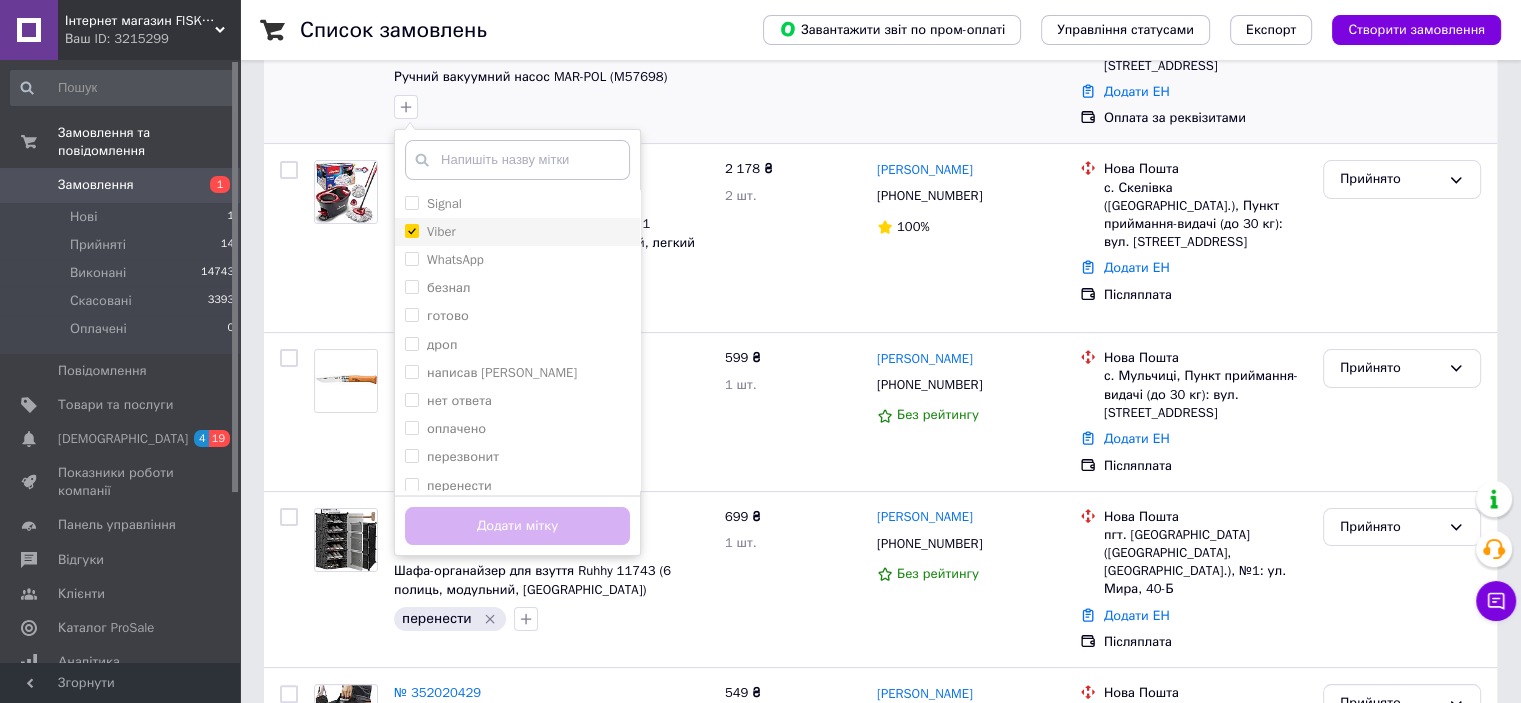 checkbox on "true" 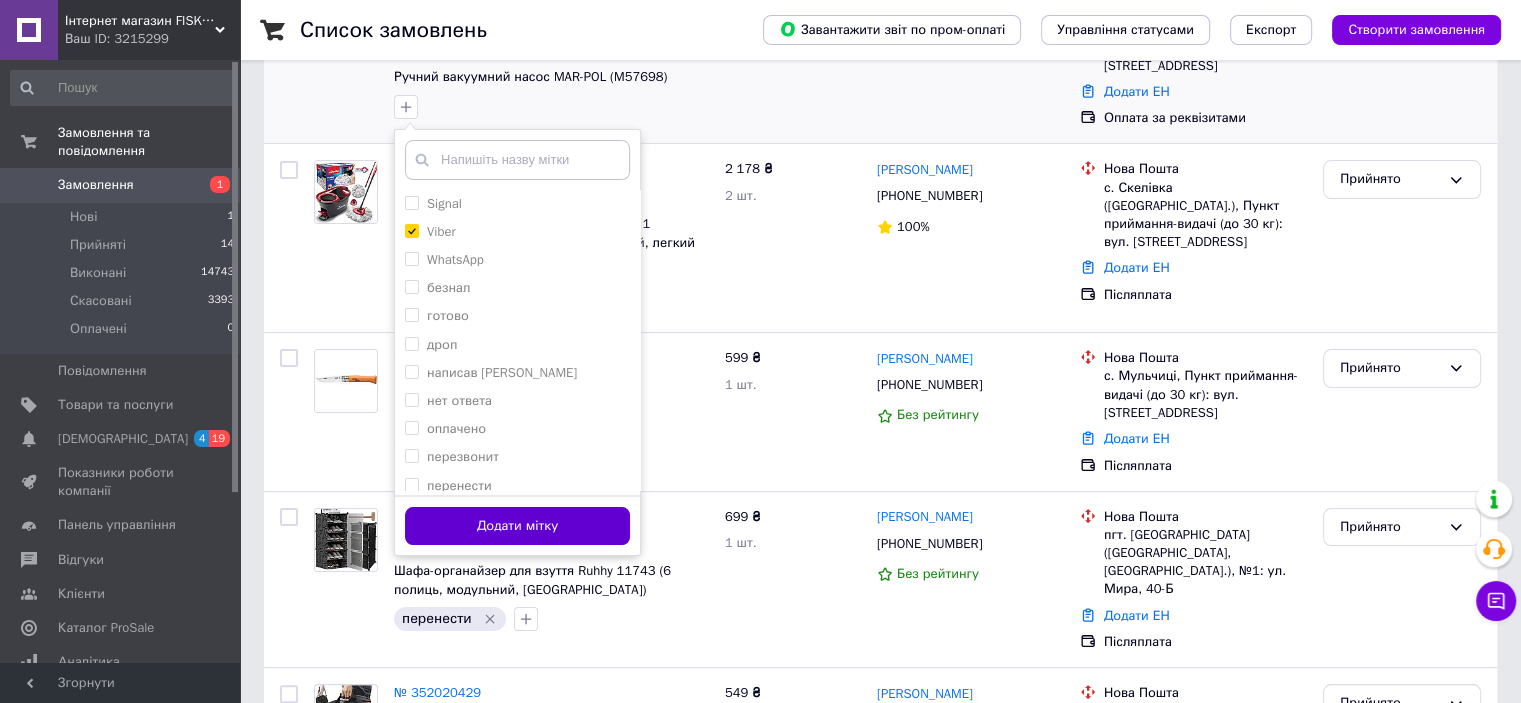 click on "Додати мітку" at bounding box center [517, 526] 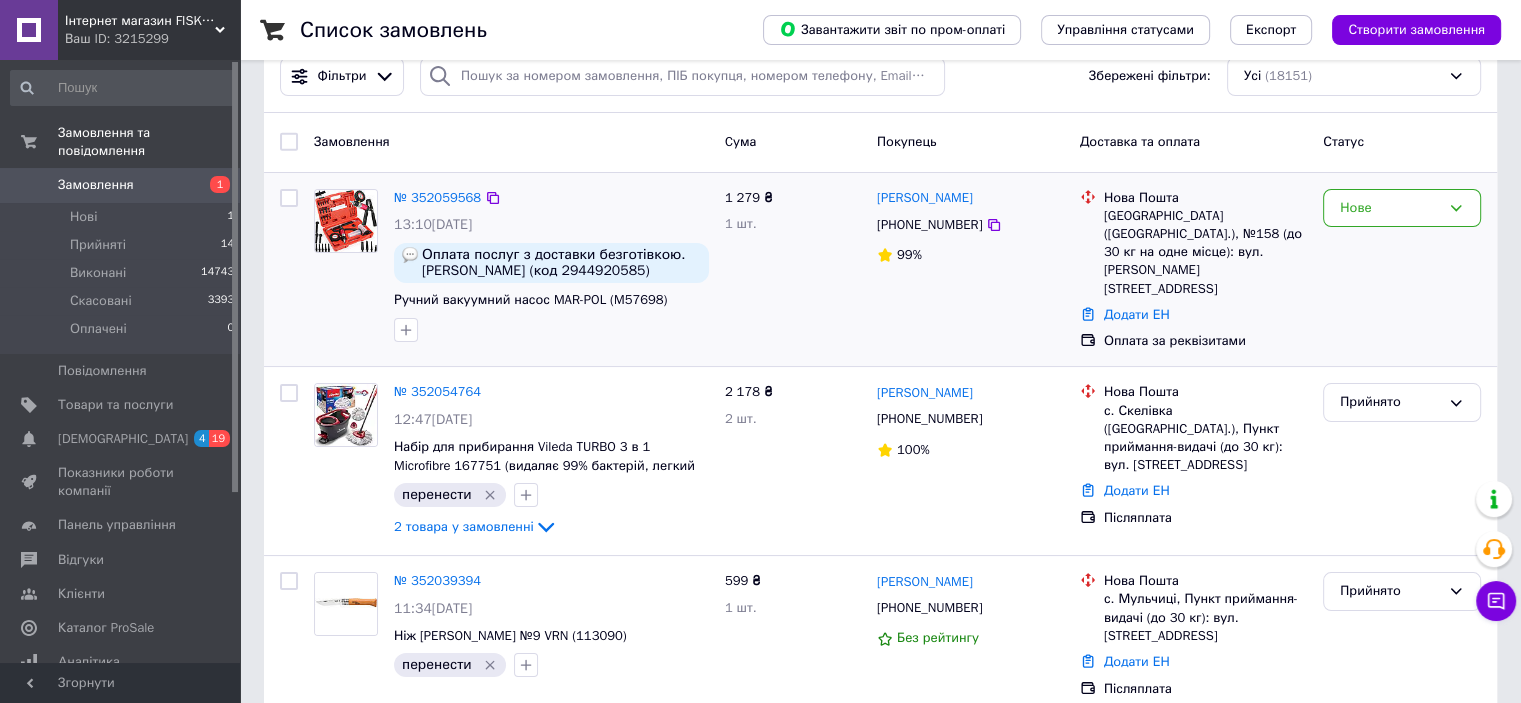 scroll, scrollTop: 0, scrollLeft: 0, axis: both 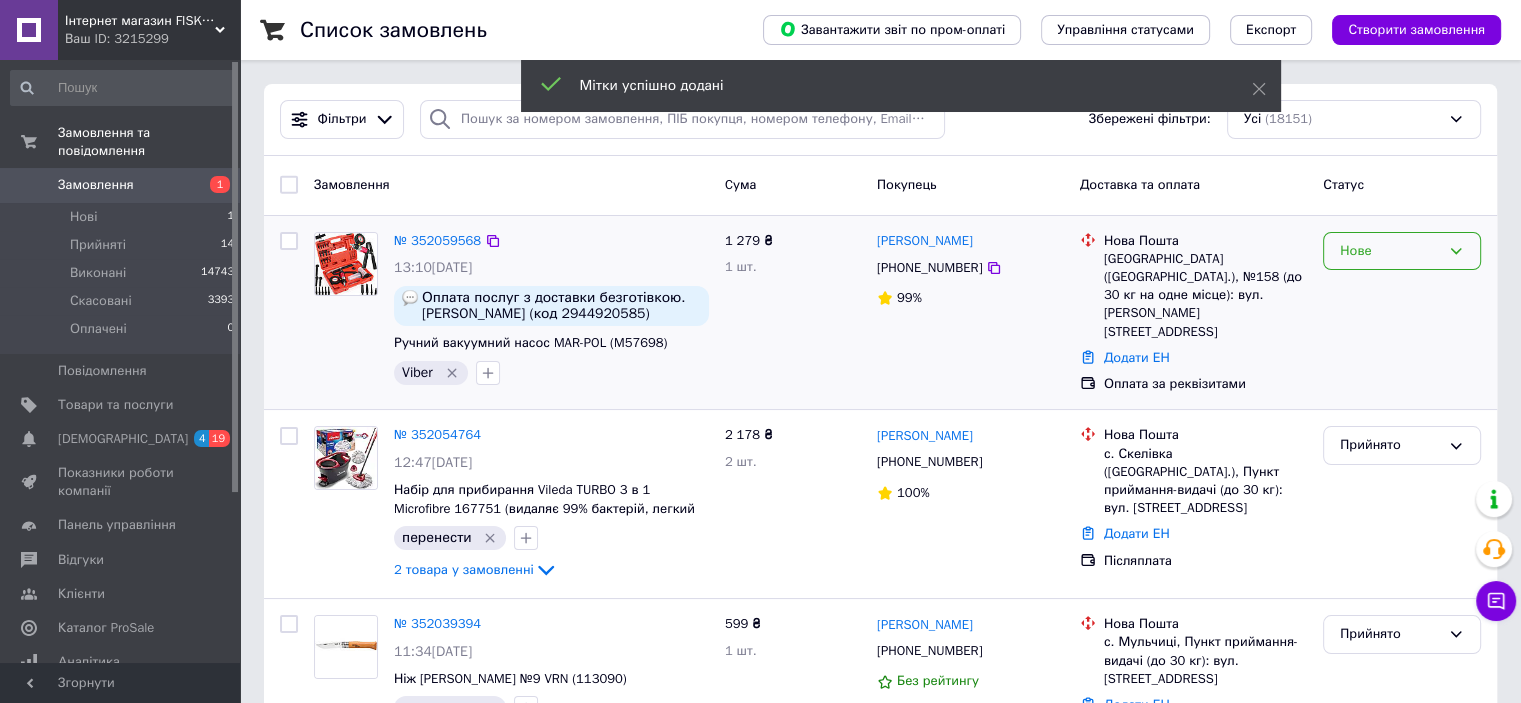 click on "Нове" at bounding box center [1390, 251] 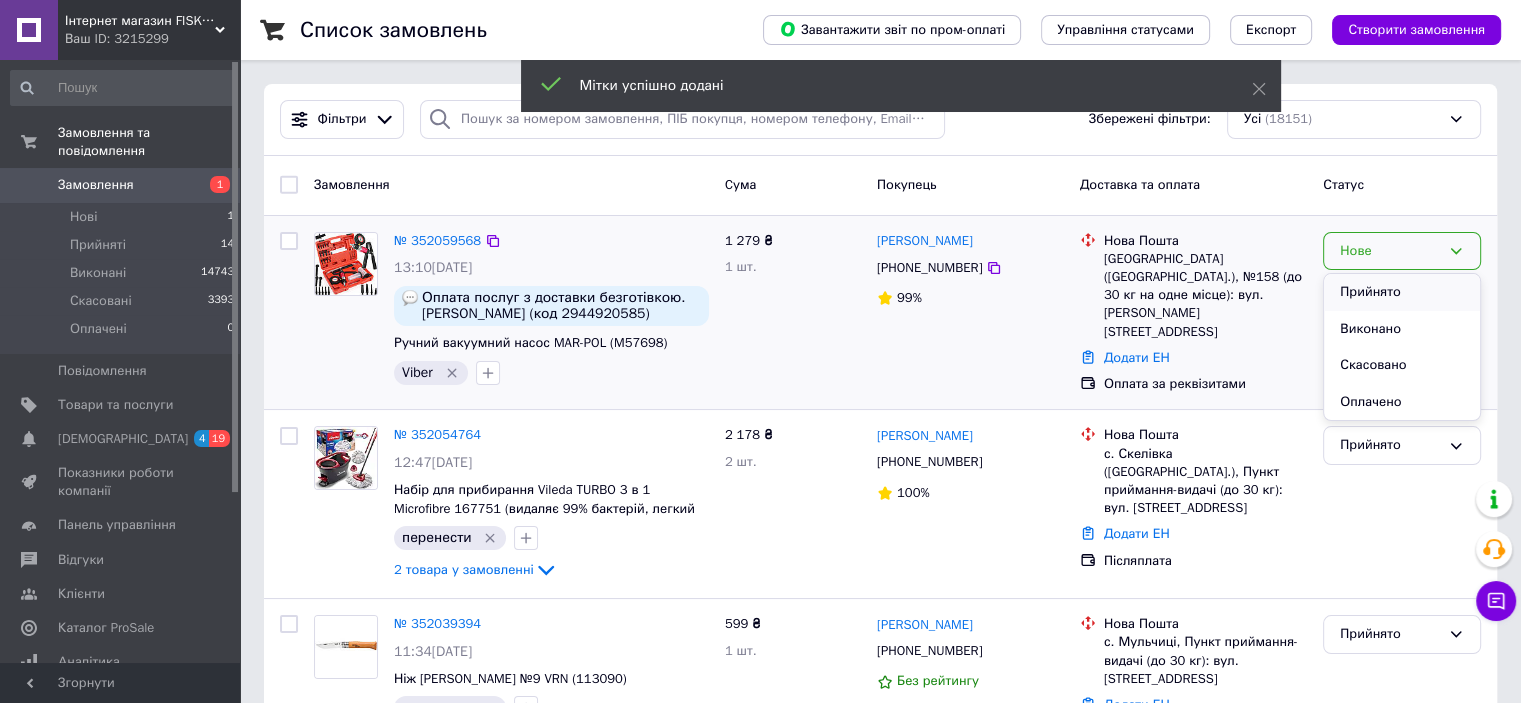 click on "Прийнято" at bounding box center (1402, 292) 